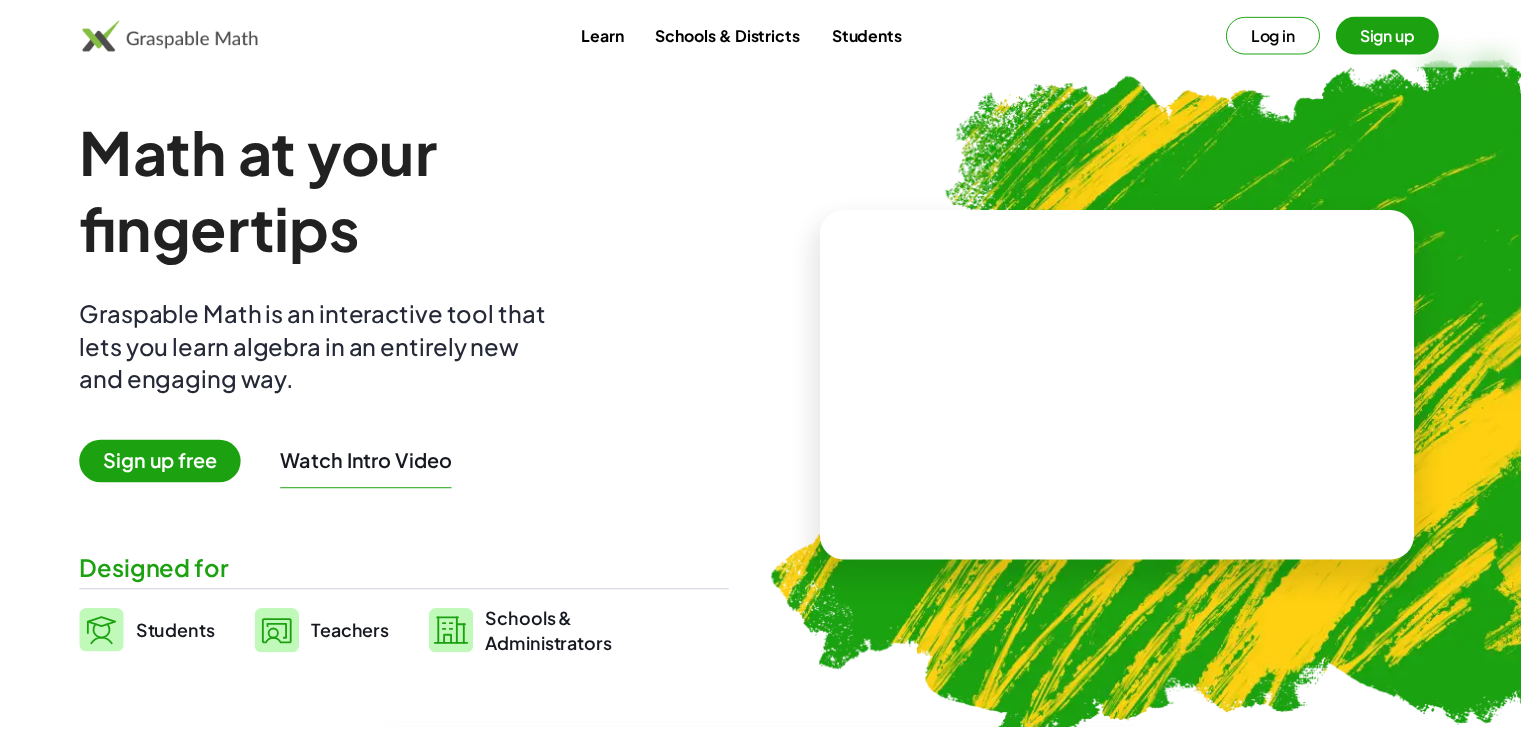 scroll, scrollTop: 0, scrollLeft: 0, axis: both 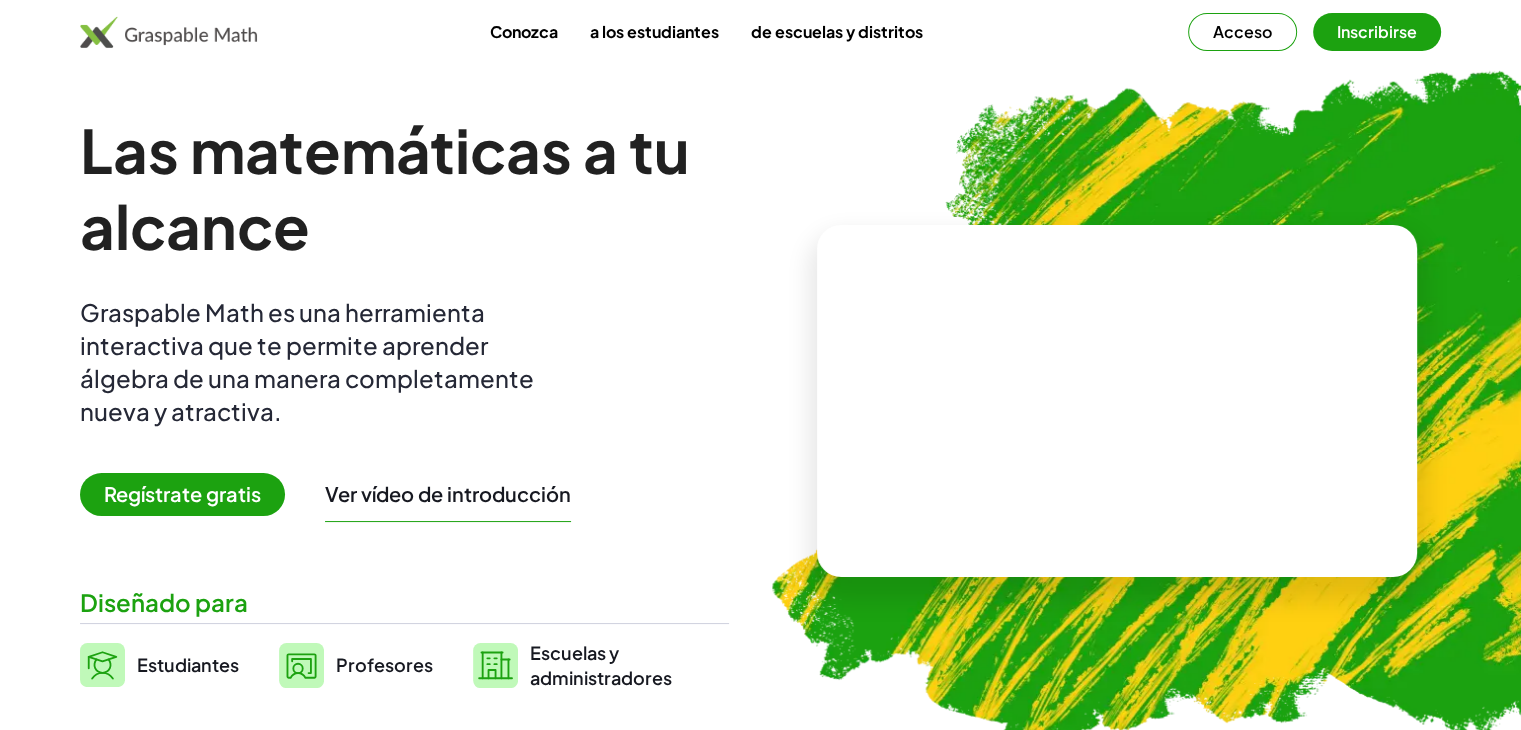 click on "Regístrate gratis" at bounding box center (182, 493) 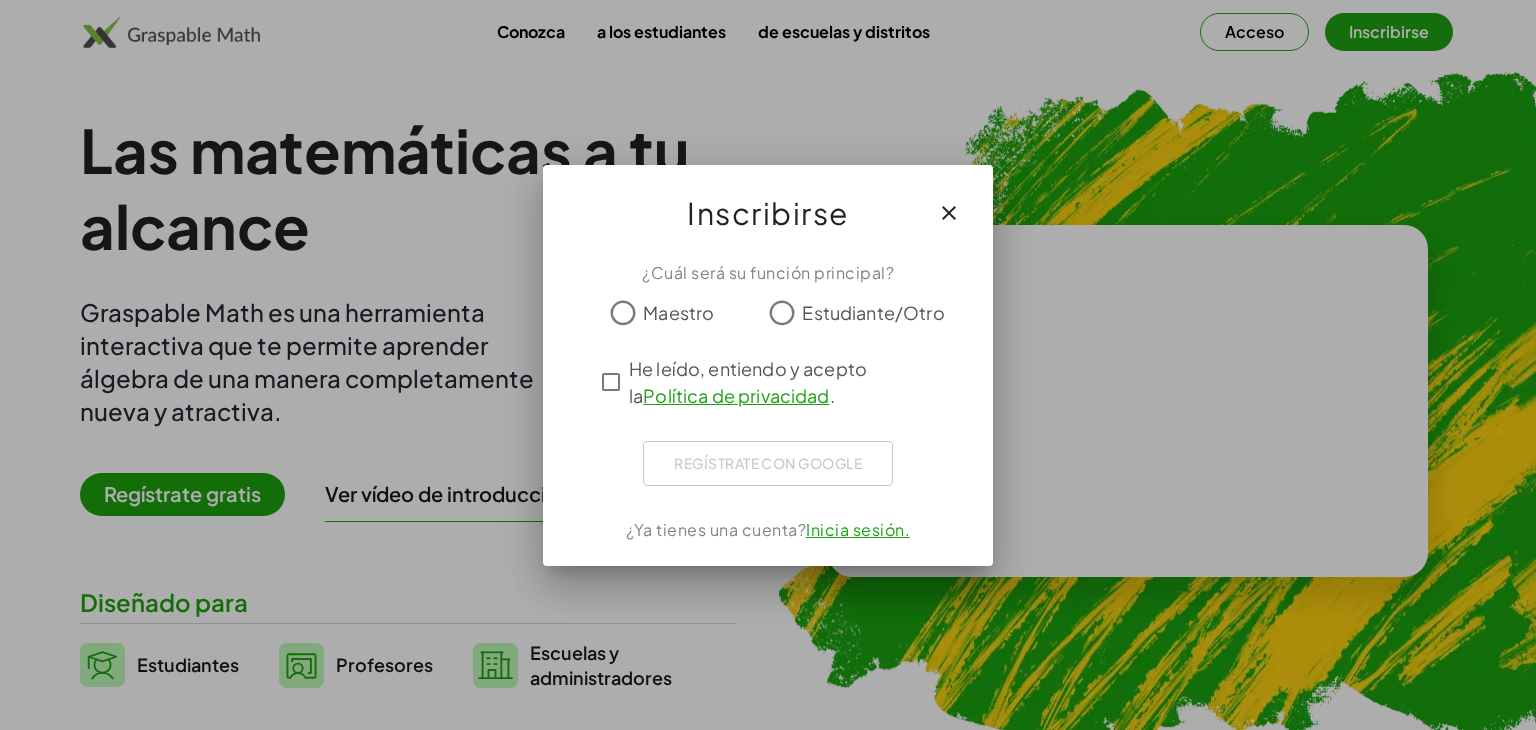 click at bounding box center [949, 213] 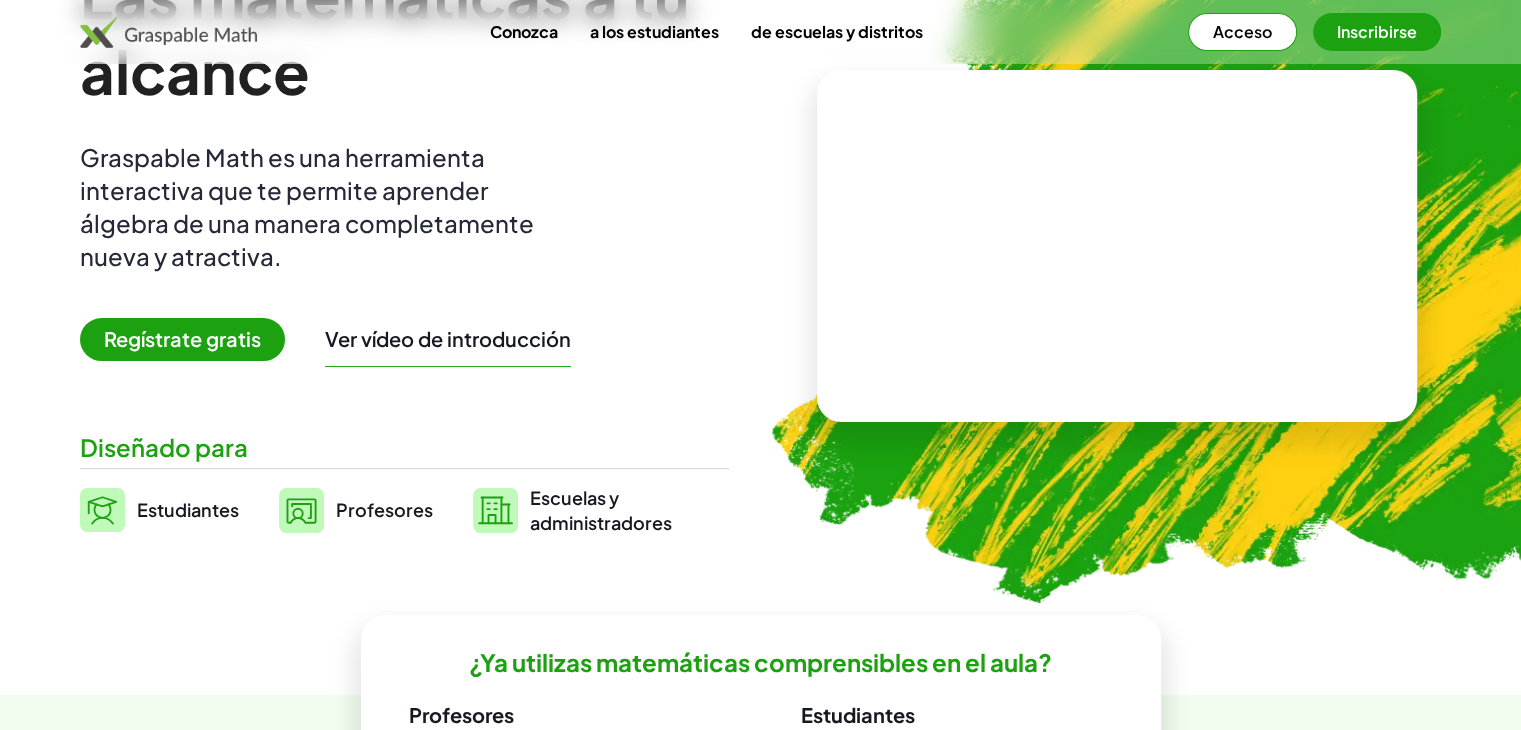 drag, startPoint x: 732, startPoint y: 306, endPoint x: 624, endPoint y: 255, distance: 119.43617 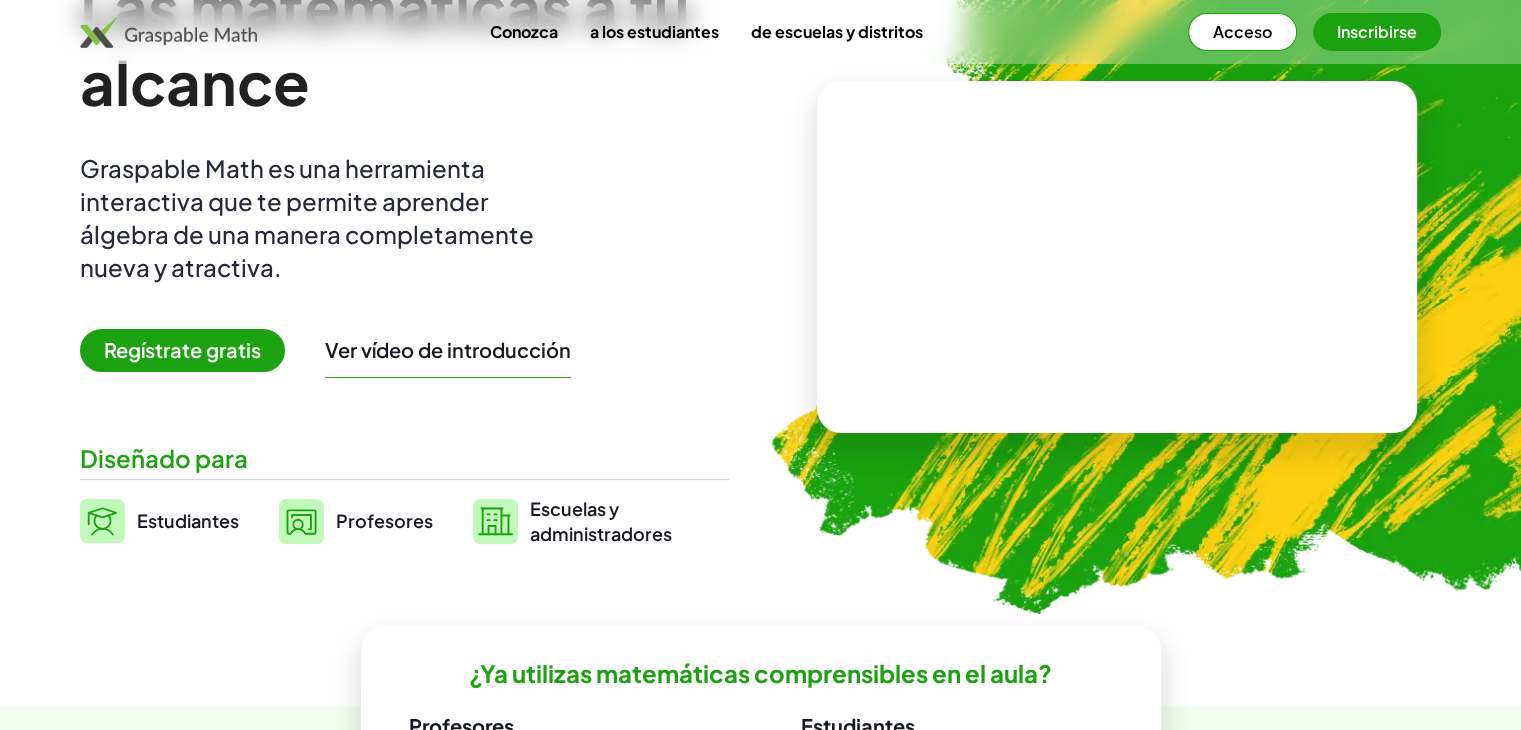 click on "Estudiantes" at bounding box center (188, 520) 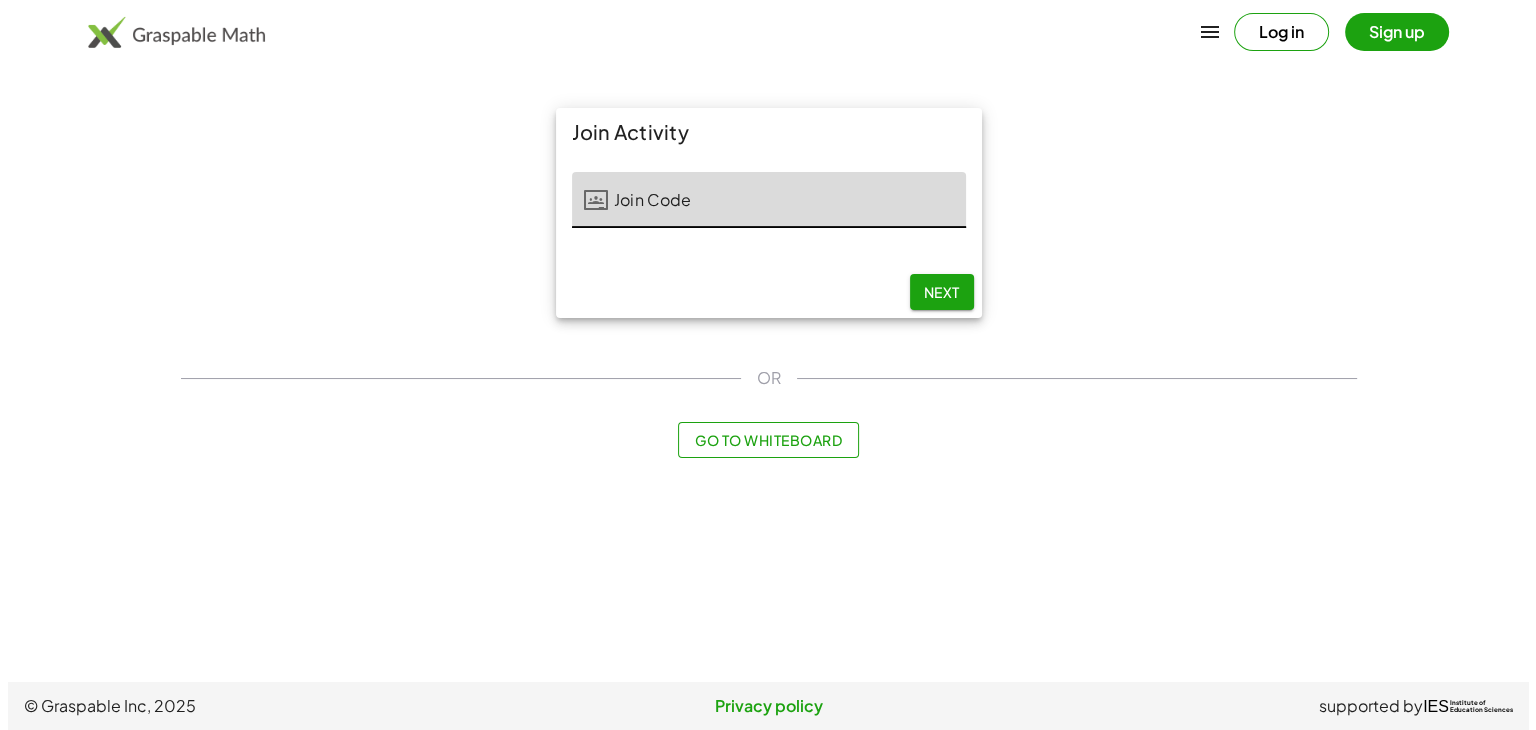 scroll, scrollTop: 0, scrollLeft: 0, axis: both 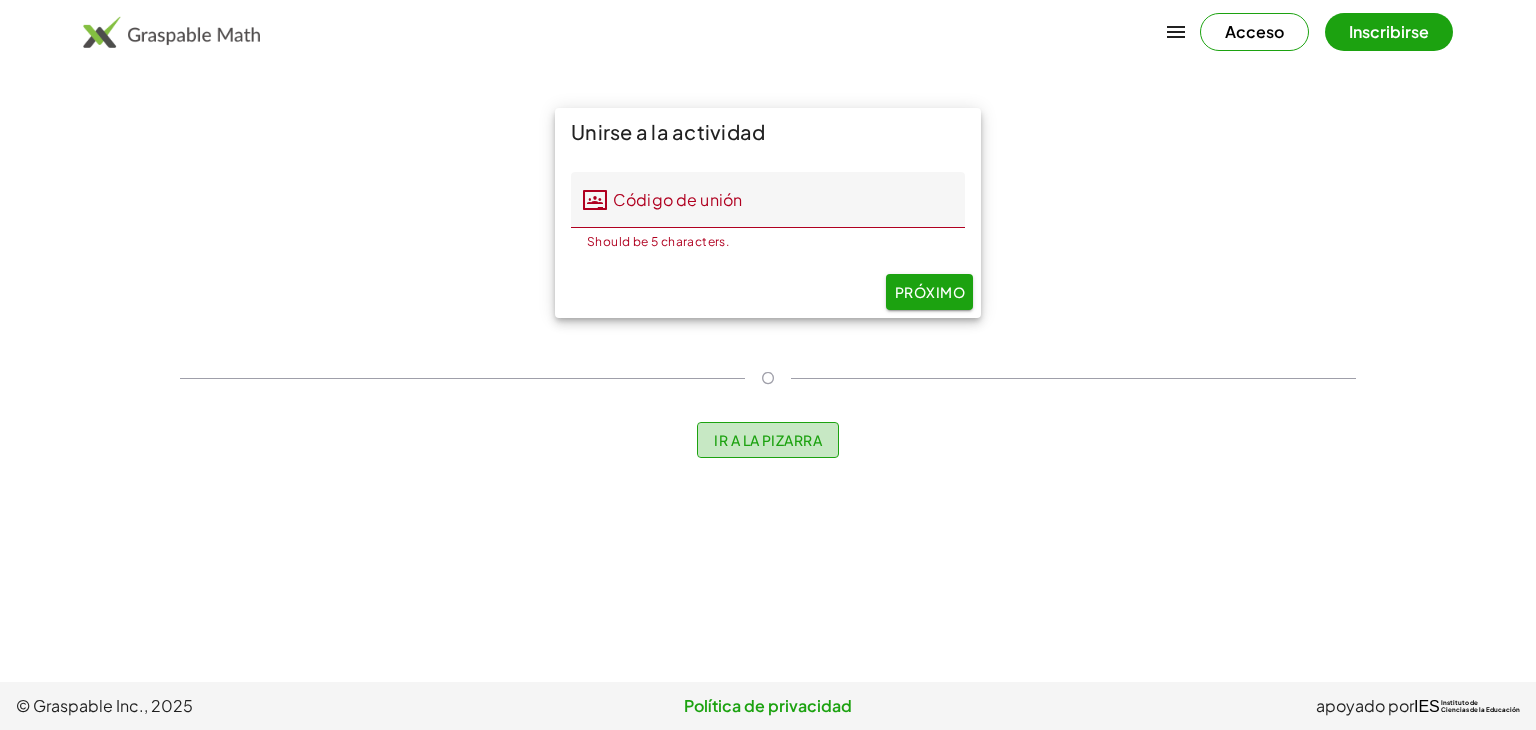 click on "Ir a la pizarra" at bounding box center [768, 440] 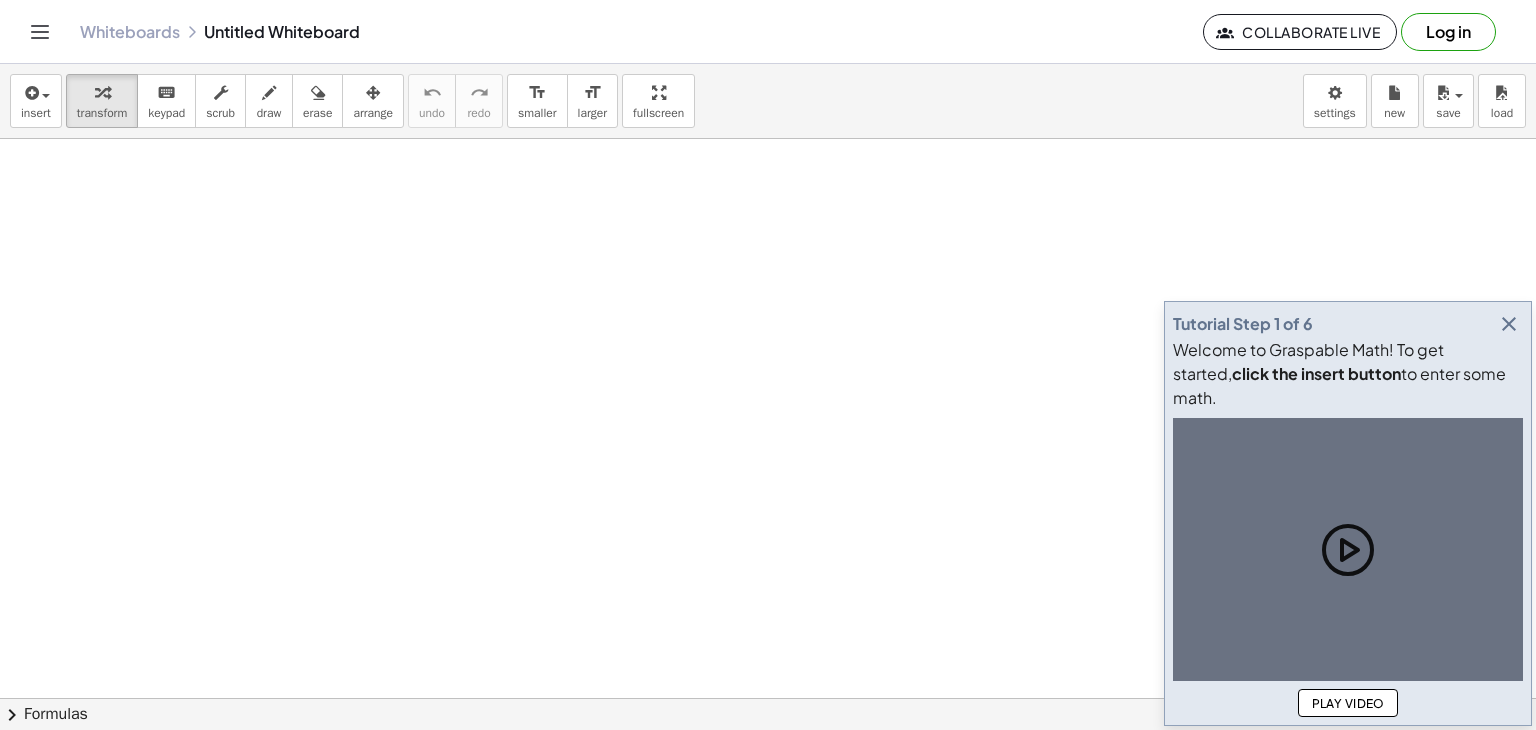 click at bounding box center (768, 698) 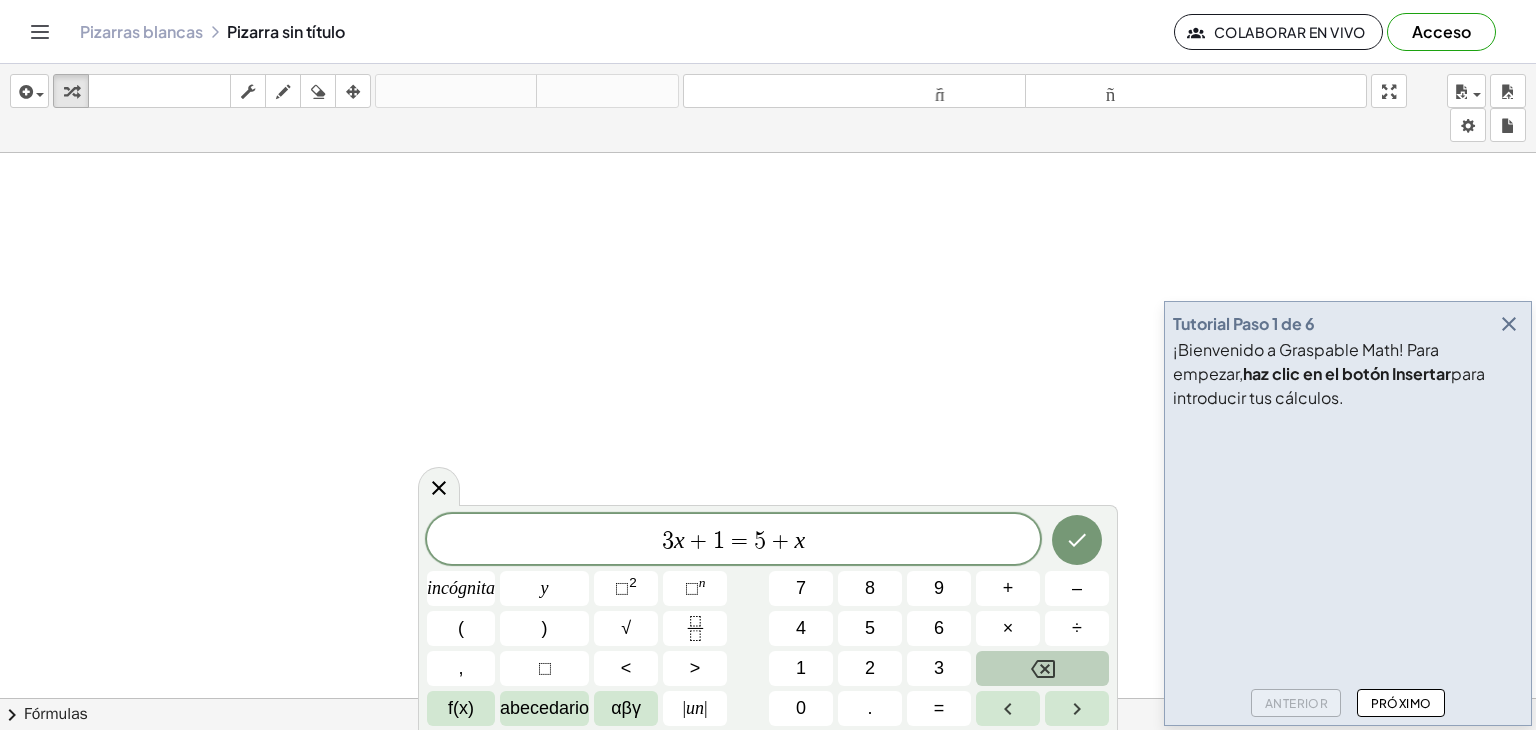 click at bounding box center (1042, 668) 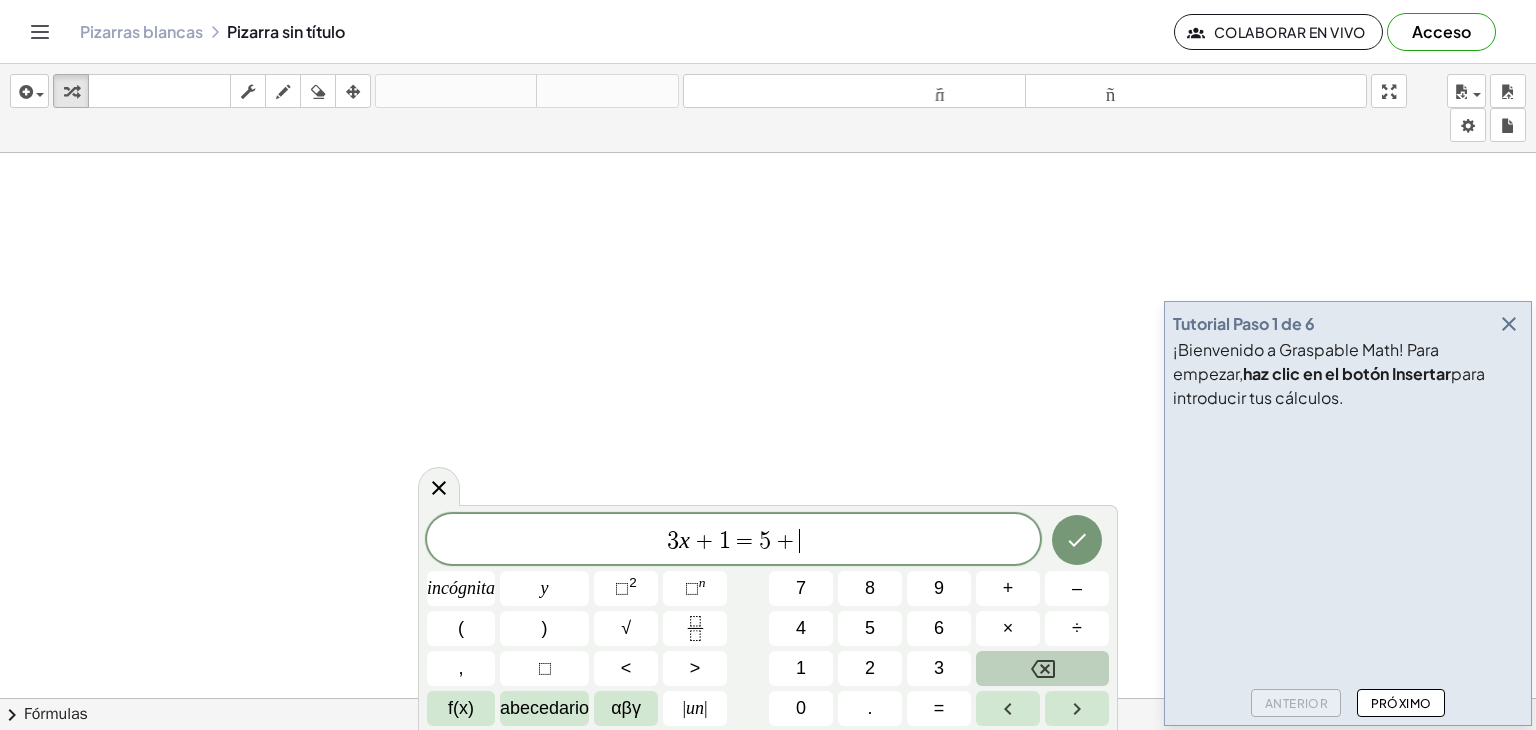 click at bounding box center (1042, 668) 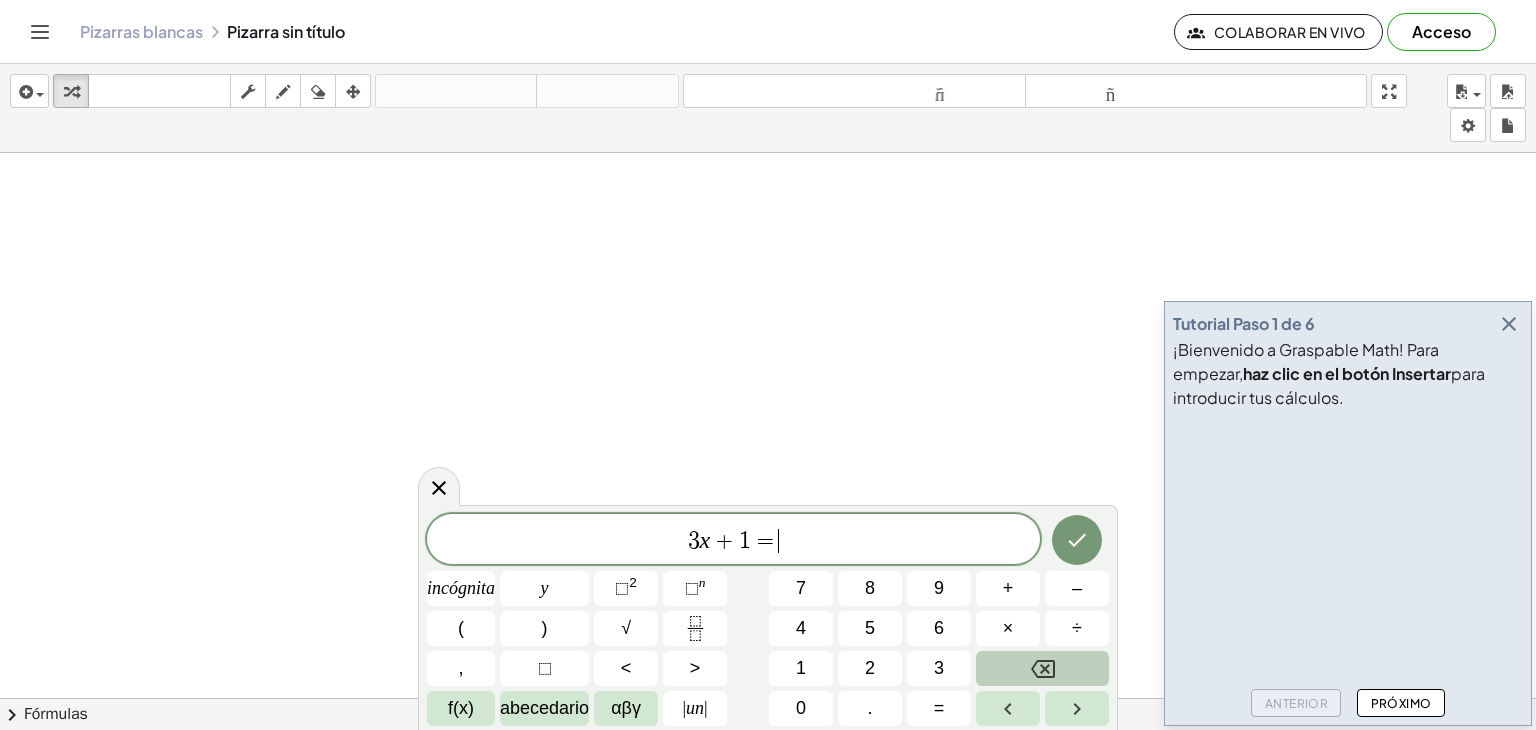 click at bounding box center [1042, 668] 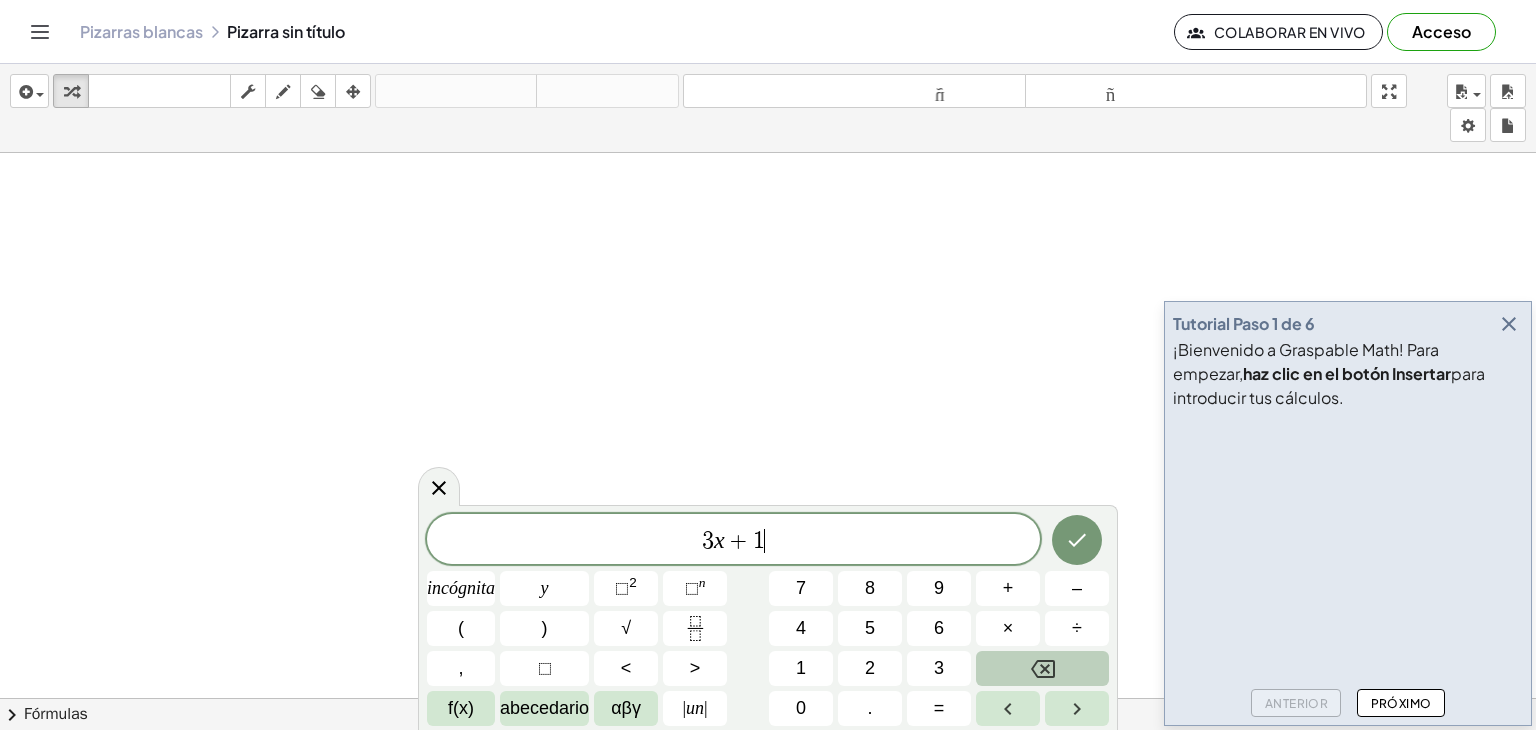 click at bounding box center (1042, 668) 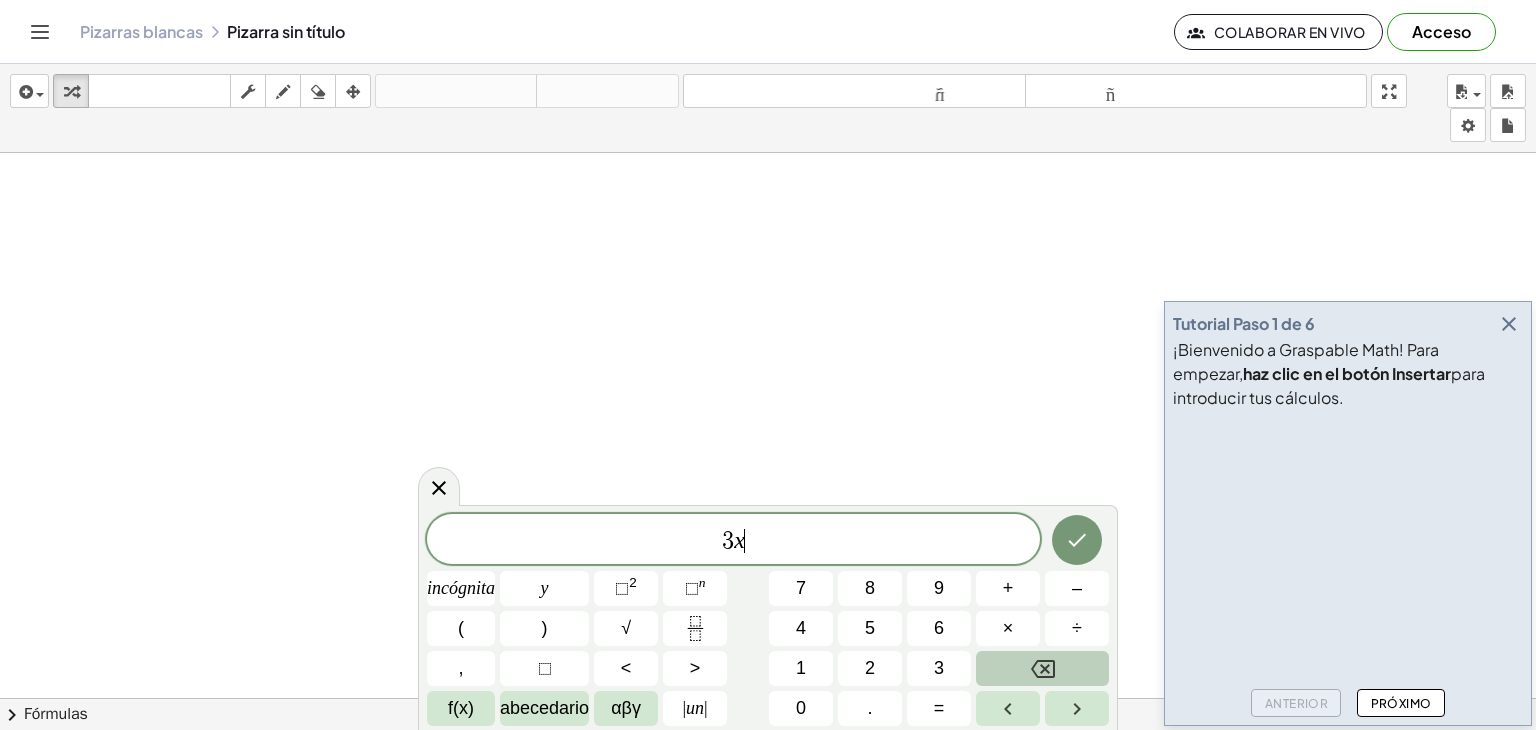 click at bounding box center (1042, 668) 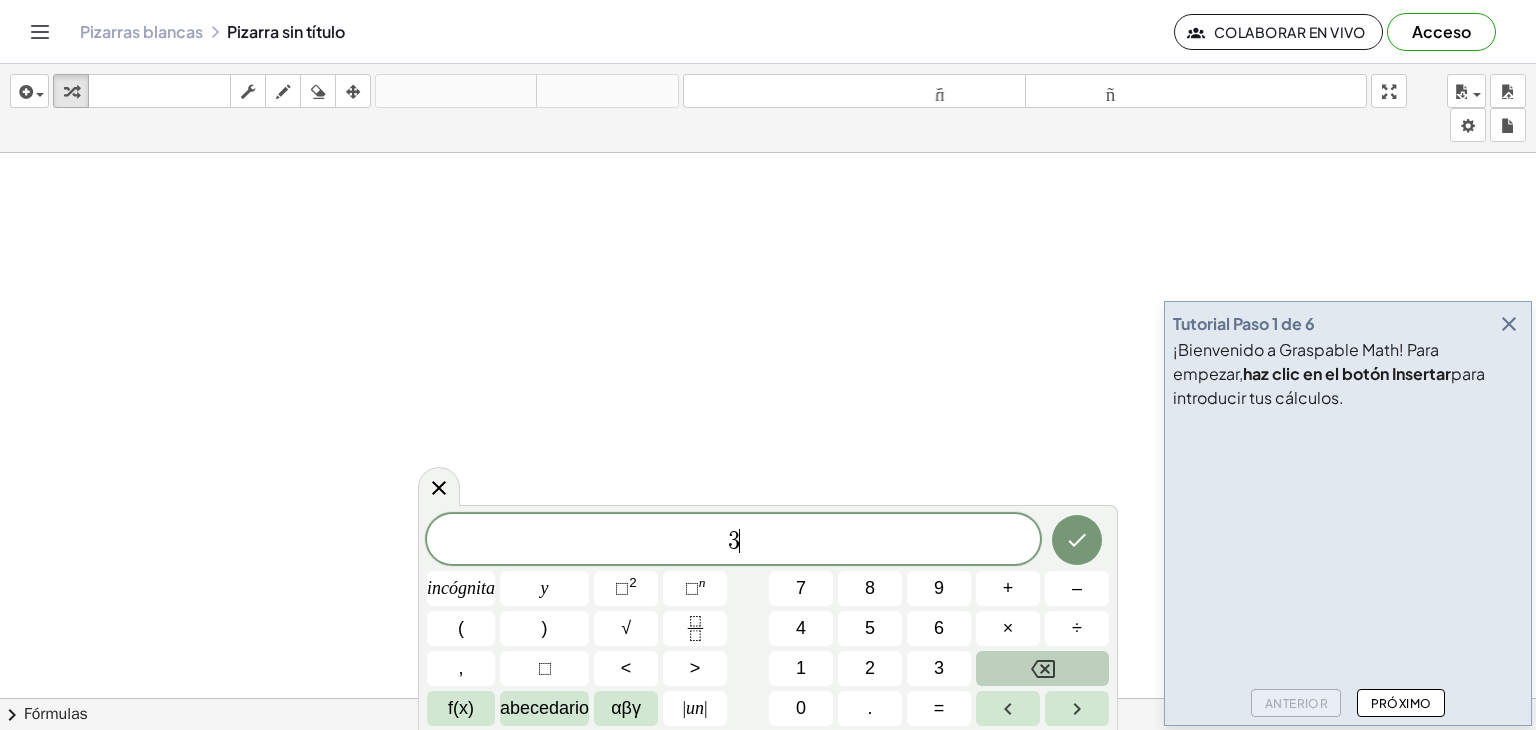 click at bounding box center (1042, 668) 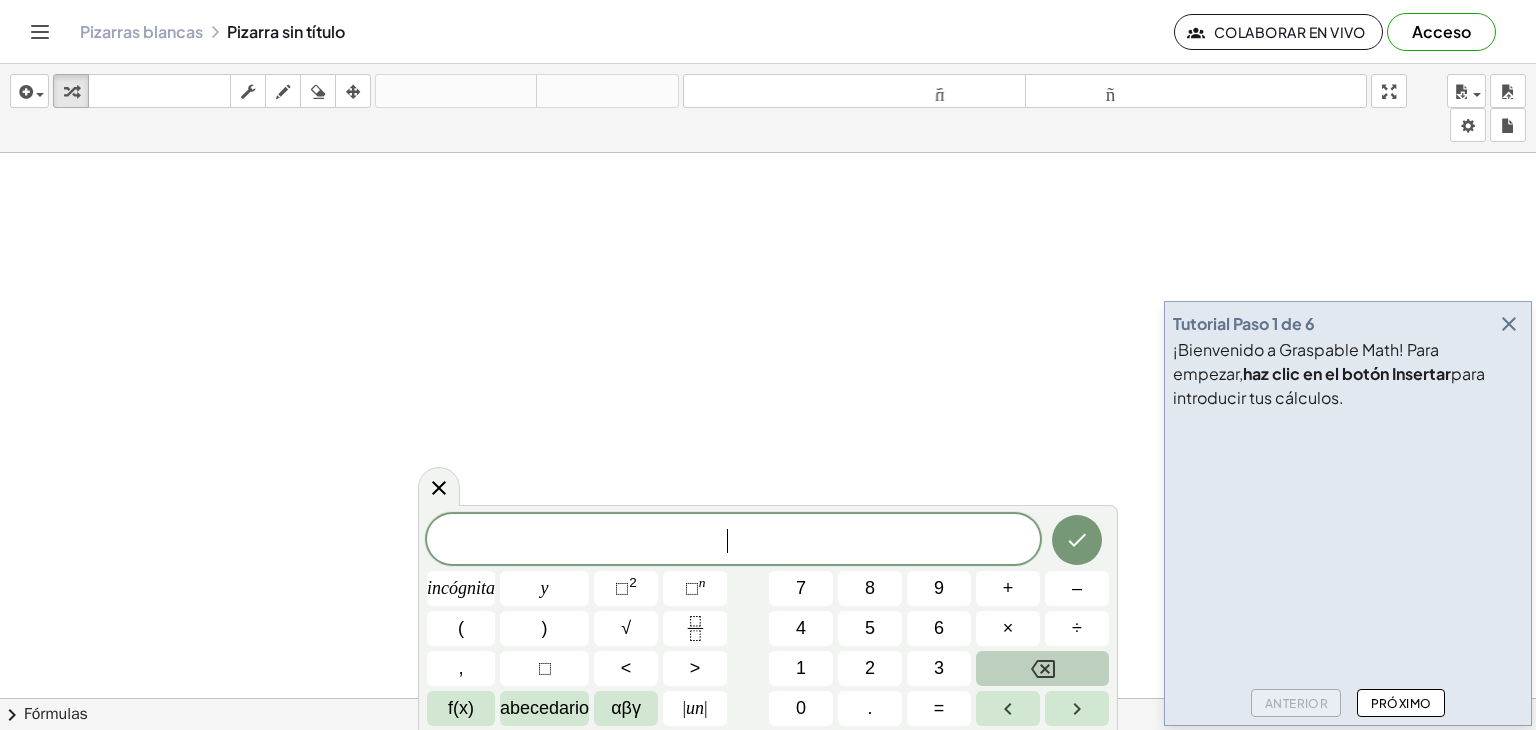 click at bounding box center (1042, 668) 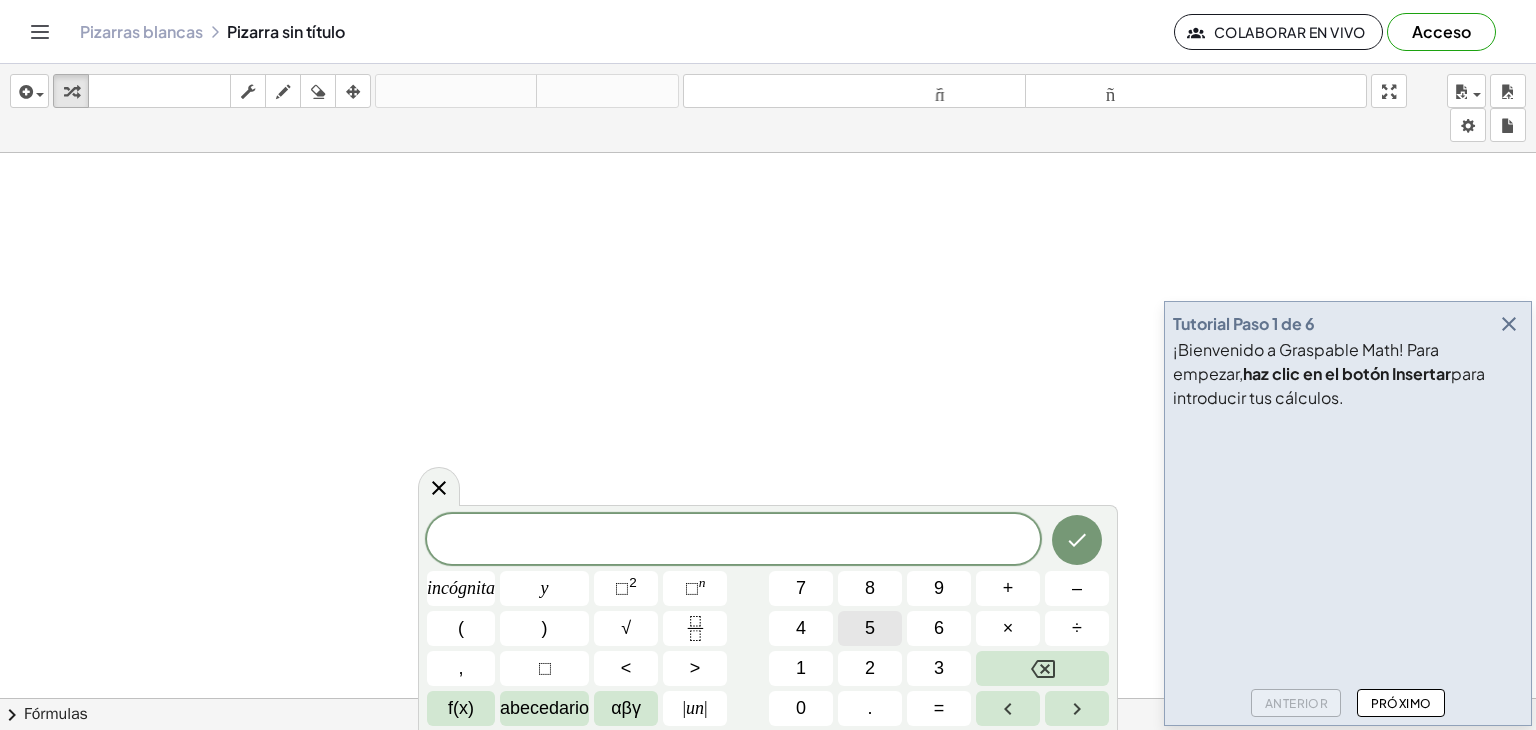 click on "5" at bounding box center (870, 628) 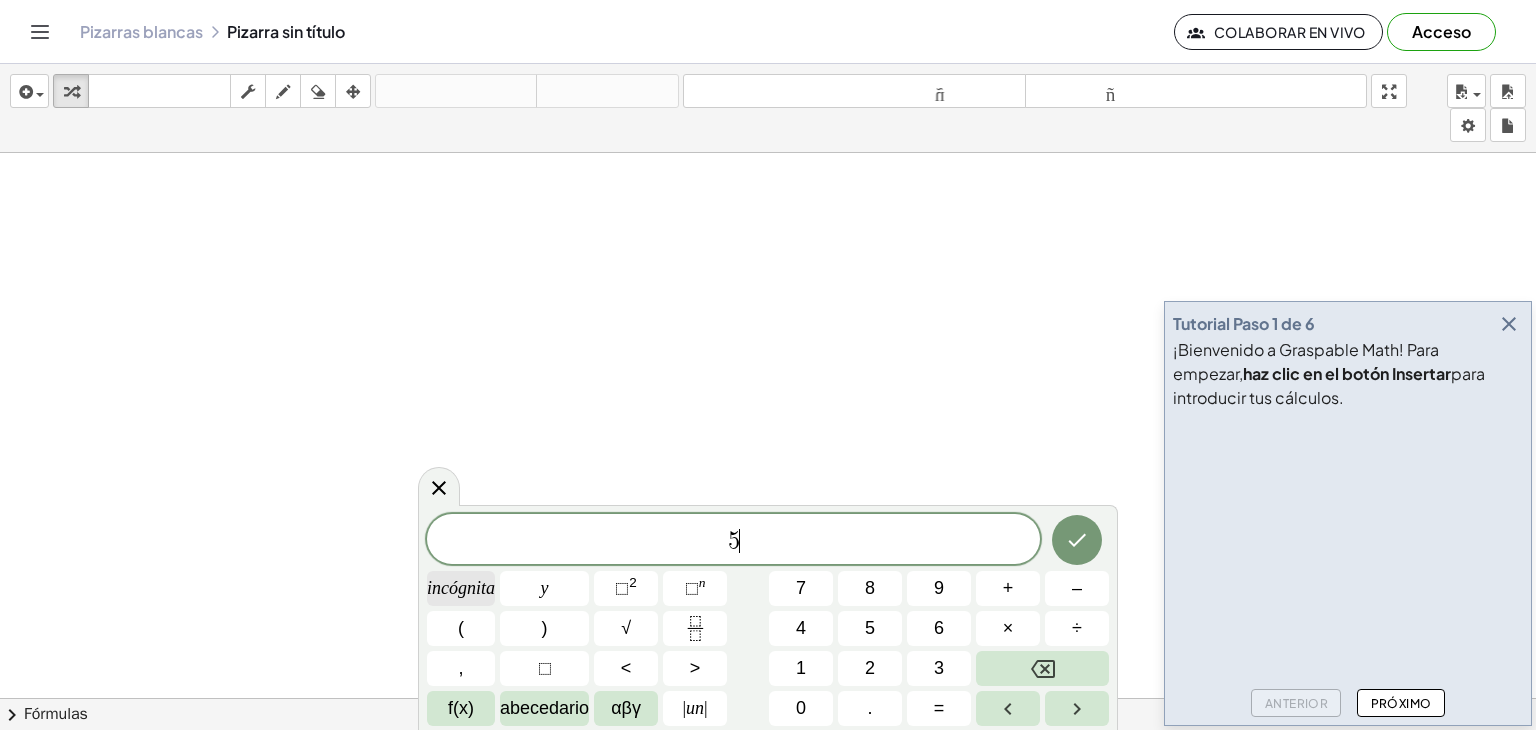 click on "incógnita" at bounding box center (461, 588) 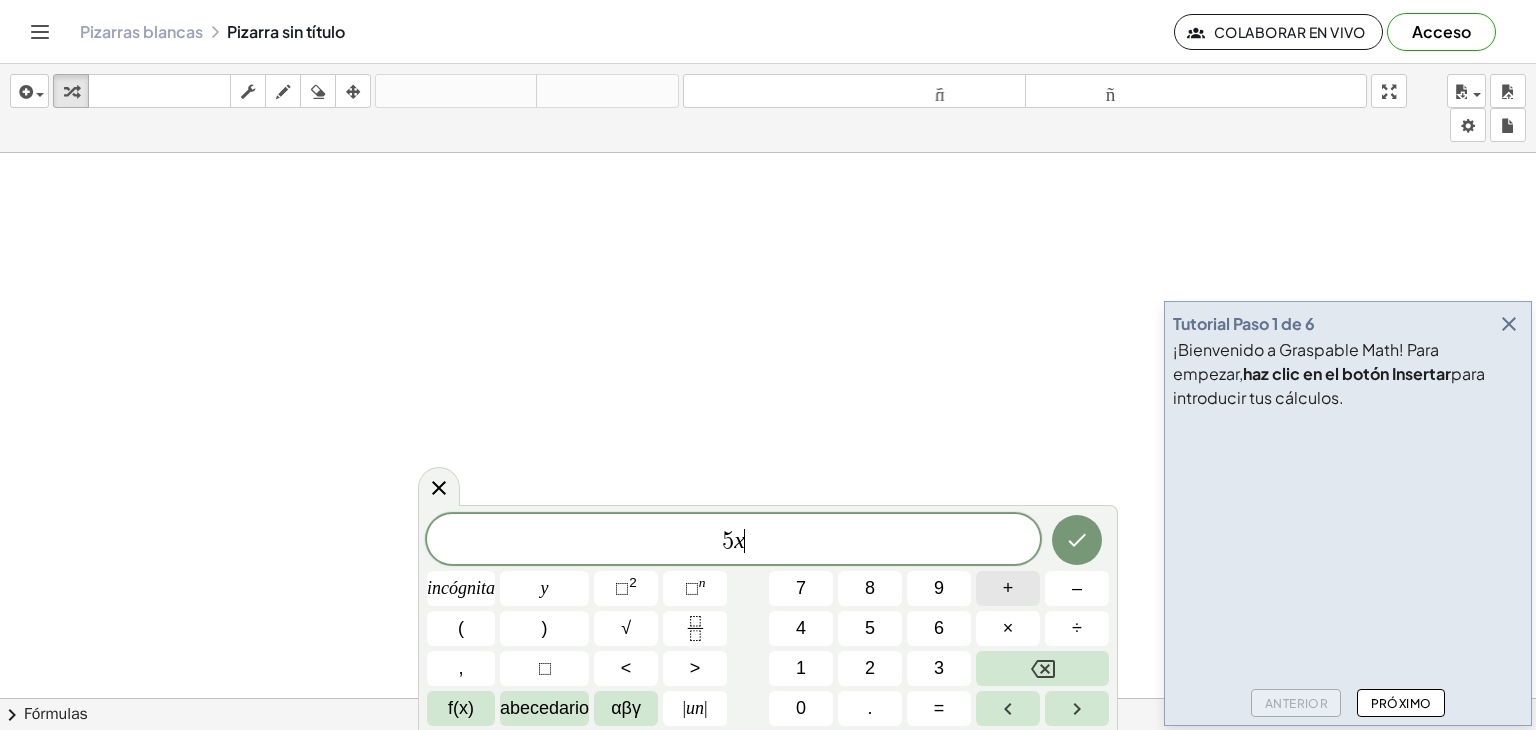 click on "+" at bounding box center [1008, 588] 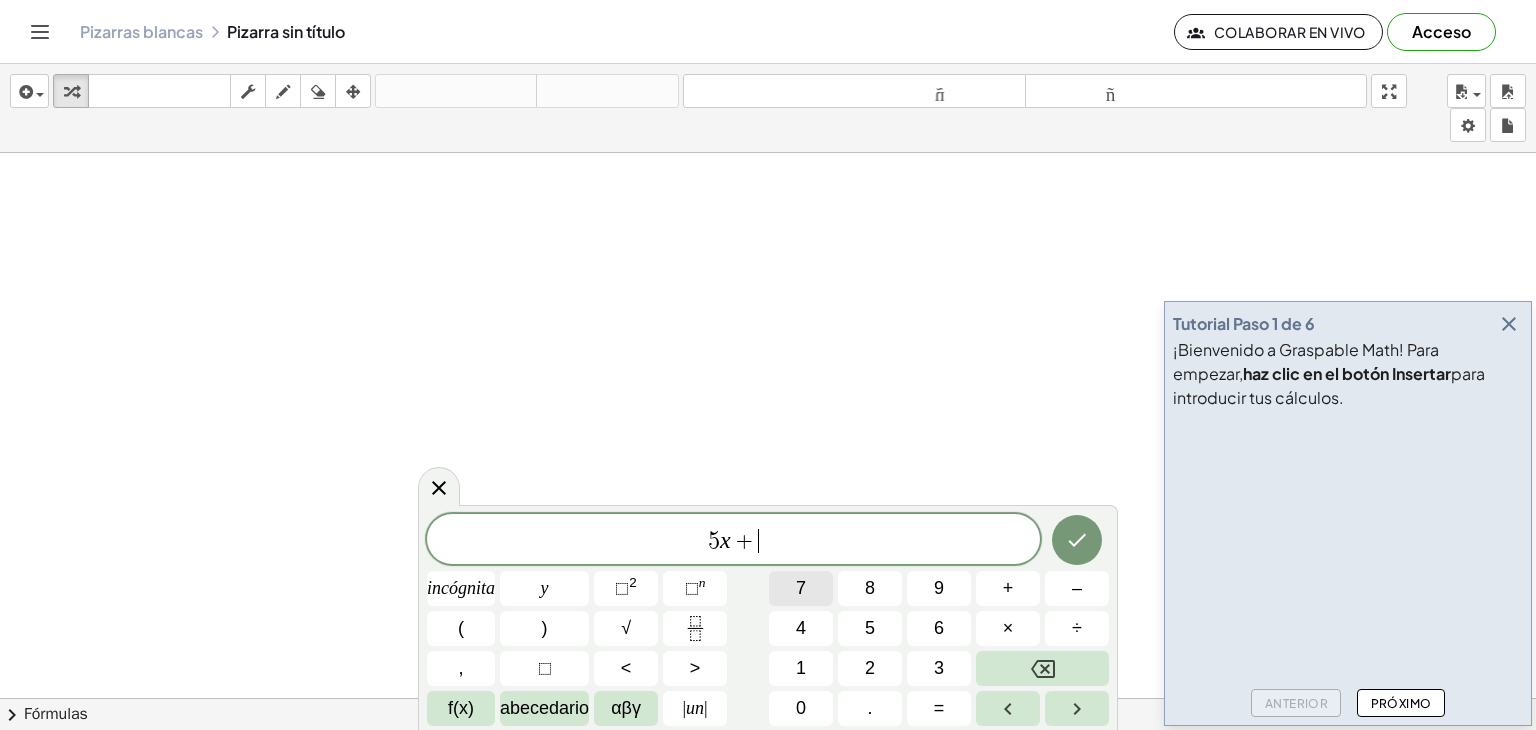 click on "7" at bounding box center (801, 588) 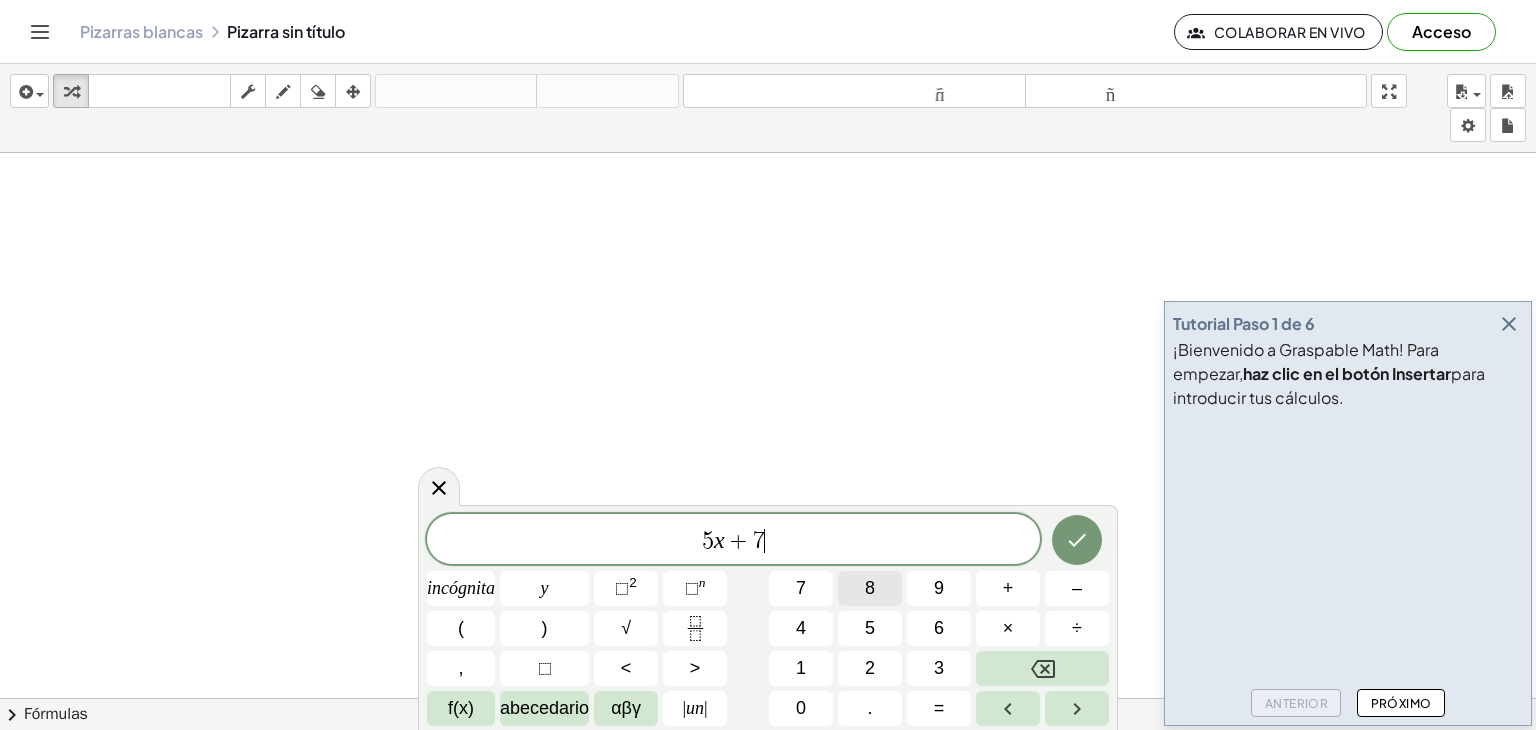 click on "8" at bounding box center [870, 588] 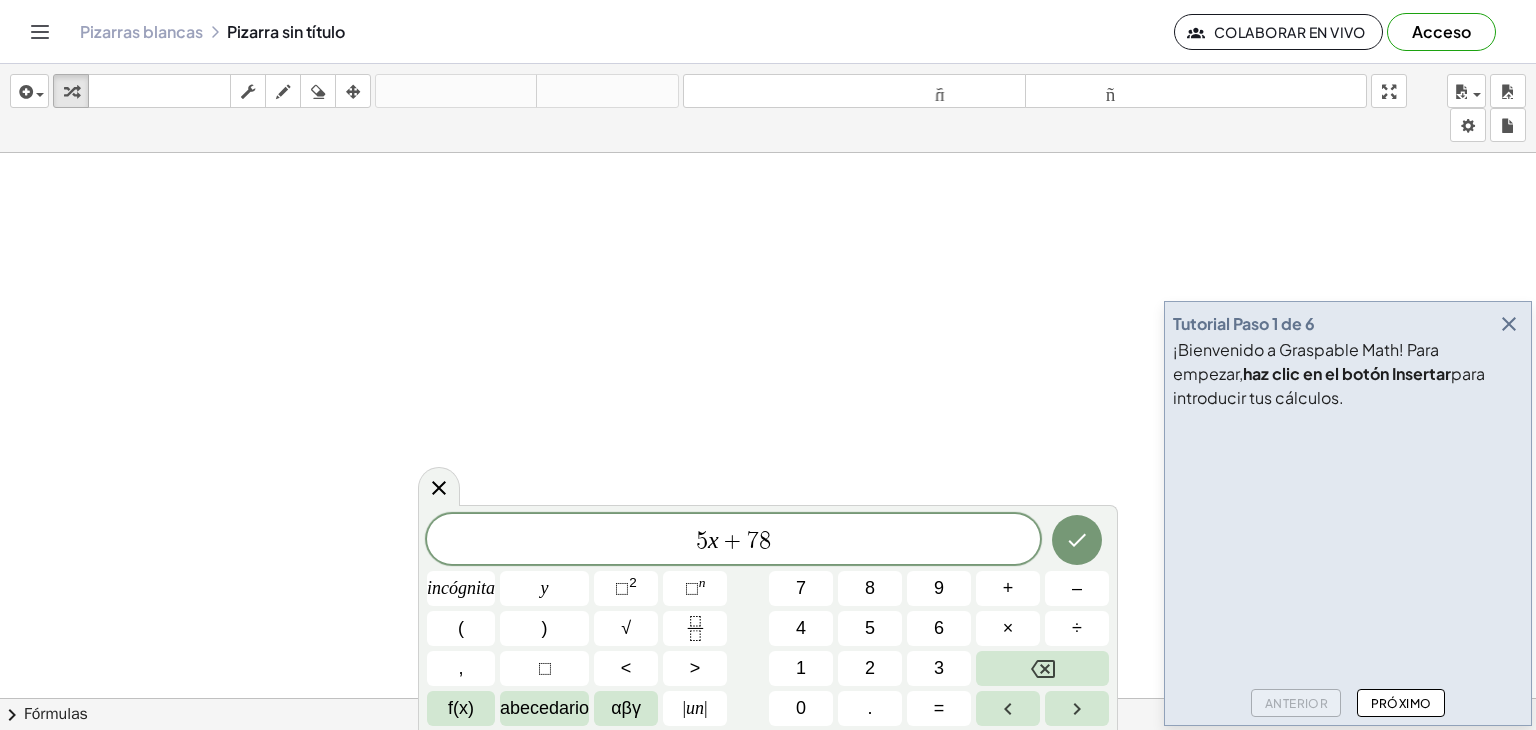 click on "5 x + 7 8 ​ incógnita y ⬚  2 ⬚  n 7 8 9 + – ( ) √ 4 5 6 × ÷ , ⬚ < > 1 2 3 f(x) abecedario αβγ |  un  | 0 . =" at bounding box center [768, 620] 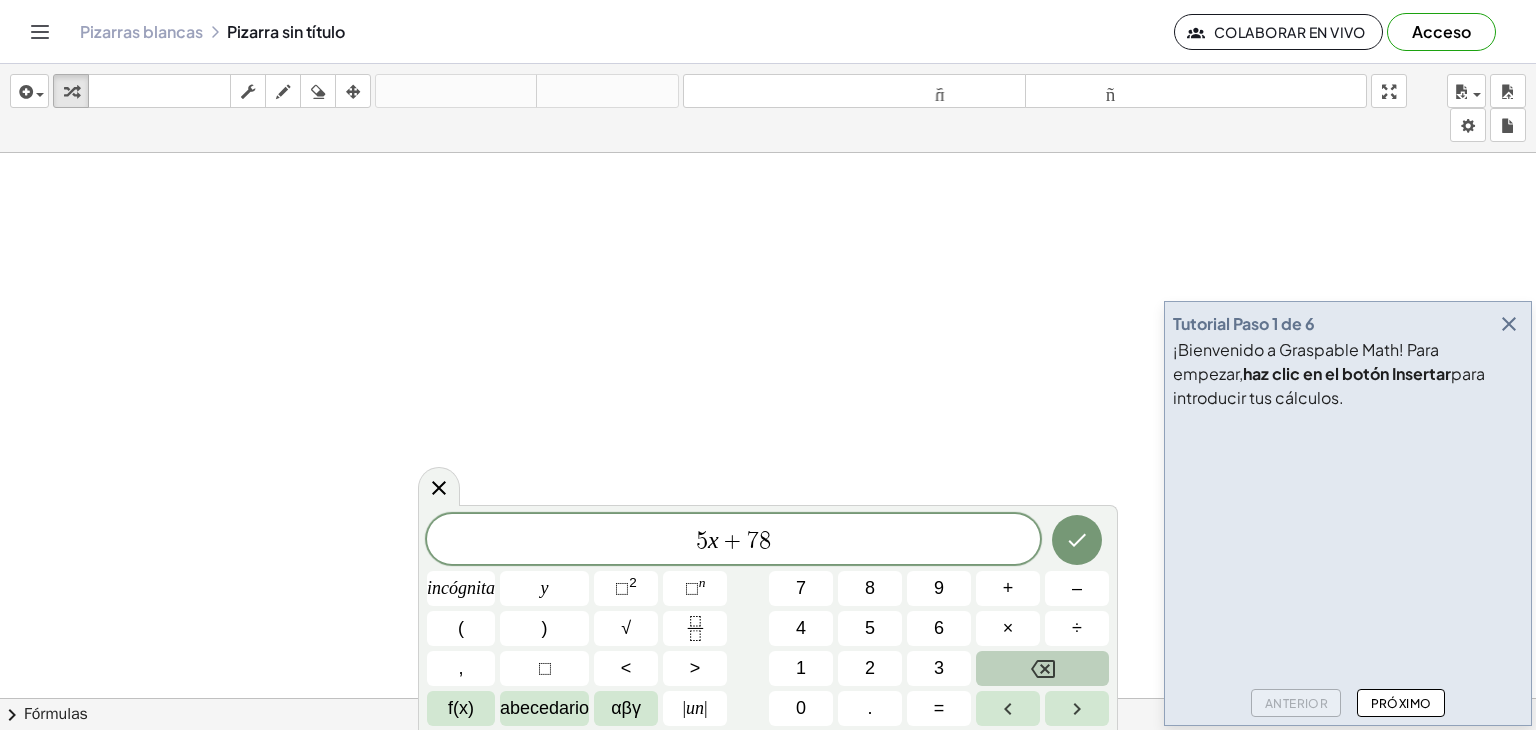 click at bounding box center [1042, 668] 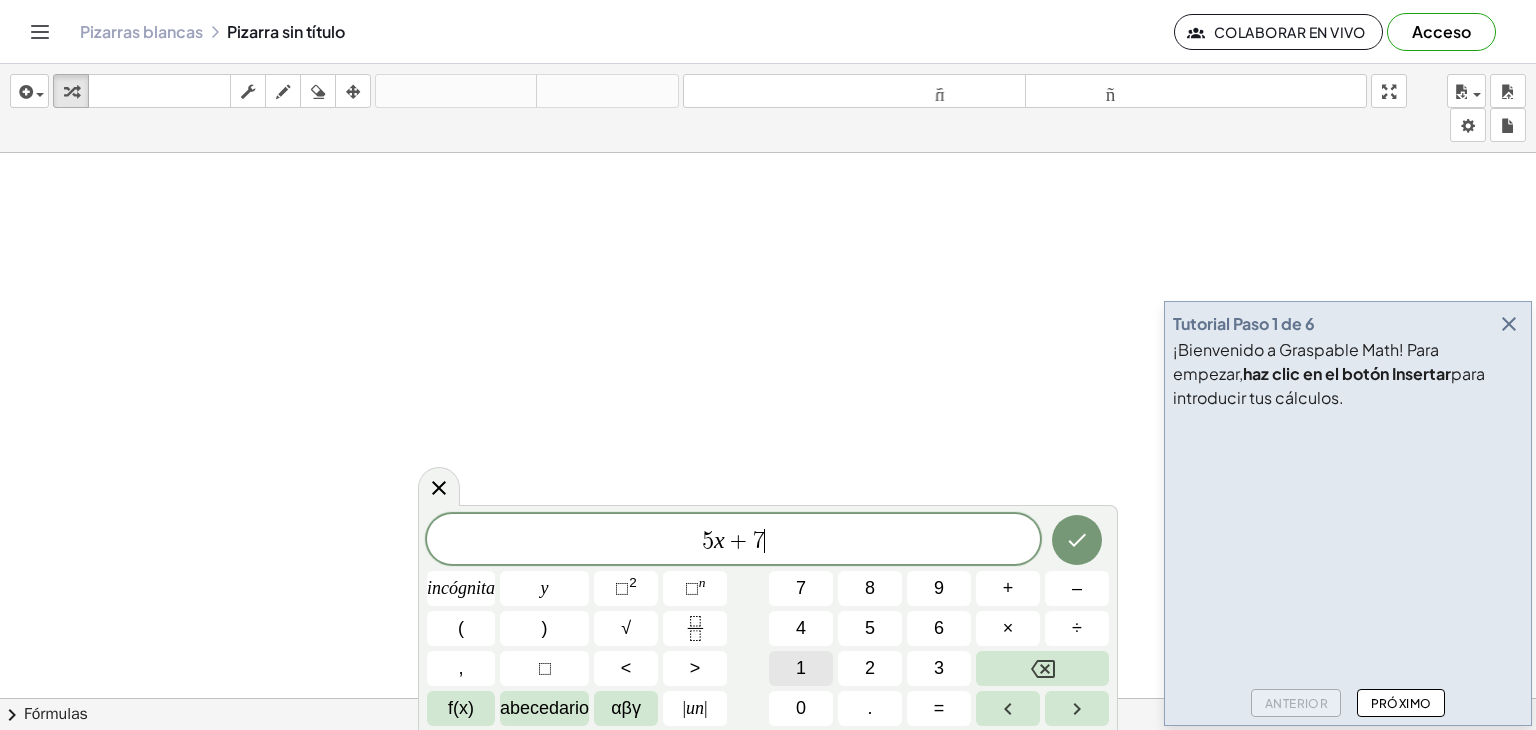 click on "1" at bounding box center (801, 668) 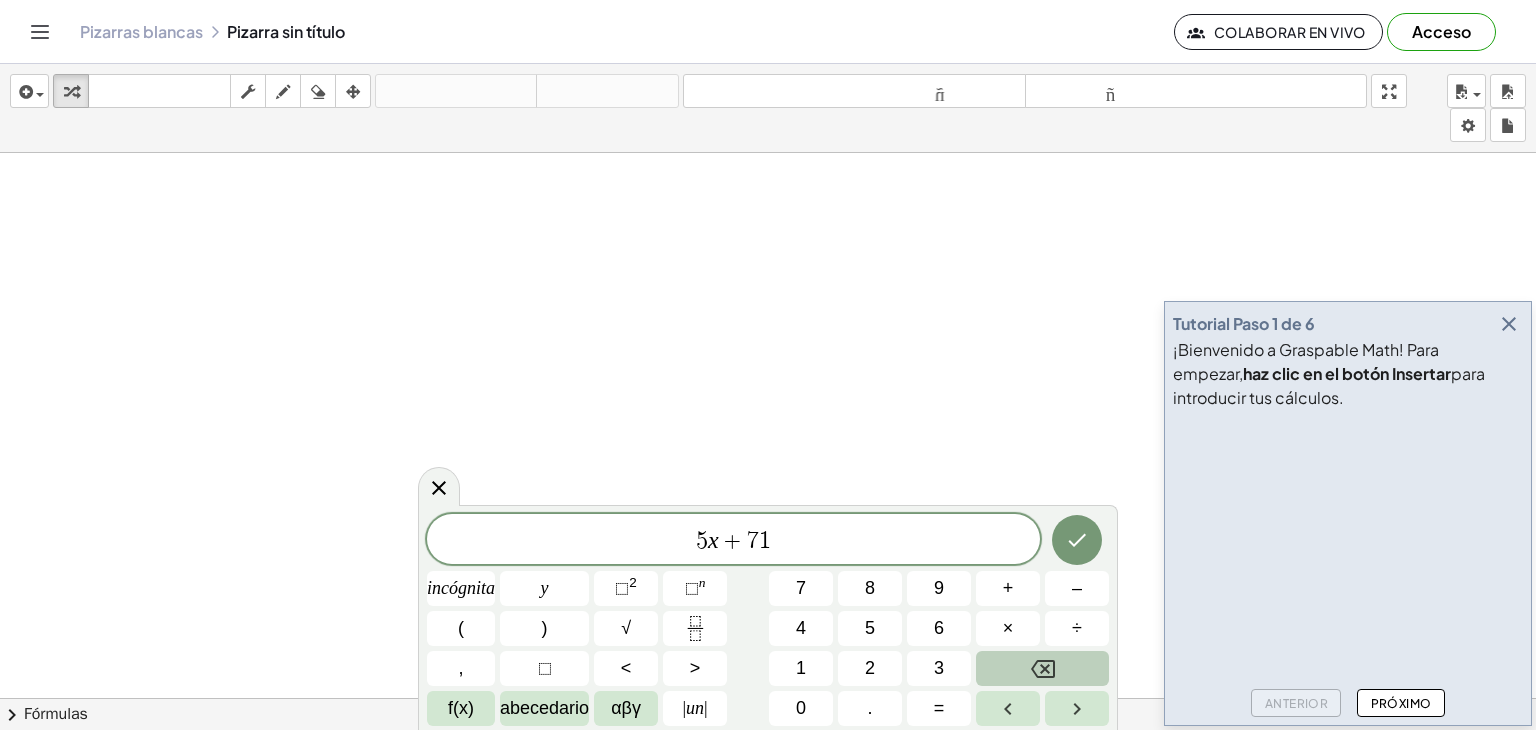 click at bounding box center (1042, 668) 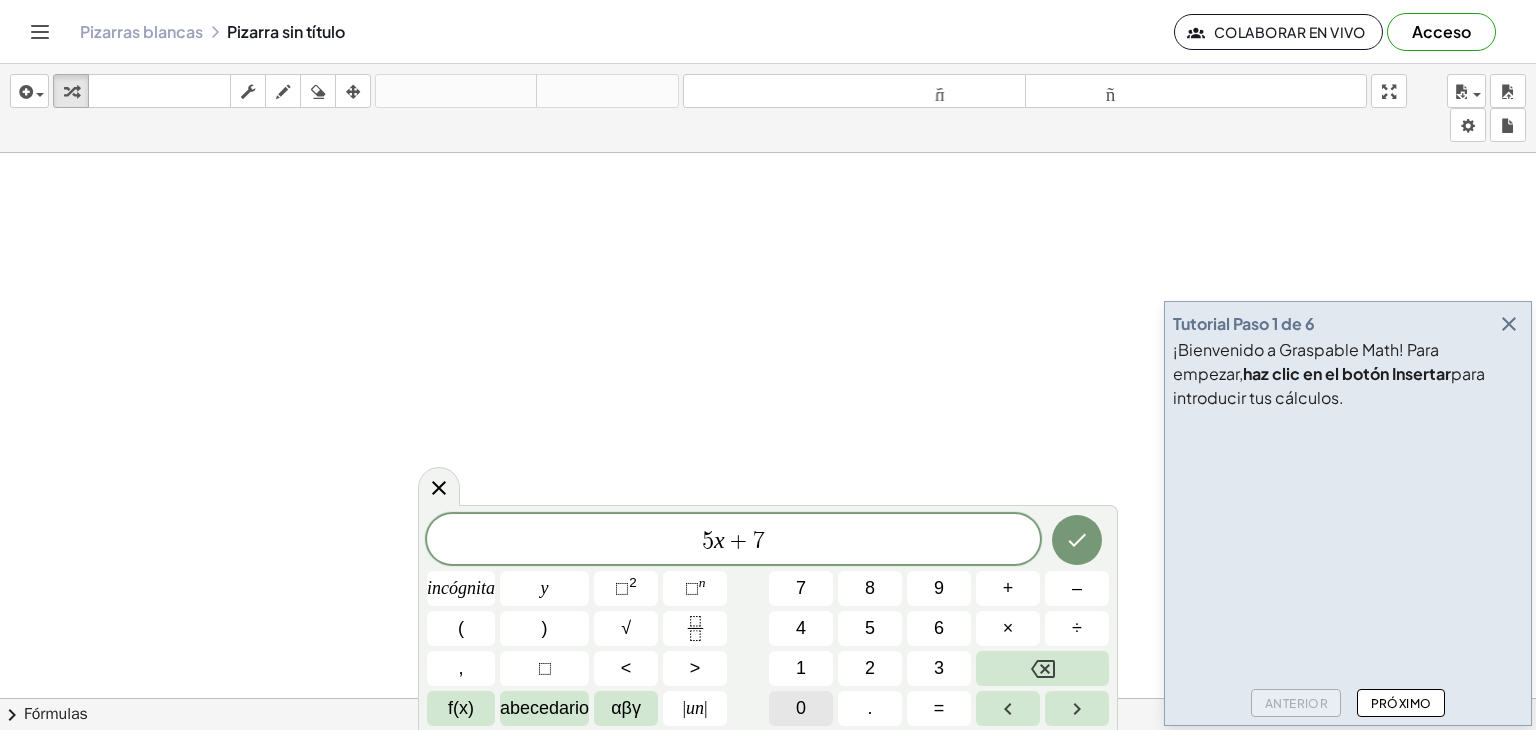 click on "0" at bounding box center (801, 708) 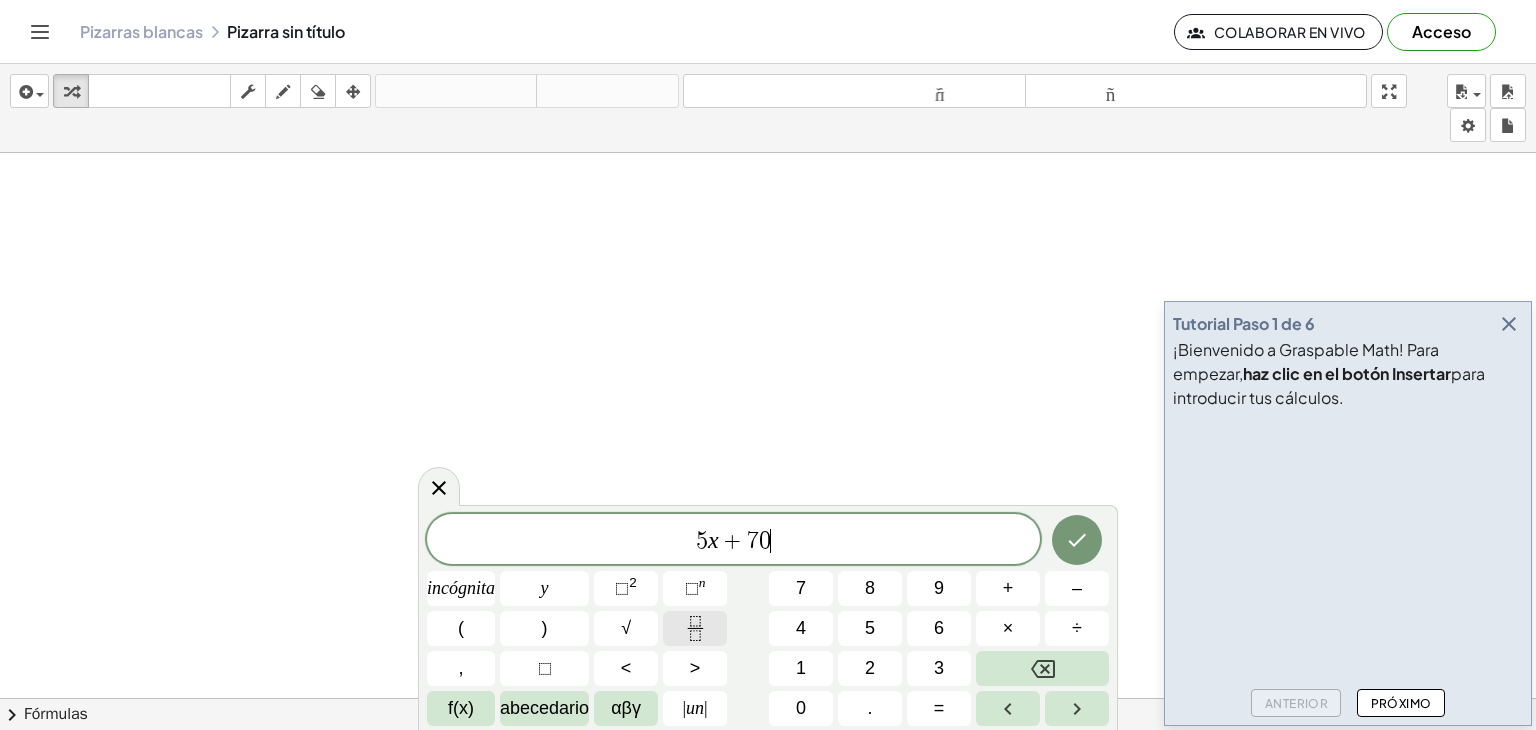 click 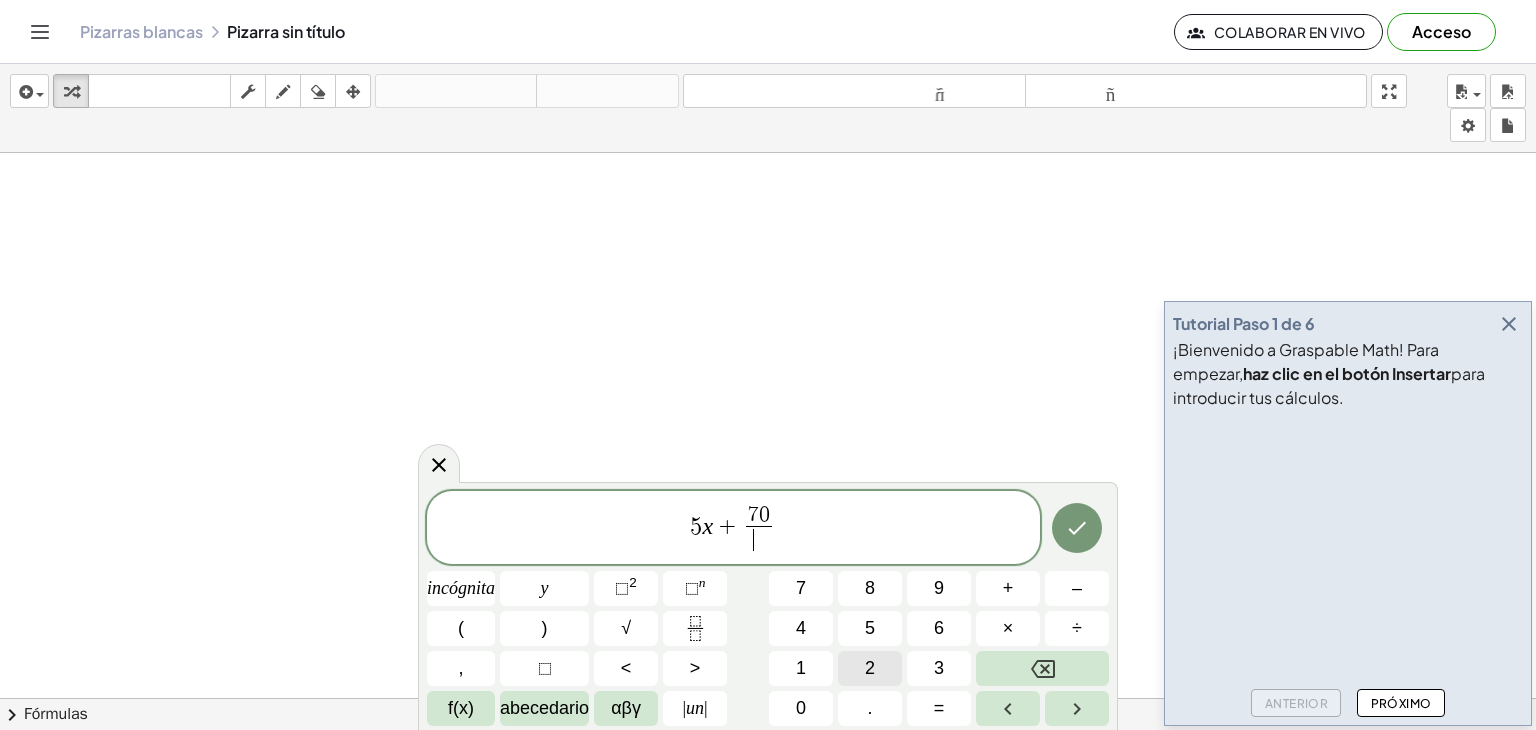click on "2" at bounding box center [870, 668] 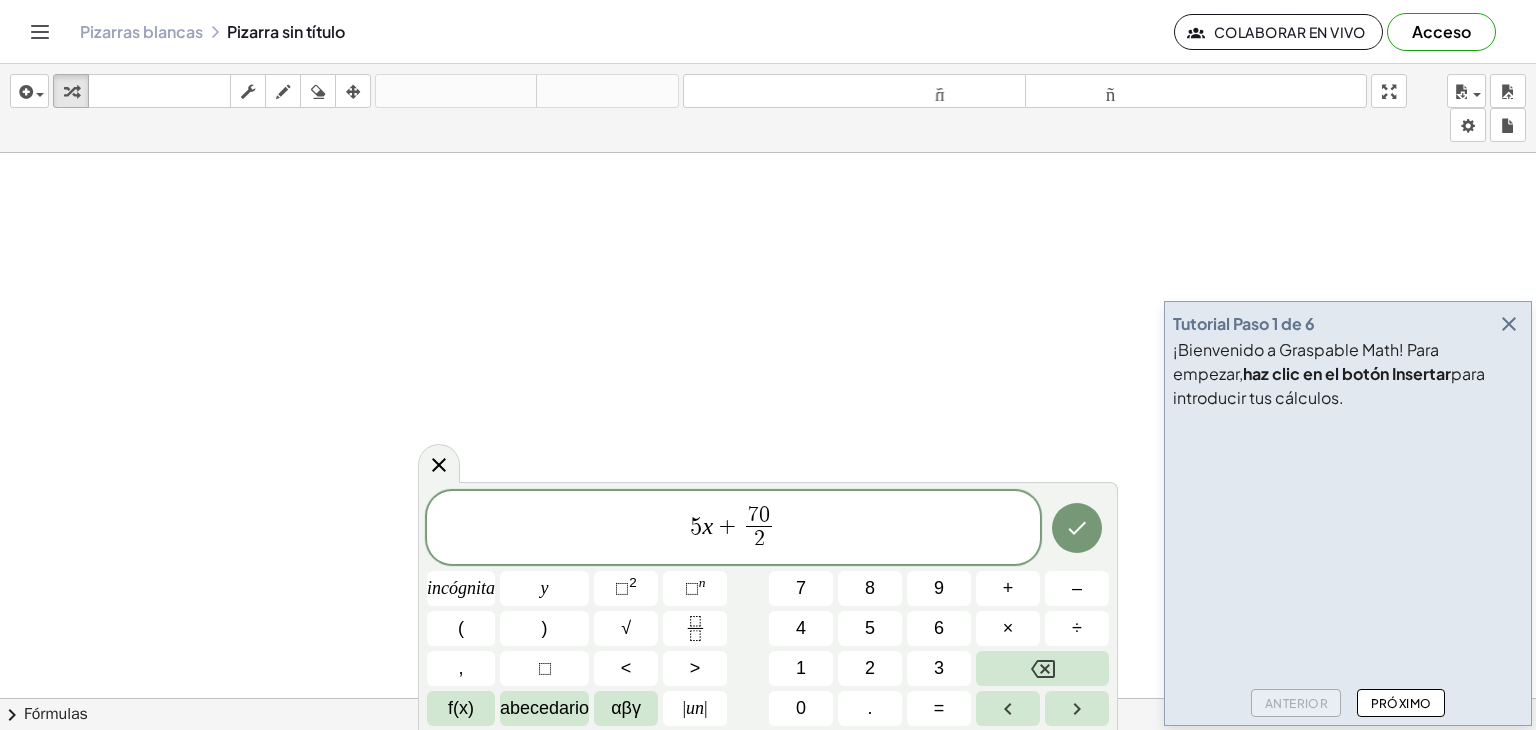 click on "5 x + 7 0 2 ​ ​" at bounding box center (733, 529) 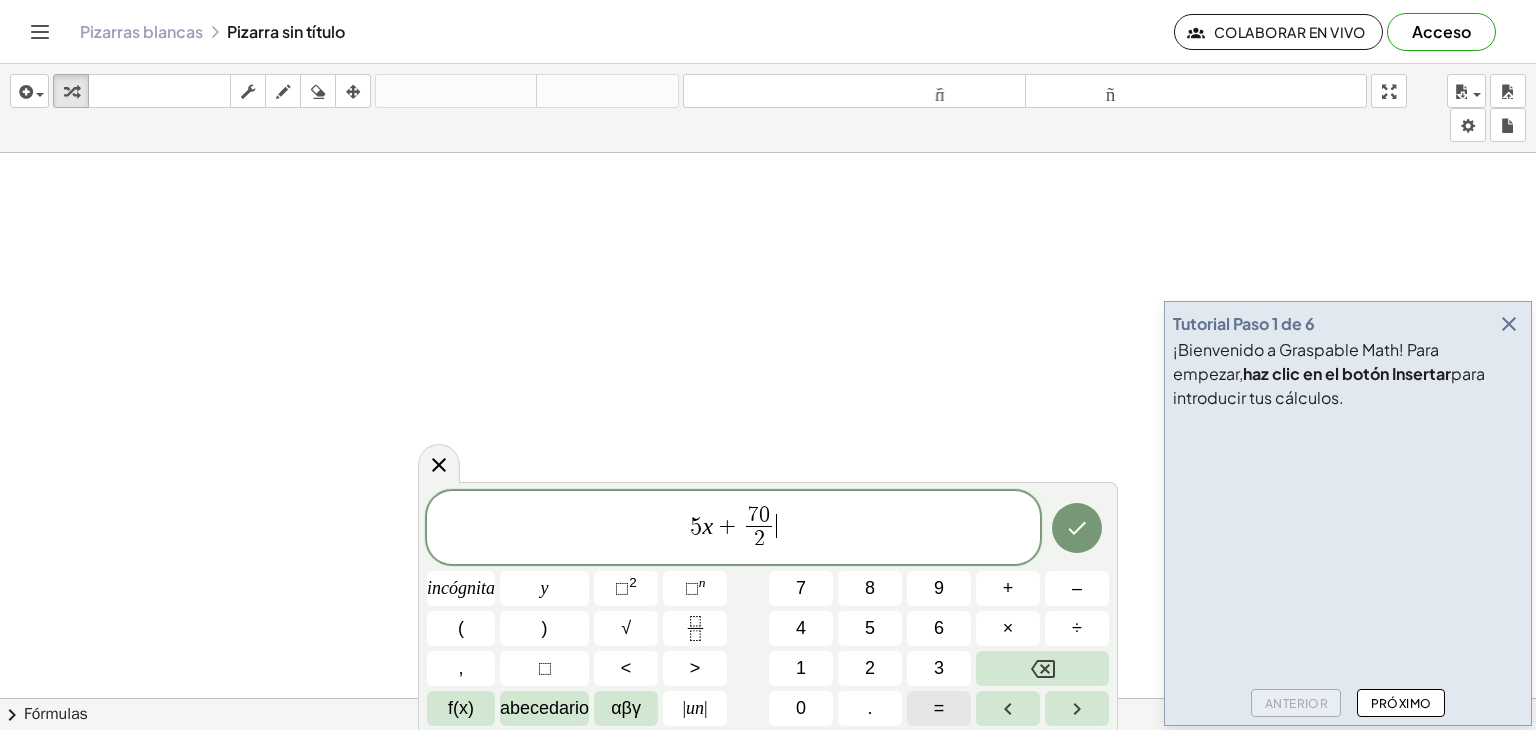 click on "=" at bounding box center [939, 708] 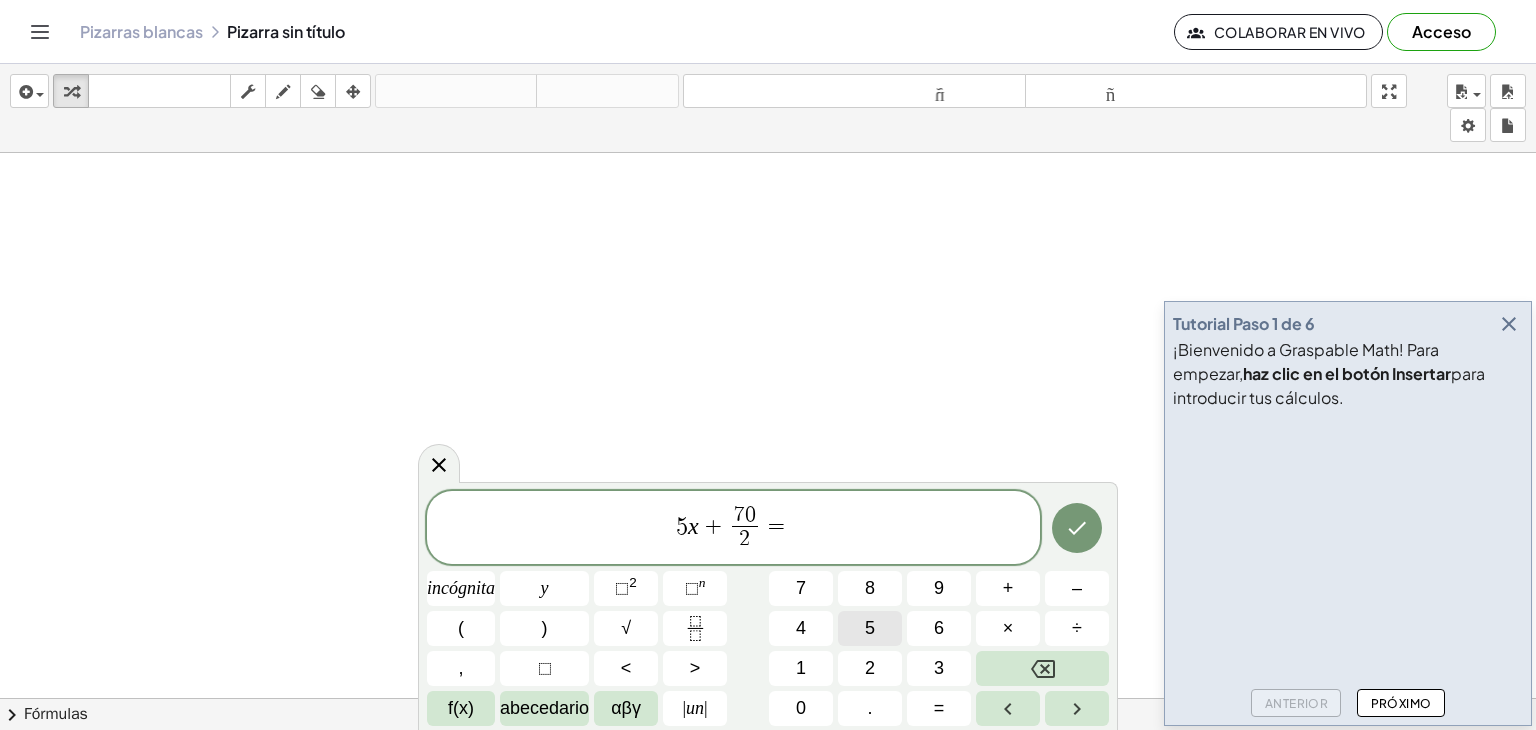 click on "5" at bounding box center (870, 628) 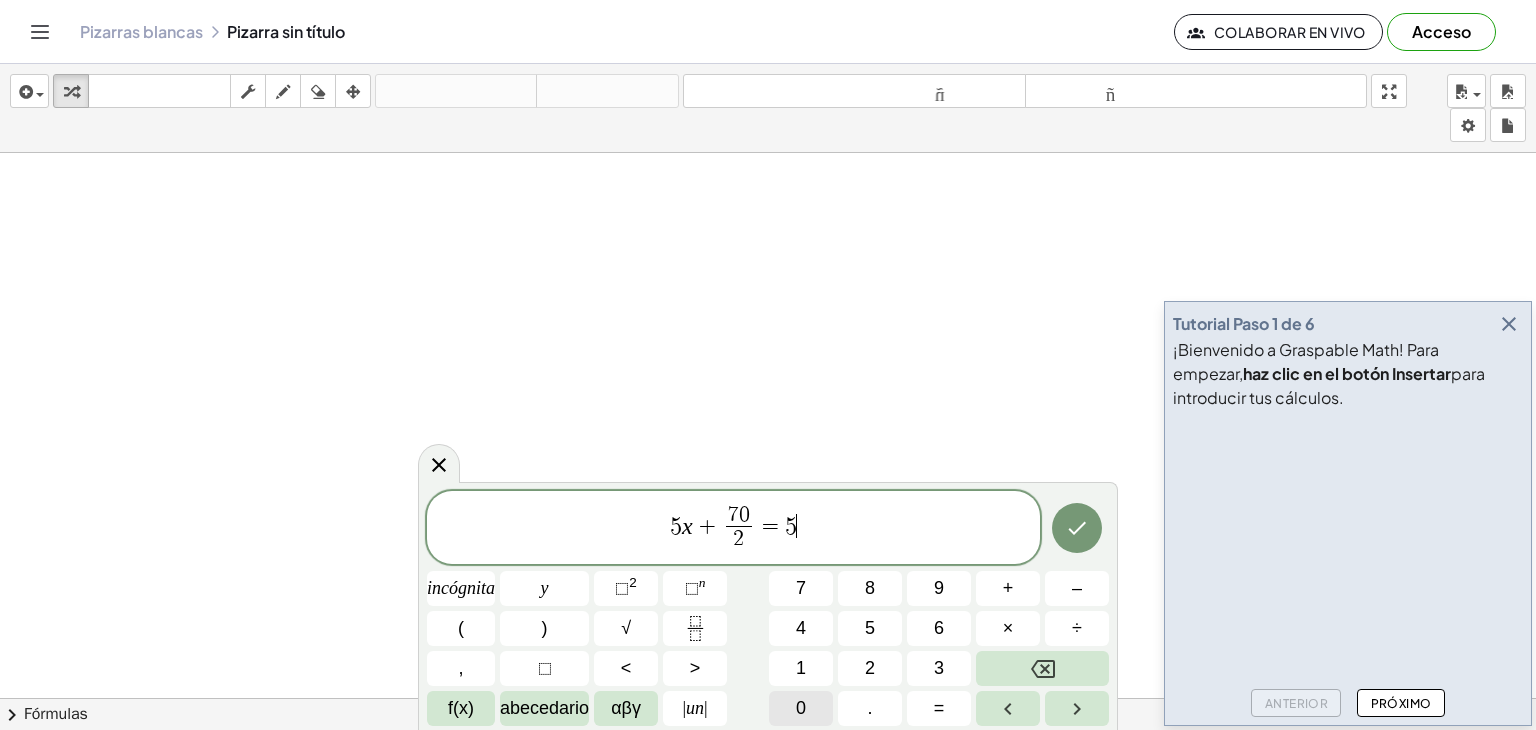 click on "0" at bounding box center [801, 708] 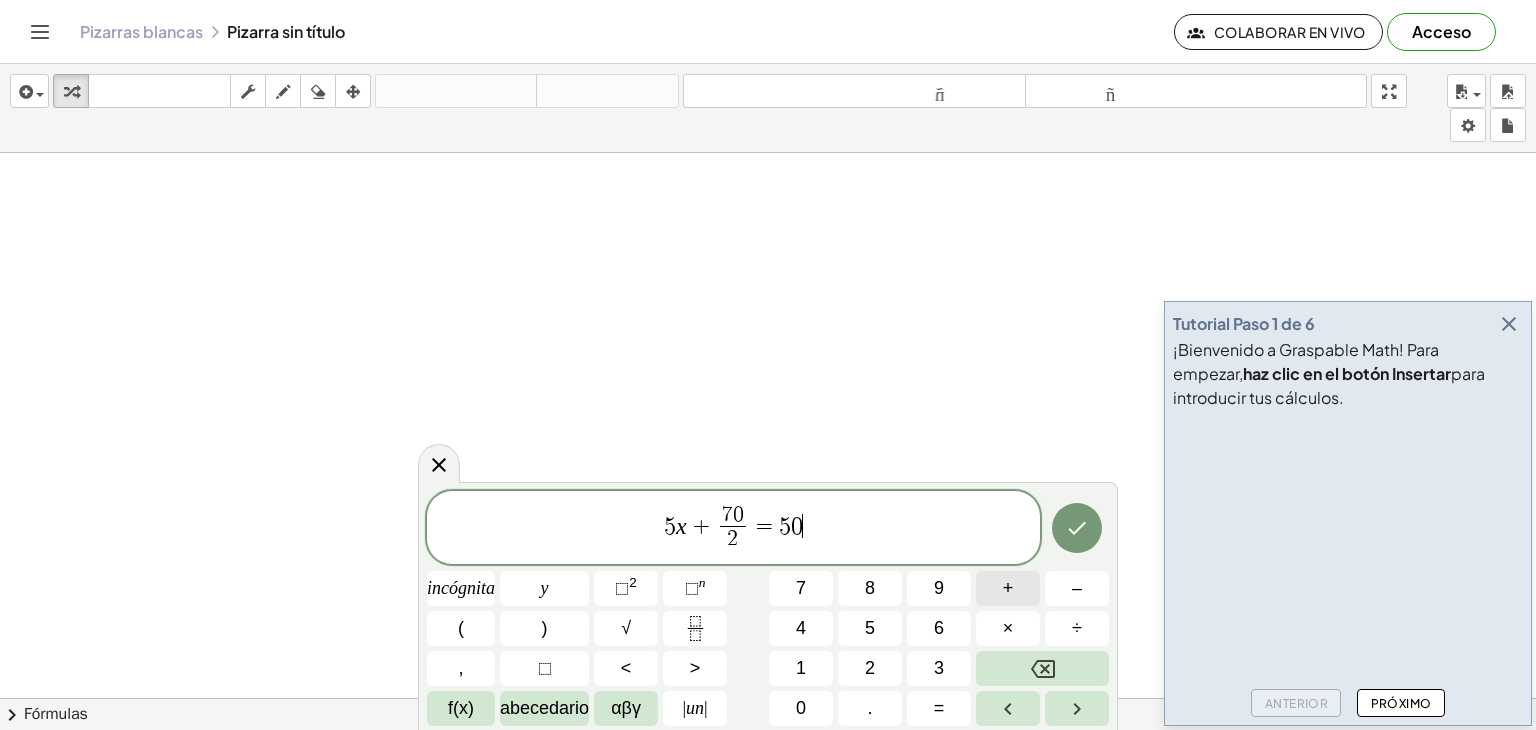 click on "+" at bounding box center (1008, 588) 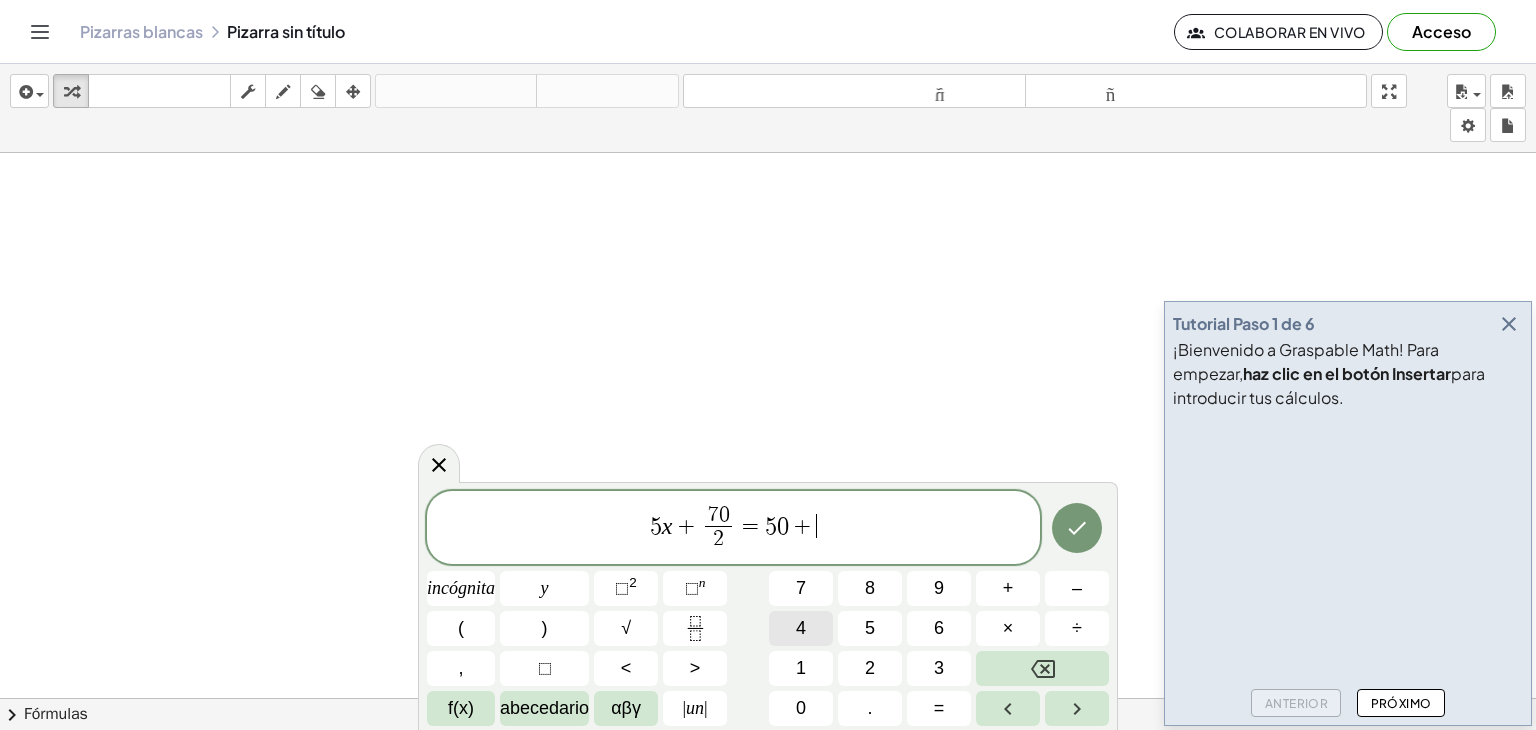 click on "4" at bounding box center [801, 628] 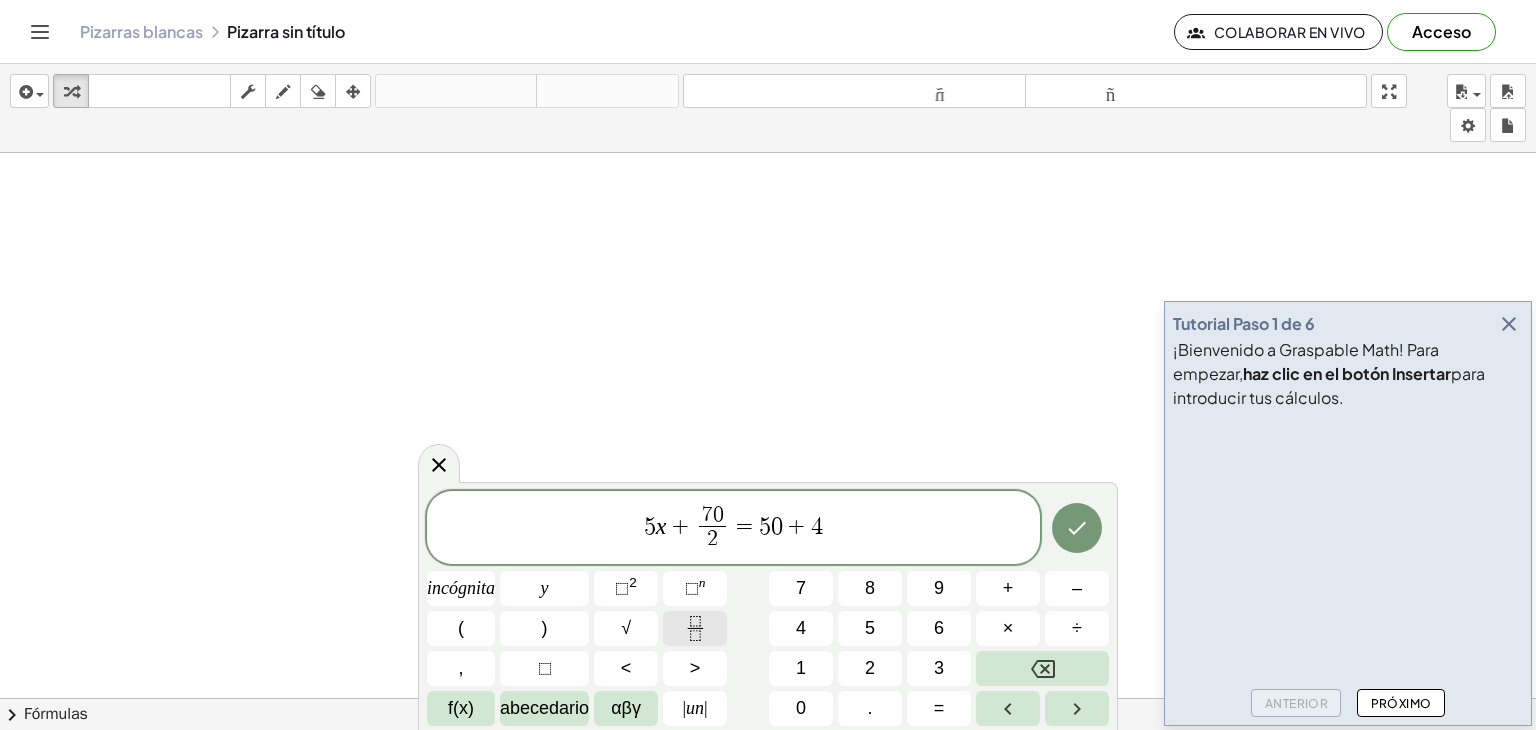 click 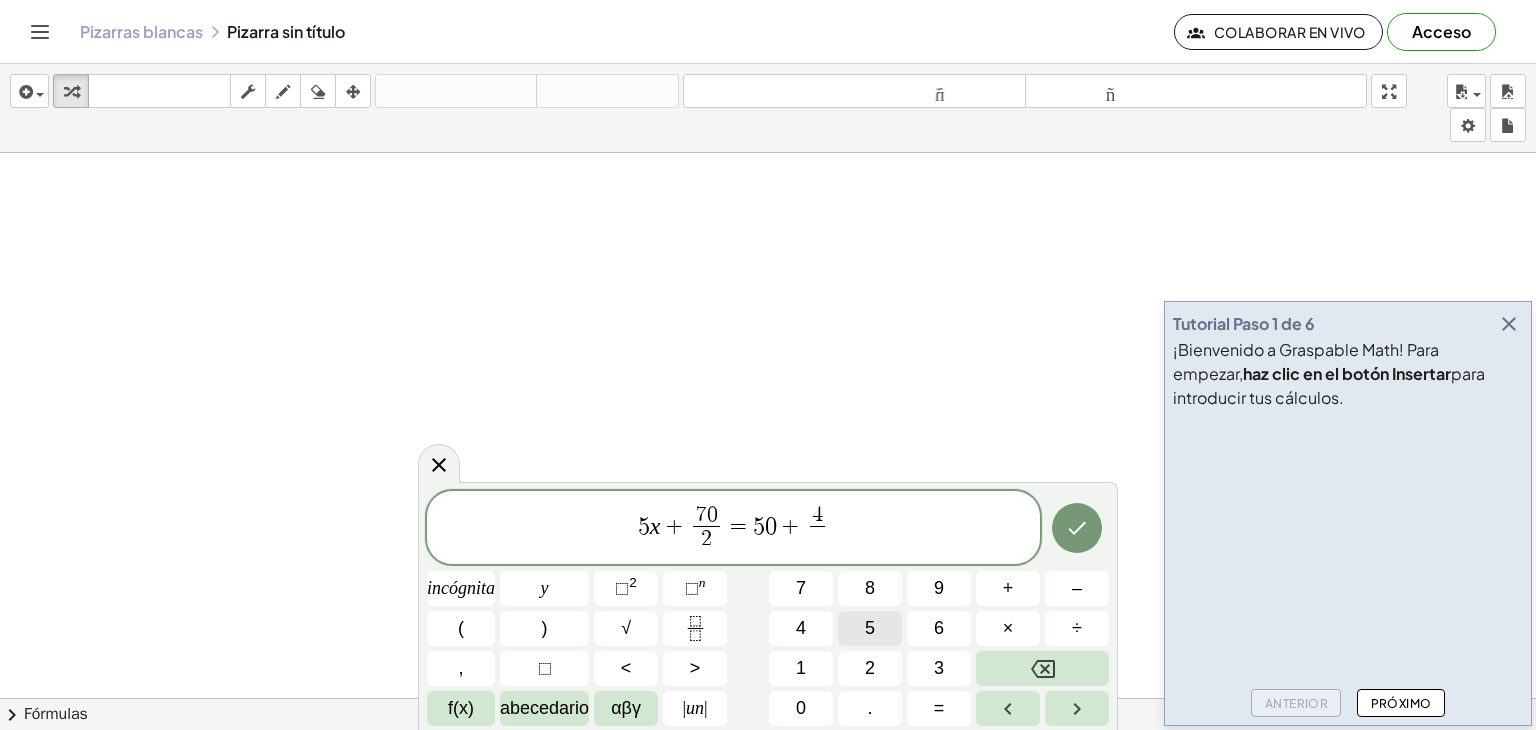 click on "5" at bounding box center [870, 628] 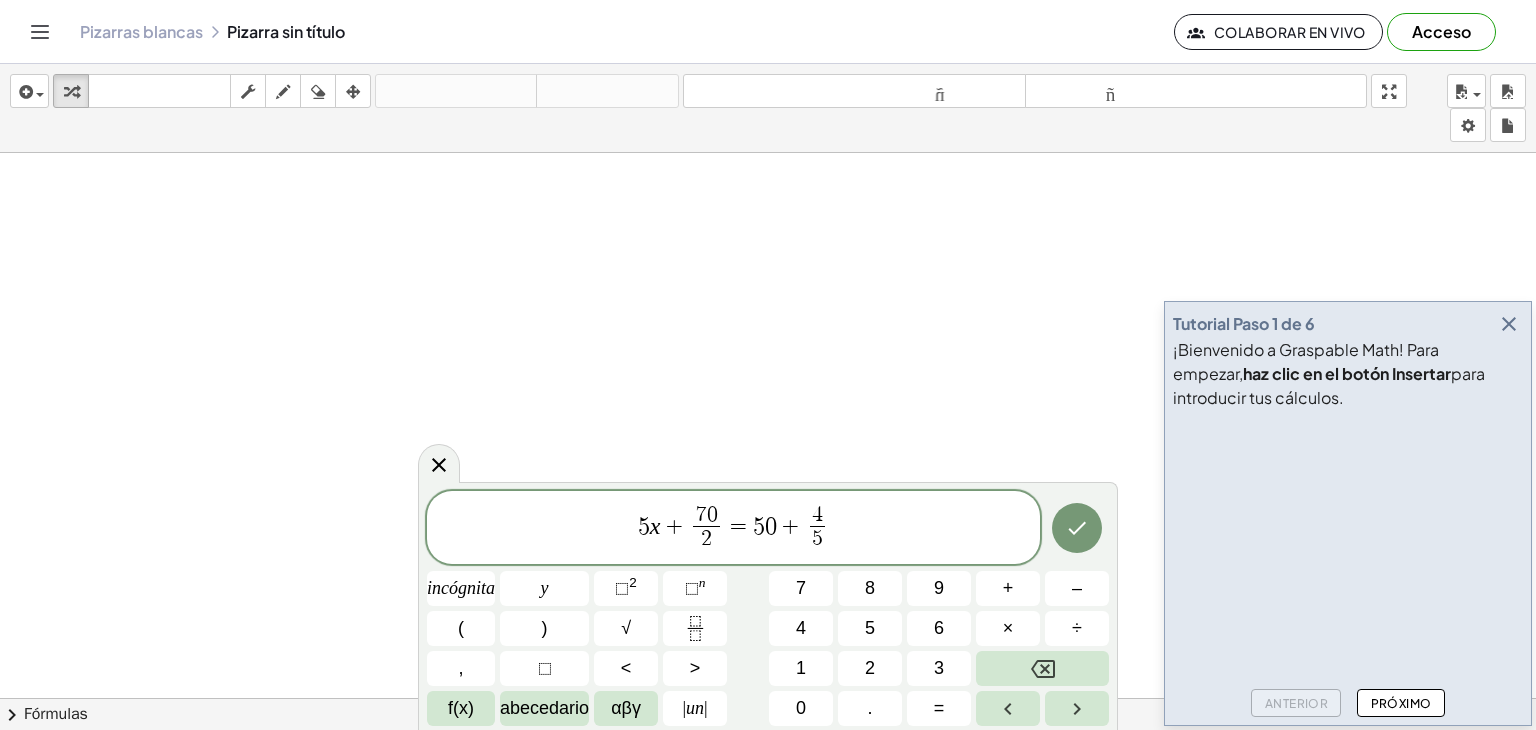 click on "5 x + 7 0 2 ​ = 5 0 + 4 5 ​ ​" at bounding box center [733, 529] 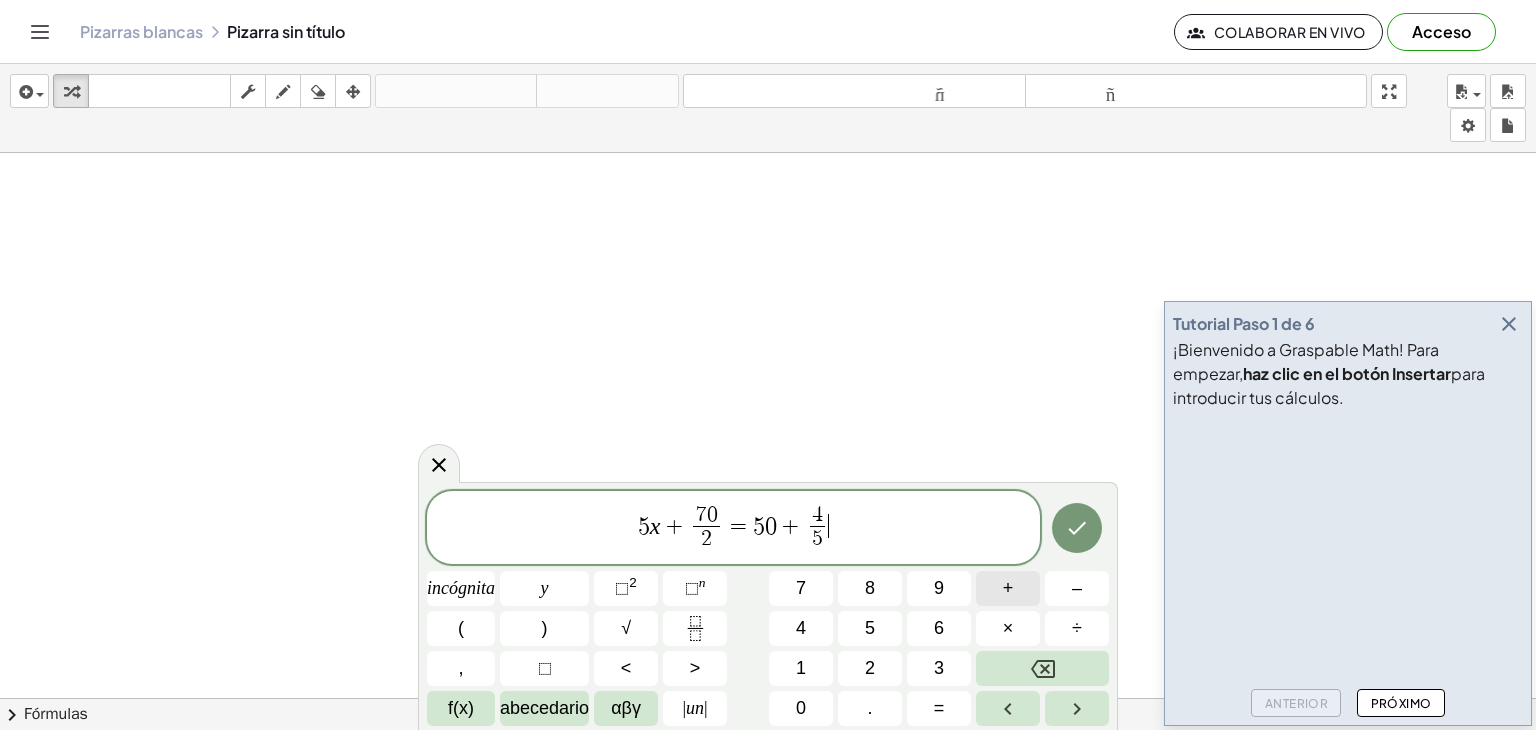 click on "+" at bounding box center (1008, 588) 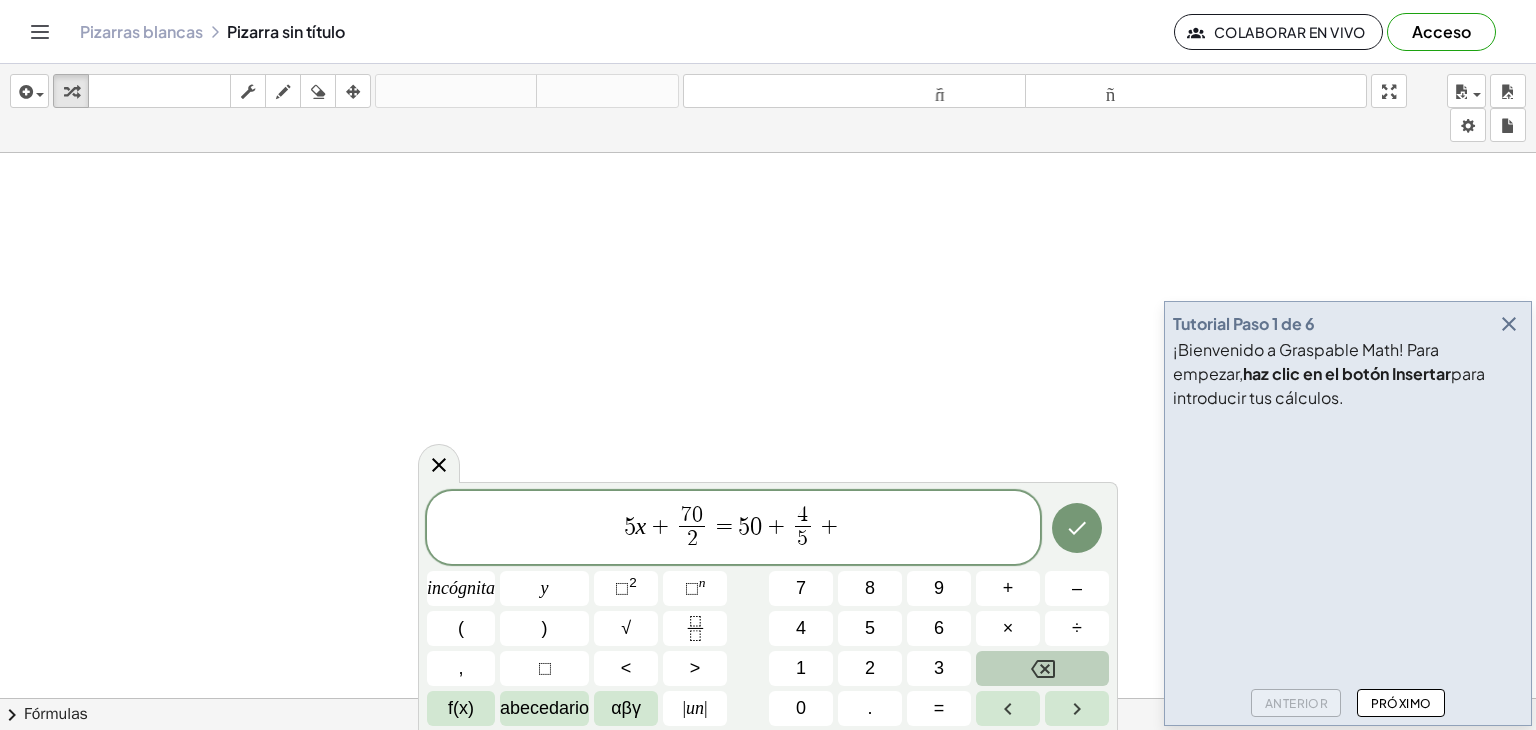 click at bounding box center (1042, 668) 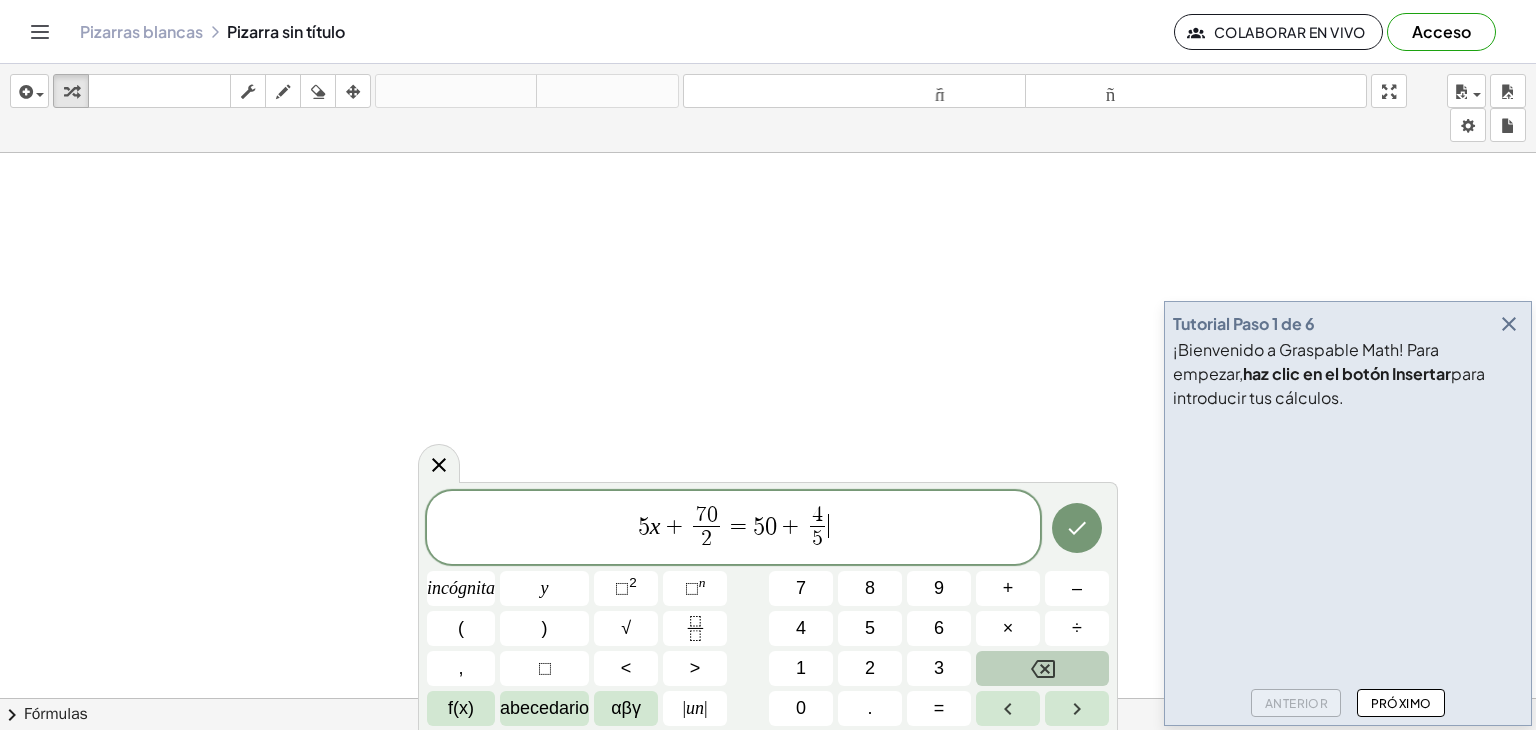 click at bounding box center (1042, 668) 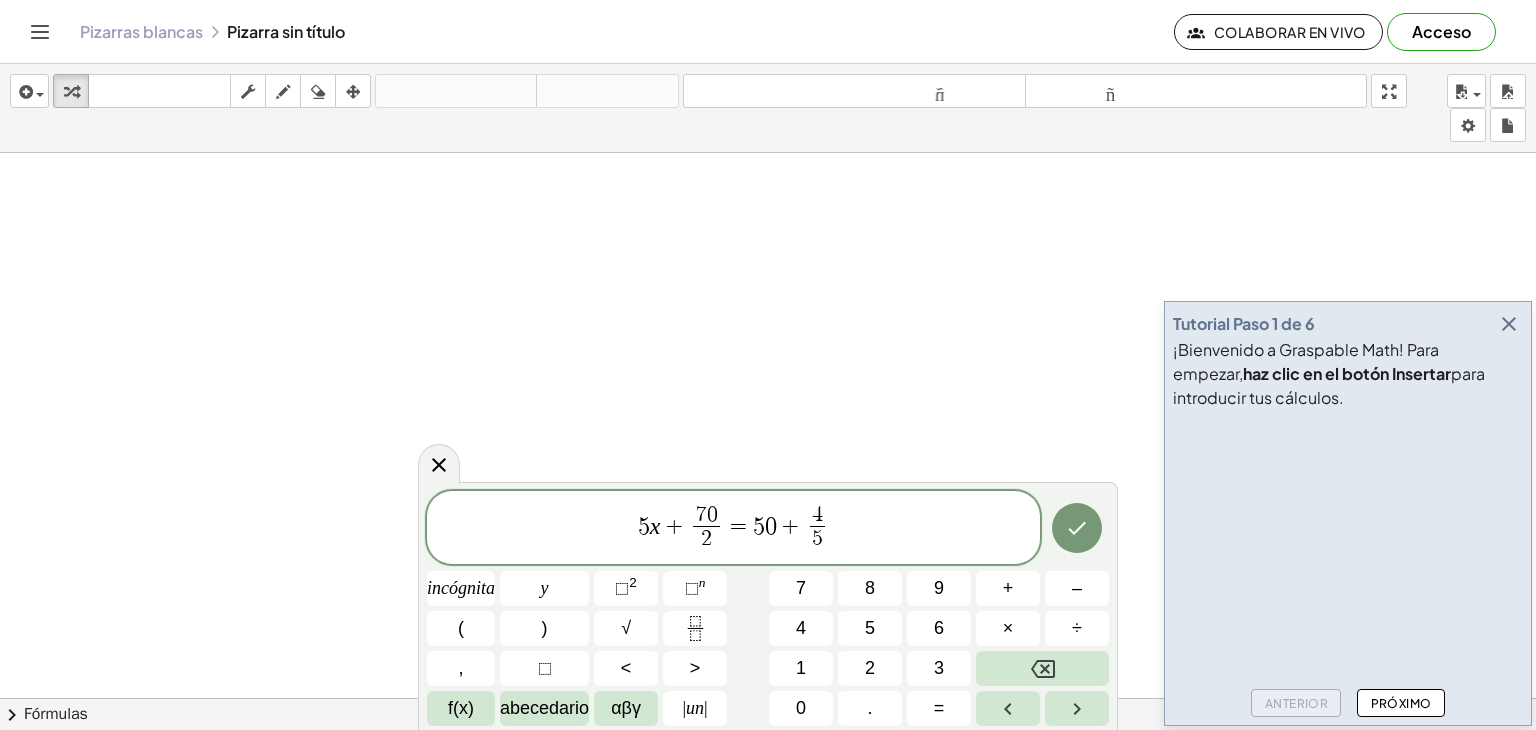 click on "4 5 ​ ​" at bounding box center (817, 529) 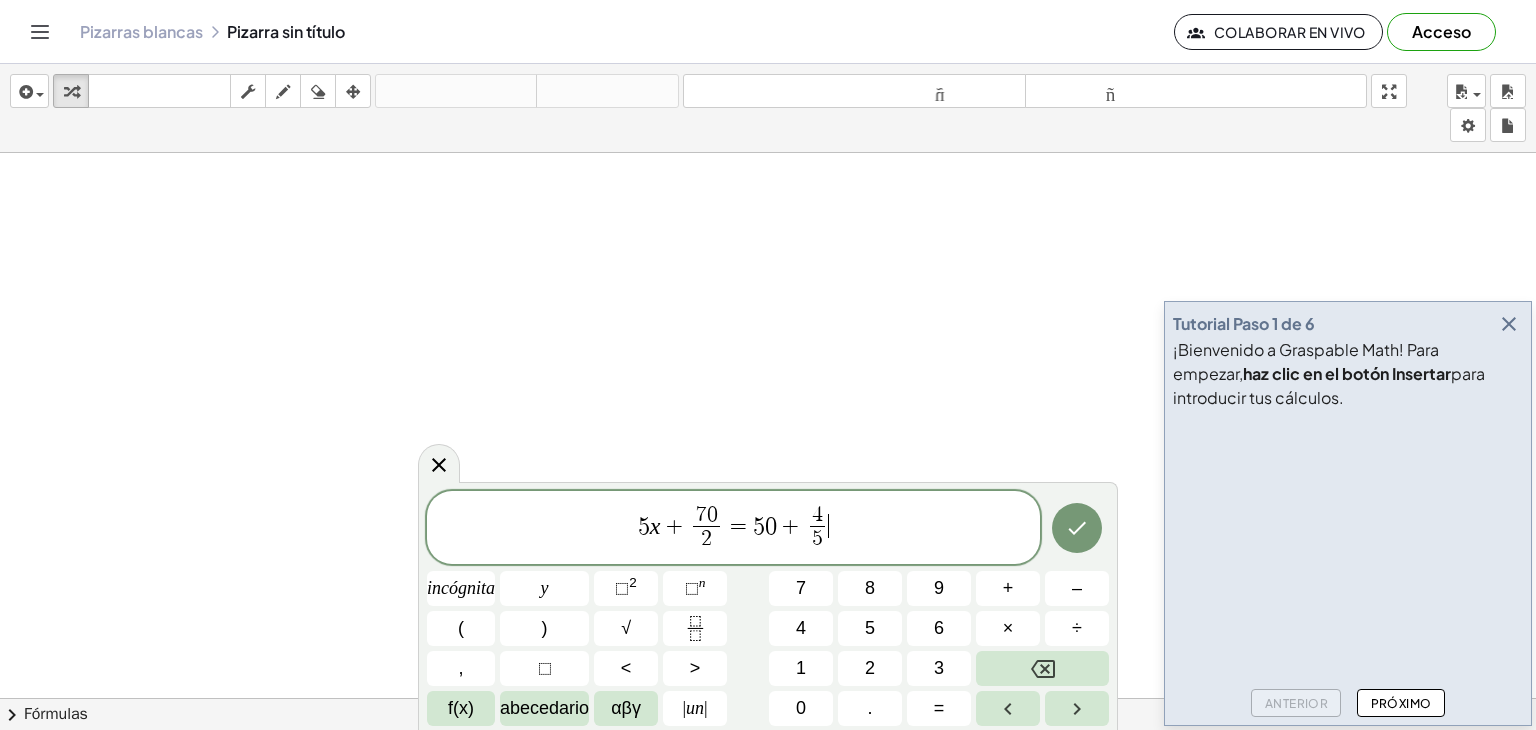 click on "4 5 ​" at bounding box center (817, 529) 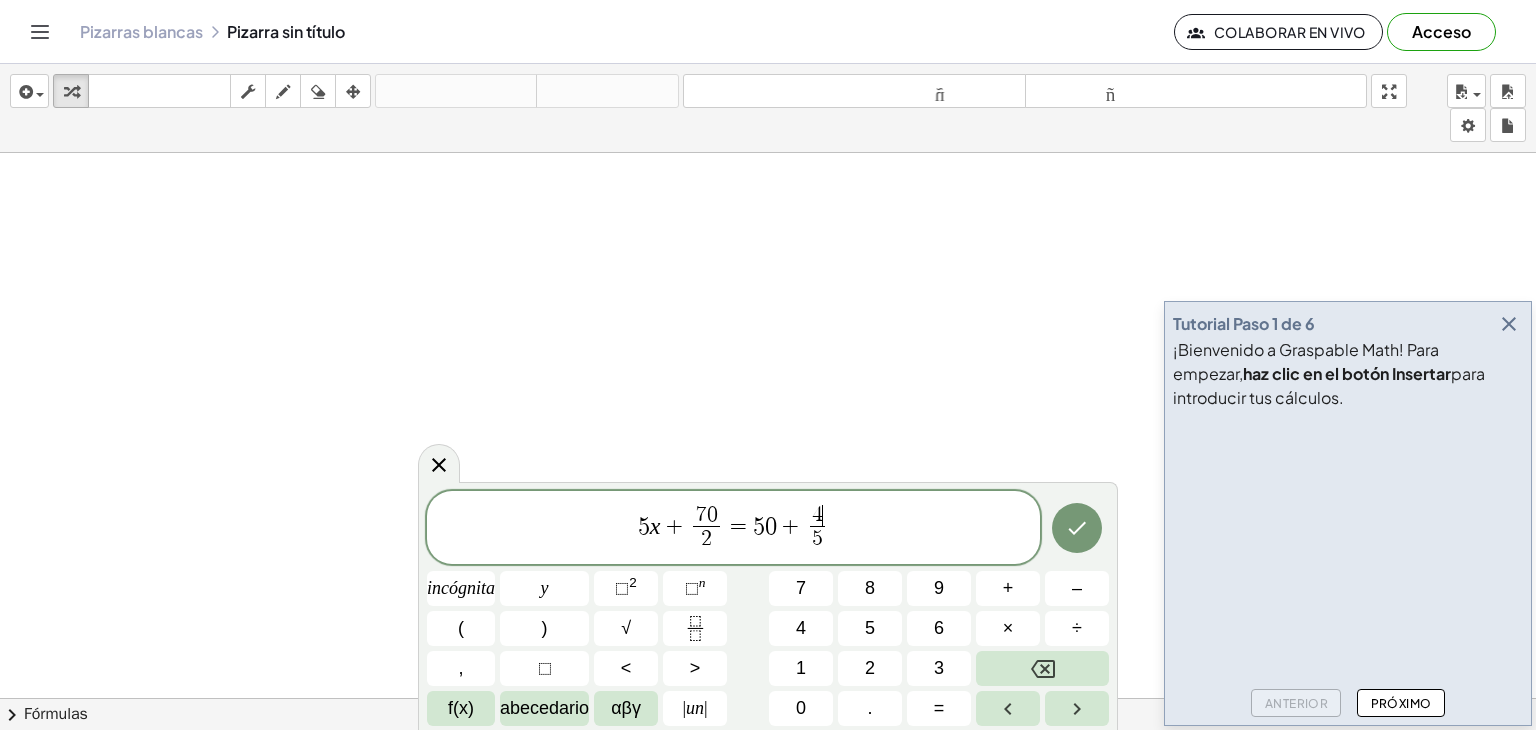 click on "4" at bounding box center (817, 515) 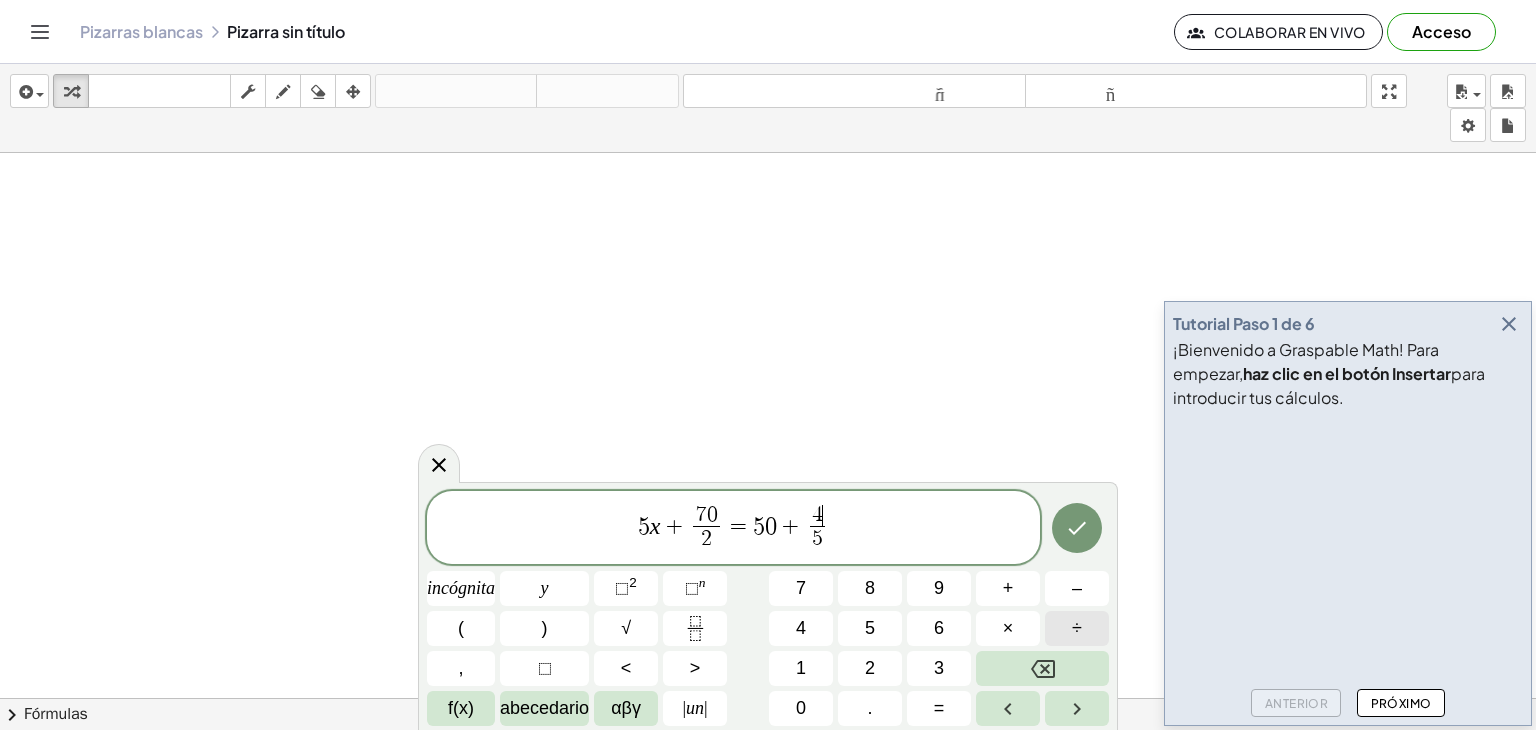 click on "÷" at bounding box center [1077, 628] 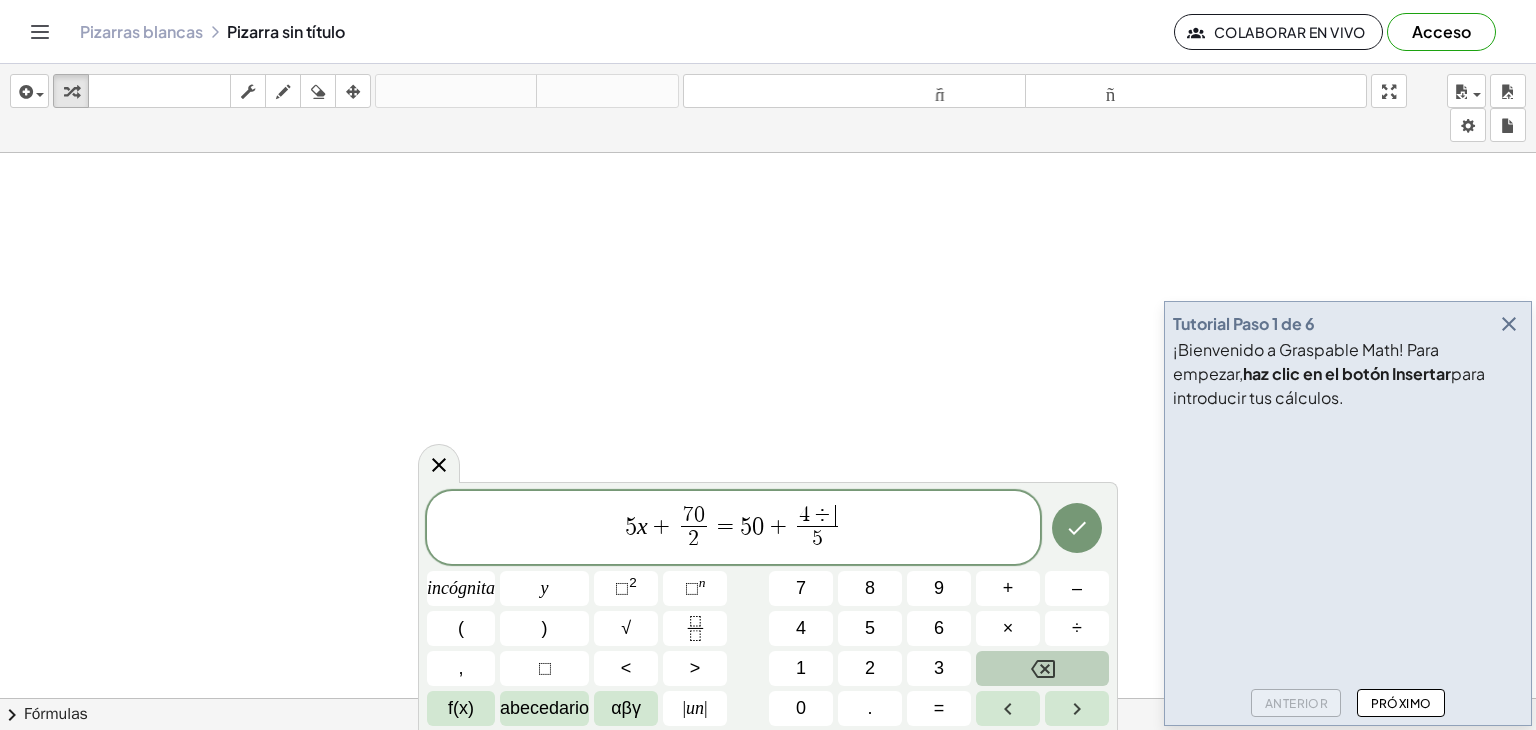 click at bounding box center [1042, 668] 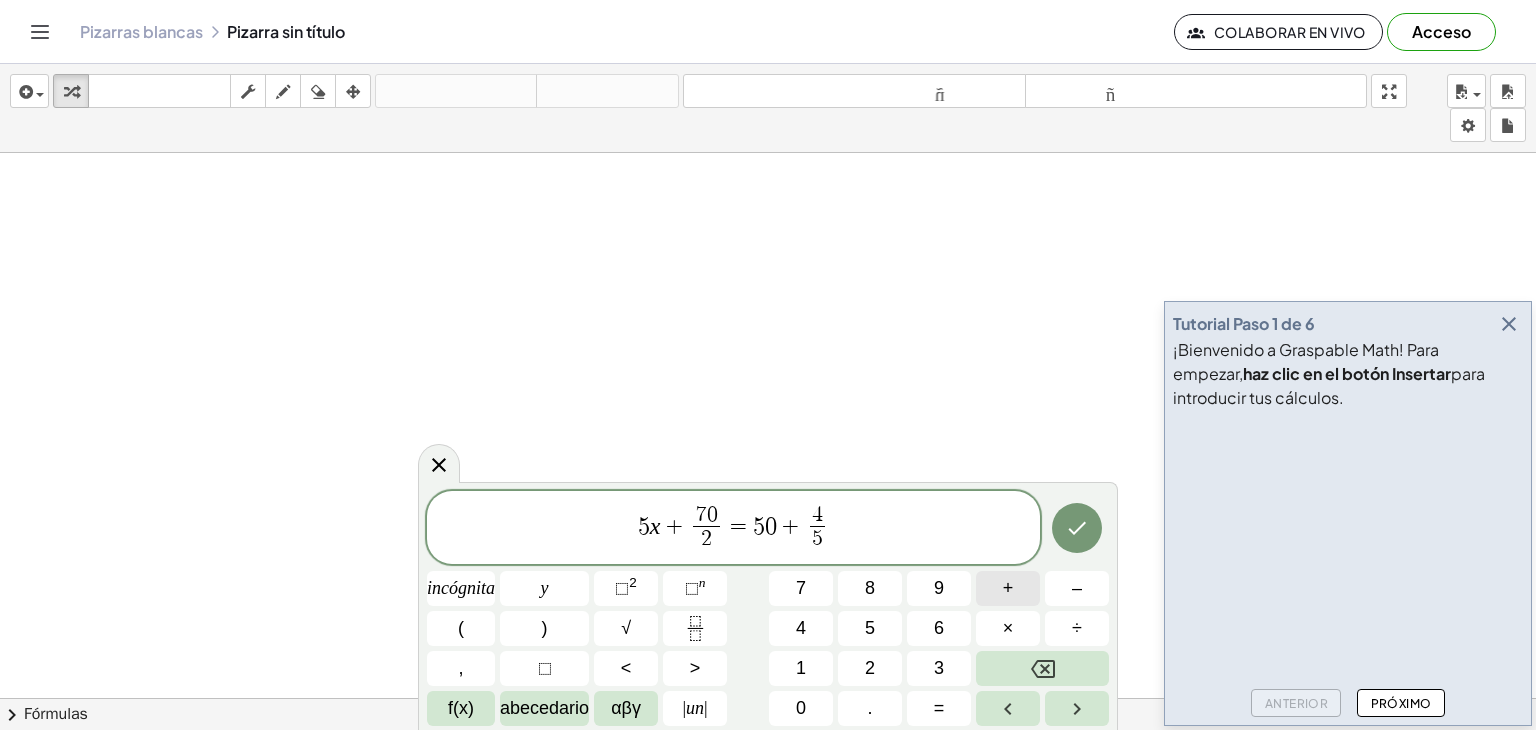 click on "+" at bounding box center [1008, 588] 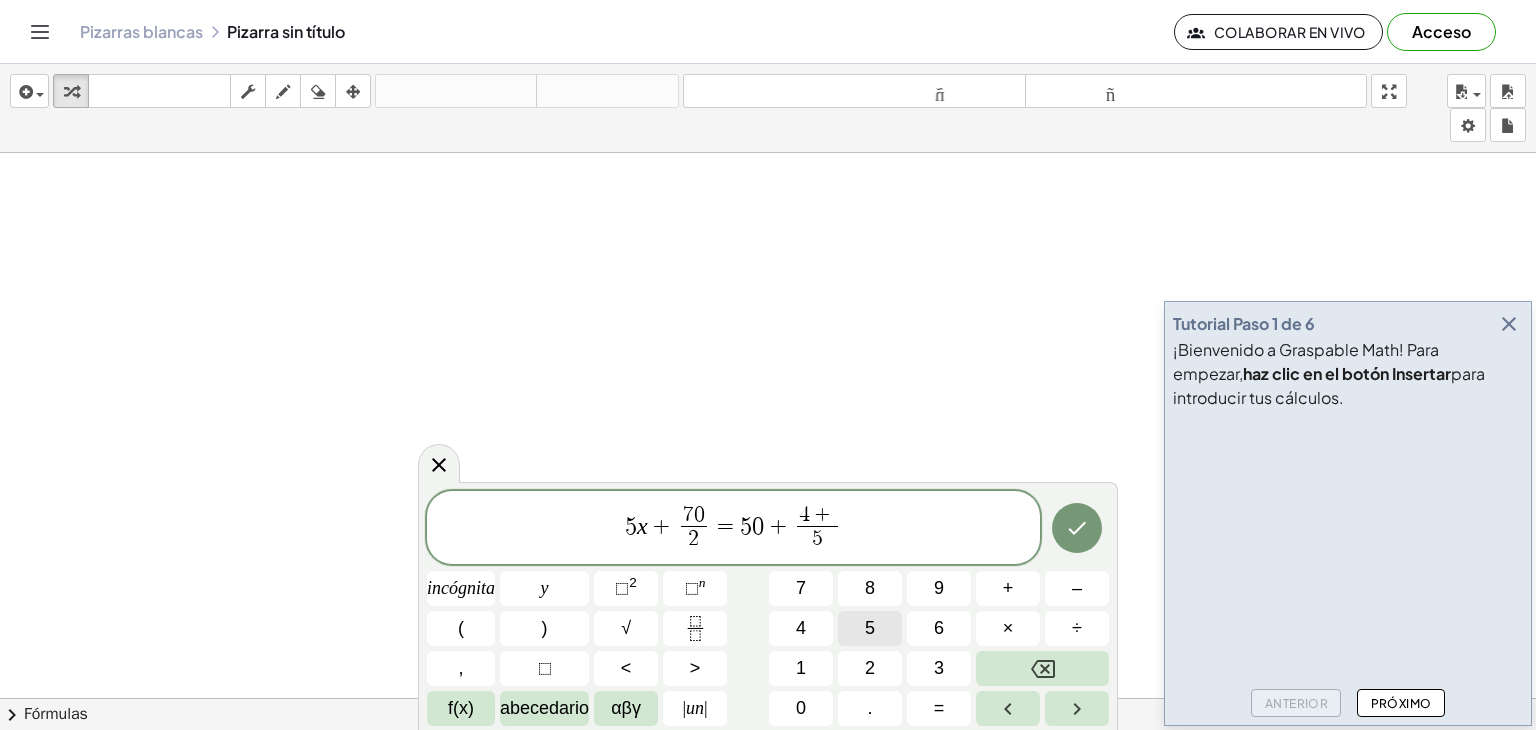 click on "5" at bounding box center [870, 628] 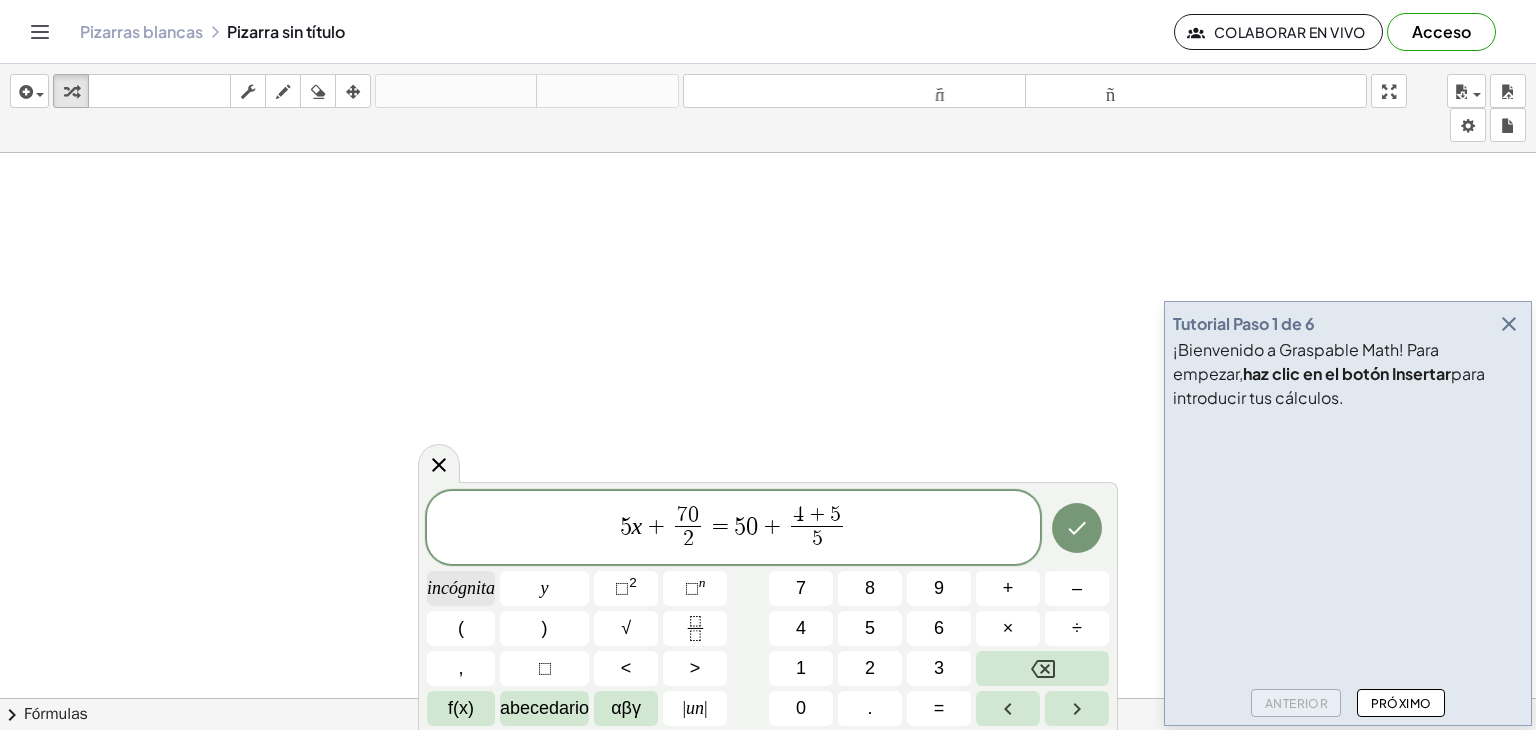 click on "incógnita" at bounding box center [461, 588] 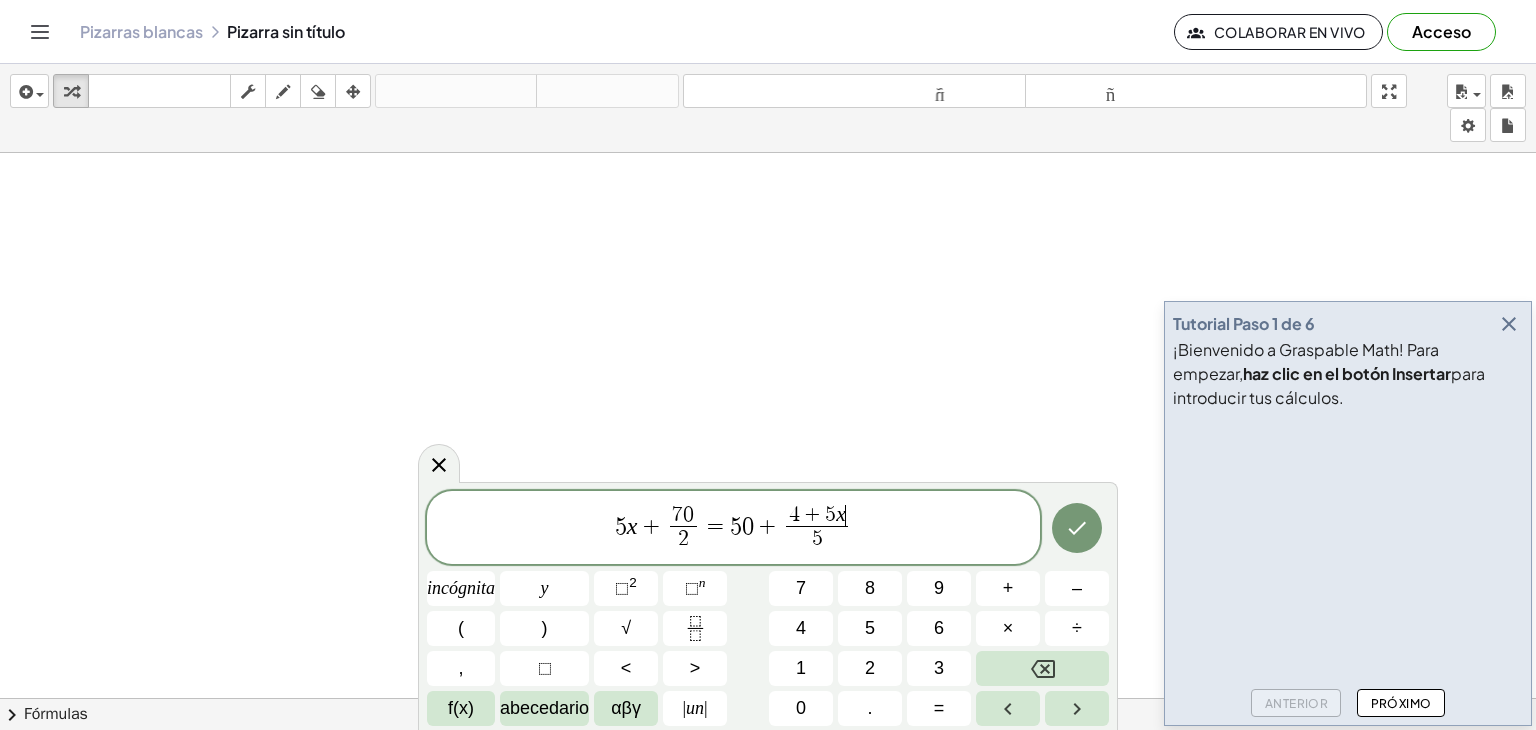 click on "5 x + 7 0 2 ​ = 5 0 + 4 + 5 x ​ 5 ​" at bounding box center [733, 529] 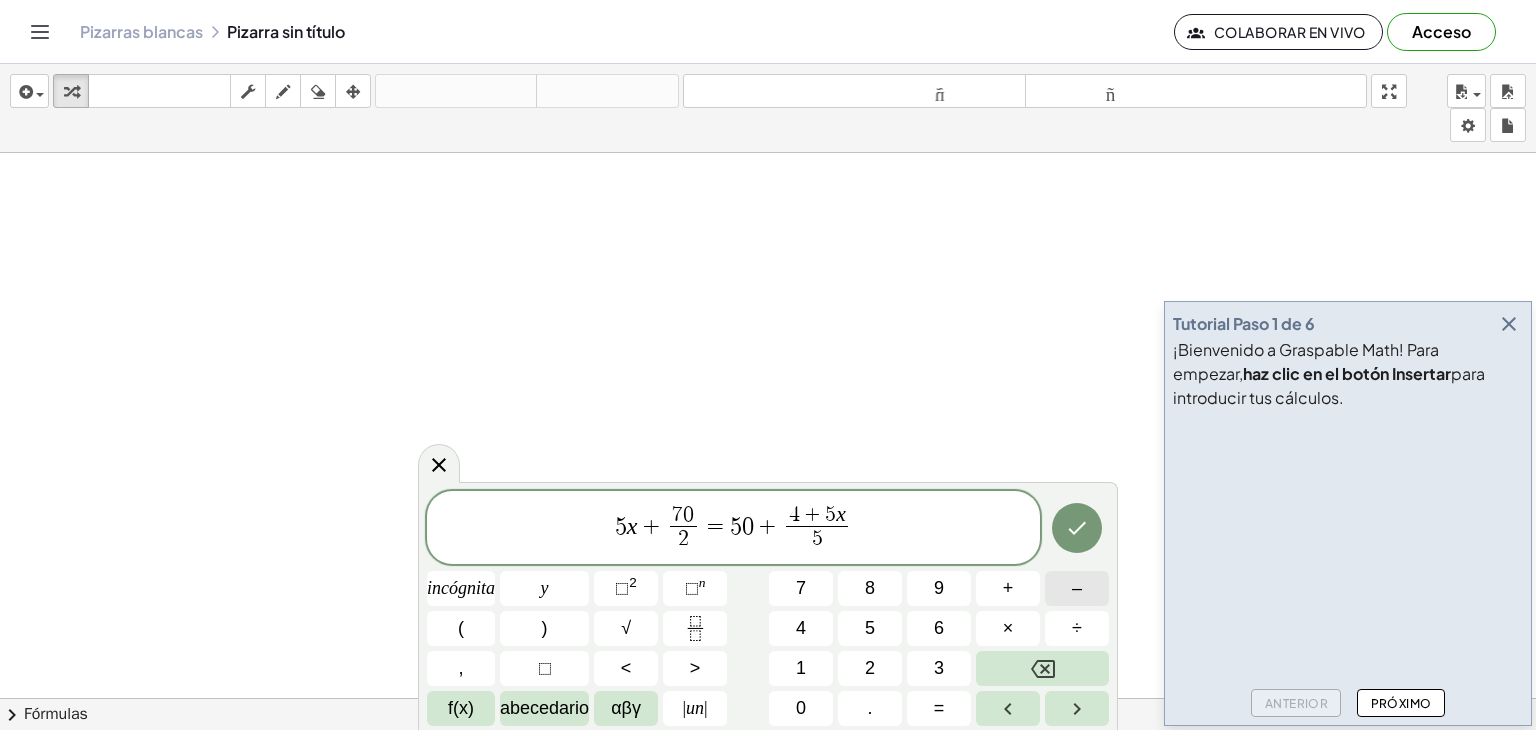click on "–" at bounding box center [1077, 588] 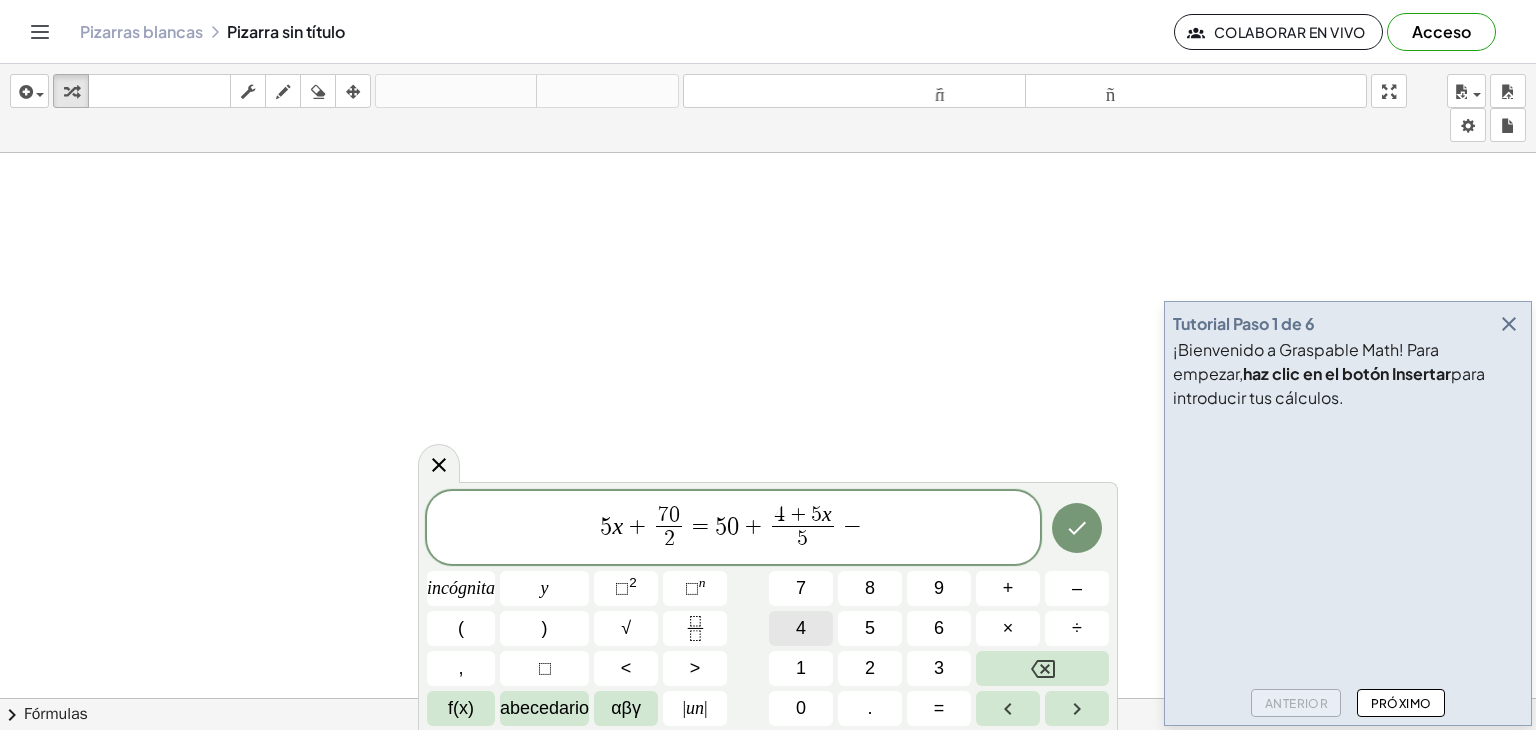 click on "4" at bounding box center [801, 628] 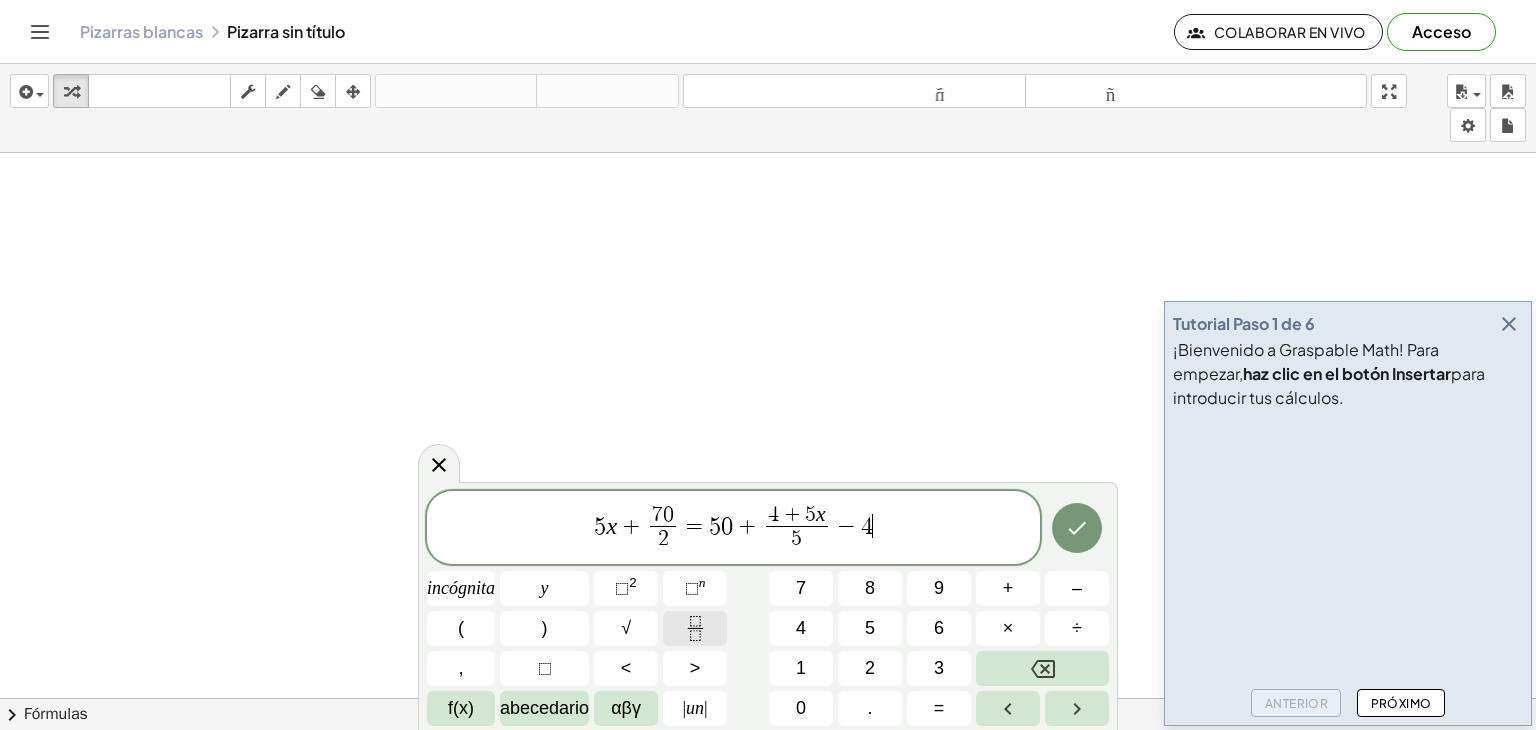 click at bounding box center [695, 628] 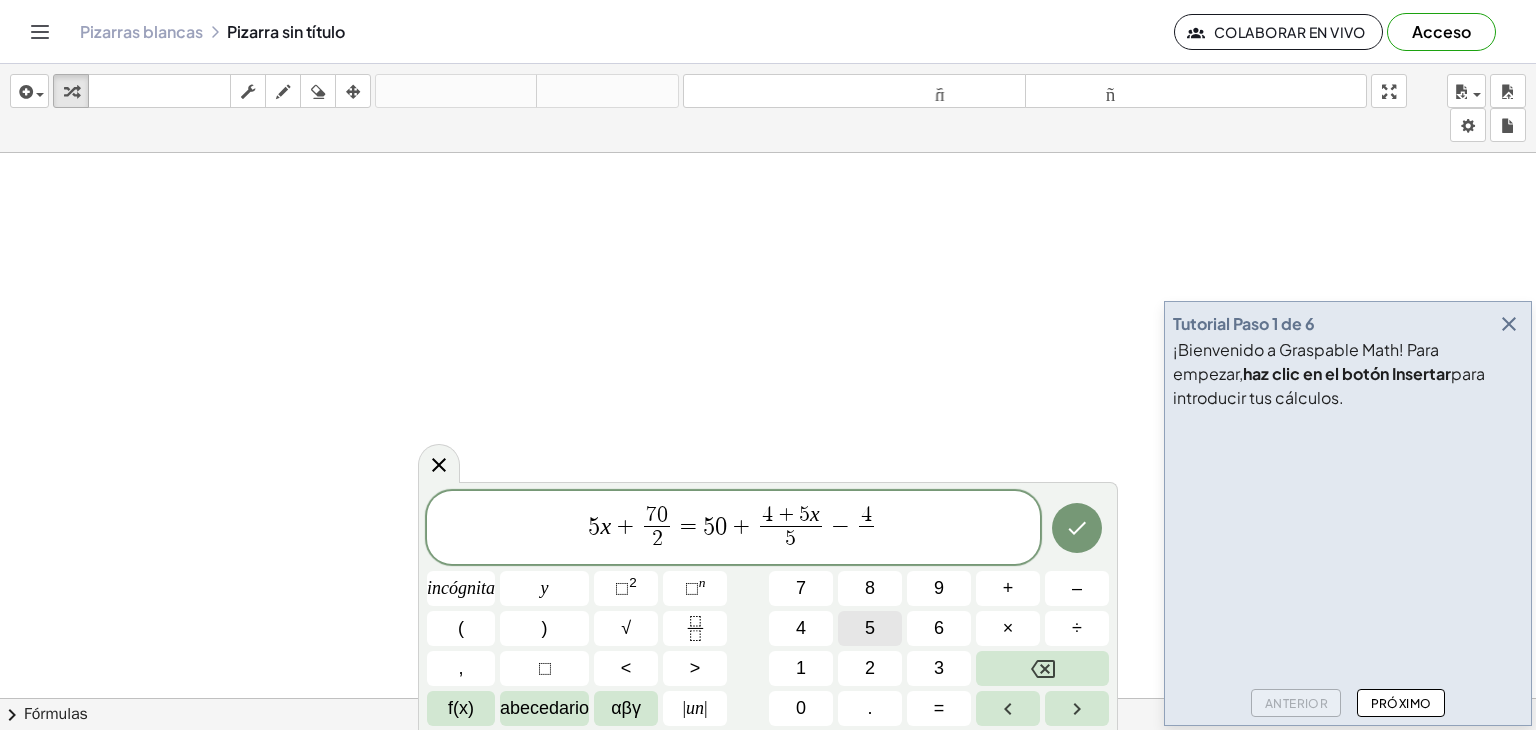click on "5" at bounding box center (870, 628) 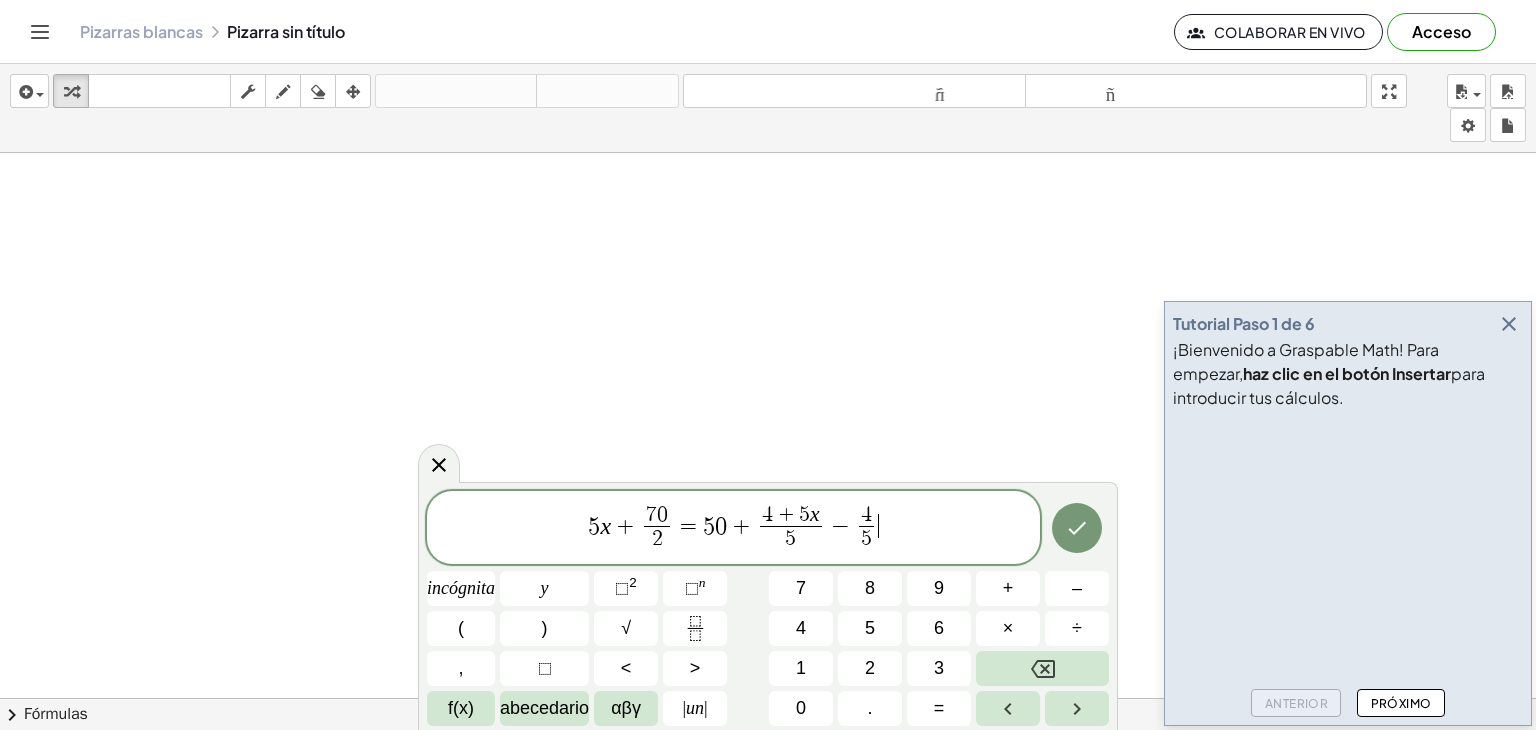 click on "5 x + 7 0 2 ​ = 5 0 + 4 + 5 x 5 ​ − 4 5 ​ ​" at bounding box center [733, 529] 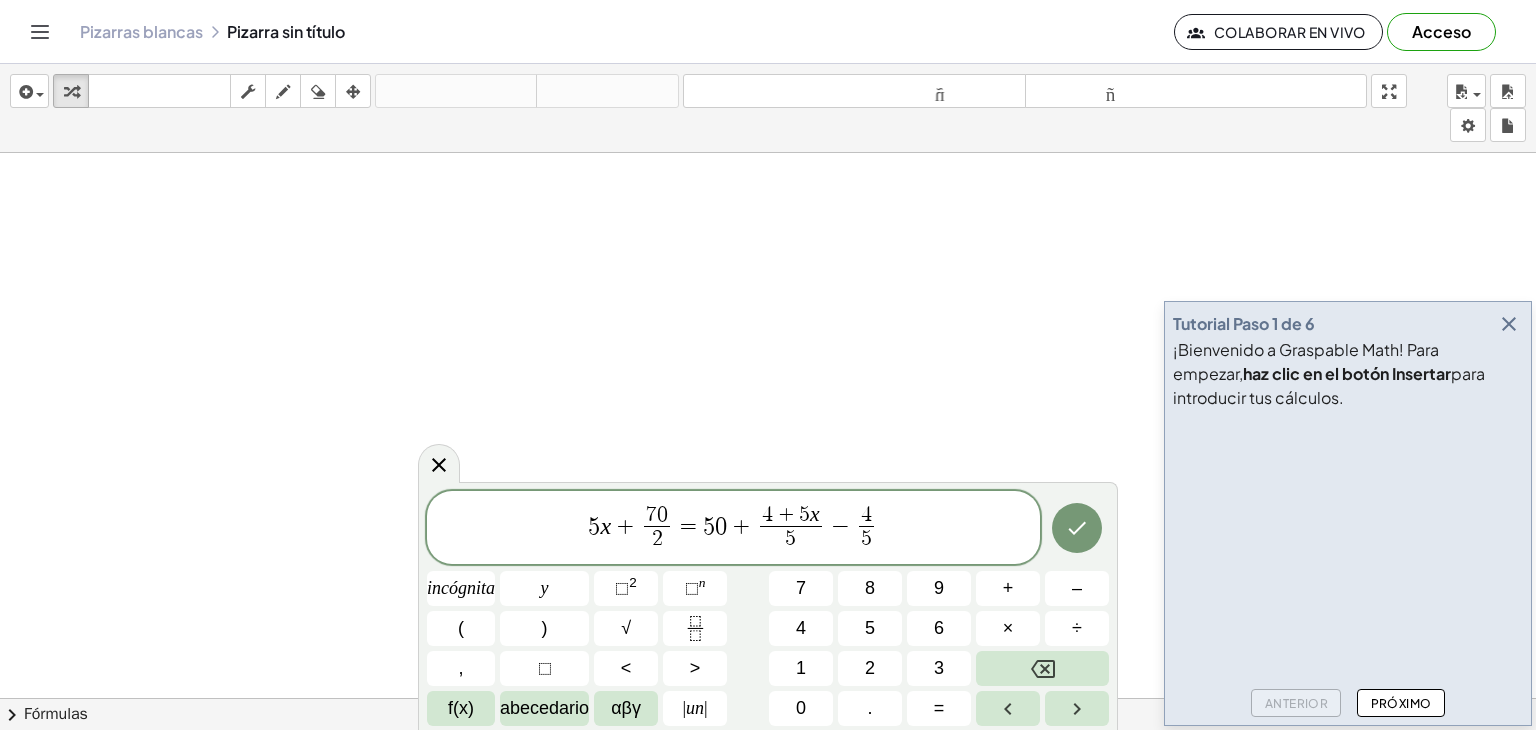 click on "4" at bounding box center (866, 516) 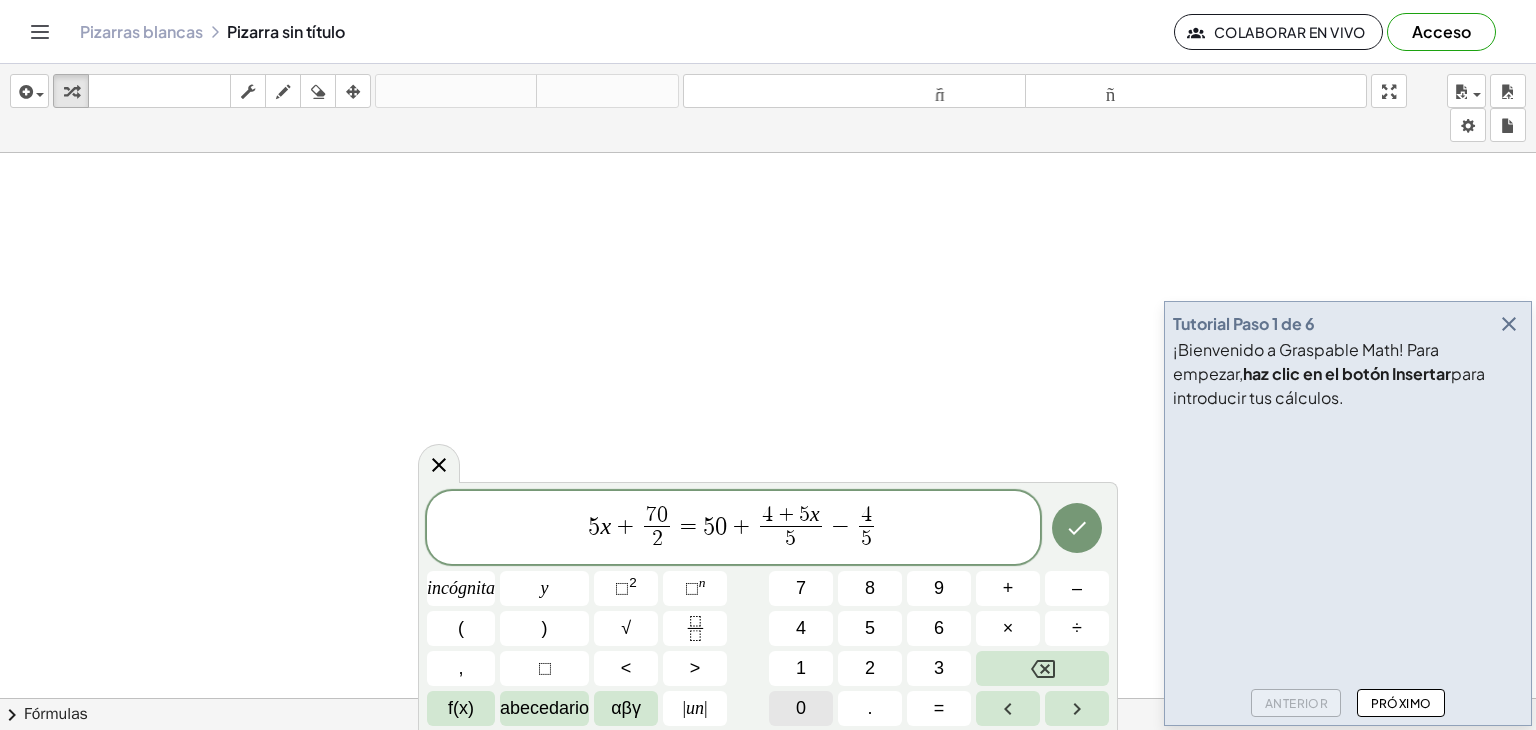 click on "0" at bounding box center [801, 708] 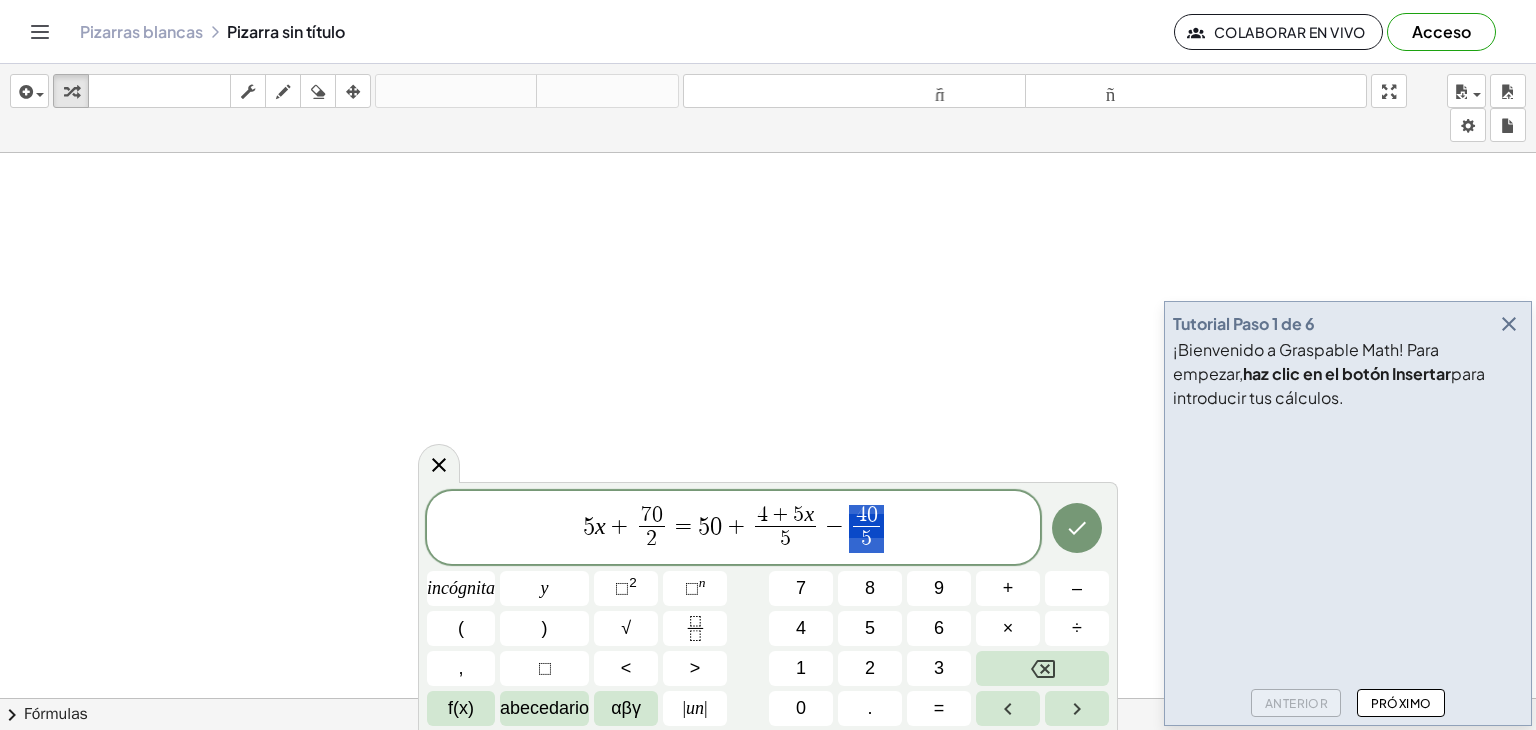 drag, startPoint x: 900, startPoint y: 549, endPoint x: 844, endPoint y: 547, distance: 56.0357 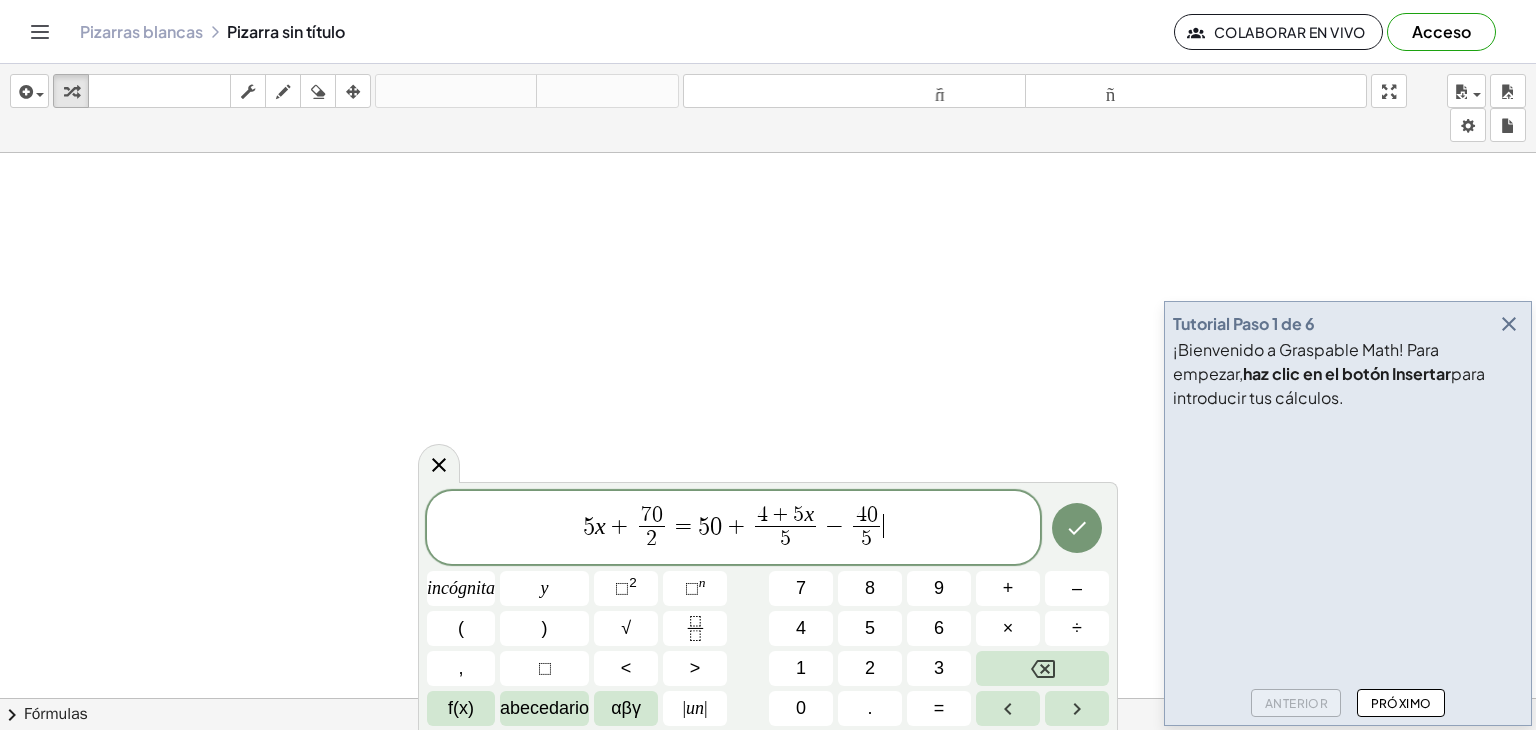 drag, startPoint x: 844, startPoint y: 547, endPoint x: 903, endPoint y: 549, distance: 59.03389 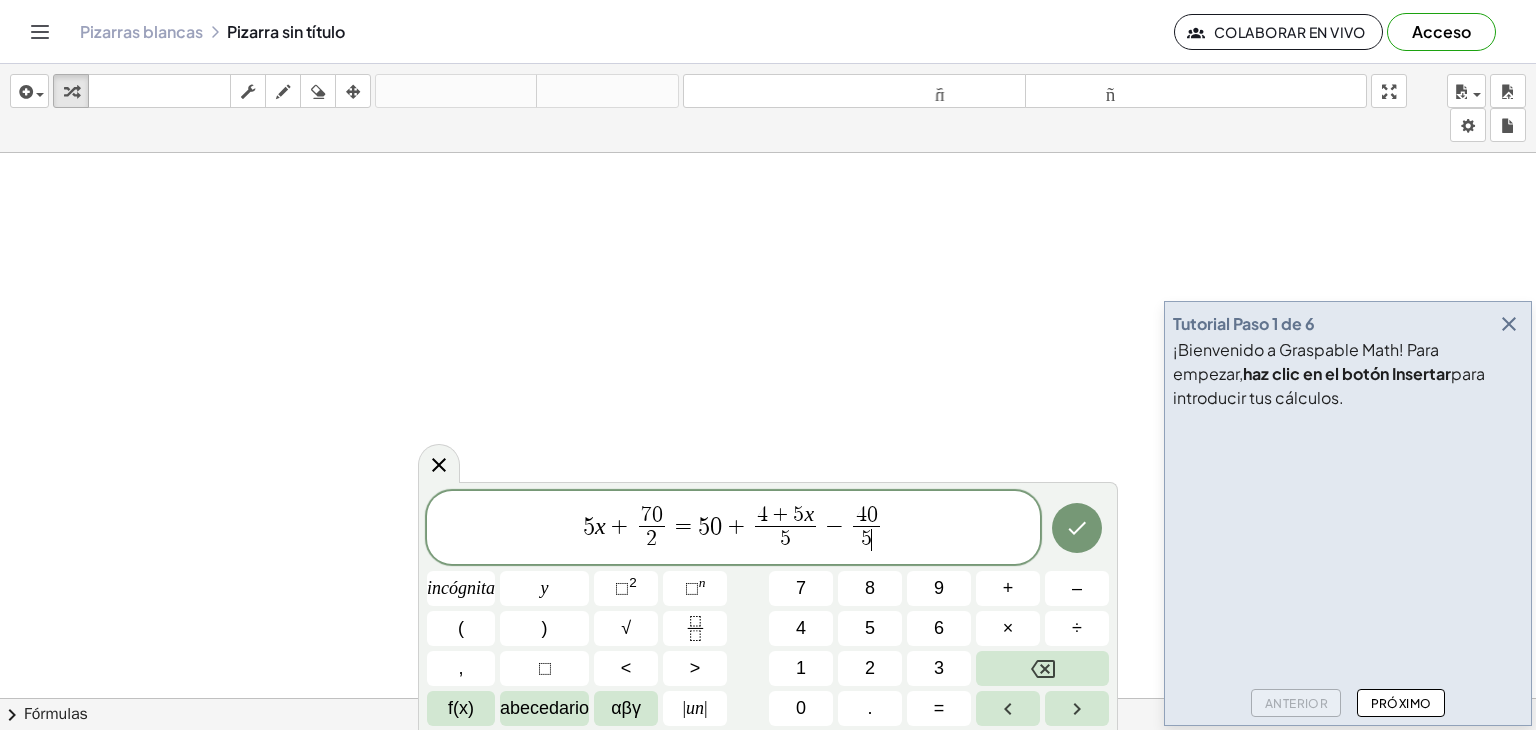click on "4 0 5 ​ ​" at bounding box center (866, 529) 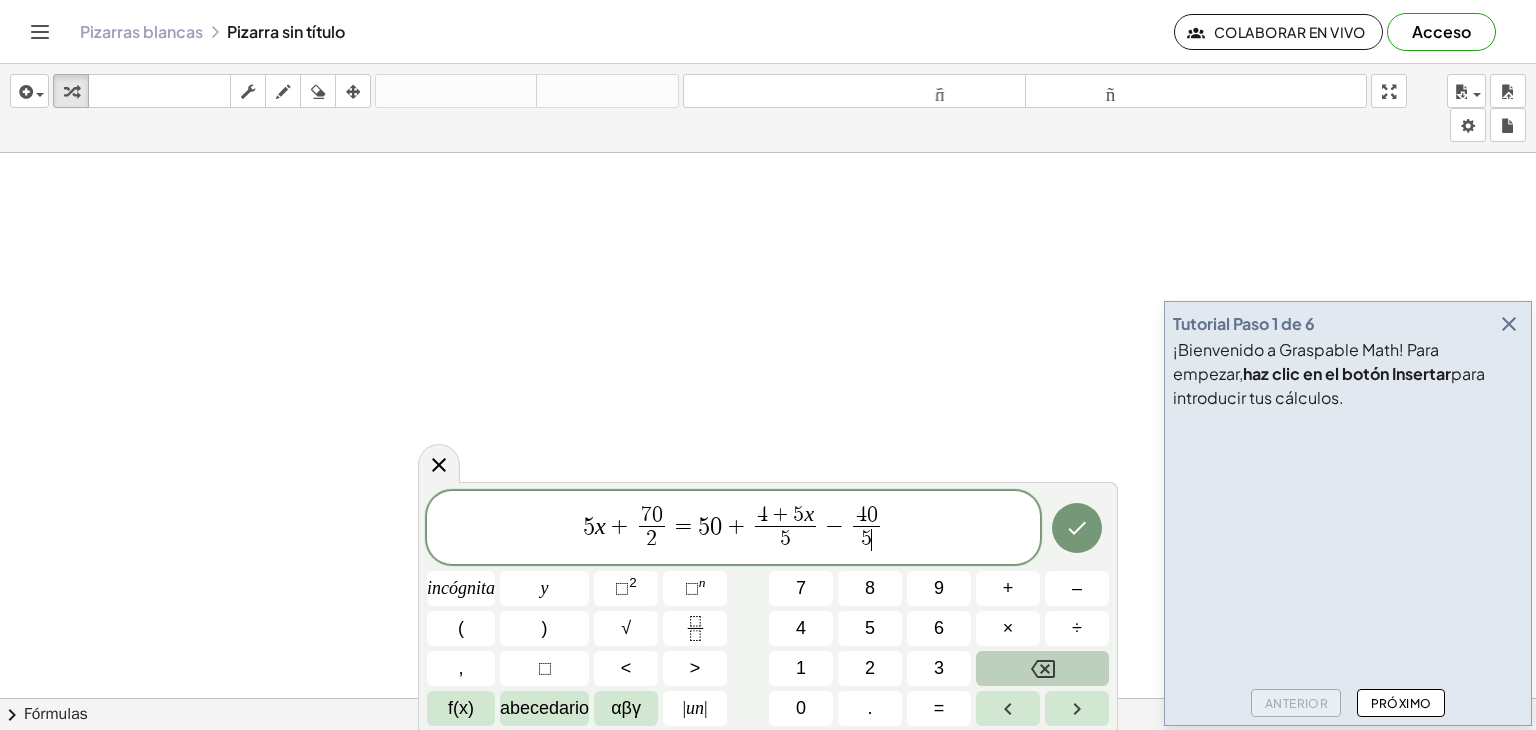 click at bounding box center [1042, 668] 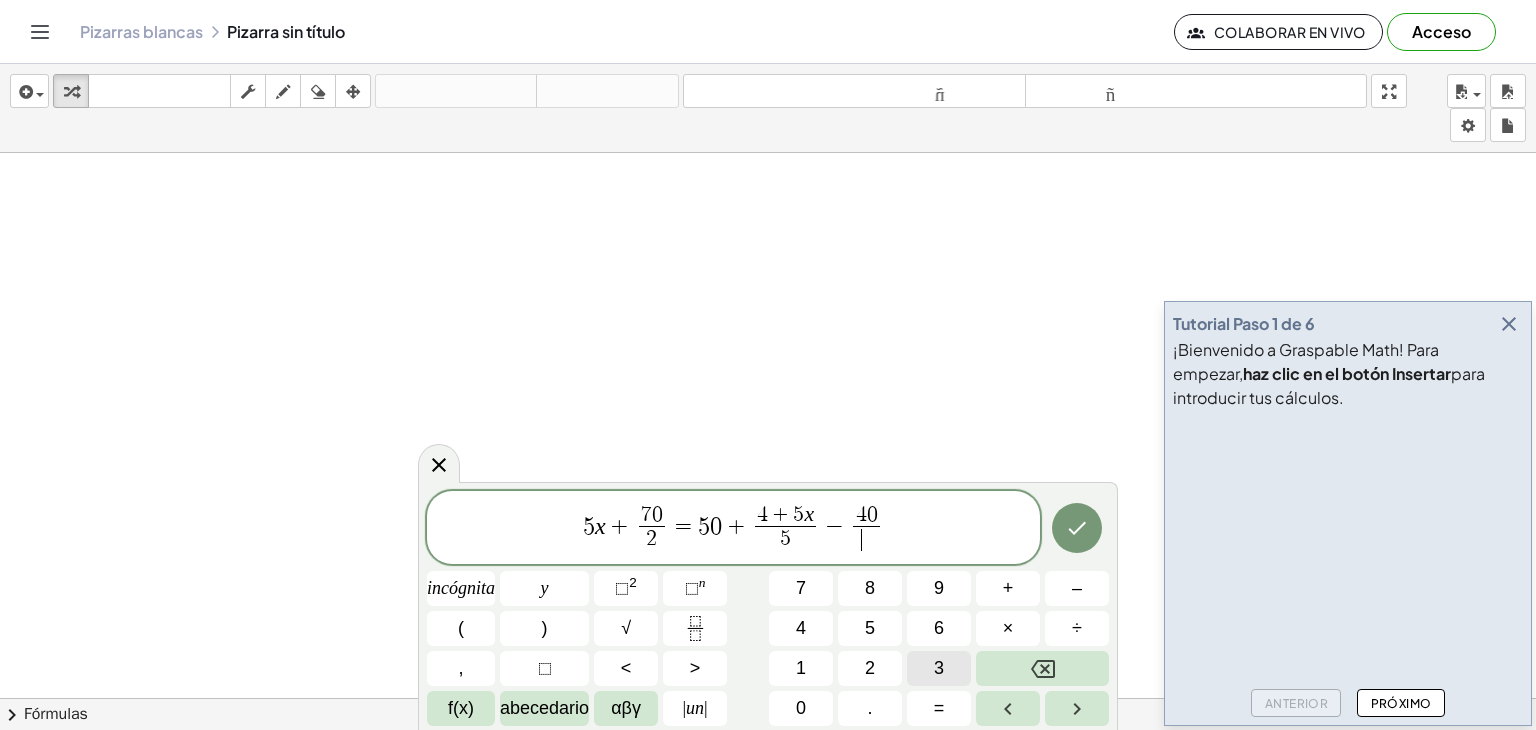click on "3" at bounding box center (939, 668) 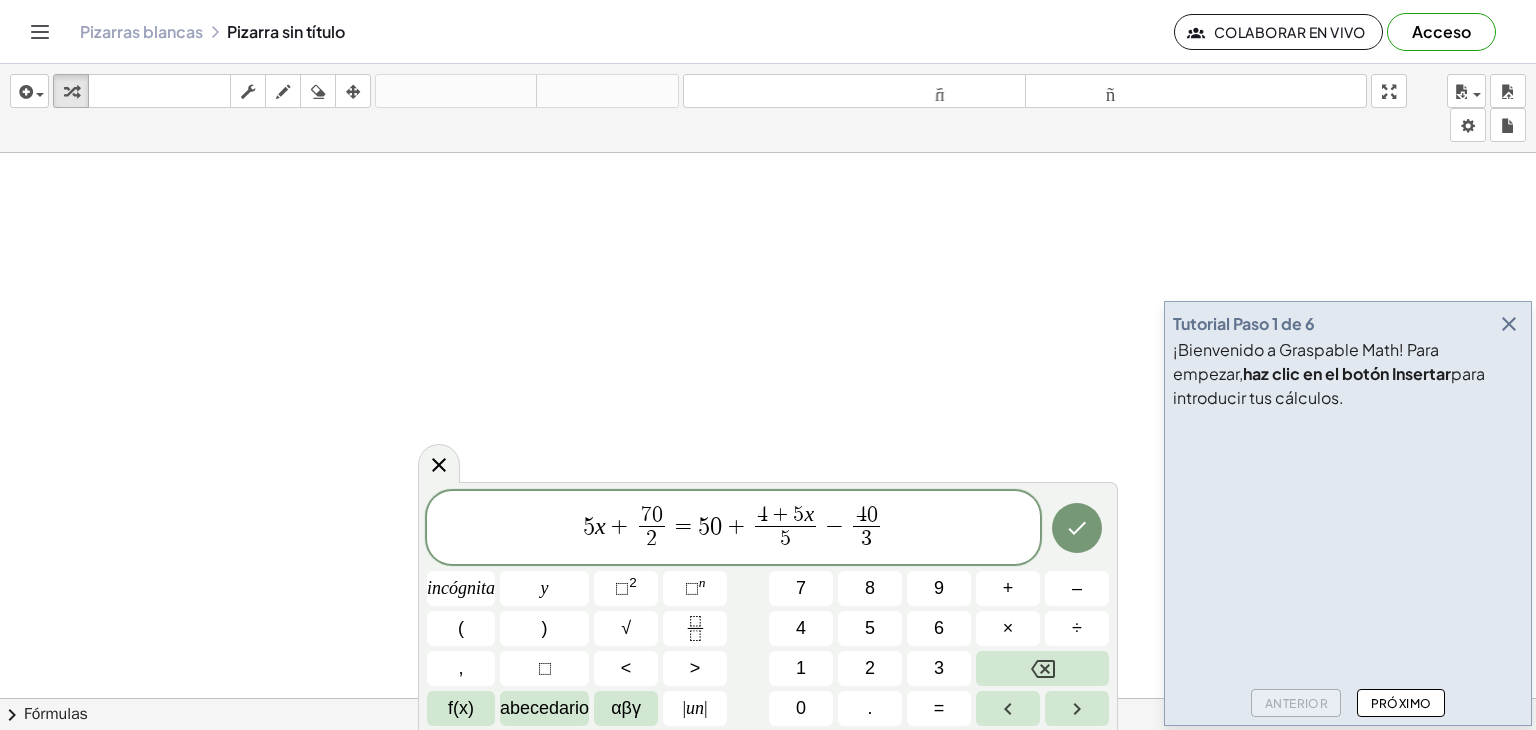 click on "5 x + 7 0 2 ​ = 5 0 + 4 + 5 x 5 ​ − 4 0 3 ​ ​" at bounding box center [733, 529] 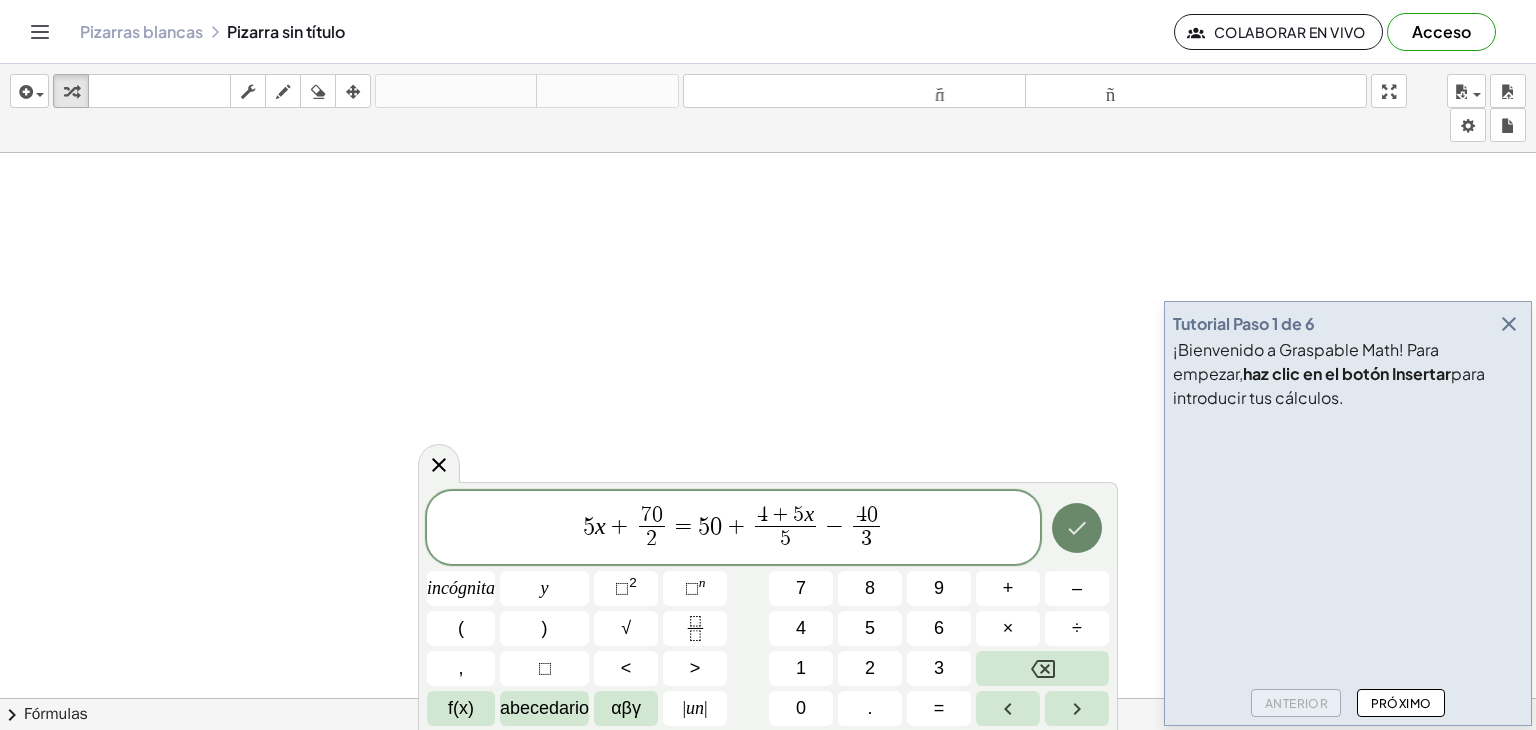 click at bounding box center (1077, 528) 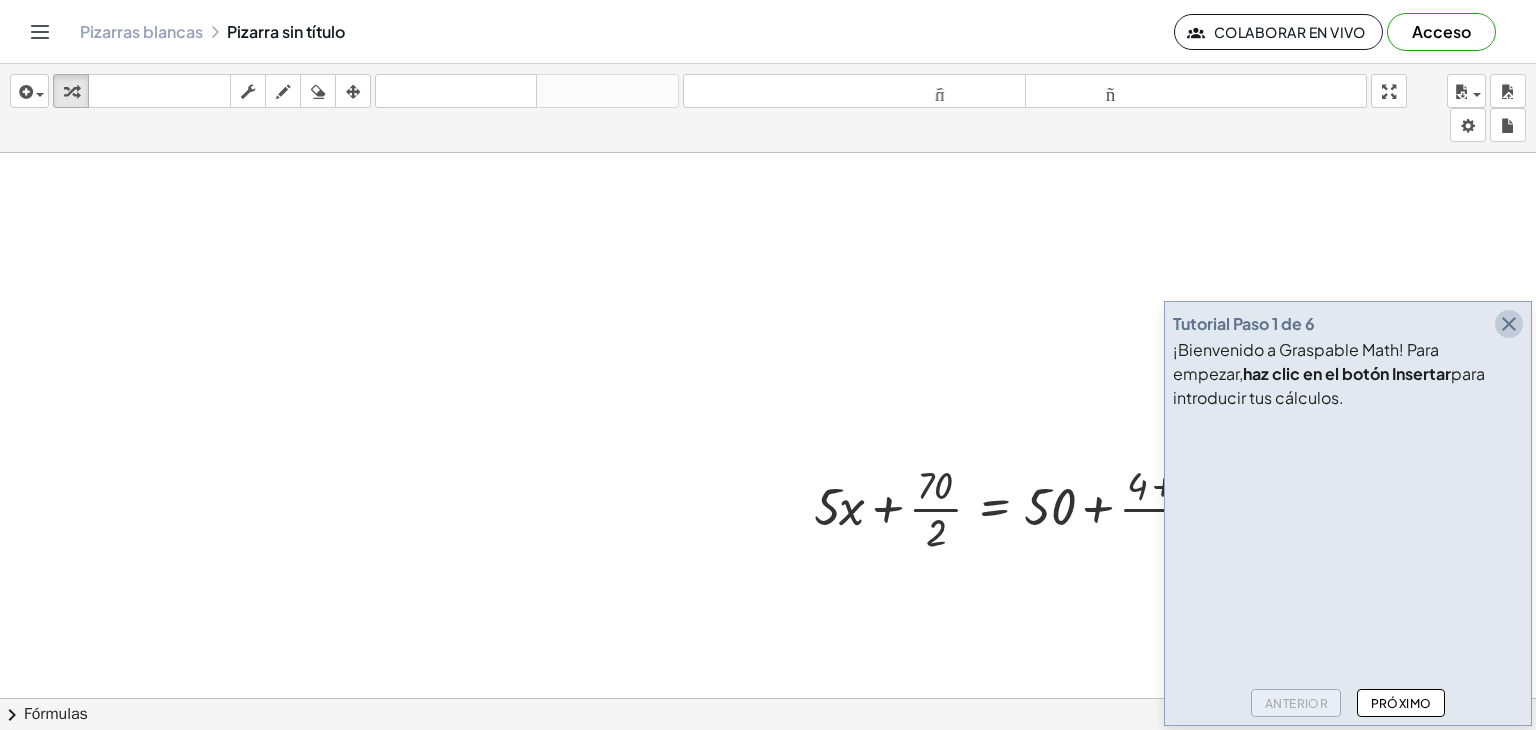 click at bounding box center (1509, 324) 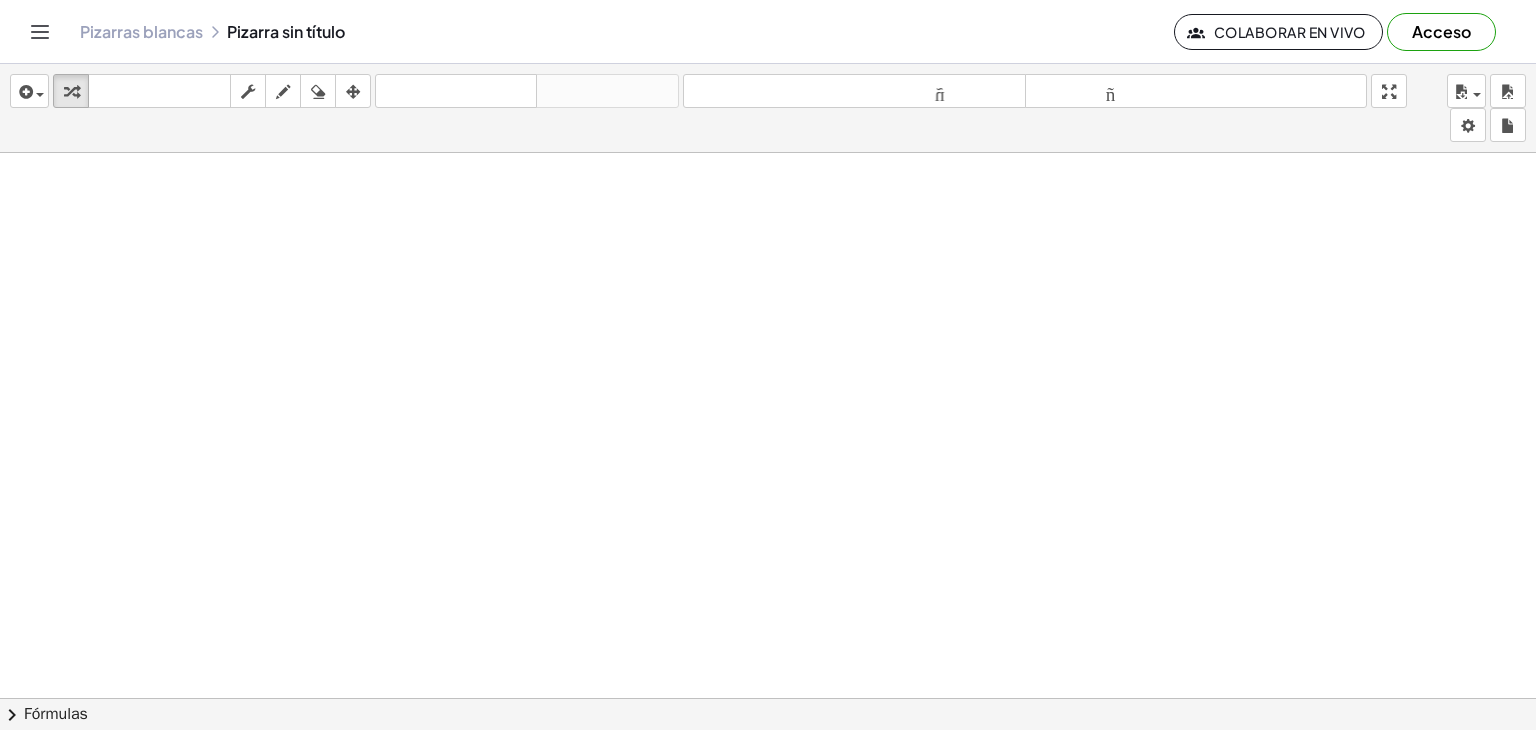 scroll, scrollTop: 0, scrollLeft: 0, axis: both 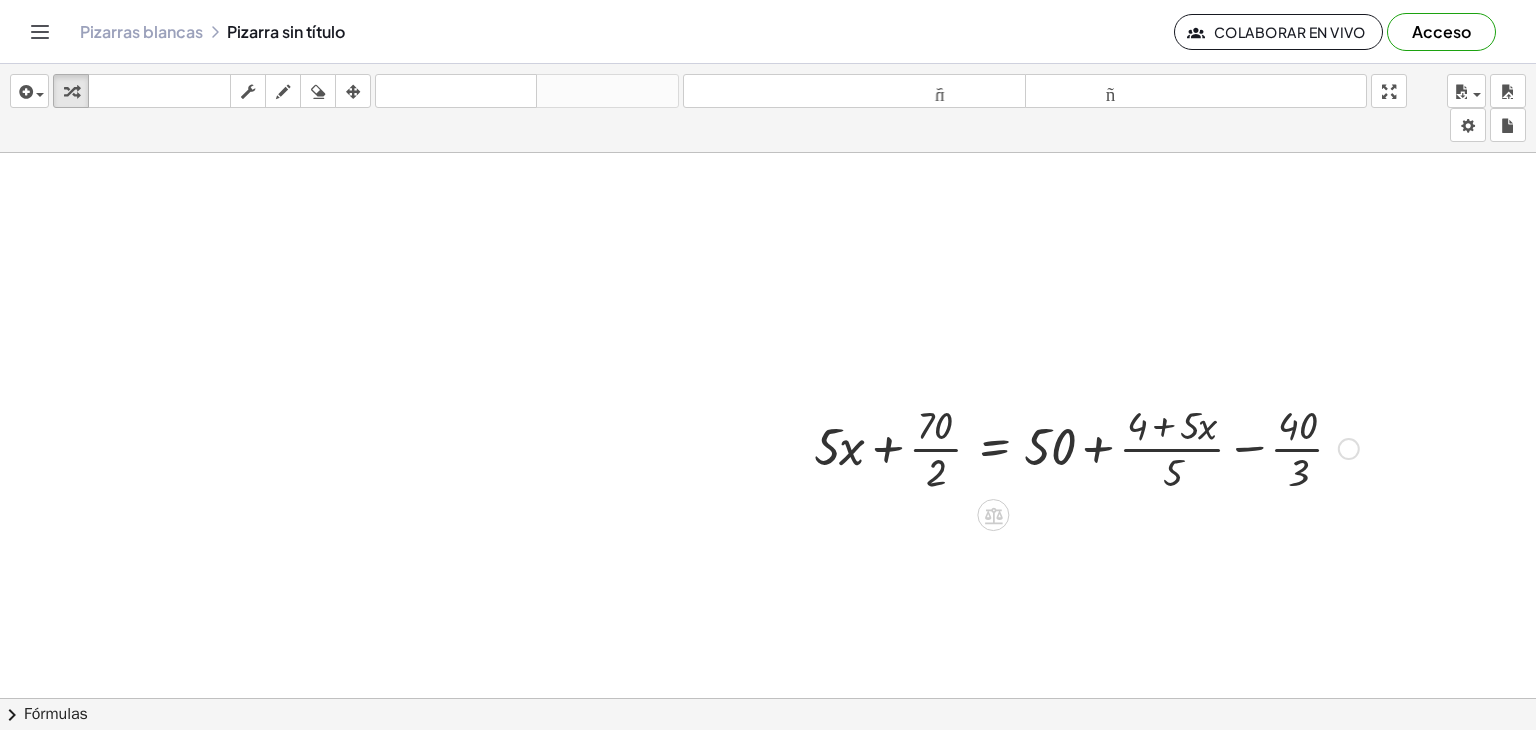 drag, startPoint x: 1317, startPoint y: 477, endPoint x: 1360, endPoint y: 518, distance: 59.413803 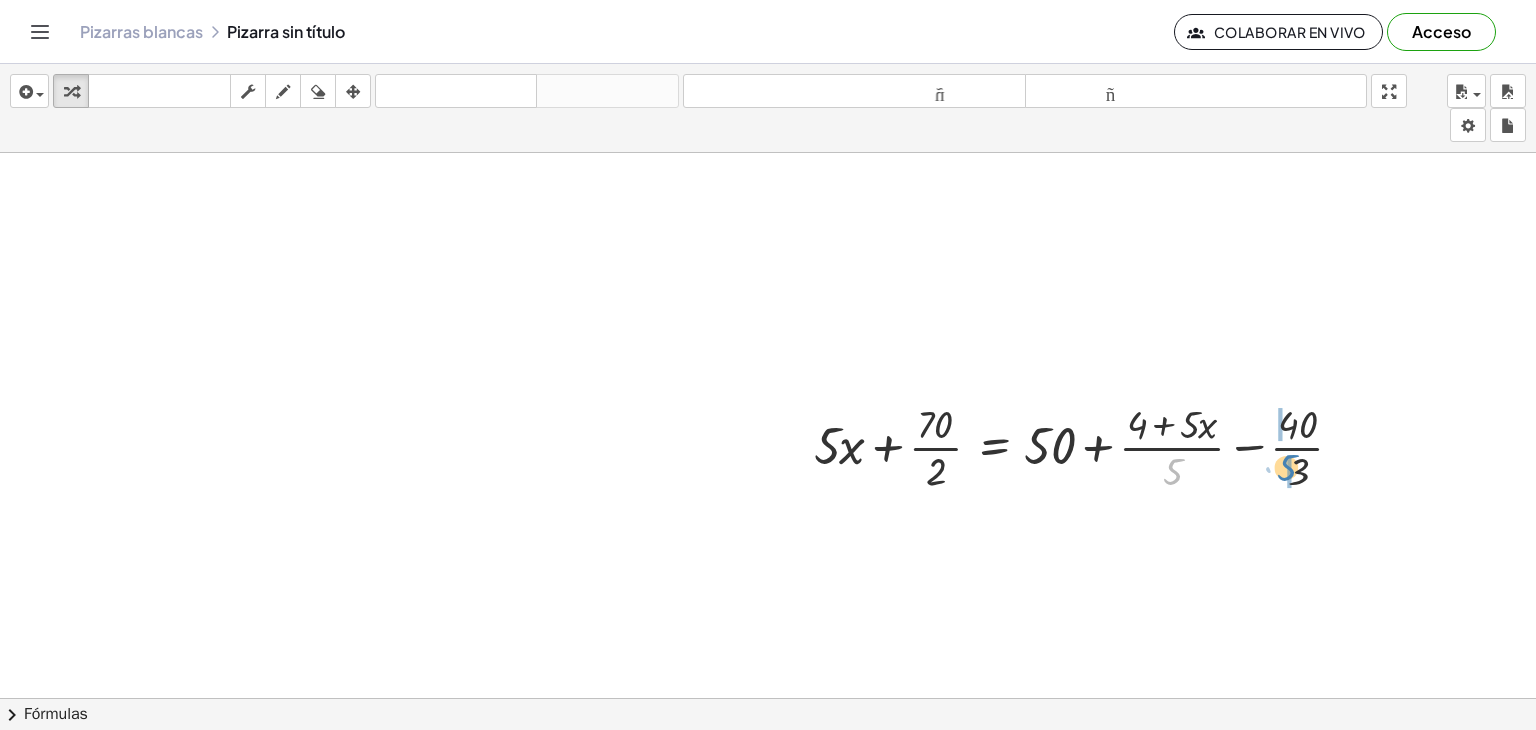 drag, startPoint x: 1176, startPoint y: 469, endPoint x: 1290, endPoint y: 465, distance: 114.07015 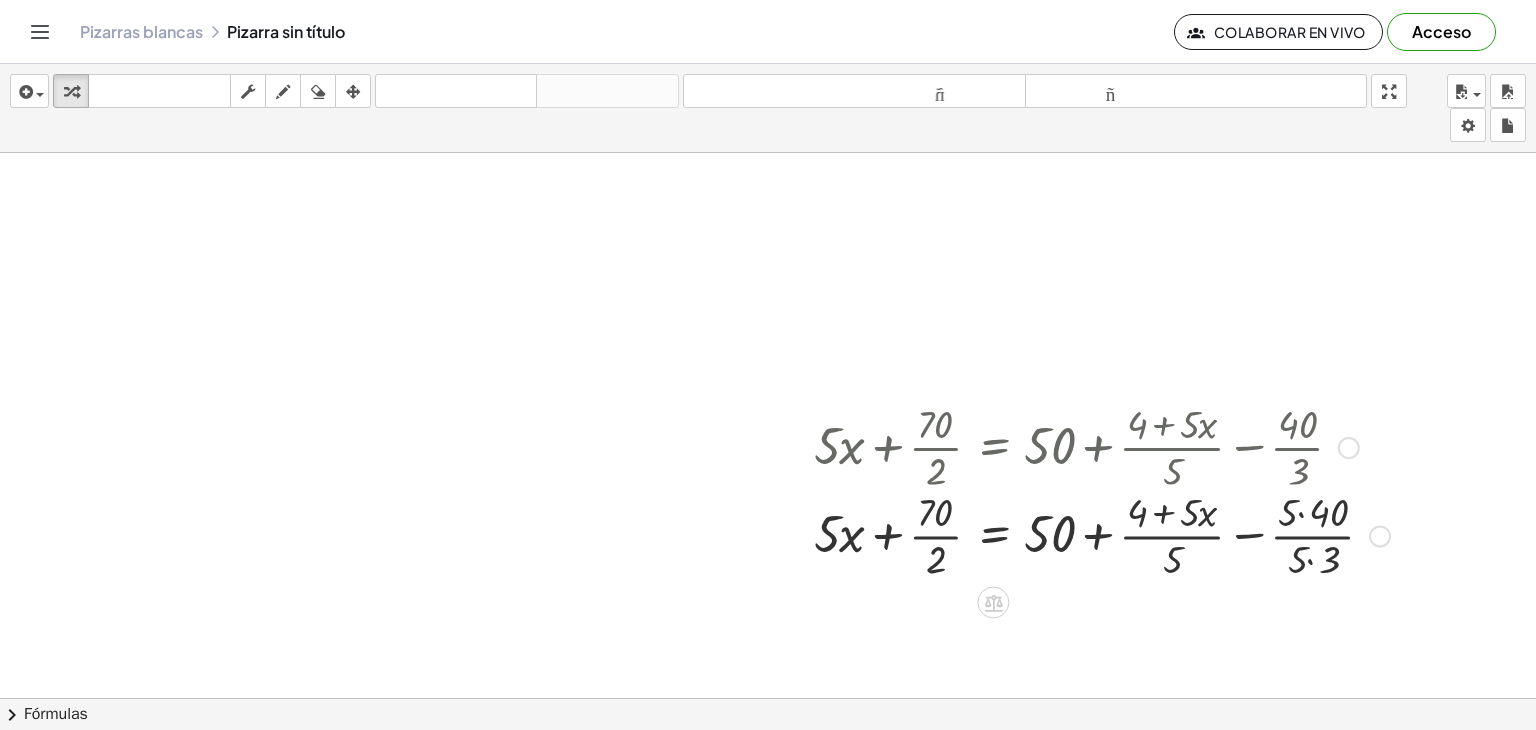 click at bounding box center [1102, 446] 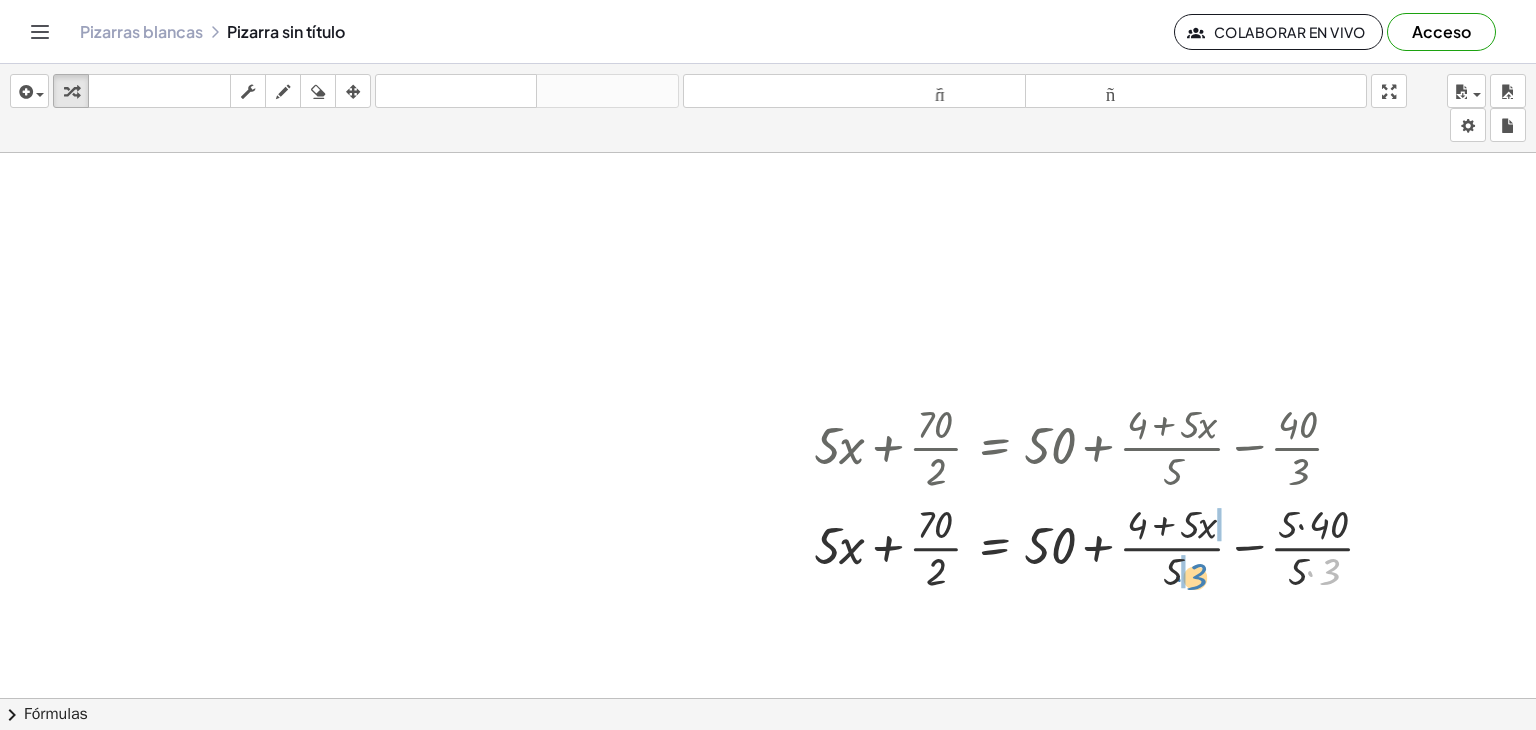 drag, startPoint x: 1334, startPoint y: 568, endPoint x: 1202, endPoint y: 567, distance: 132.00378 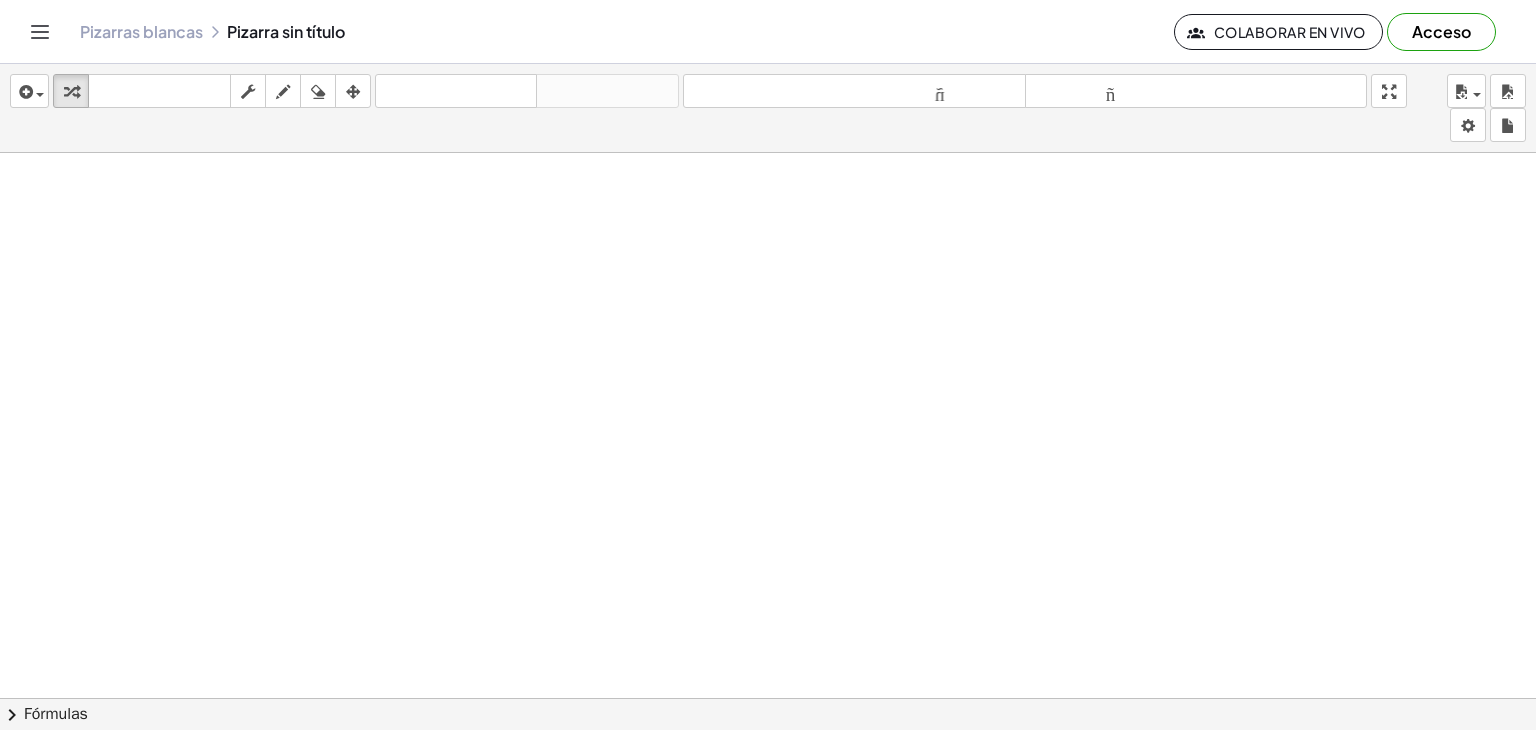 scroll, scrollTop: 0, scrollLeft: 0, axis: both 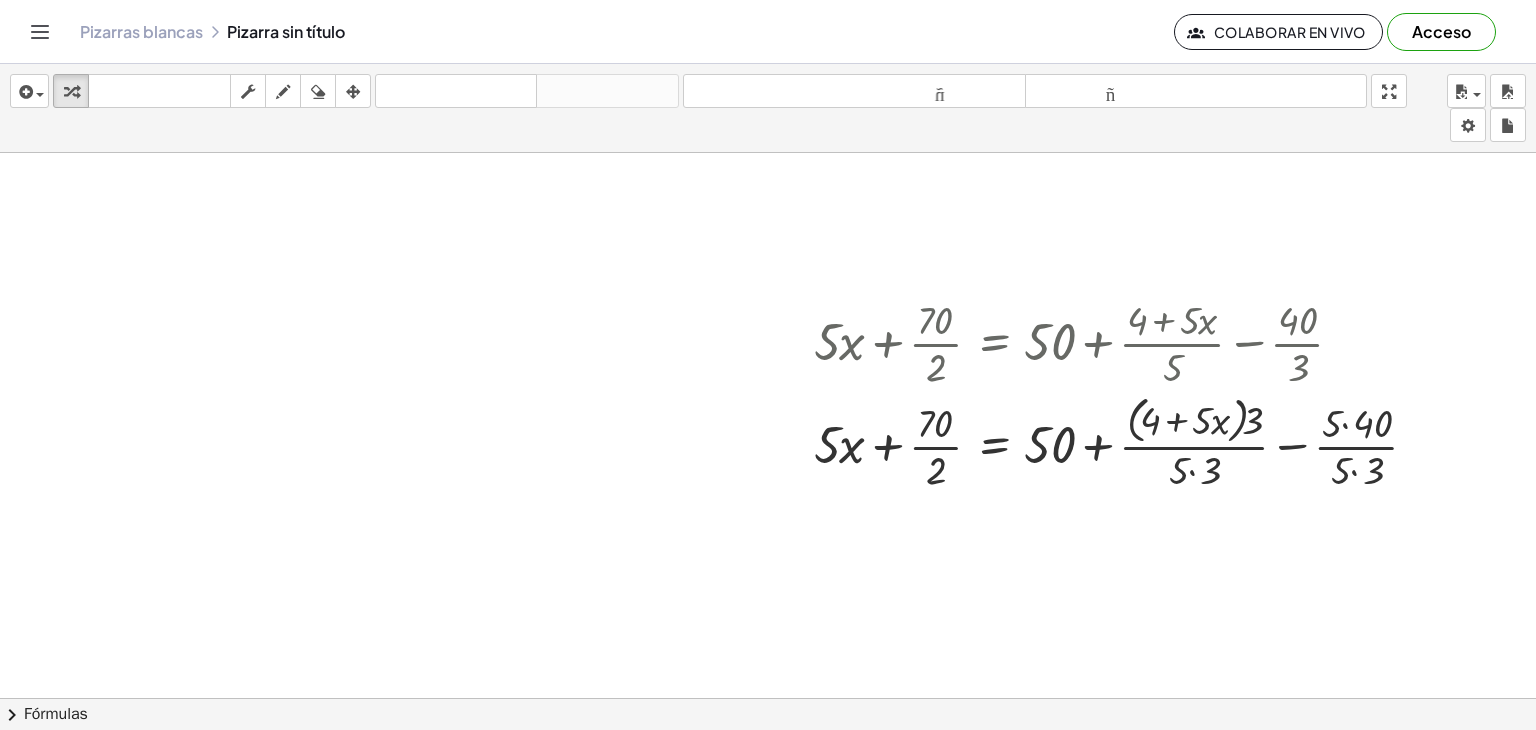 drag, startPoint x: 1370, startPoint y: 448, endPoint x: 1463, endPoint y: 539, distance: 130.11533 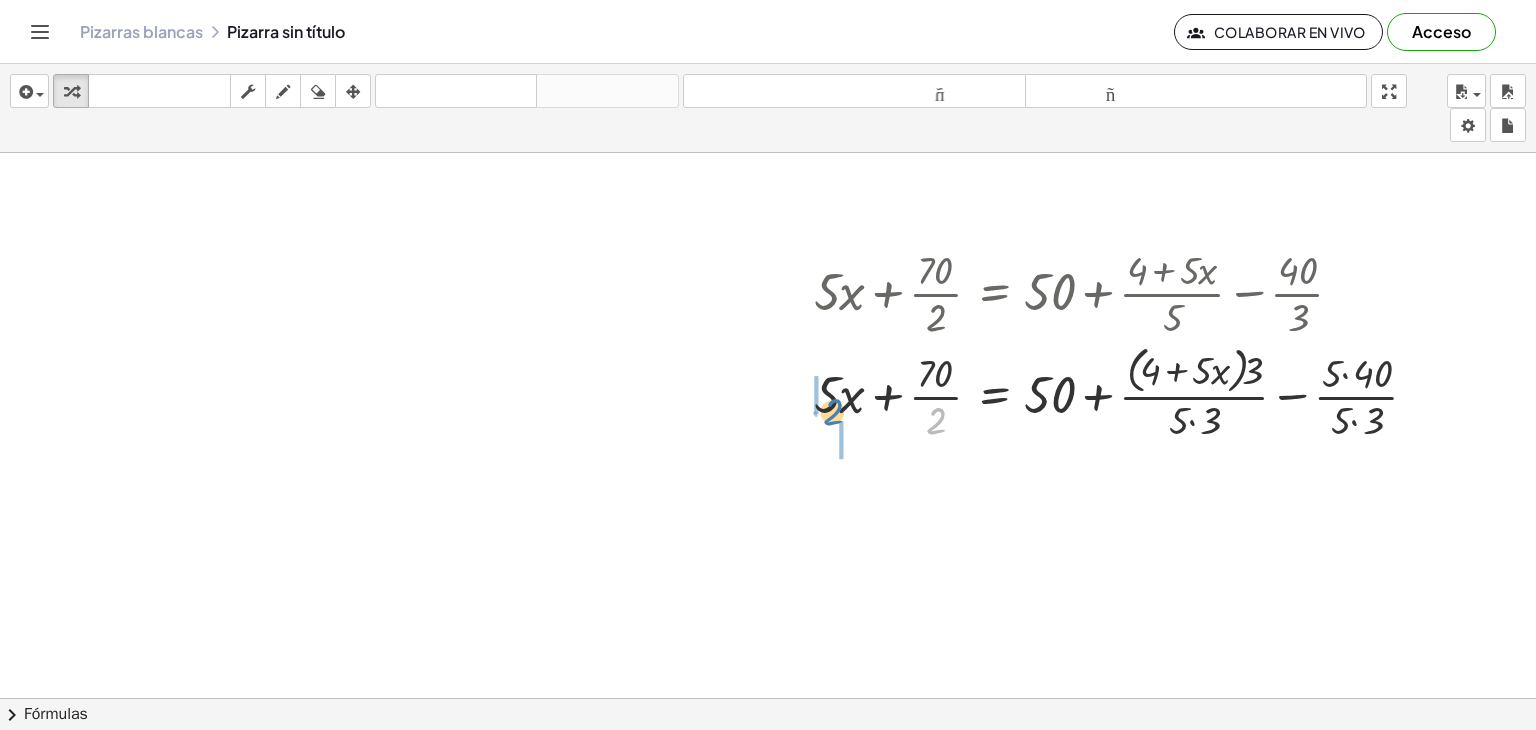 drag, startPoint x: 936, startPoint y: 426, endPoint x: 833, endPoint y: 417, distance: 103.392456 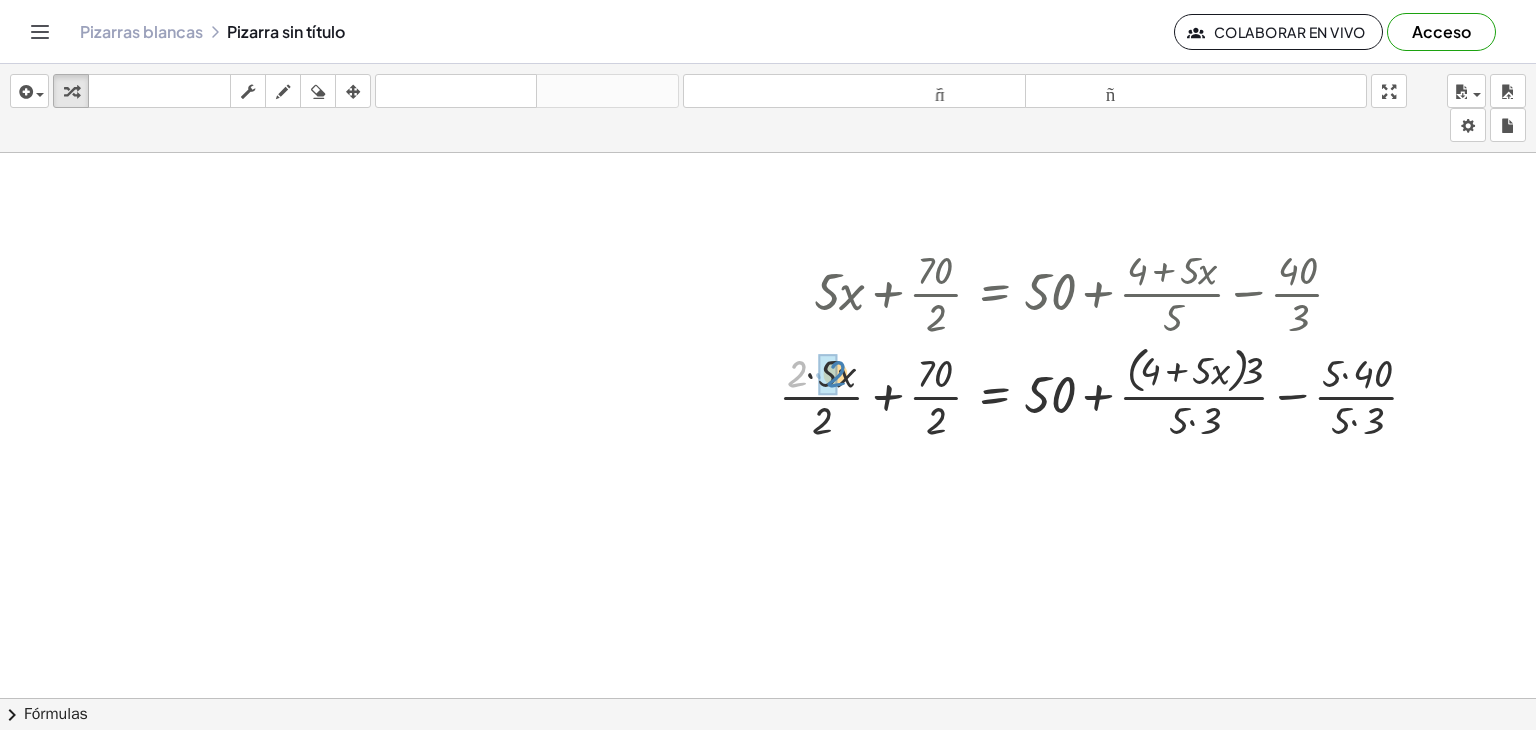 drag, startPoint x: 799, startPoint y: 380, endPoint x: 837, endPoint y: 380, distance: 38 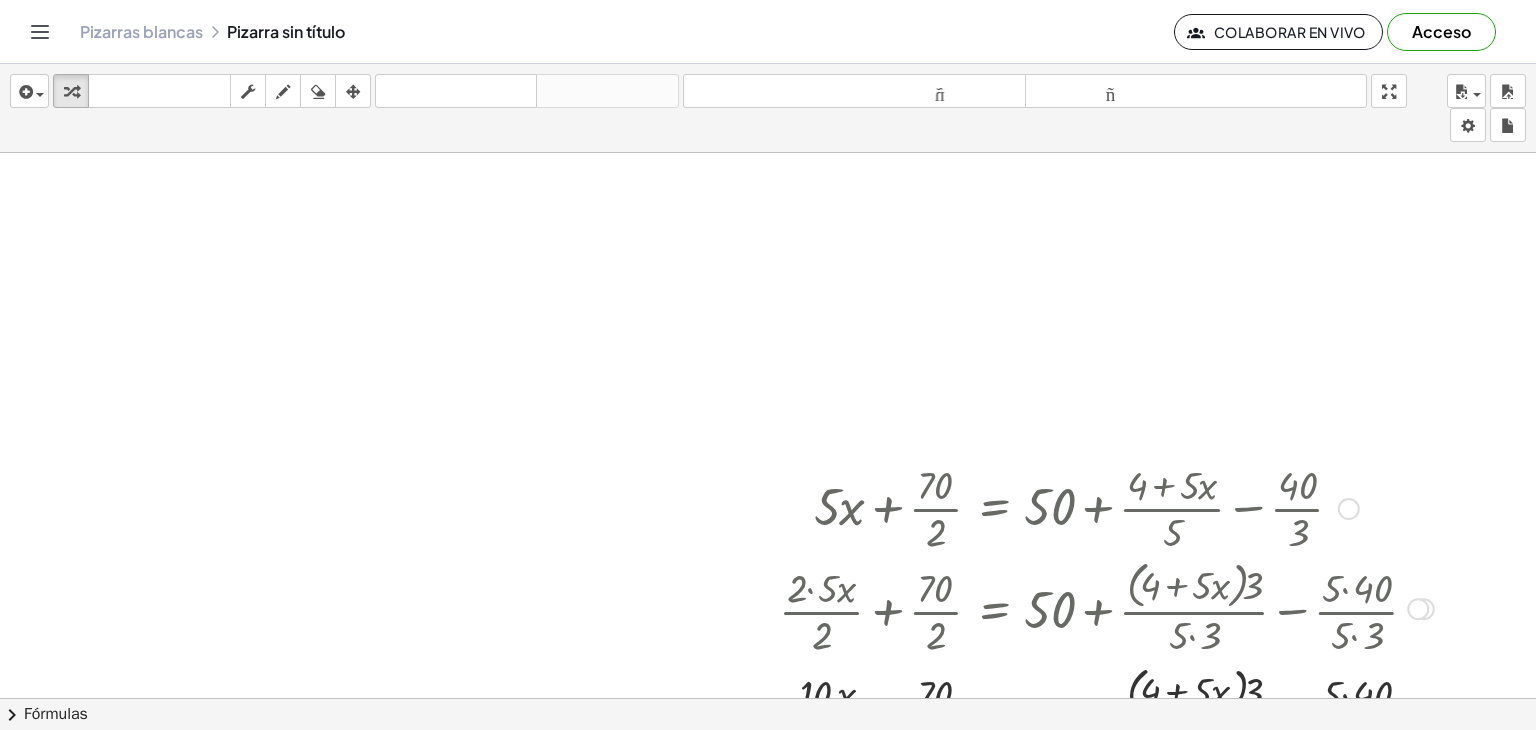 scroll, scrollTop: 545, scrollLeft: 0, axis: vertical 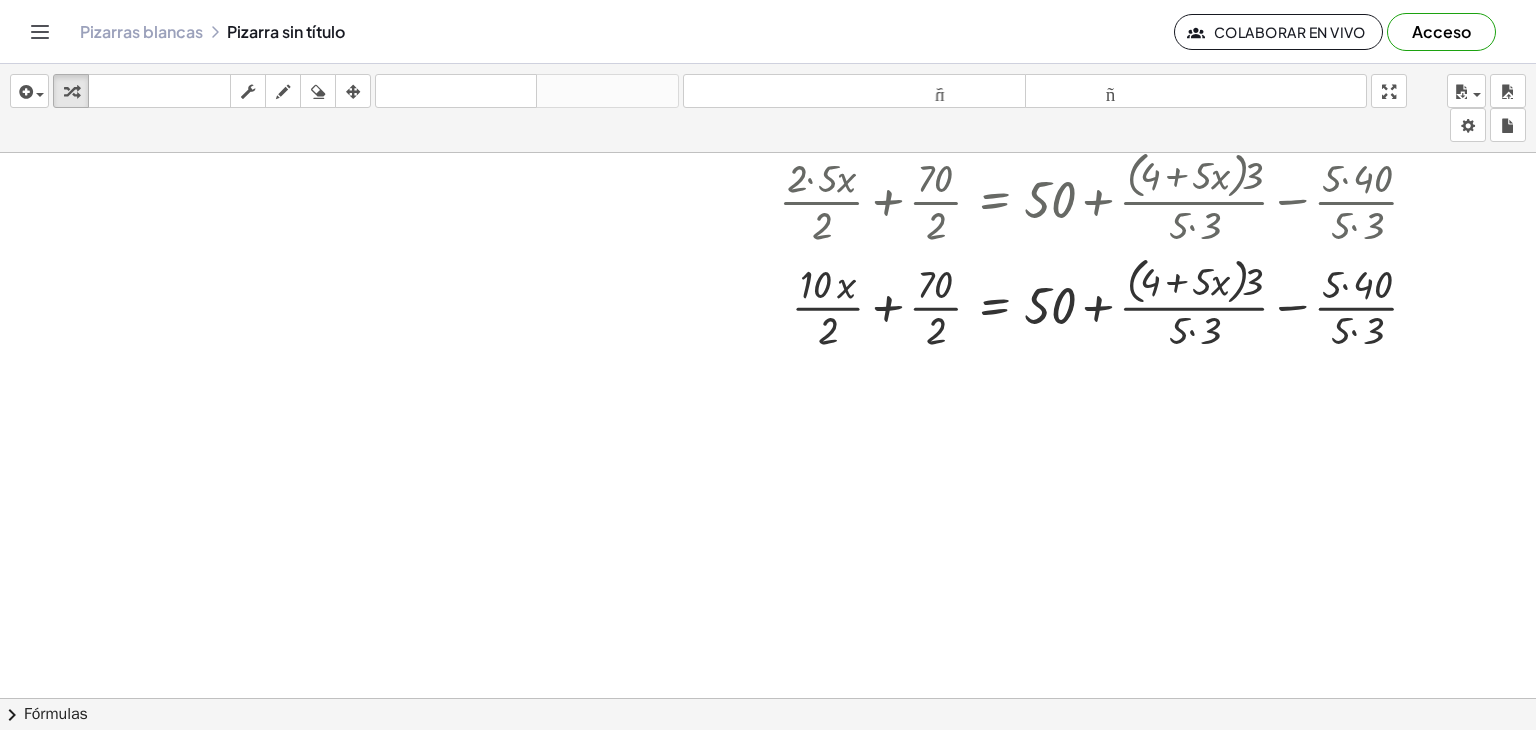 drag, startPoint x: 1112, startPoint y: 400, endPoint x: 1199, endPoint y: 312, distance: 123.745705 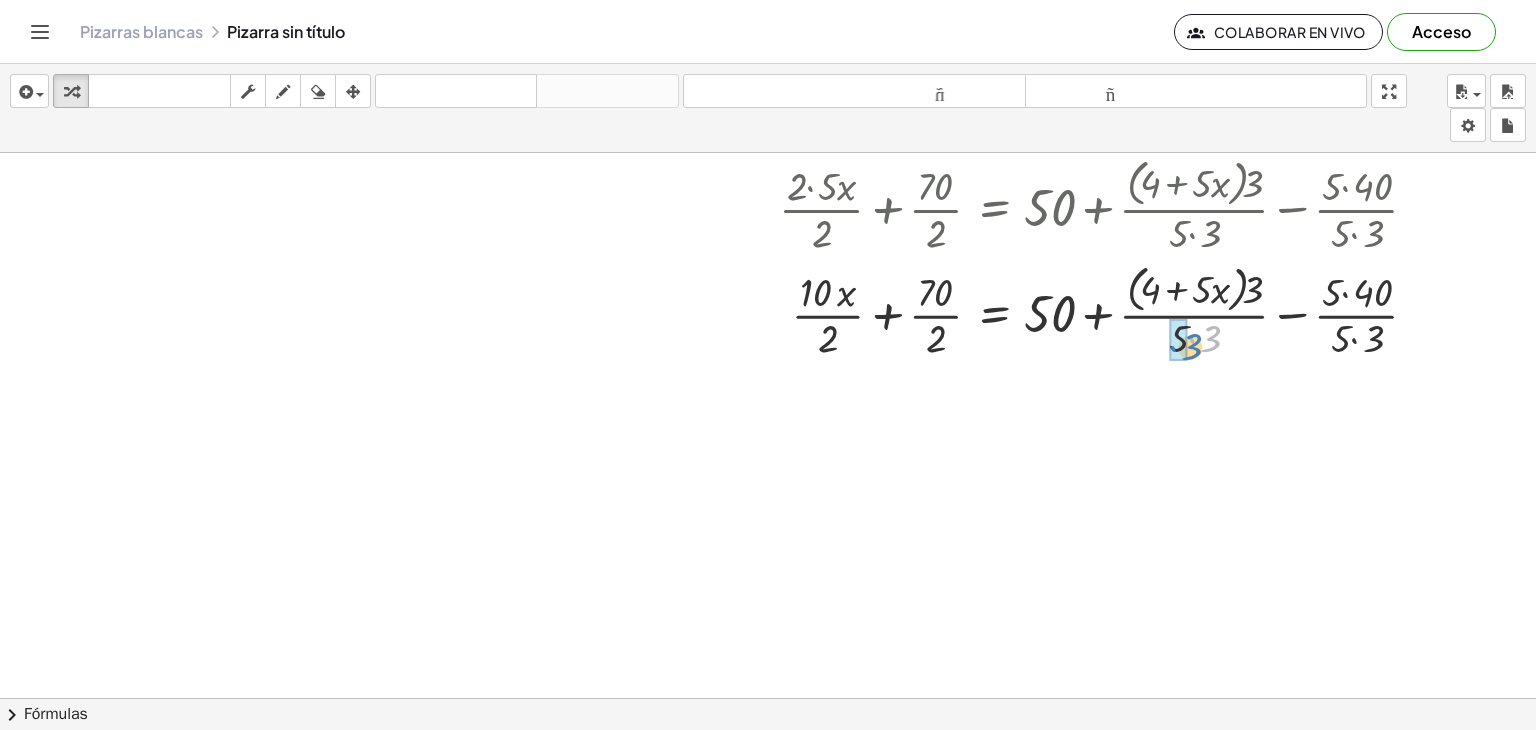 drag, startPoint x: 1188, startPoint y: 341, endPoint x: 1169, endPoint y: 349, distance: 20.615528 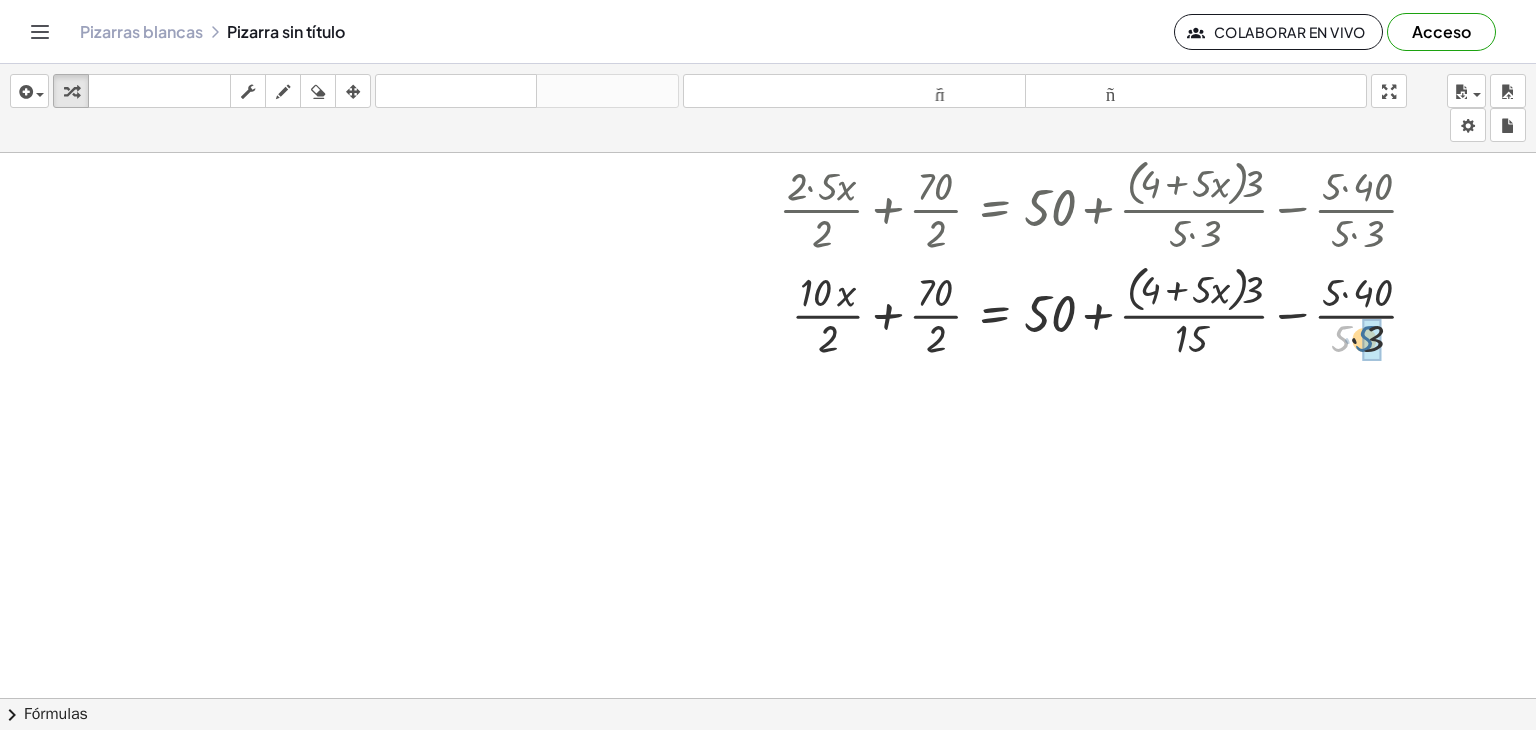 drag, startPoint x: 1344, startPoint y: 349, endPoint x: 1364, endPoint y: 349, distance: 20 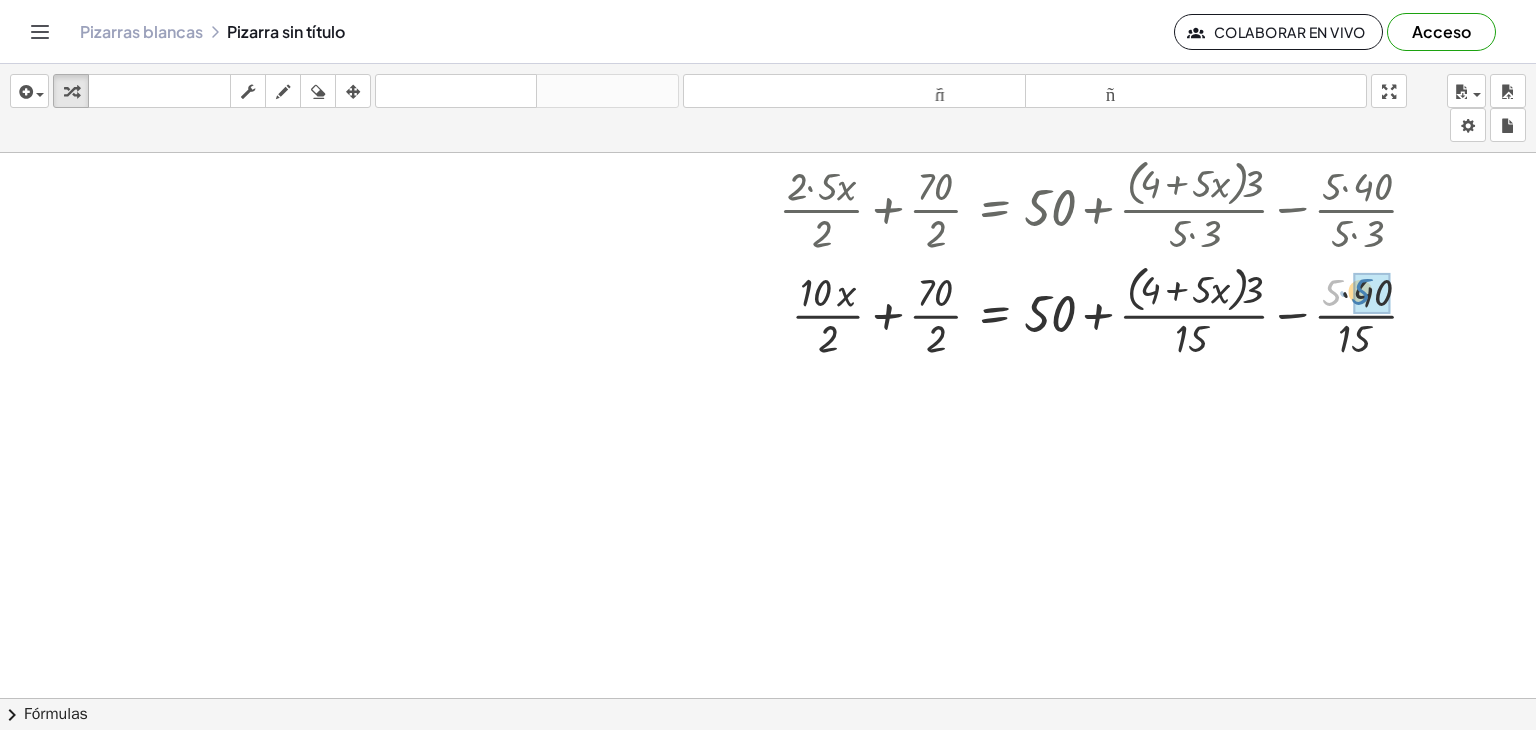 drag, startPoint x: 1340, startPoint y: 297, endPoint x: 1369, endPoint y: 296, distance: 29.017237 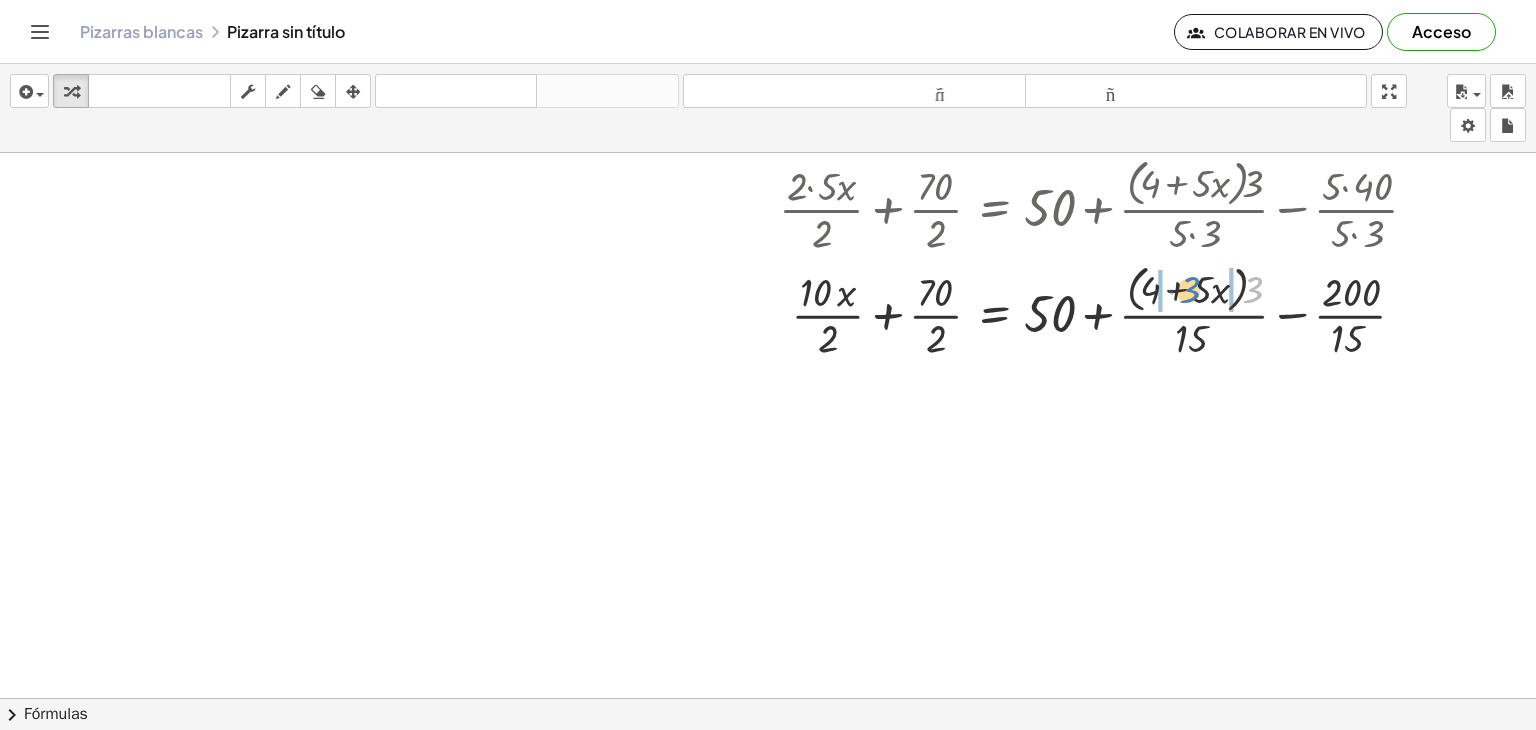 drag, startPoint x: 1259, startPoint y: 297, endPoint x: 1196, endPoint y: 297, distance: 63 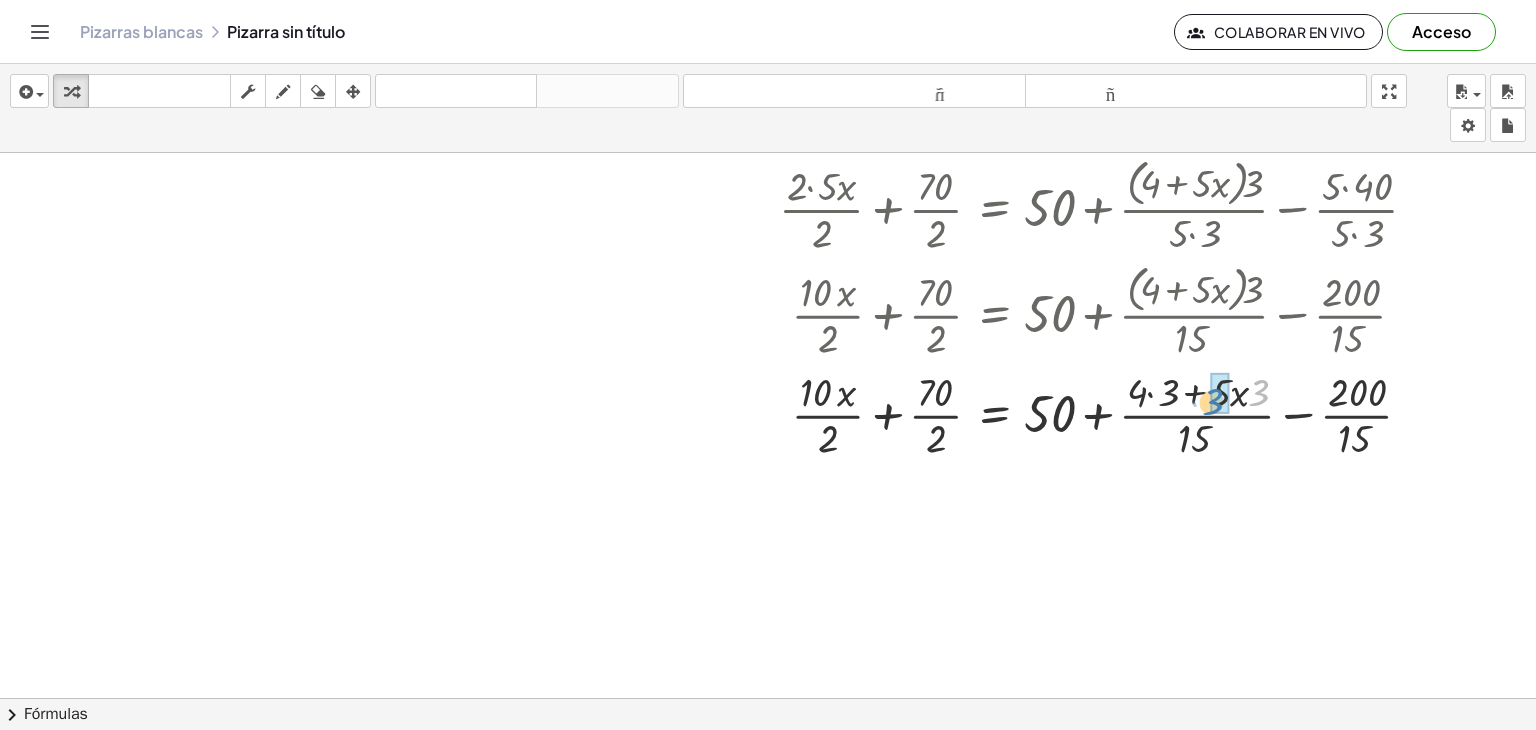 drag, startPoint x: 1264, startPoint y: 392, endPoint x: 1218, endPoint y: 401, distance: 46.872166 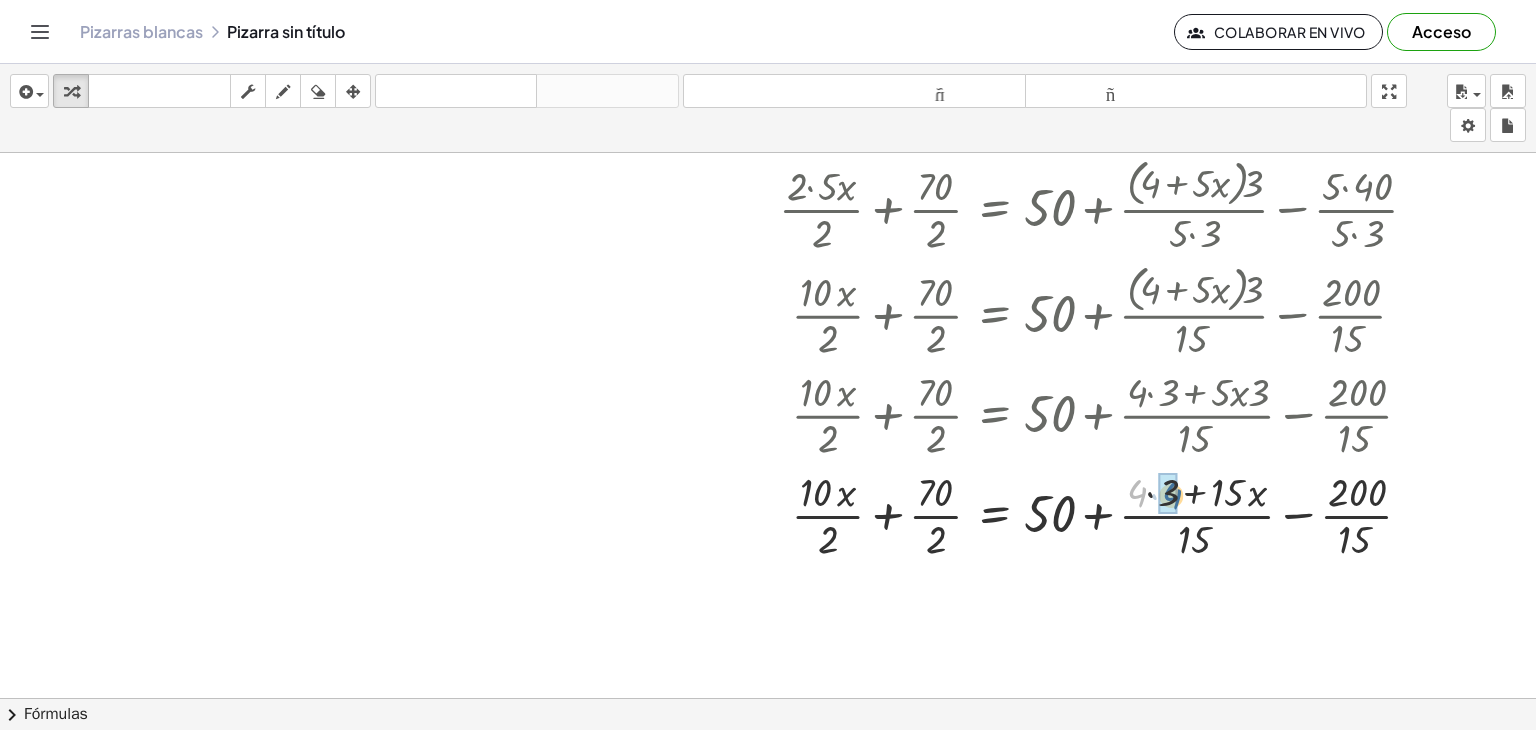 drag, startPoint x: 1132, startPoint y: 479, endPoint x: 1153, endPoint y: 479, distance: 21 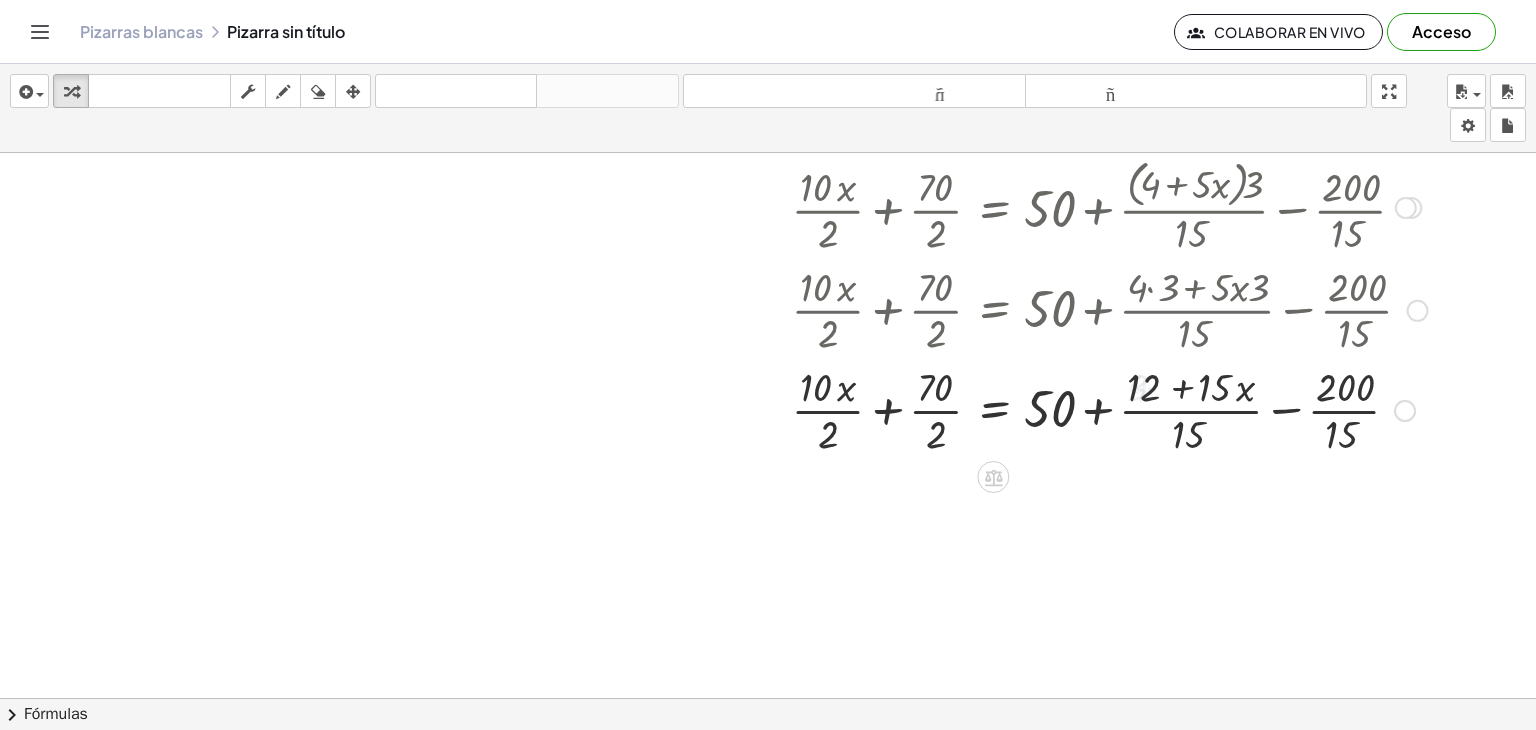 scroll, scrollTop: 545, scrollLeft: 0, axis: vertical 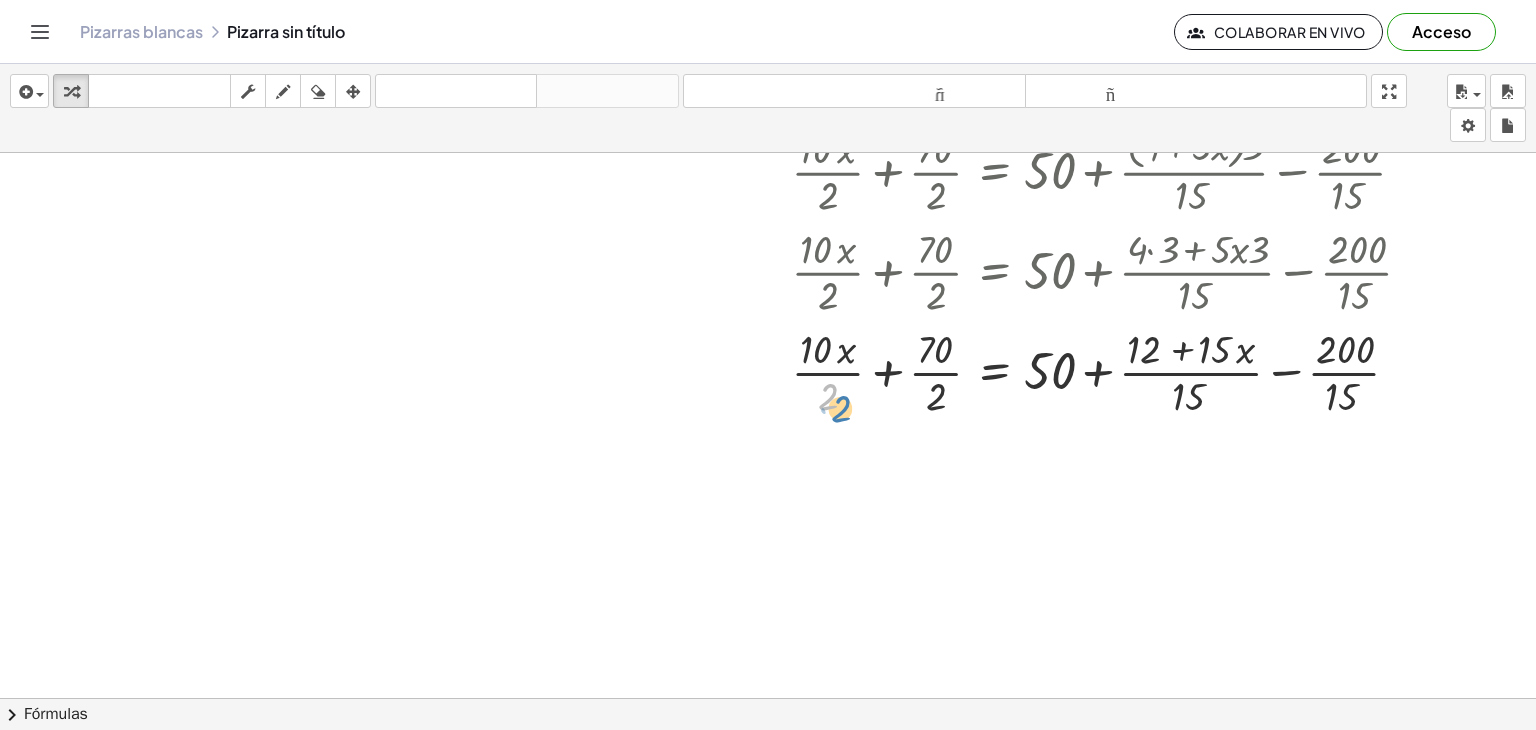 drag, startPoint x: 830, startPoint y: 400, endPoint x: 843, endPoint y: 412, distance: 17.691807 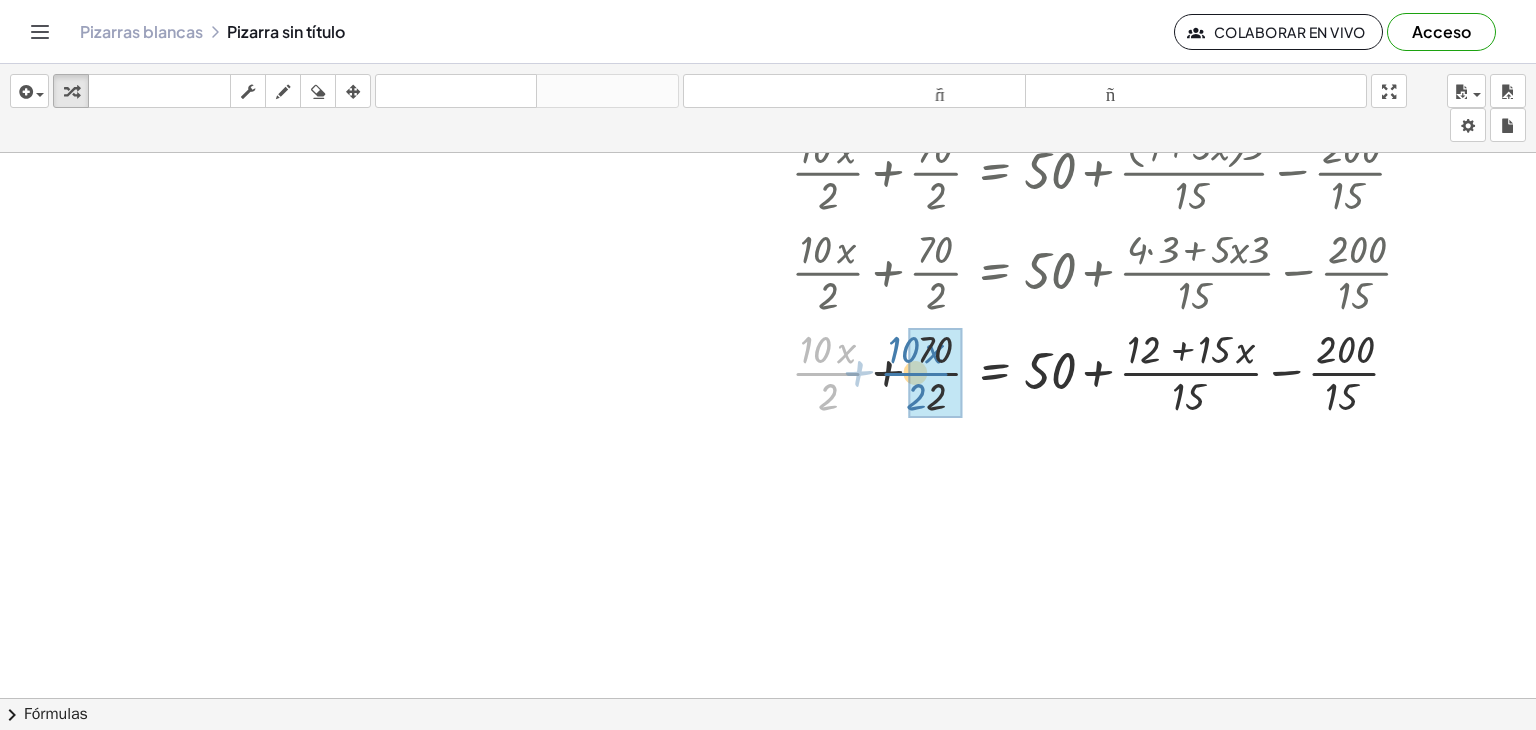 drag, startPoint x: 814, startPoint y: 369, endPoint x: 902, endPoint y: 369, distance: 88 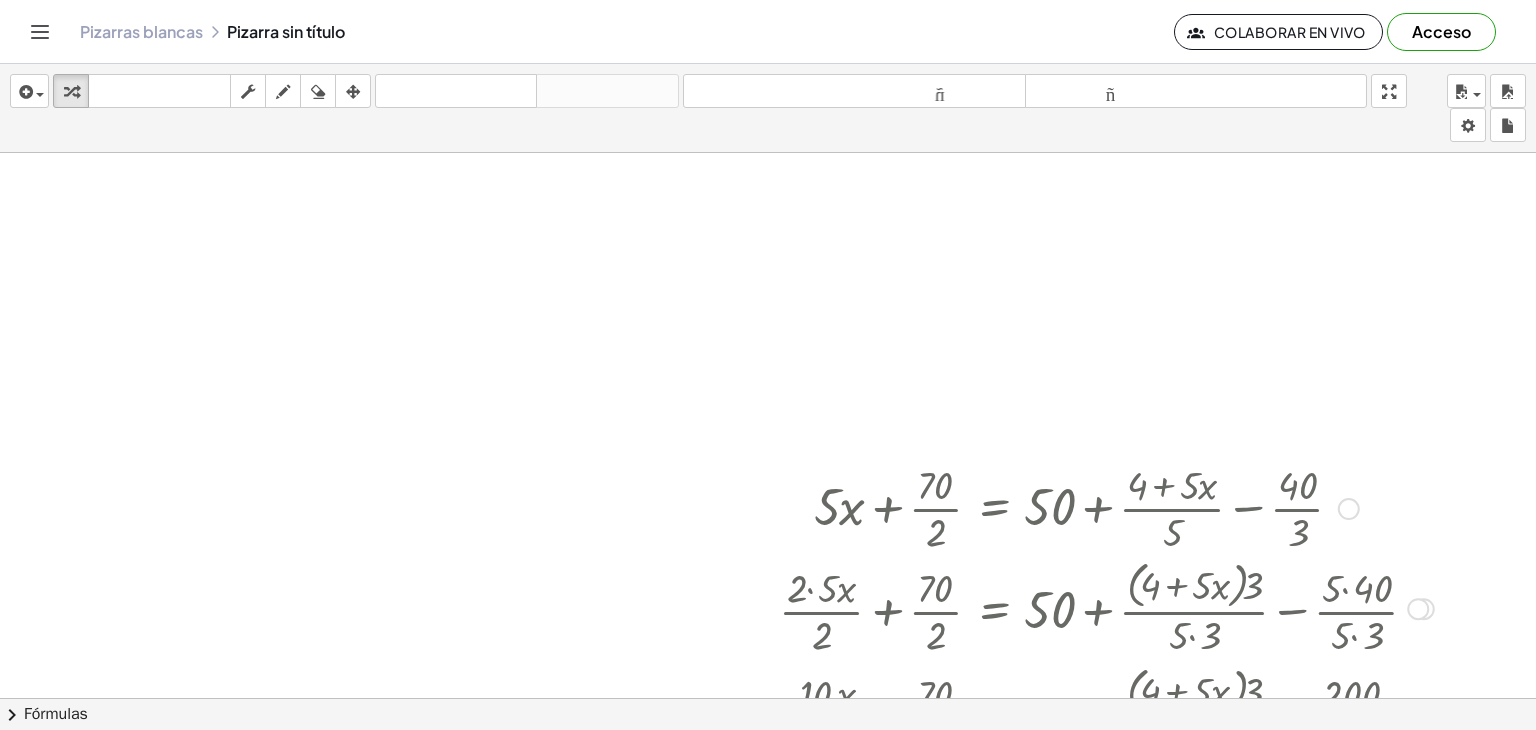scroll, scrollTop: 545, scrollLeft: 0, axis: vertical 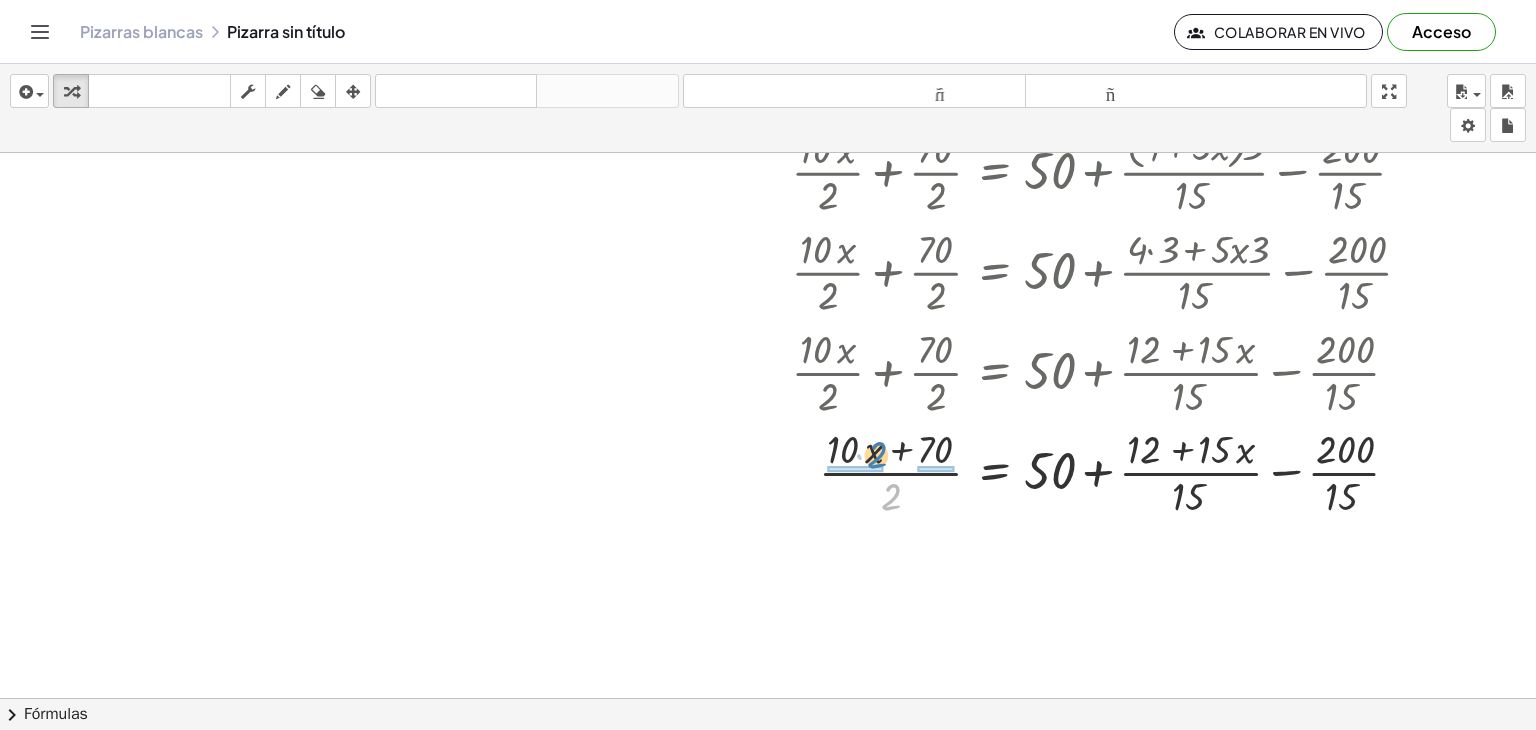 drag, startPoint x: 888, startPoint y: 497, endPoint x: 880, endPoint y: 454, distance: 43.737854 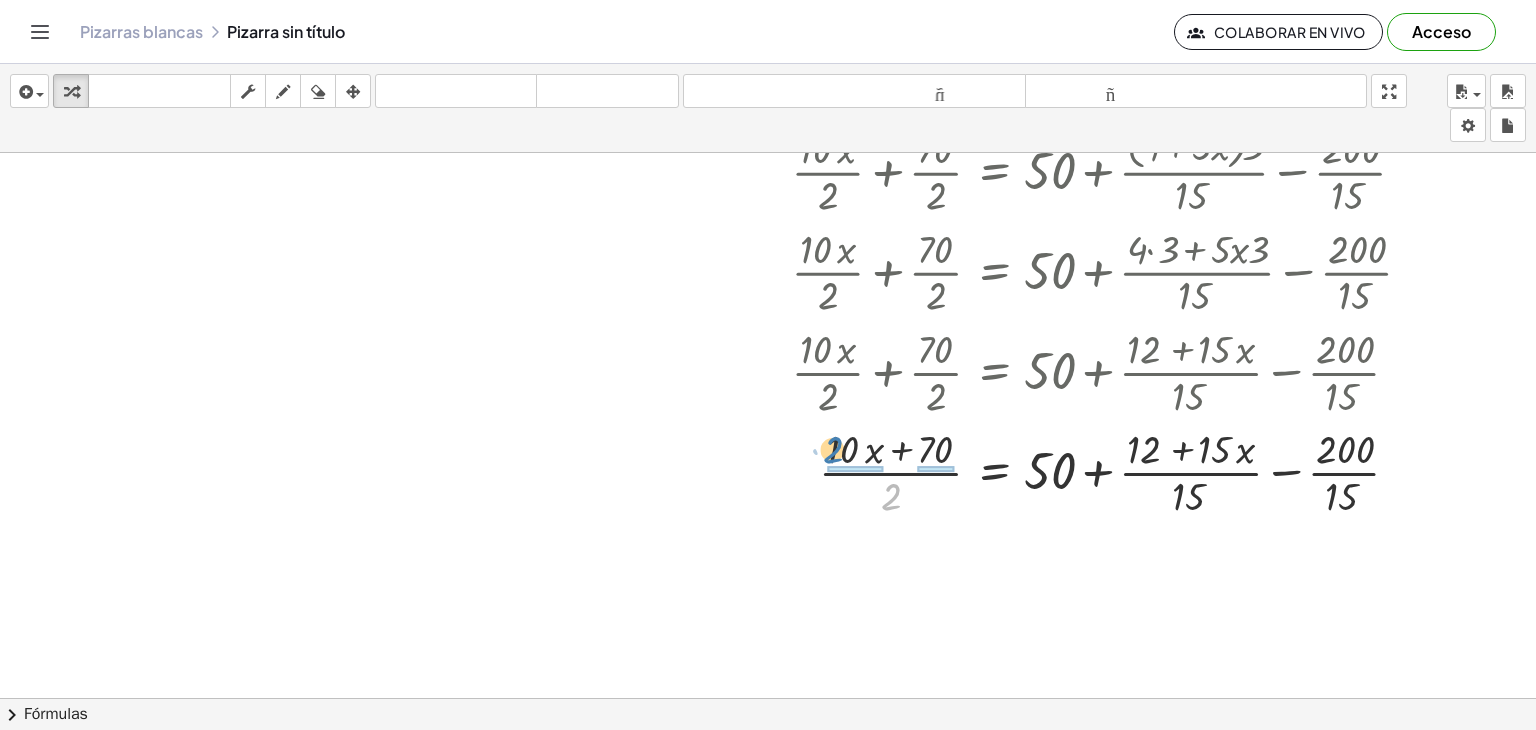 drag, startPoint x: 892, startPoint y: 491, endPoint x: 834, endPoint y: 444, distance: 74.65253 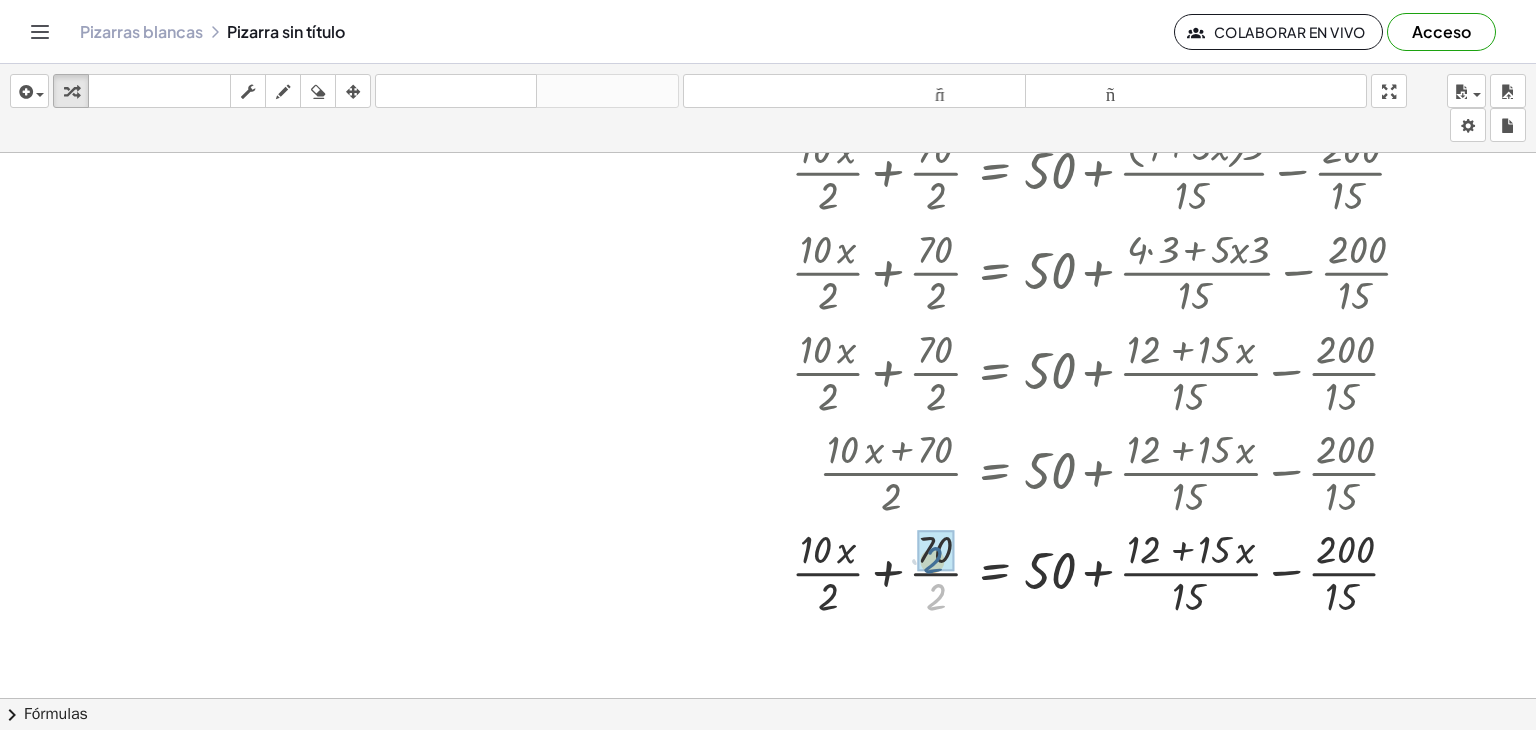 drag, startPoint x: 936, startPoint y: 591, endPoint x: 936, endPoint y: 569, distance: 22 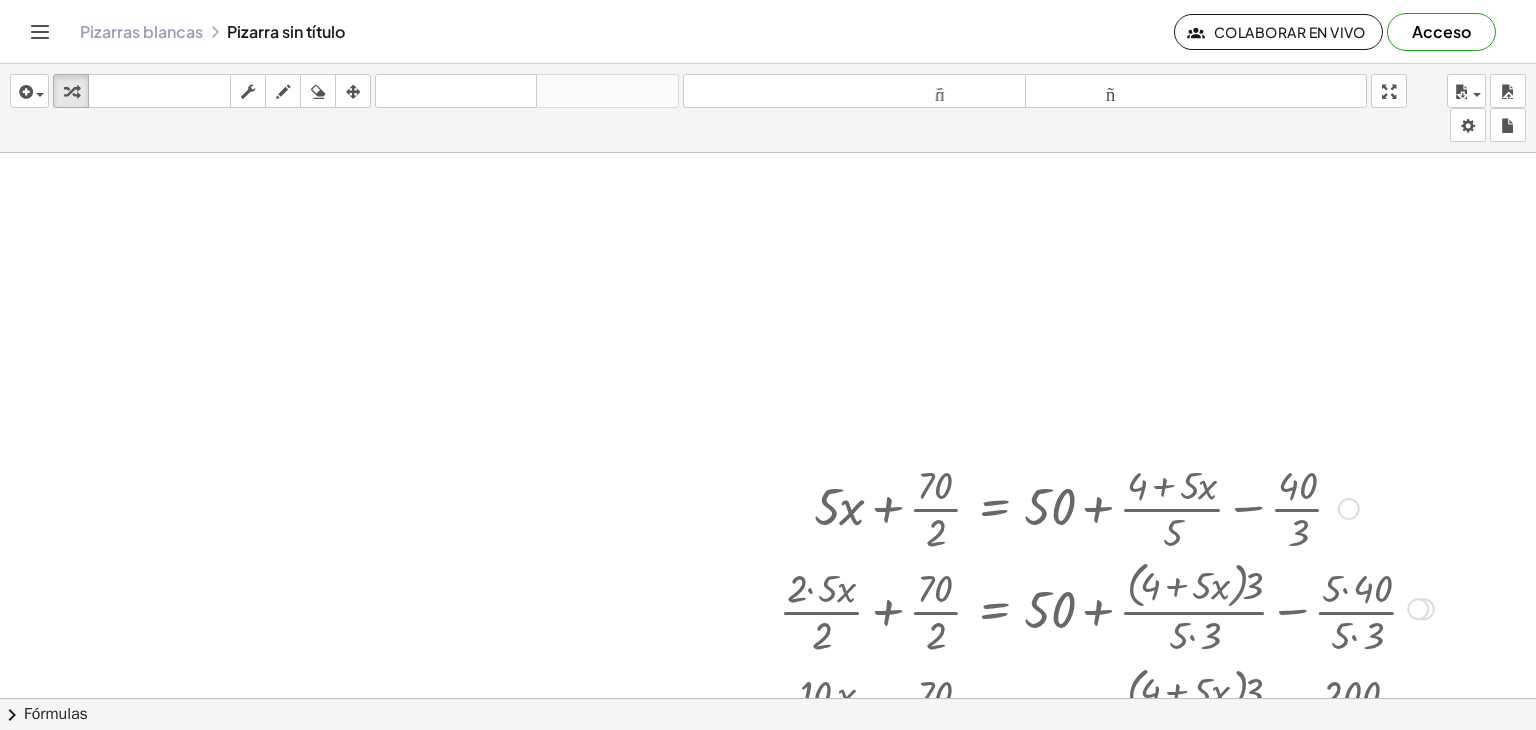 scroll, scrollTop: 545, scrollLeft: 0, axis: vertical 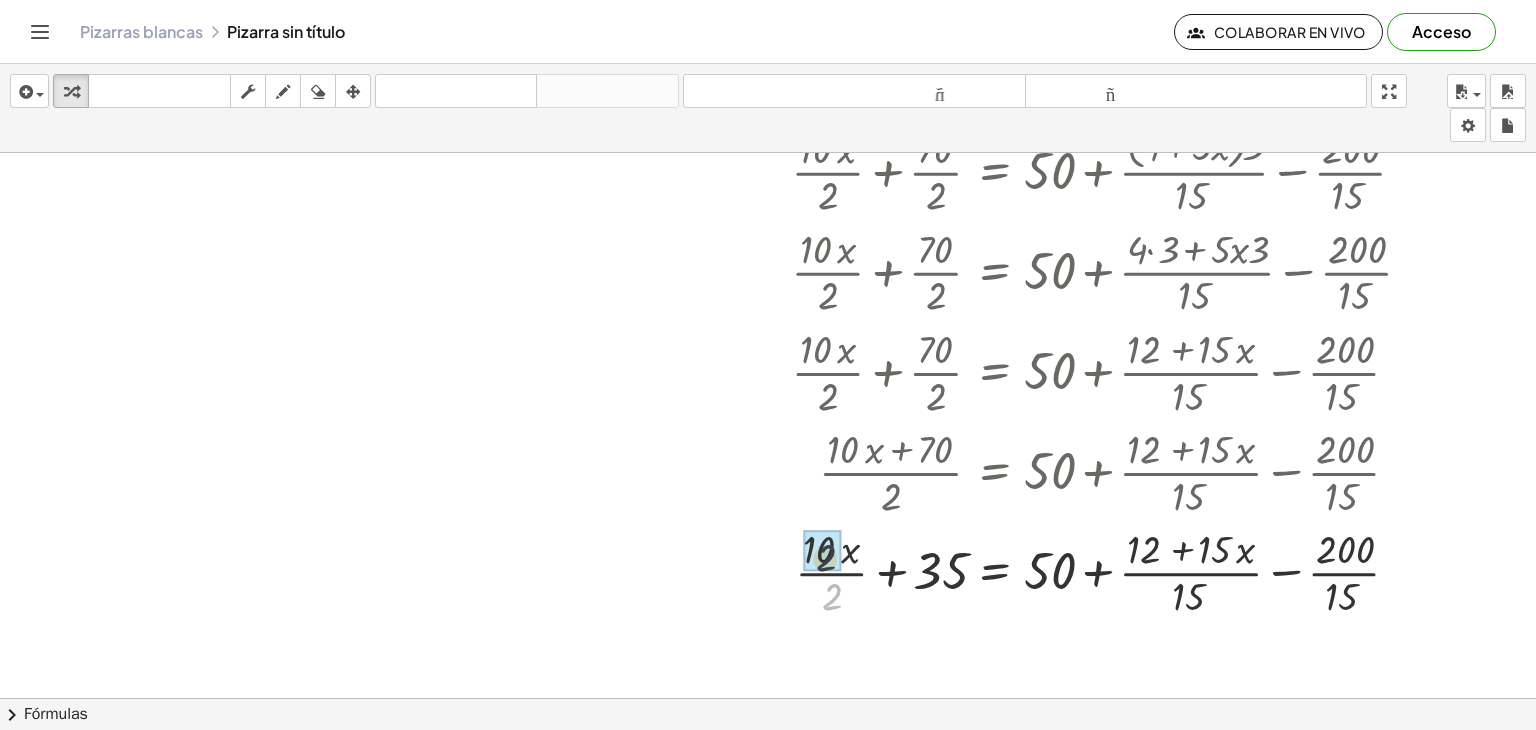 drag, startPoint x: 834, startPoint y: 596, endPoint x: 828, endPoint y: 561, distance: 35.510563 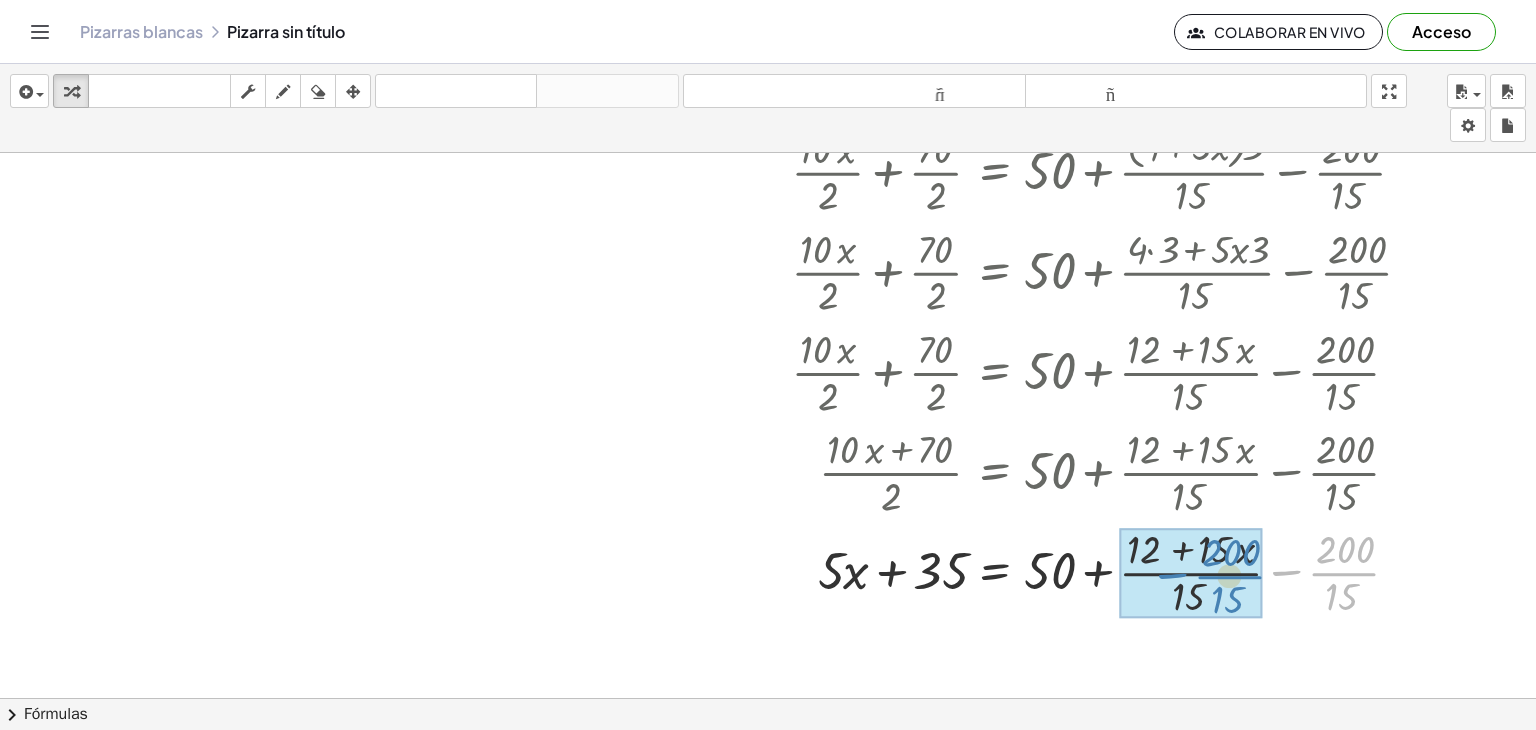 drag, startPoint x: 1354, startPoint y: 568, endPoint x: 1240, endPoint y: 571, distance: 114.03947 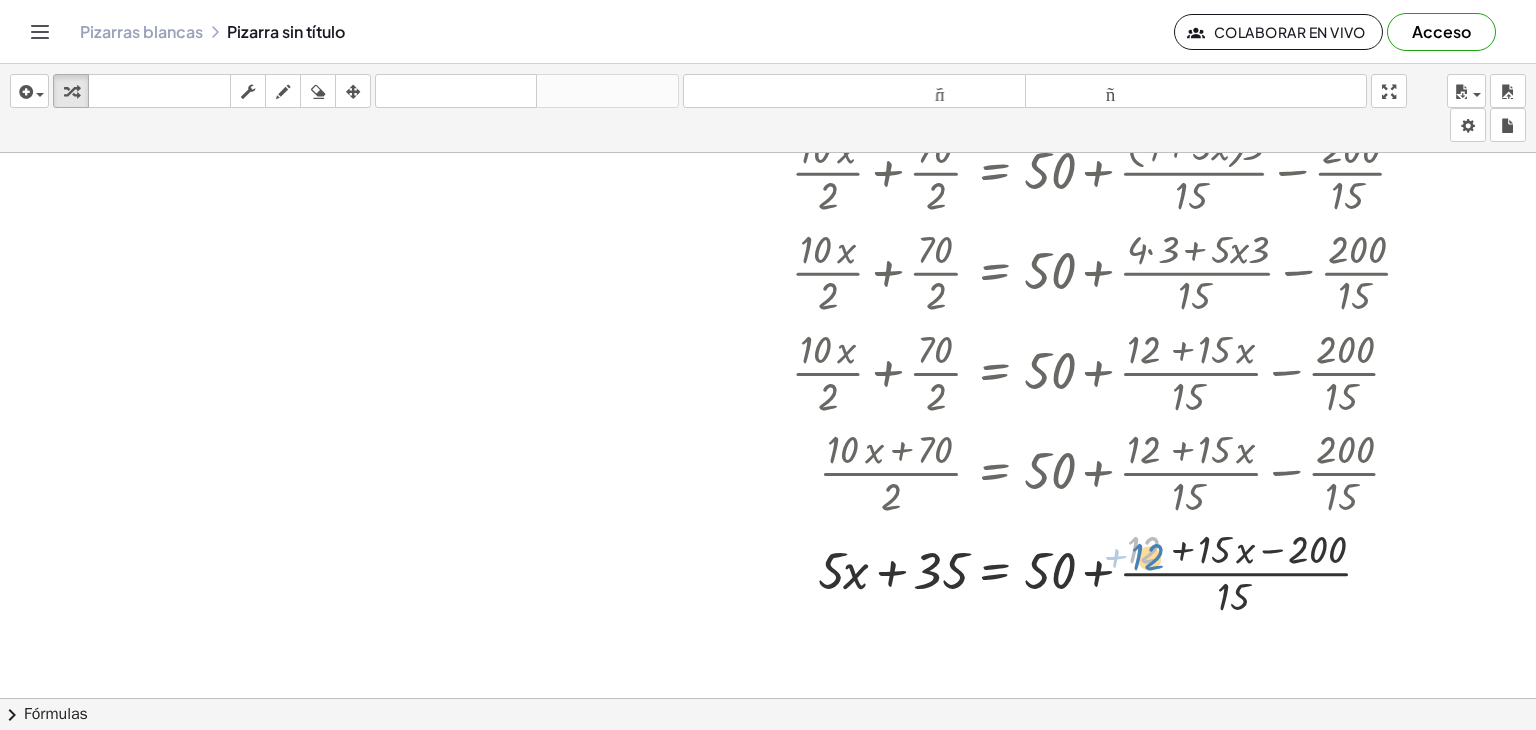 drag, startPoint x: 1140, startPoint y: 553, endPoint x: 1135, endPoint y: 563, distance: 11.18034 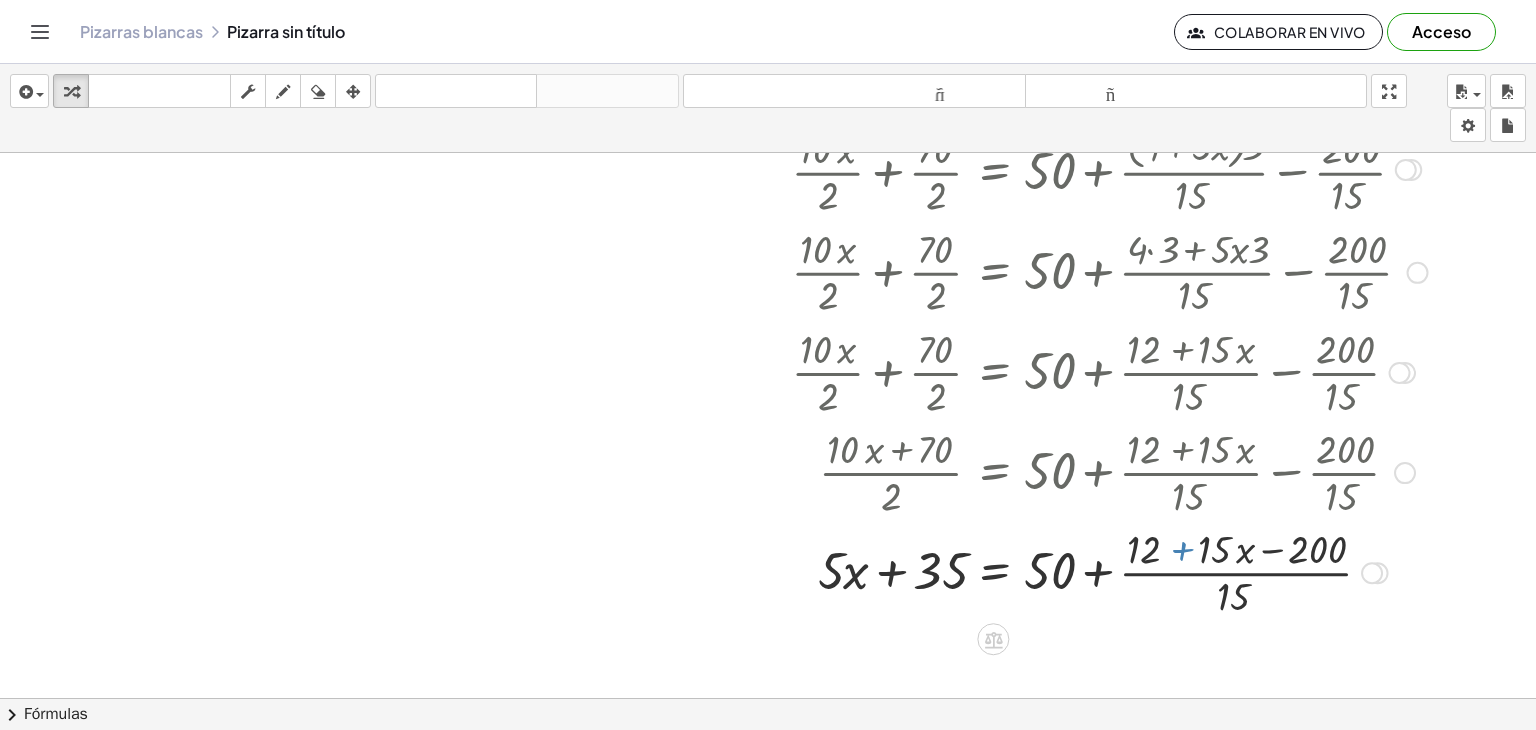 click at bounding box center (1106, 571) 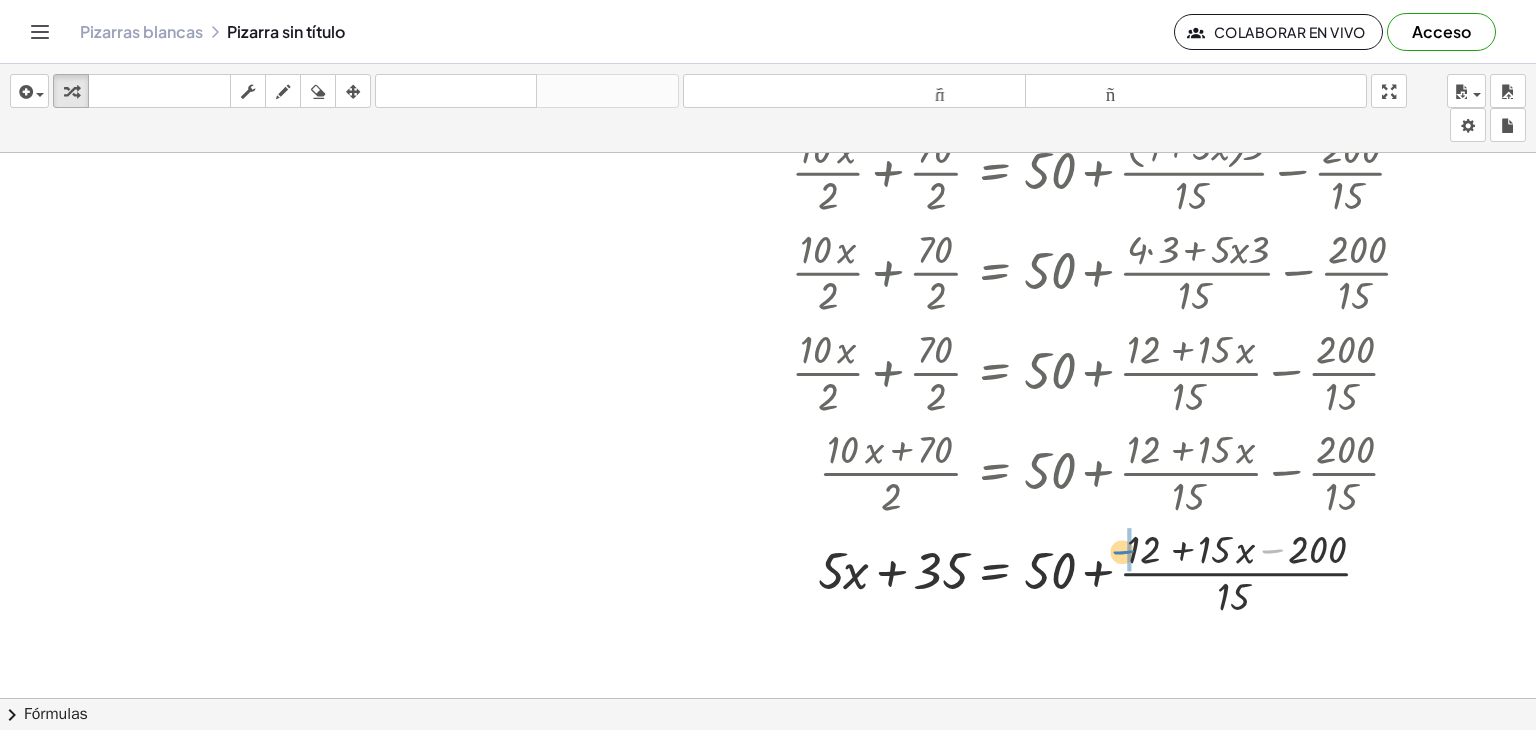 drag, startPoint x: 1283, startPoint y: 554, endPoint x: 1134, endPoint y: 555, distance: 149.00336 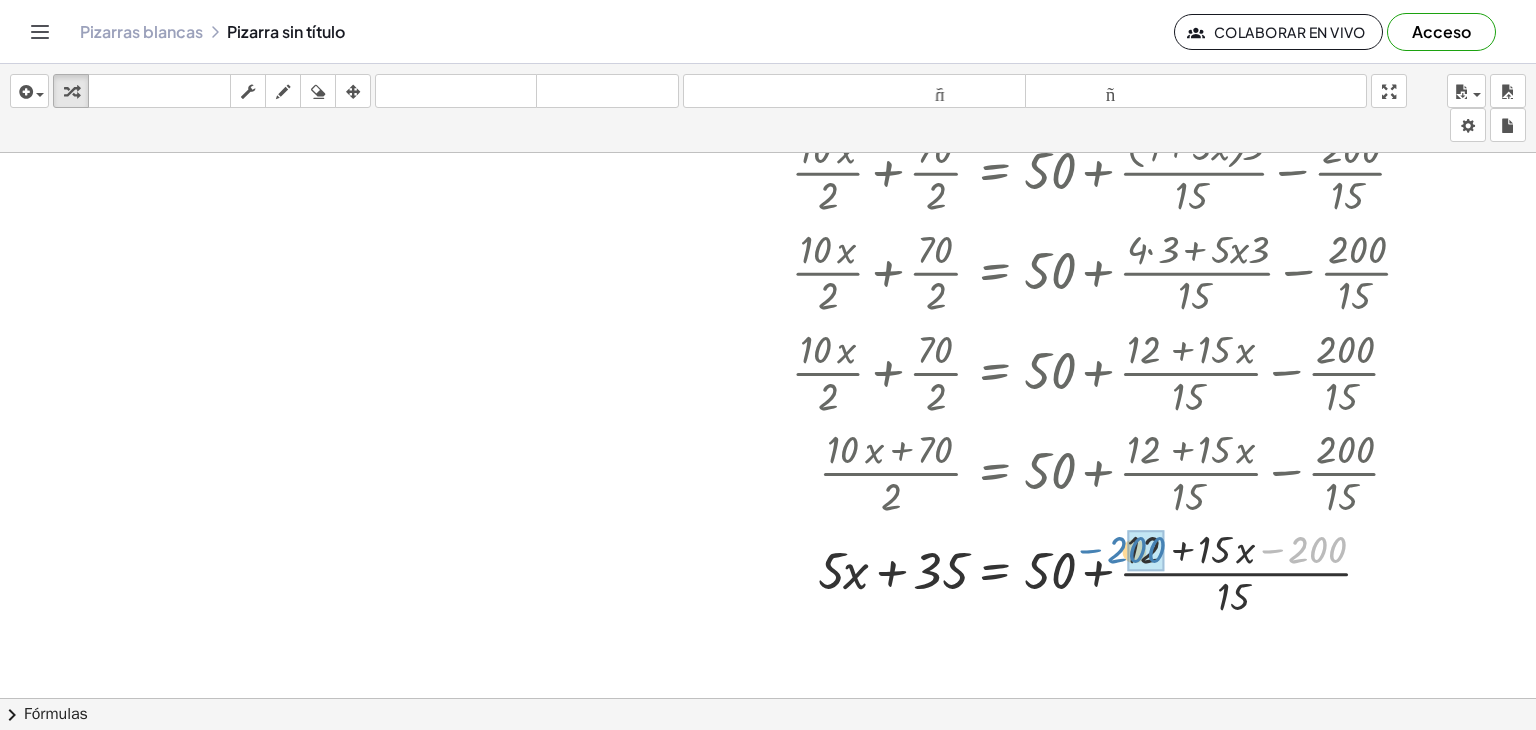 drag, startPoint x: 1314, startPoint y: 557, endPoint x: 1133, endPoint y: 557, distance: 181 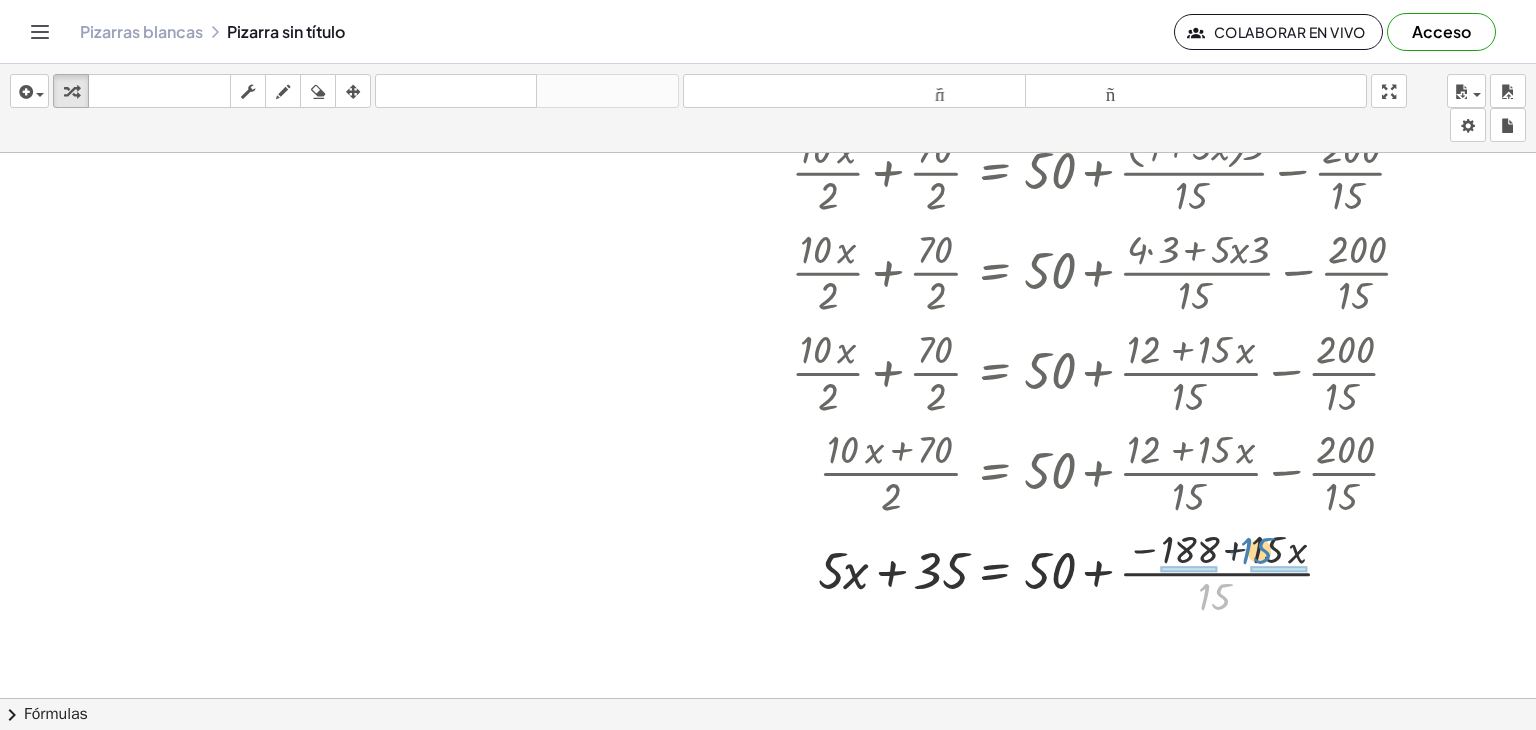 drag, startPoint x: 1210, startPoint y: 605, endPoint x: 1252, endPoint y: 559, distance: 62.289646 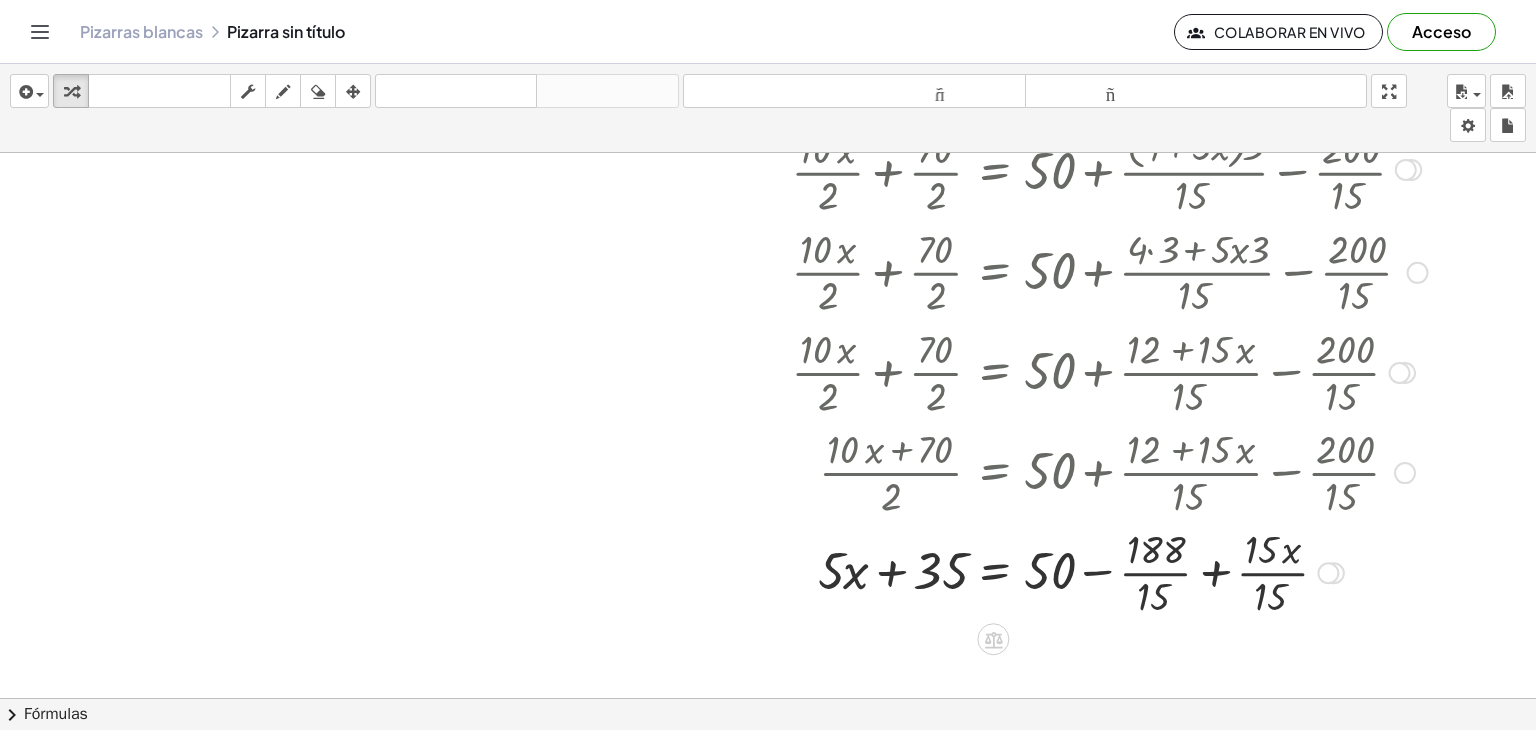 click at bounding box center (1106, 571) 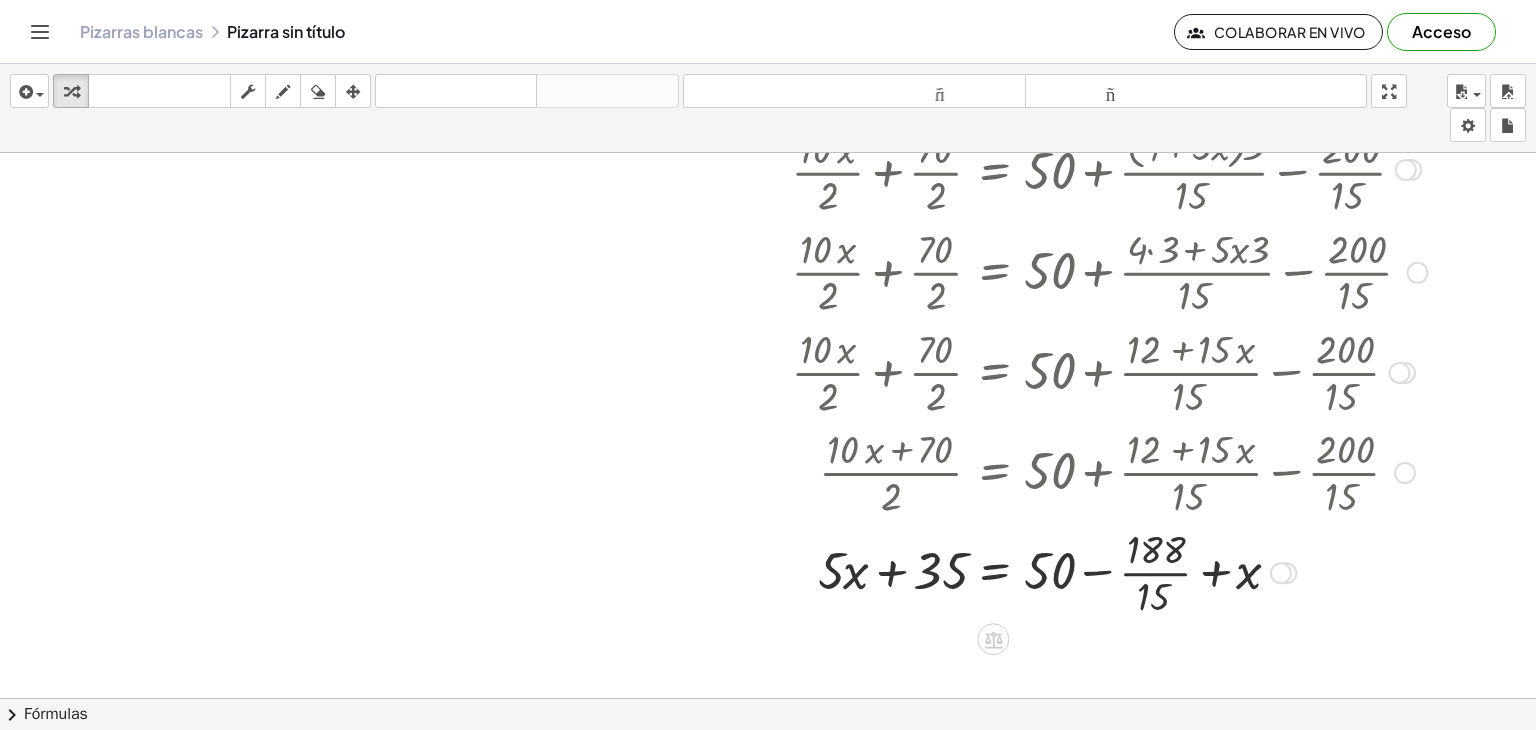 click at bounding box center [1106, 571] 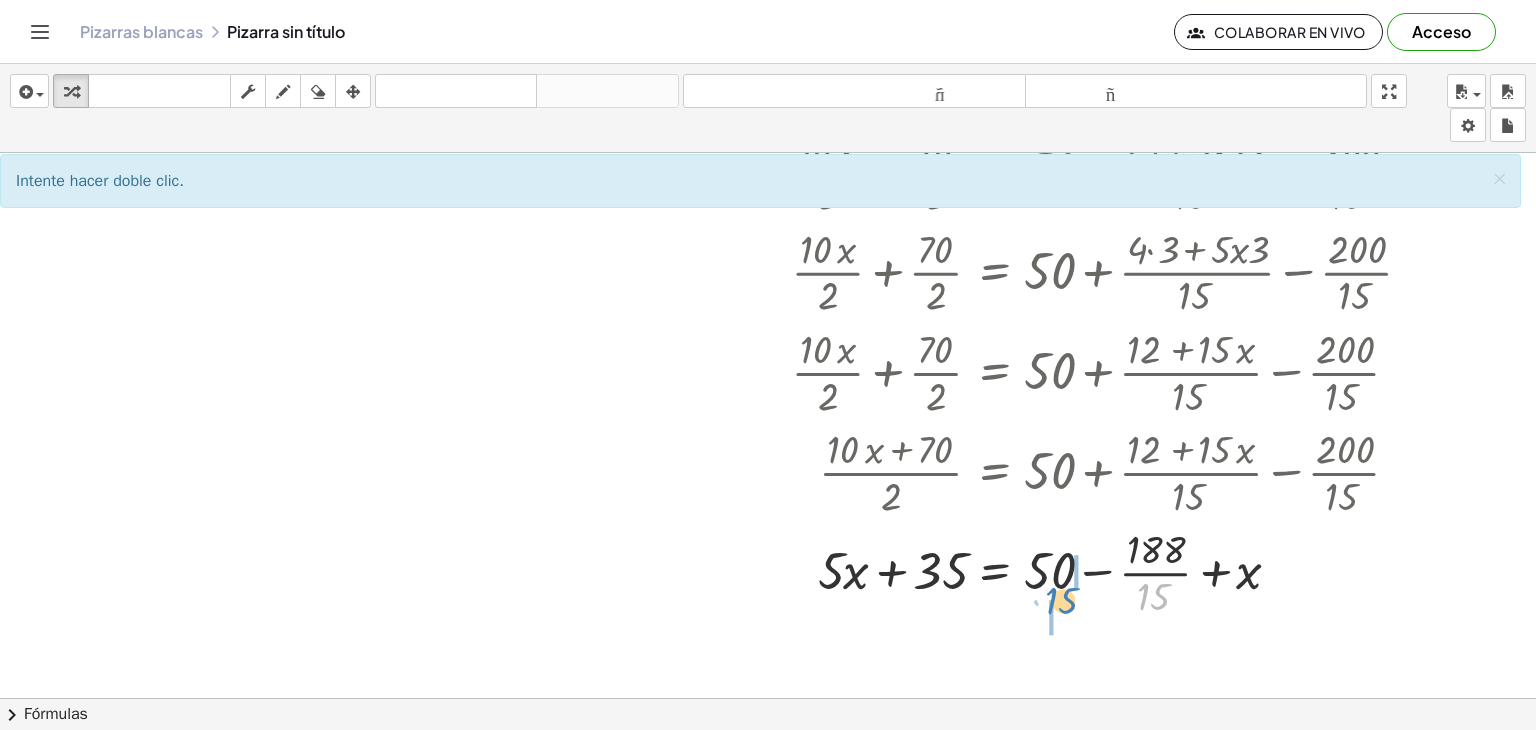 drag, startPoint x: 1154, startPoint y: 593, endPoint x: 1061, endPoint y: 597, distance: 93.08598 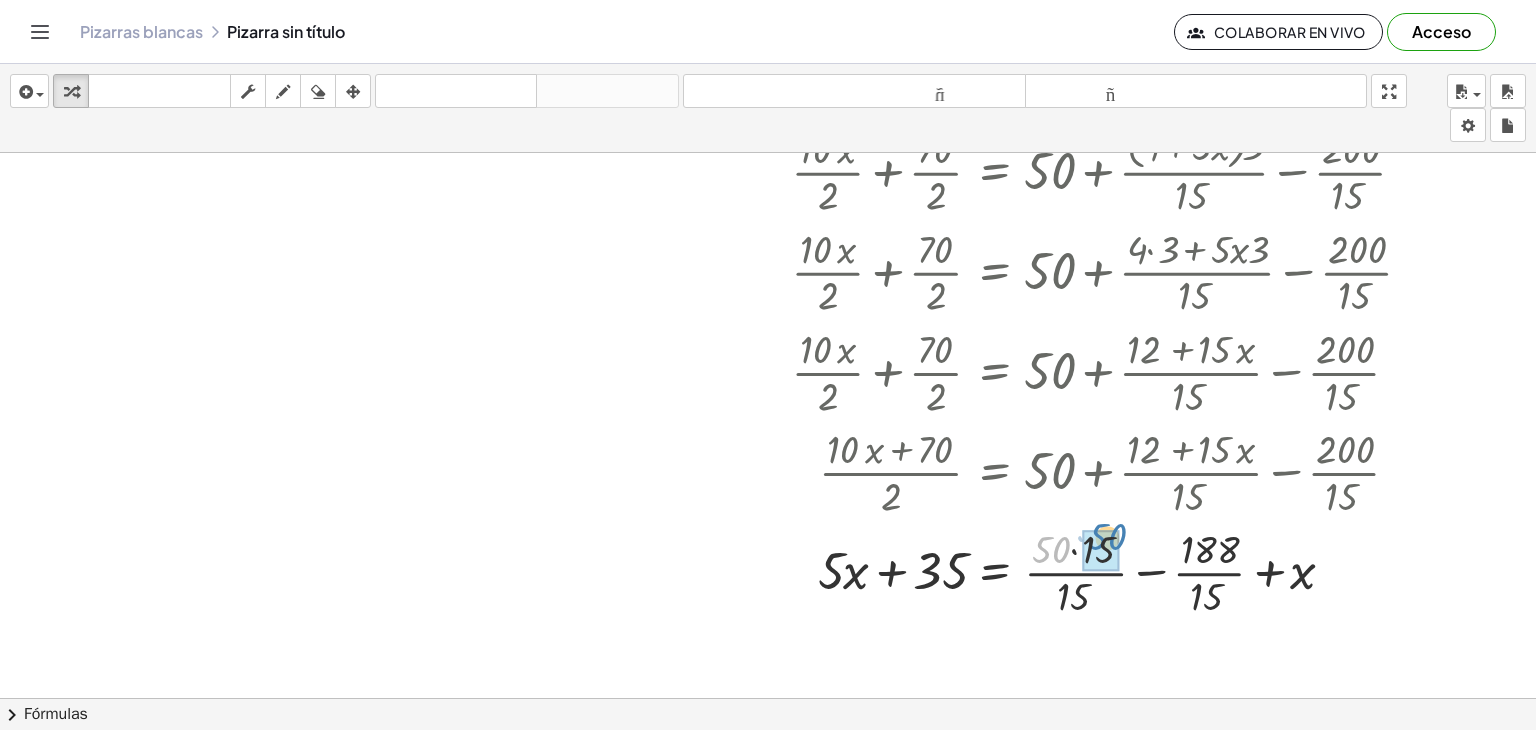 drag, startPoint x: 1046, startPoint y: 546, endPoint x: 1102, endPoint y: 533, distance: 57.48913 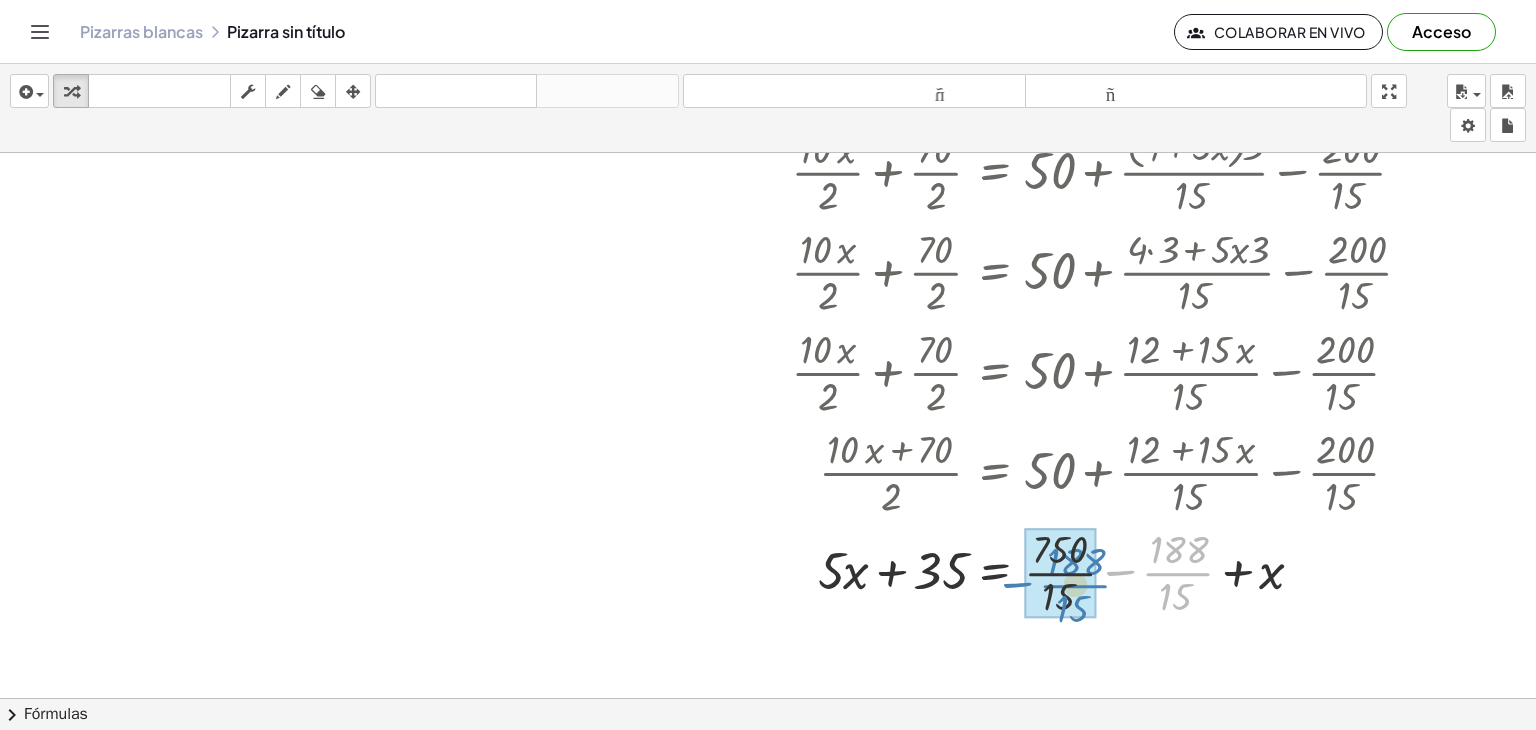 drag, startPoint x: 1157, startPoint y: 566, endPoint x: 1054, endPoint y: 578, distance: 103.69667 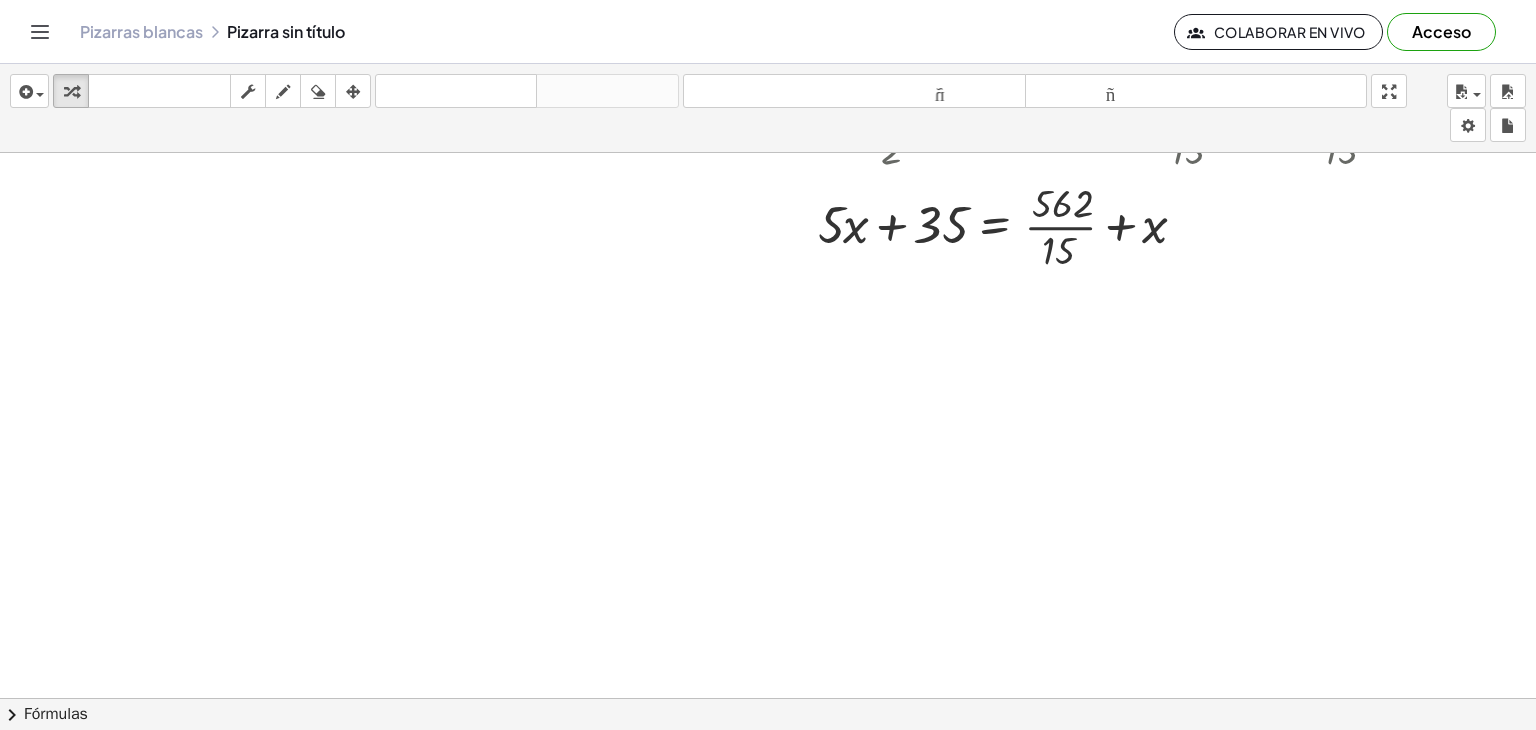 scroll, scrollTop: 844, scrollLeft: 0, axis: vertical 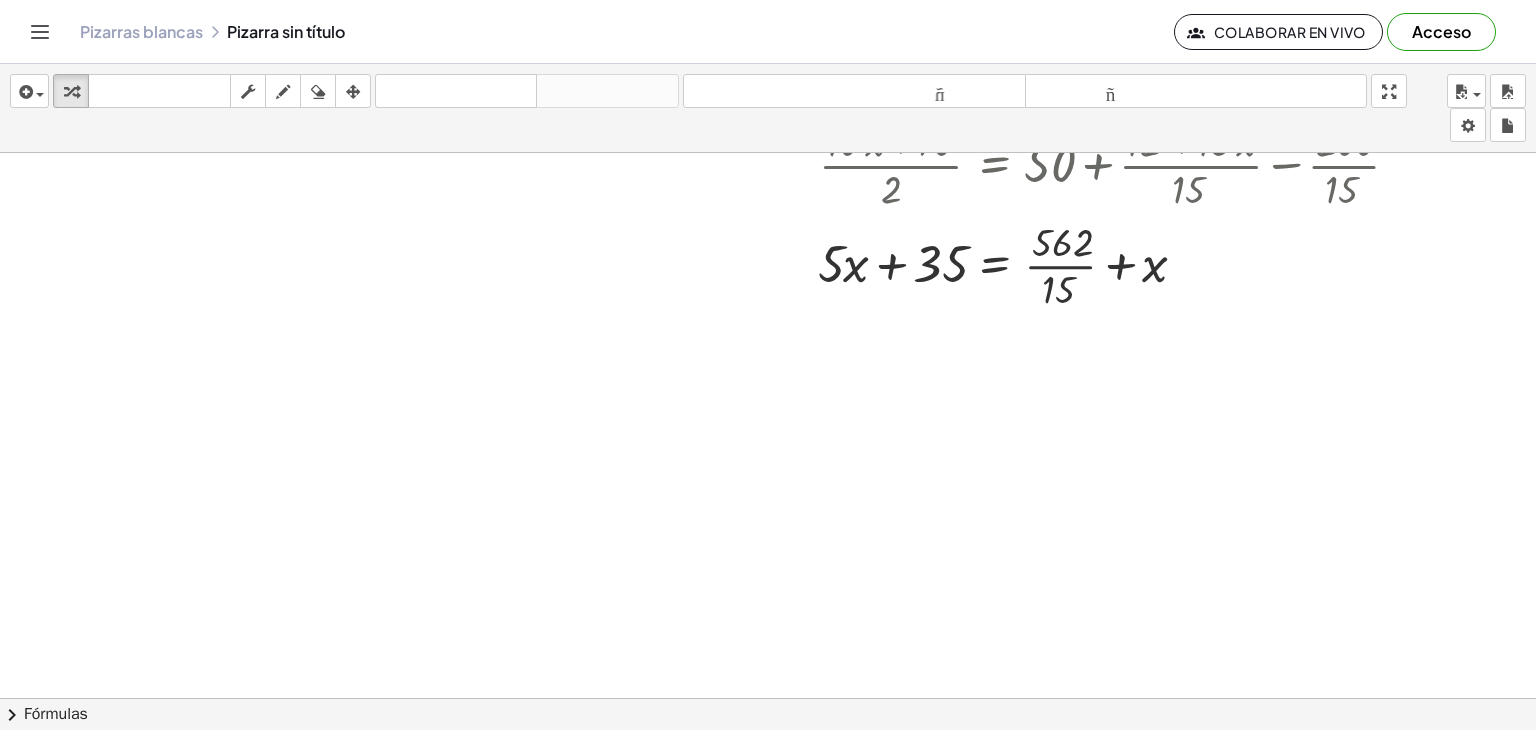 drag, startPoint x: 1305, startPoint y: 380, endPoint x: 1320, endPoint y: 309, distance: 72.56721 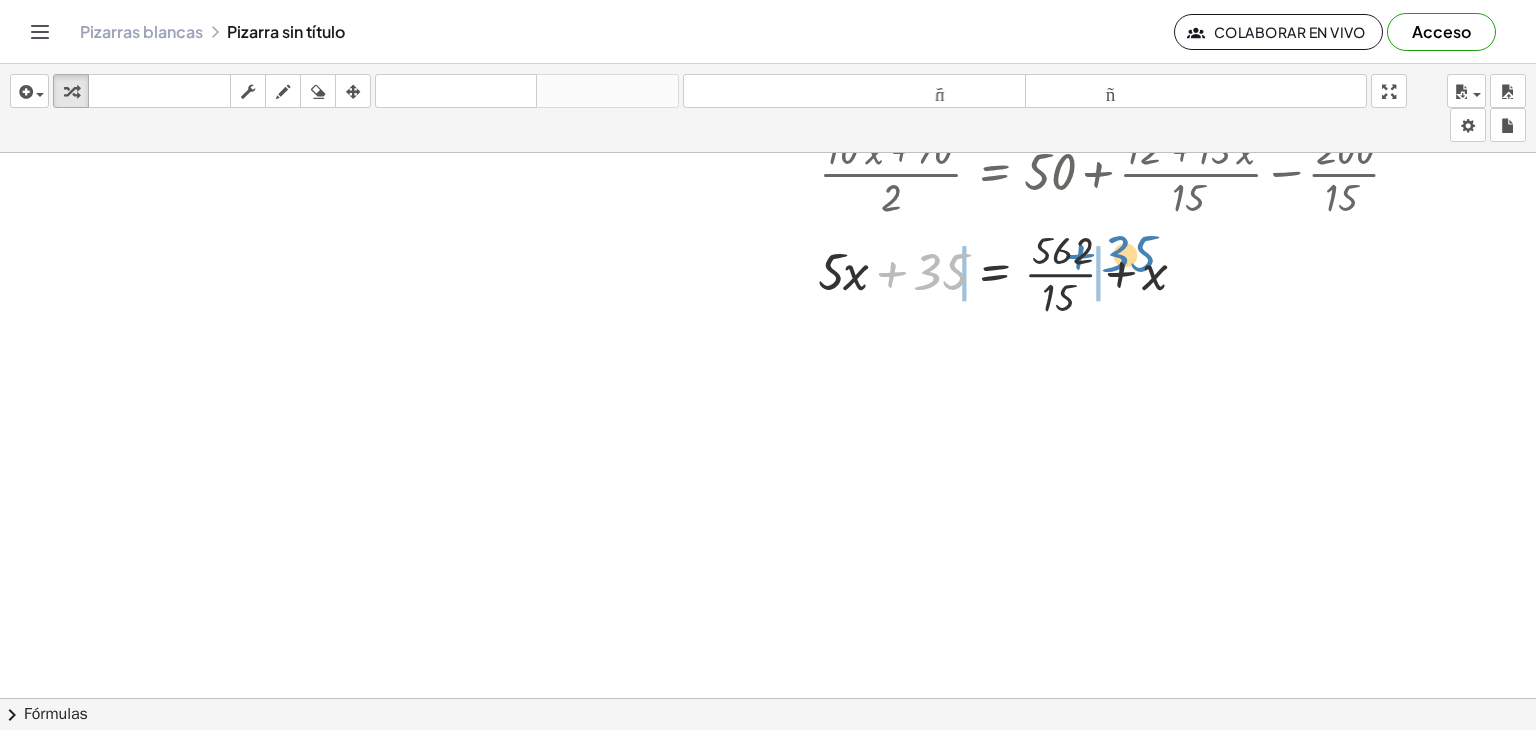 drag, startPoint x: 904, startPoint y: 275, endPoint x: 1092, endPoint y: 257, distance: 188.85974 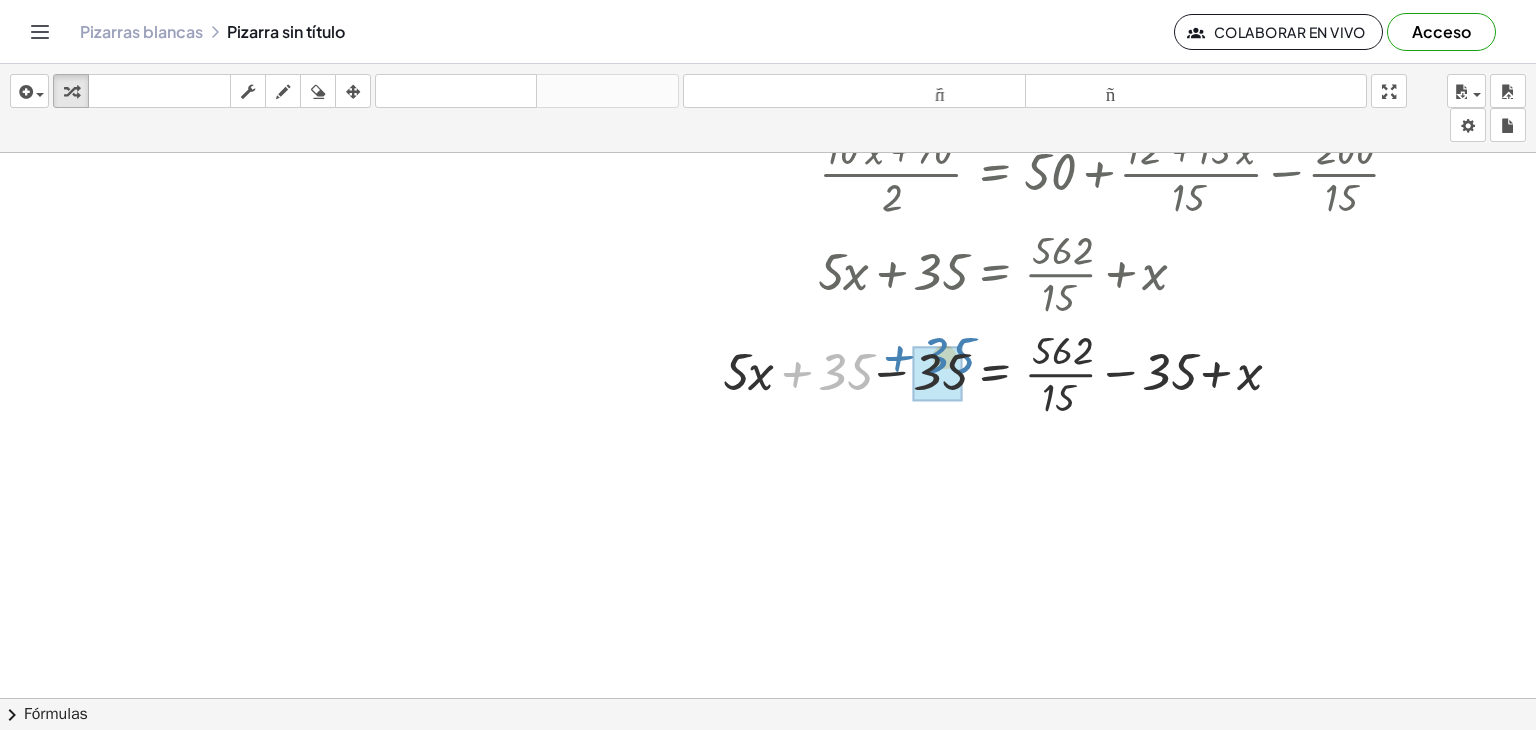 drag, startPoint x: 800, startPoint y: 369, endPoint x: 900, endPoint y: 353, distance: 101.27191 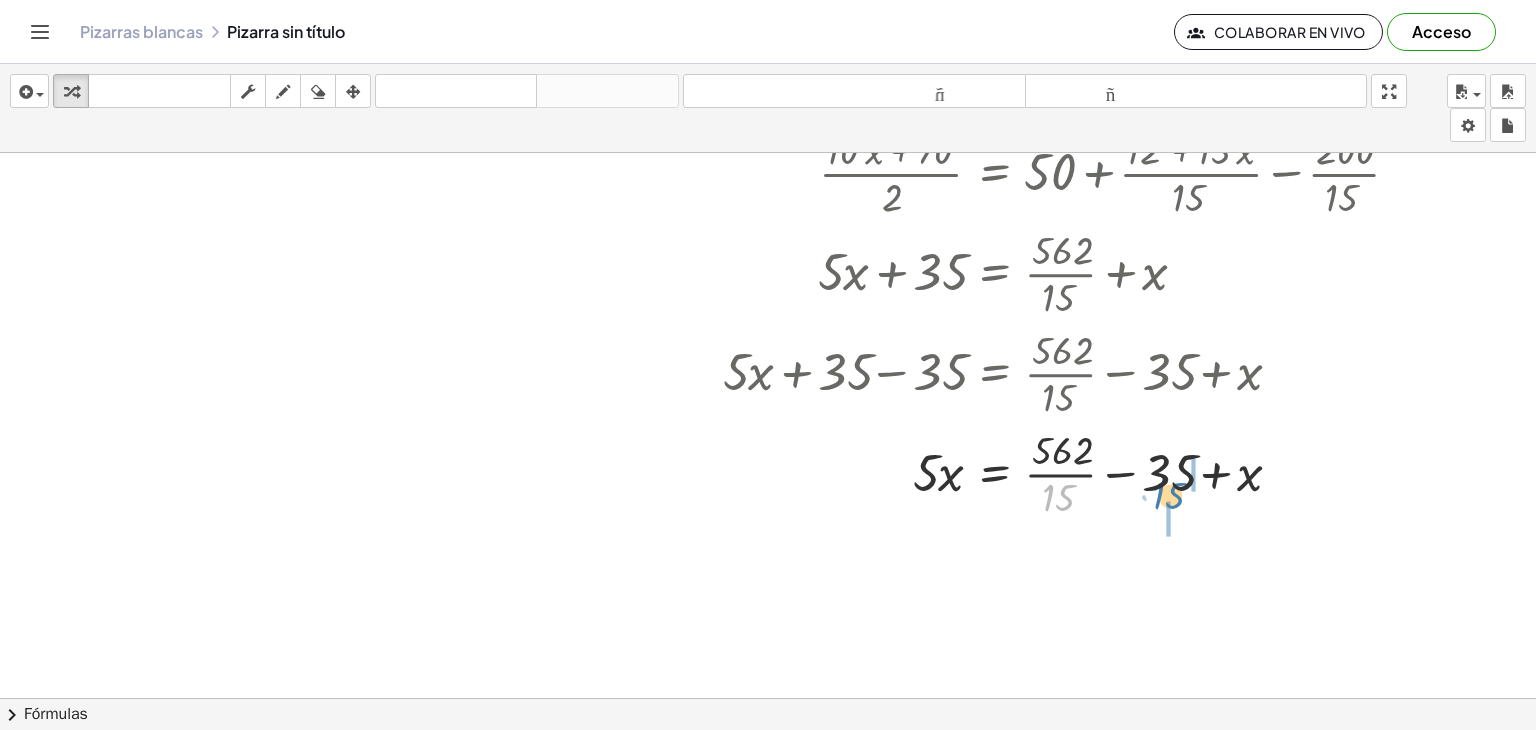 drag, startPoint x: 1066, startPoint y: 499, endPoint x: 1178, endPoint y: 497, distance: 112.01785 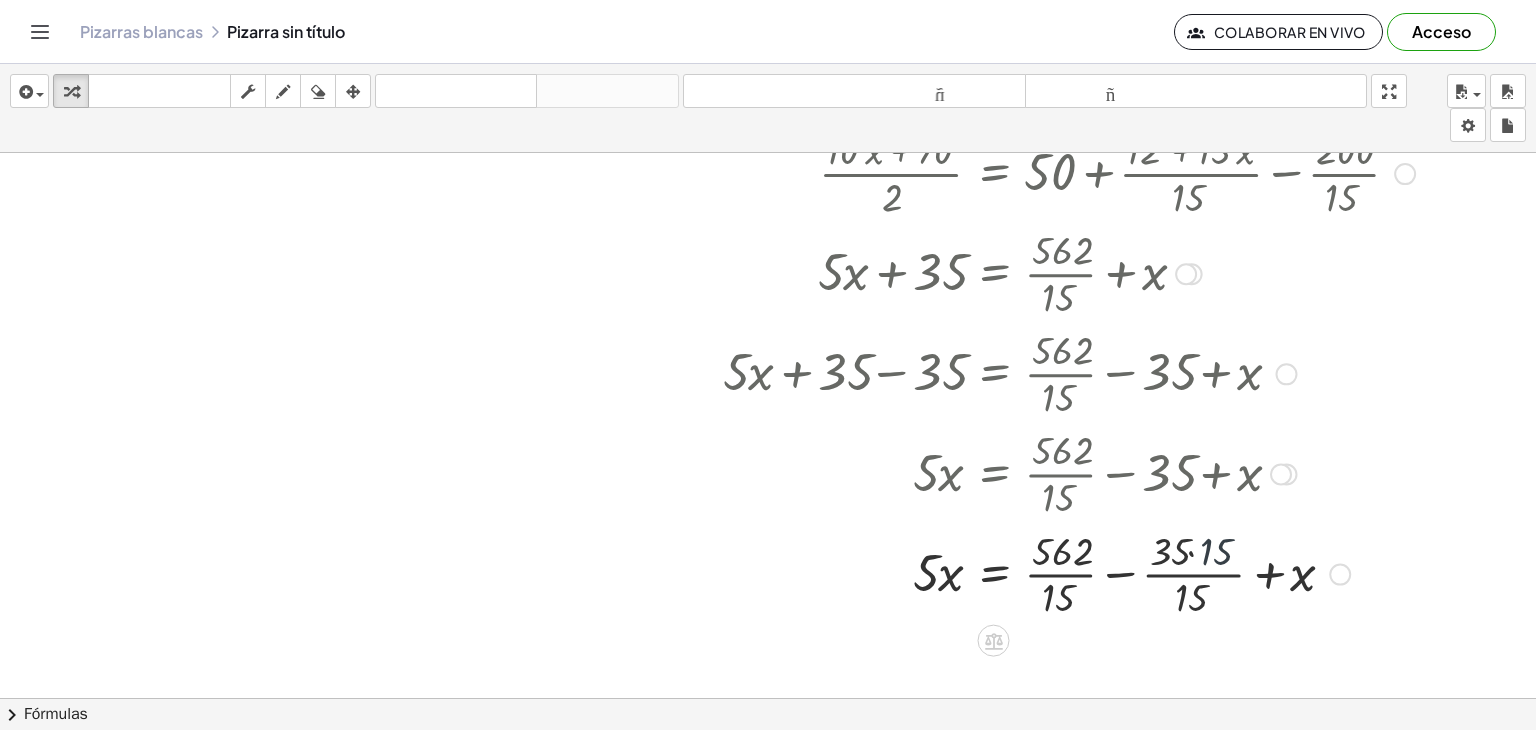 click at bounding box center (1078, 573) 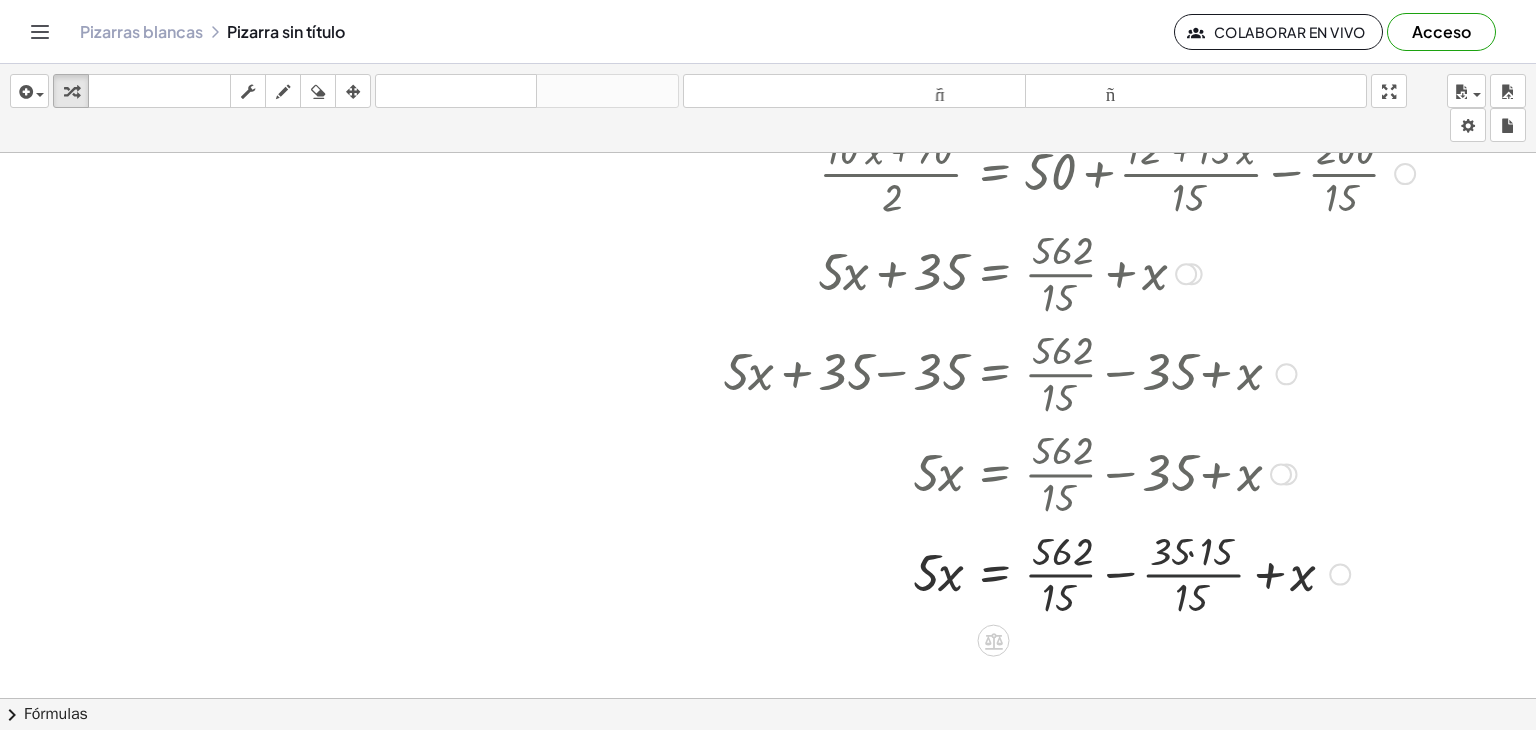 click at bounding box center [1078, 573] 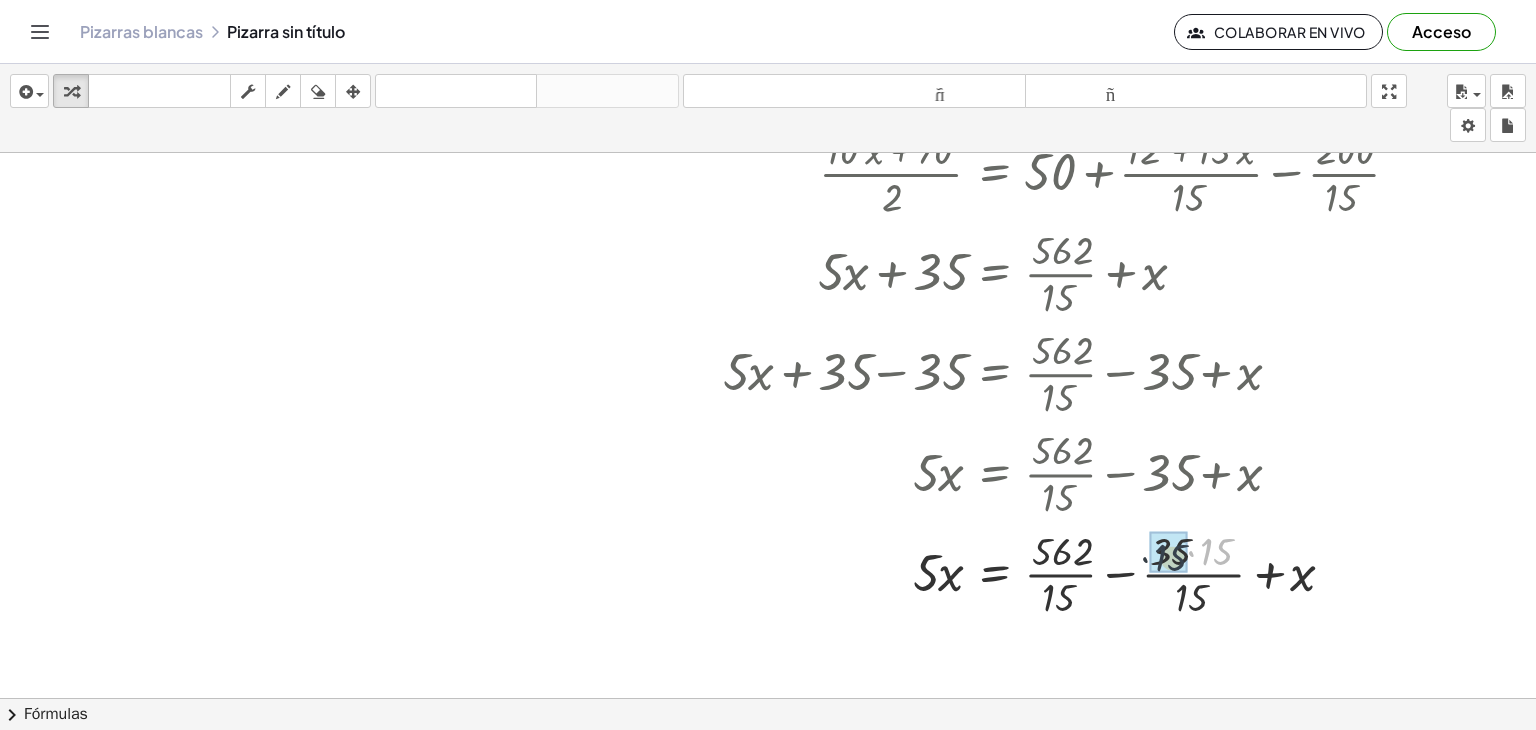 drag, startPoint x: 1220, startPoint y: 551, endPoint x: 1172, endPoint y: 558, distance: 48.507732 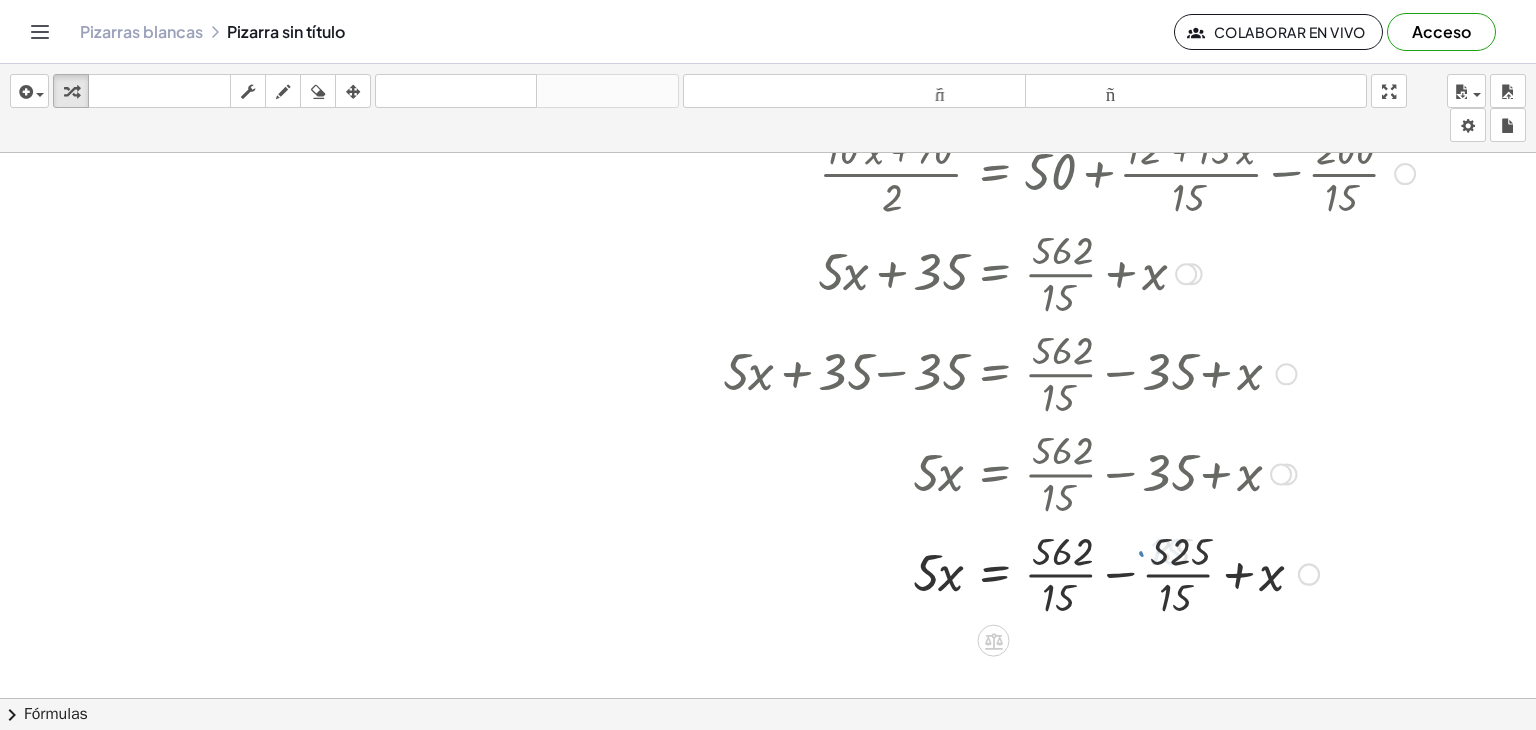 scroll, scrollTop: 1091, scrollLeft: 0, axis: vertical 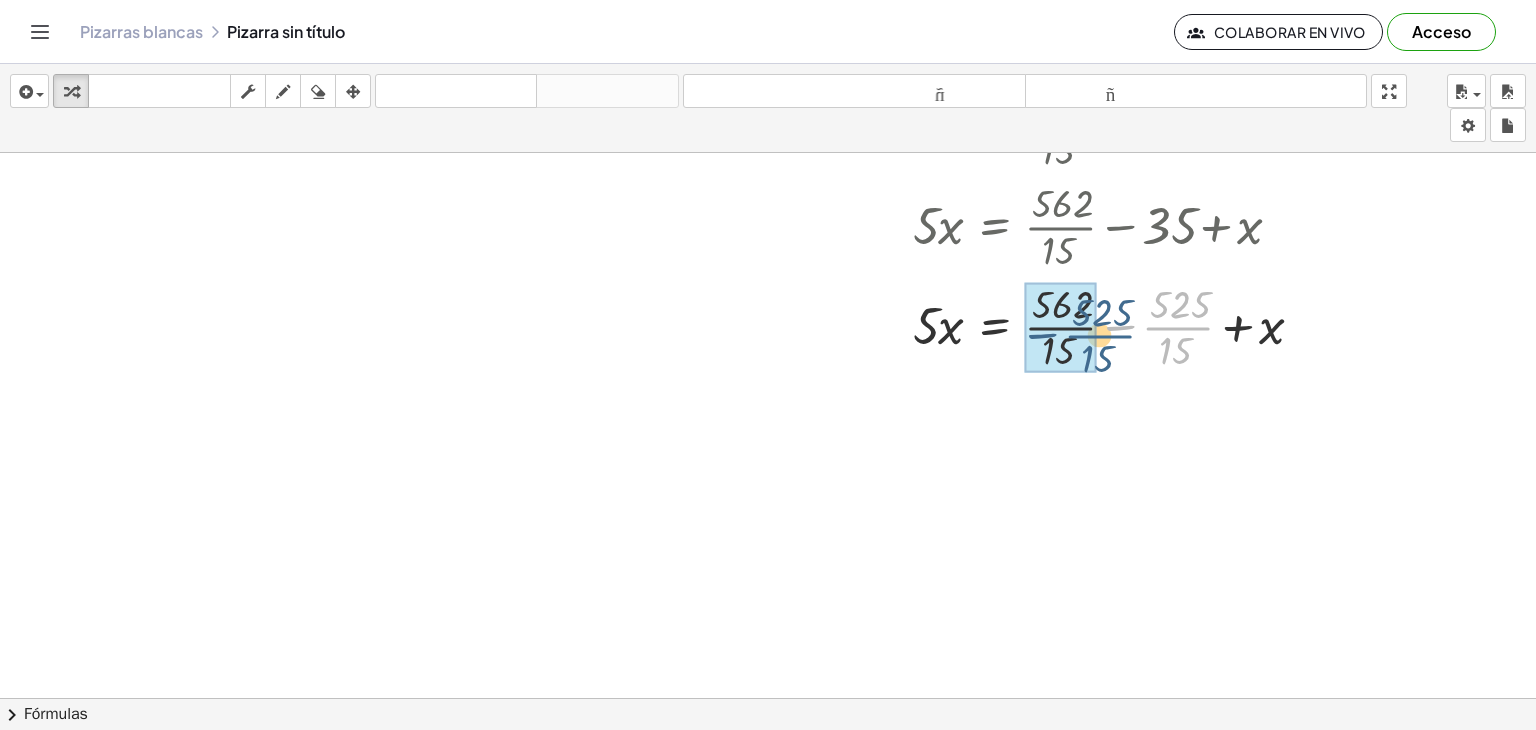 drag, startPoint x: 1186, startPoint y: 320, endPoint x: 1108, endPoint y: 328, distance: 78.40918 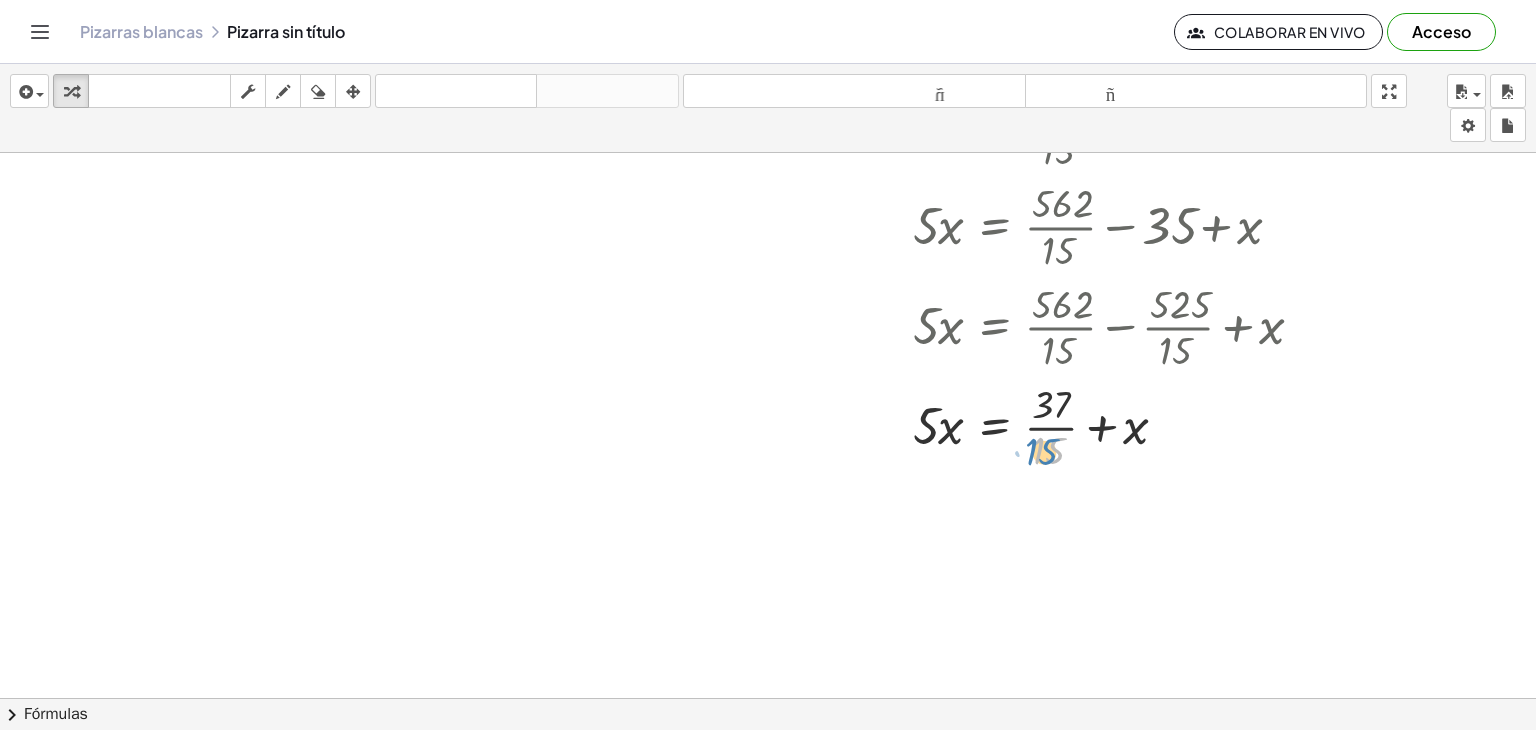 click at bounding box center (1078, 426) 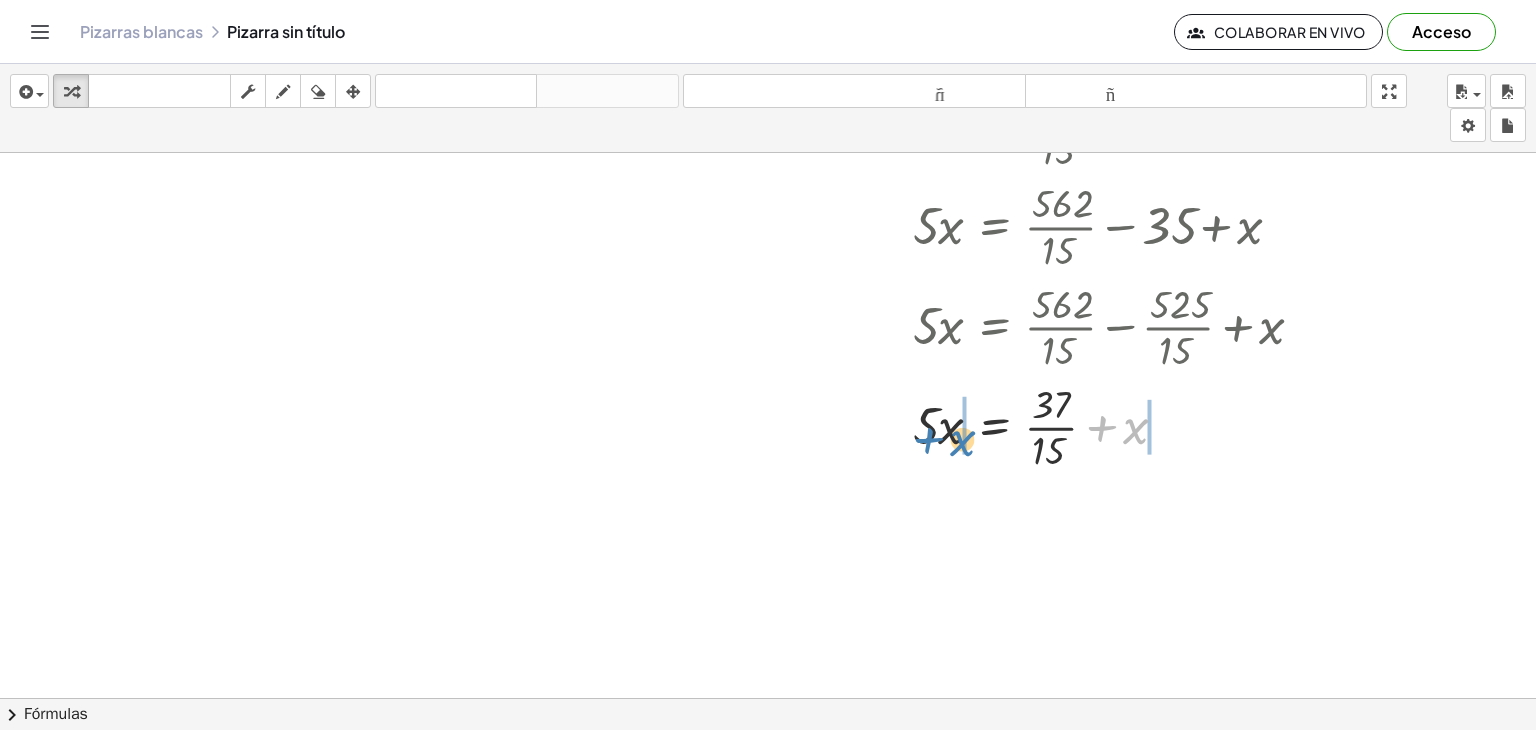 drag, startPoint x: 1124, startPoint y: 429, endPoint x: 940, endPoint y: 441, distance: 184.39088 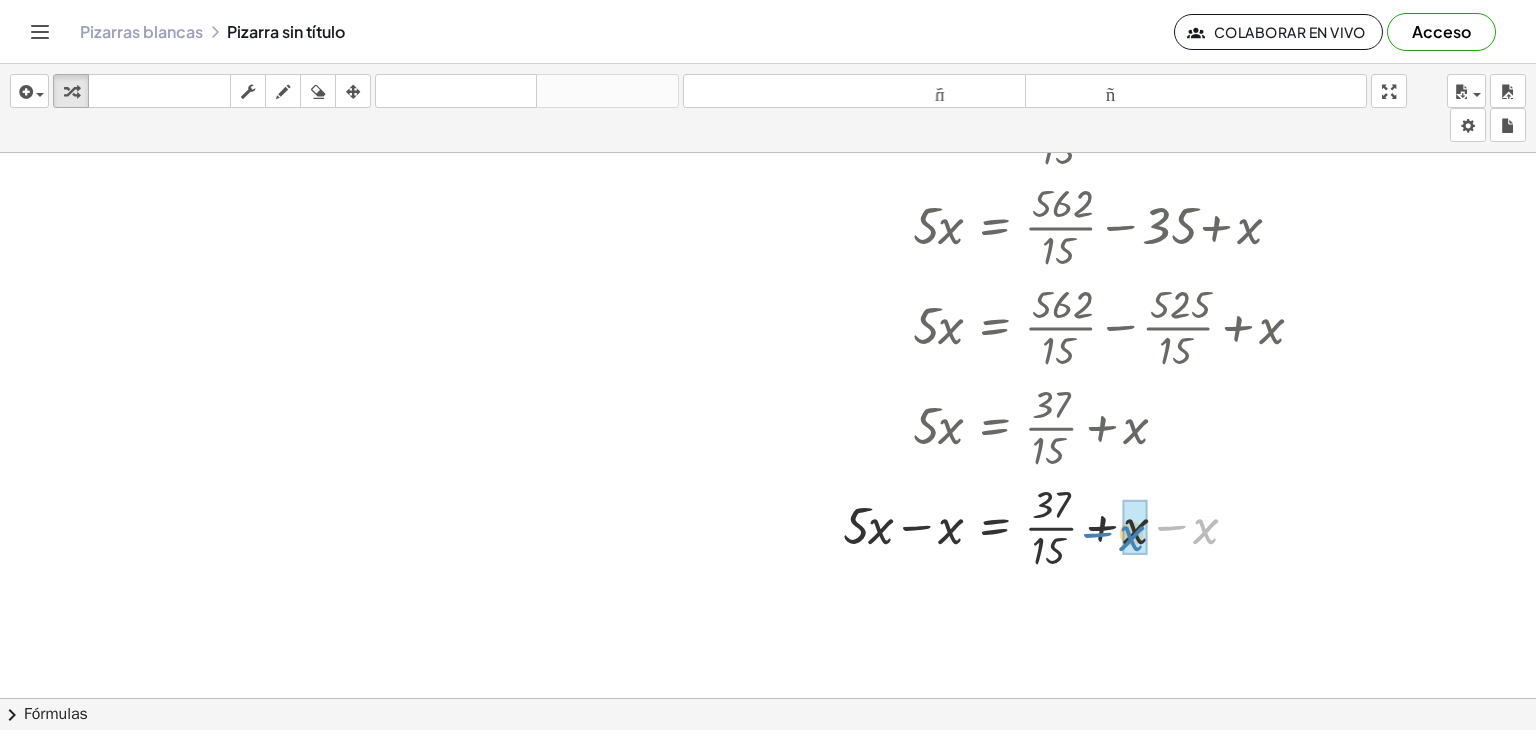 drag, startPoint x: 1166, startPoint y: 524, endPoint x: 1093, endPoint y: 536, distance: 73.97973 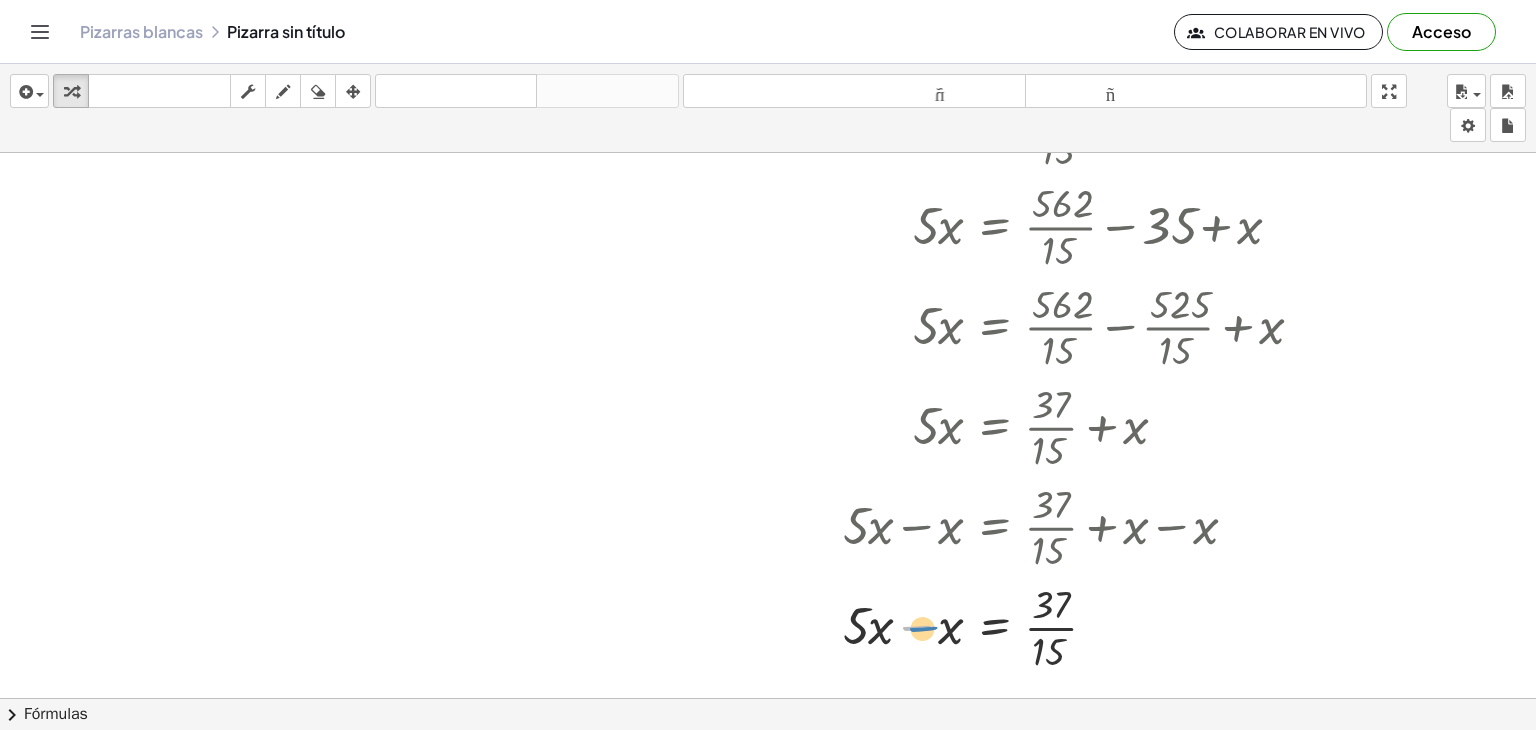 drag, startPoint x: 935, startPoint y: 620, endPoint x: 945, endPoint y: 621, distance: 10.049875 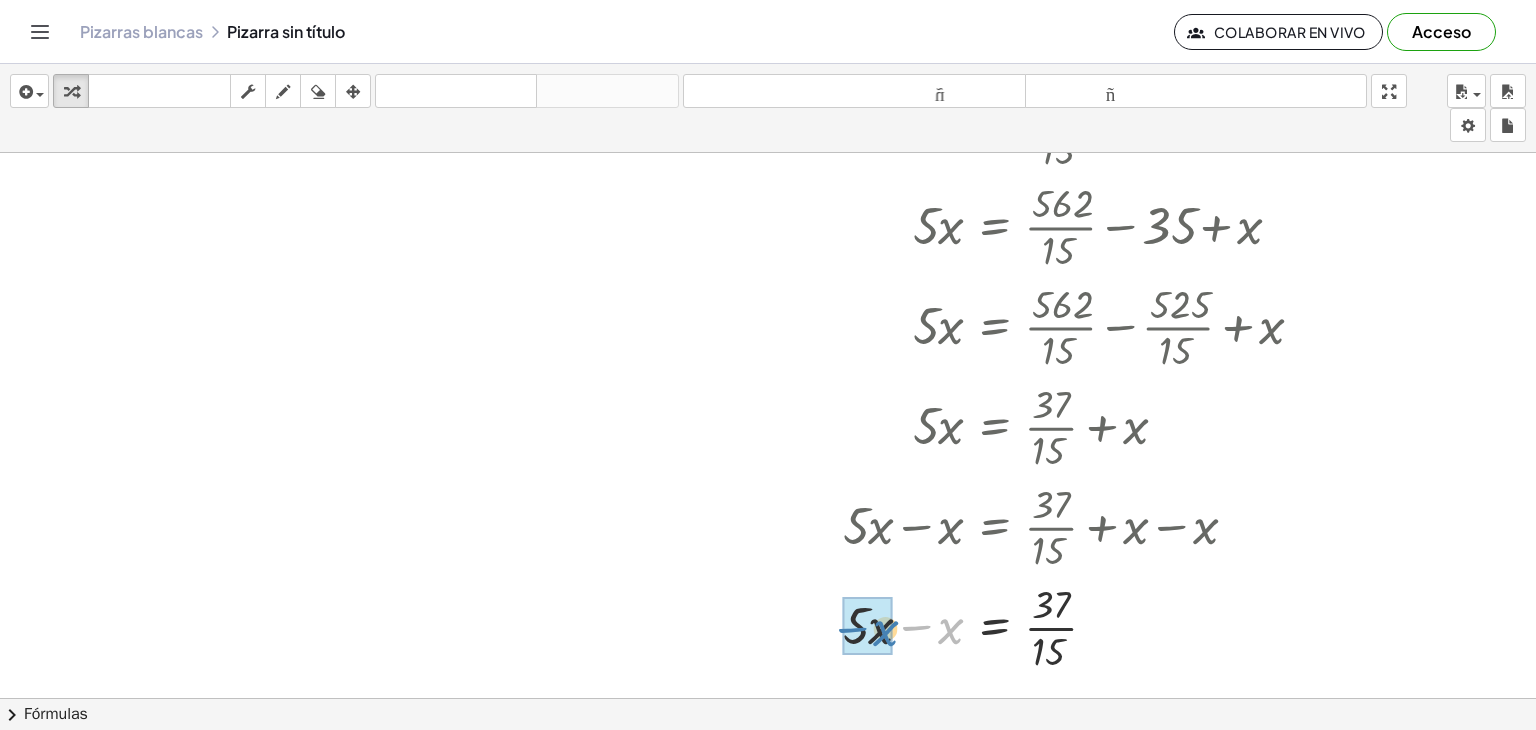 drag, startPoint x: 955, startPoint y: 625, endPoint x: 890, endPoint y: 627, distance: 65.03076 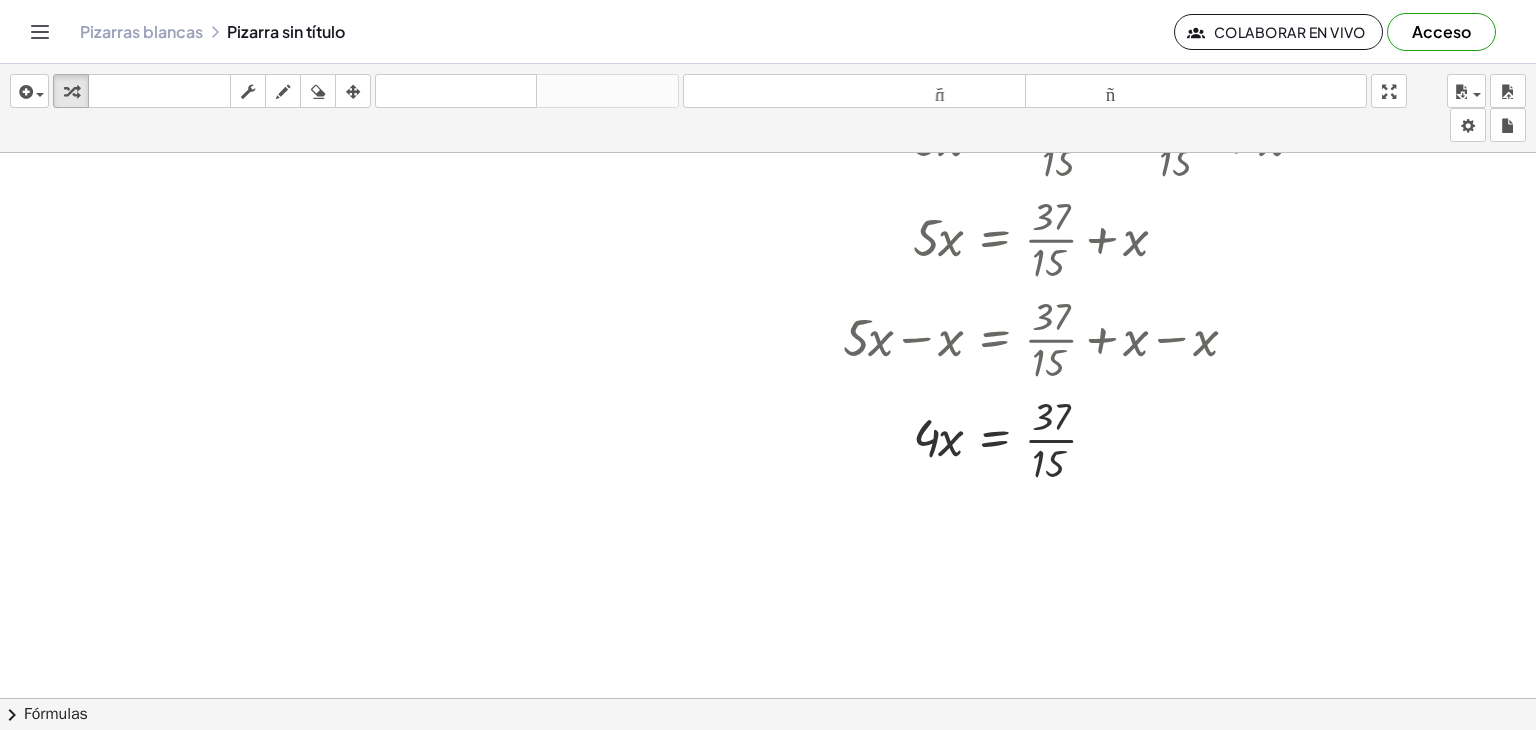 scroll, scrollTop: 1280, scrollLeft: 1, axis: both 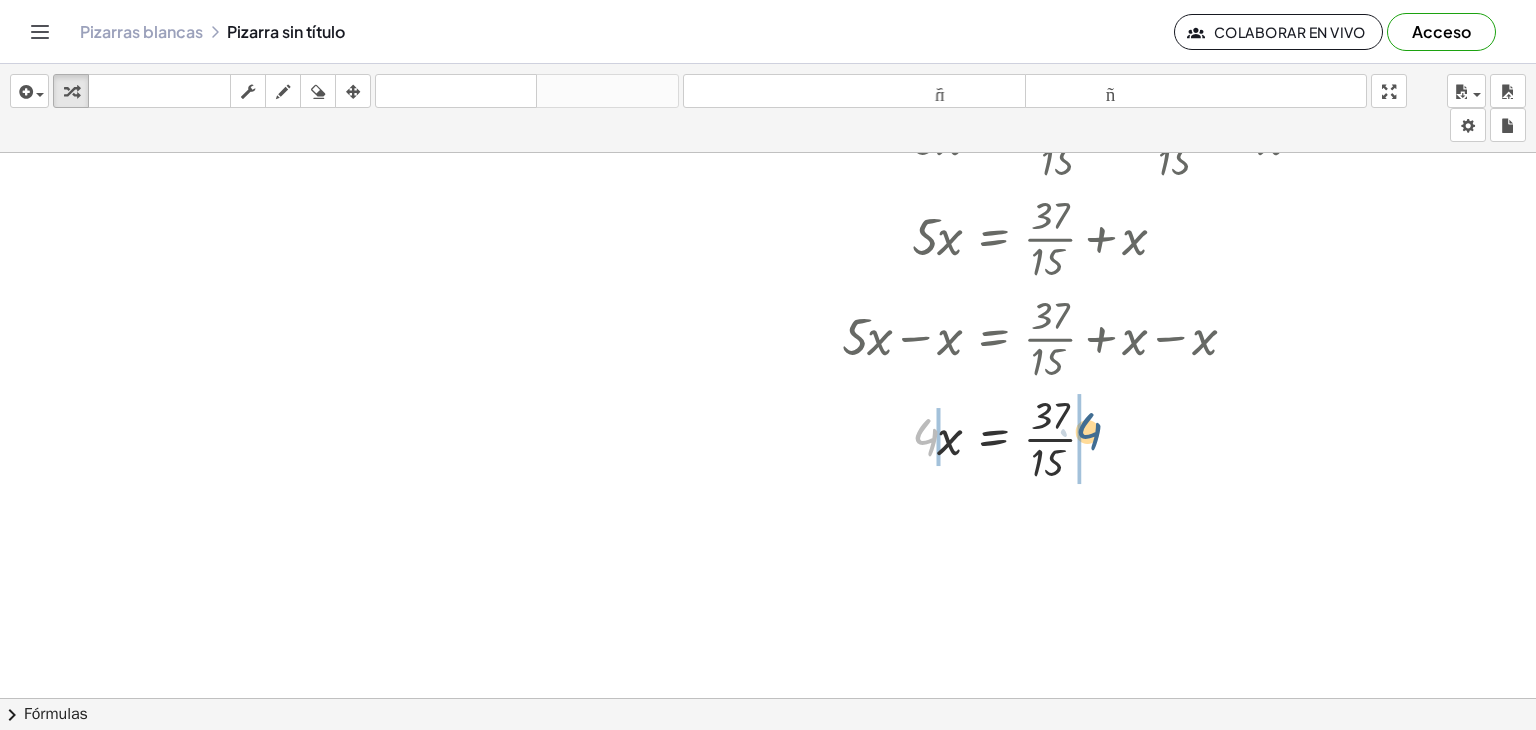 drag, startPoint x: 920, startPoint y: 439, endPoint x: 1086, endPoint y: 433, distance: 166.1084 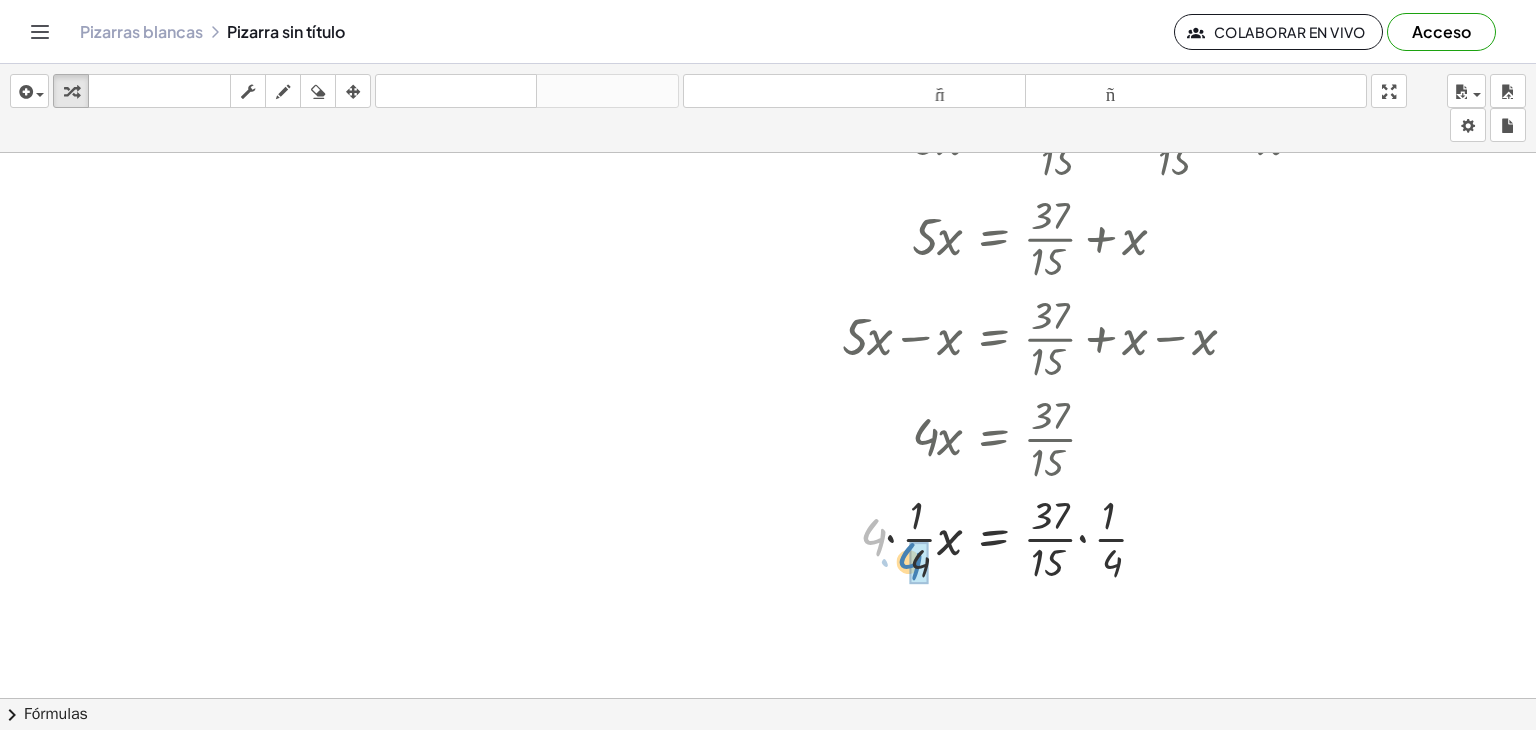 drag, startPoint x: 884, startPoint y: 541, endPoint x: 919, endPoint y: 565, distance: 42.43819 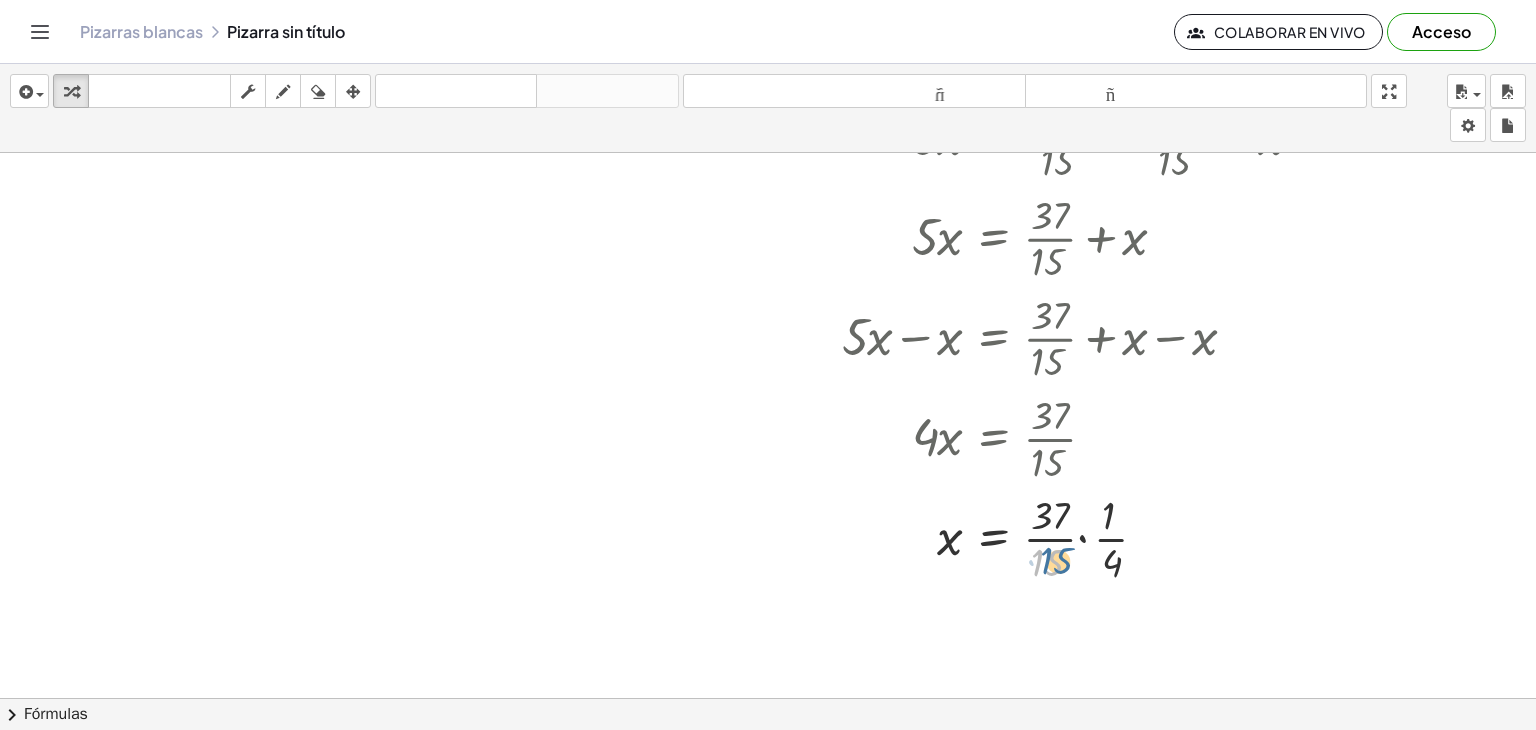 click at bounding box center [1077, 537] 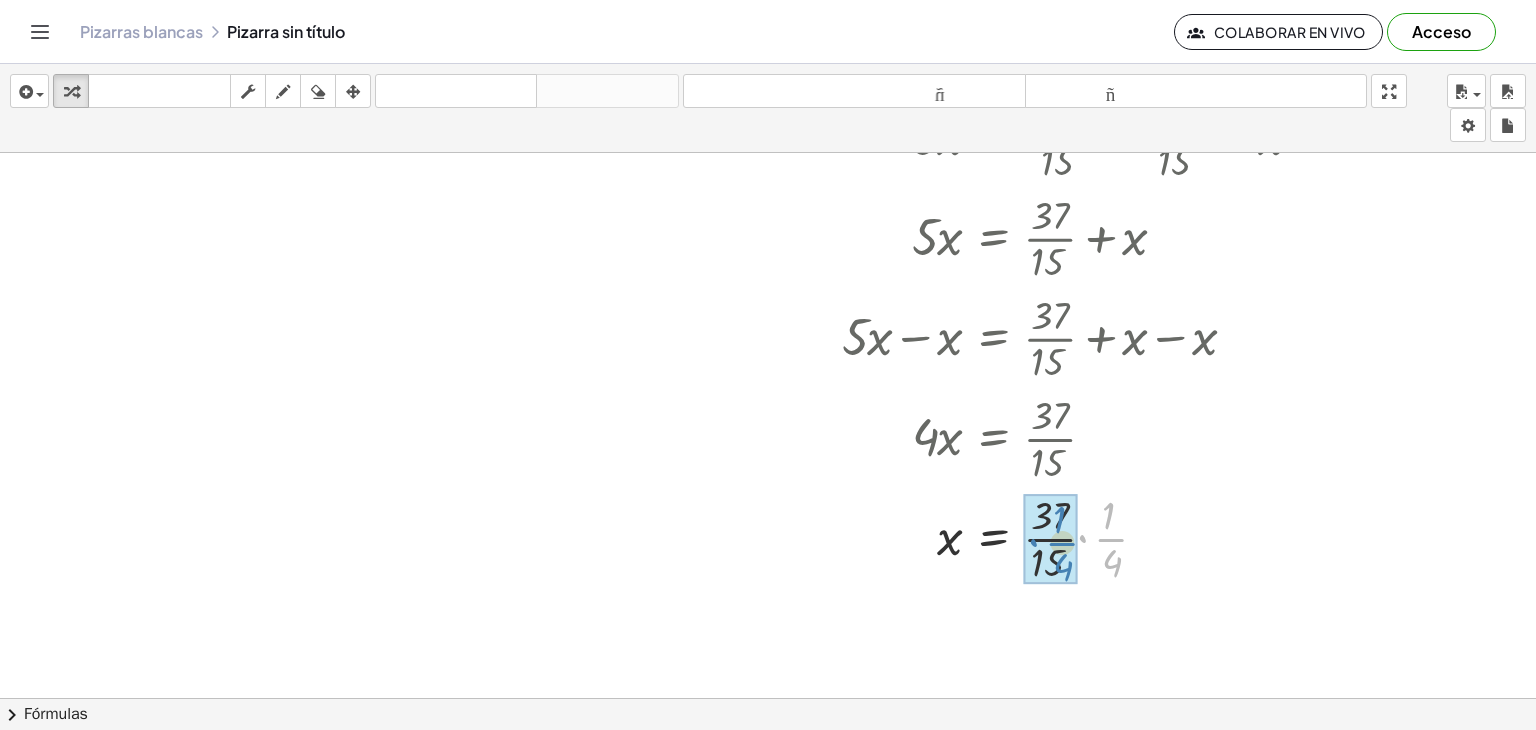drag, startPoint x: 1104, startPoint y: 541, endPoint x: 1055, endPoint y: 545, distance: 49.162994 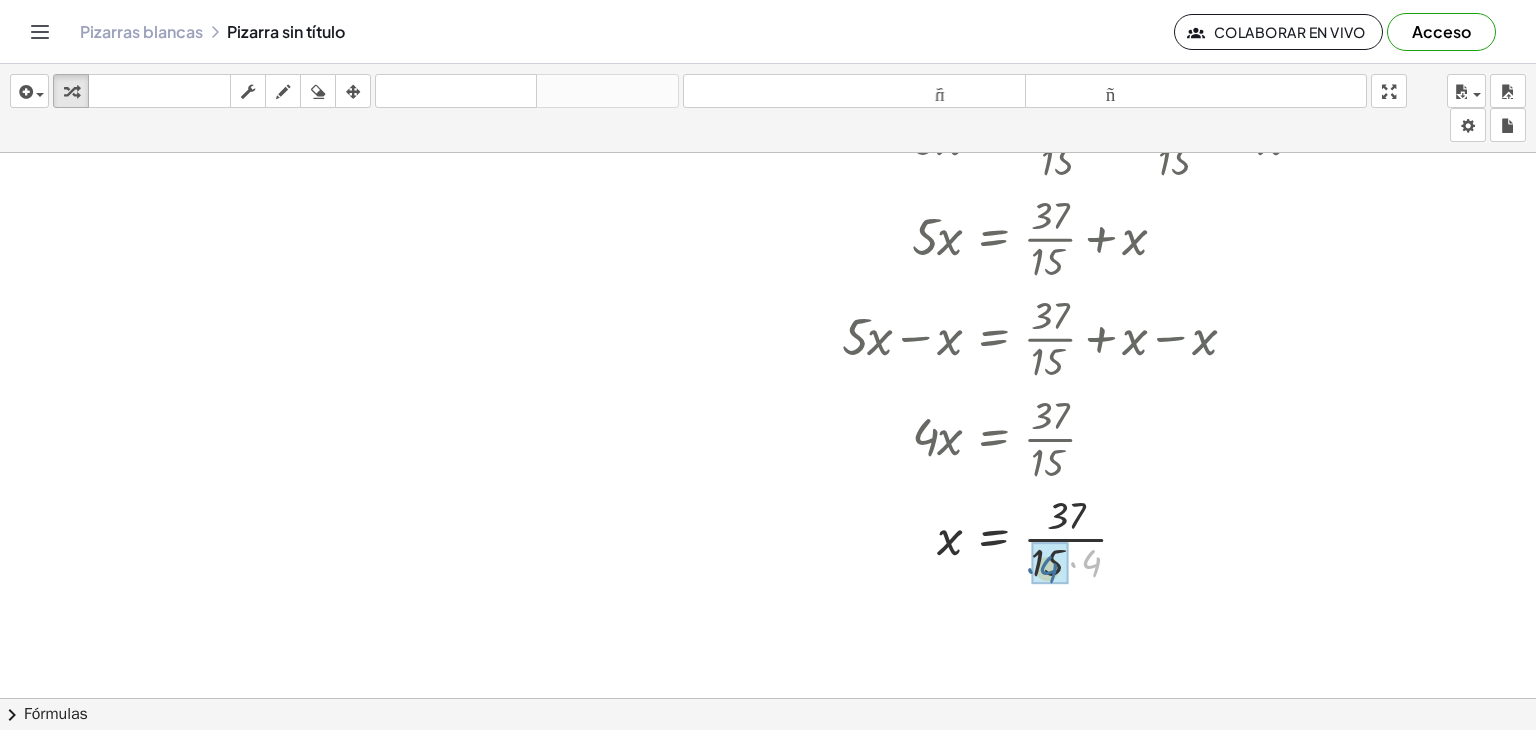drag, startPoint x: 1087, startPoint y: 555, endPoint x: 1044, endPoint y: 561, distance: 43.416588 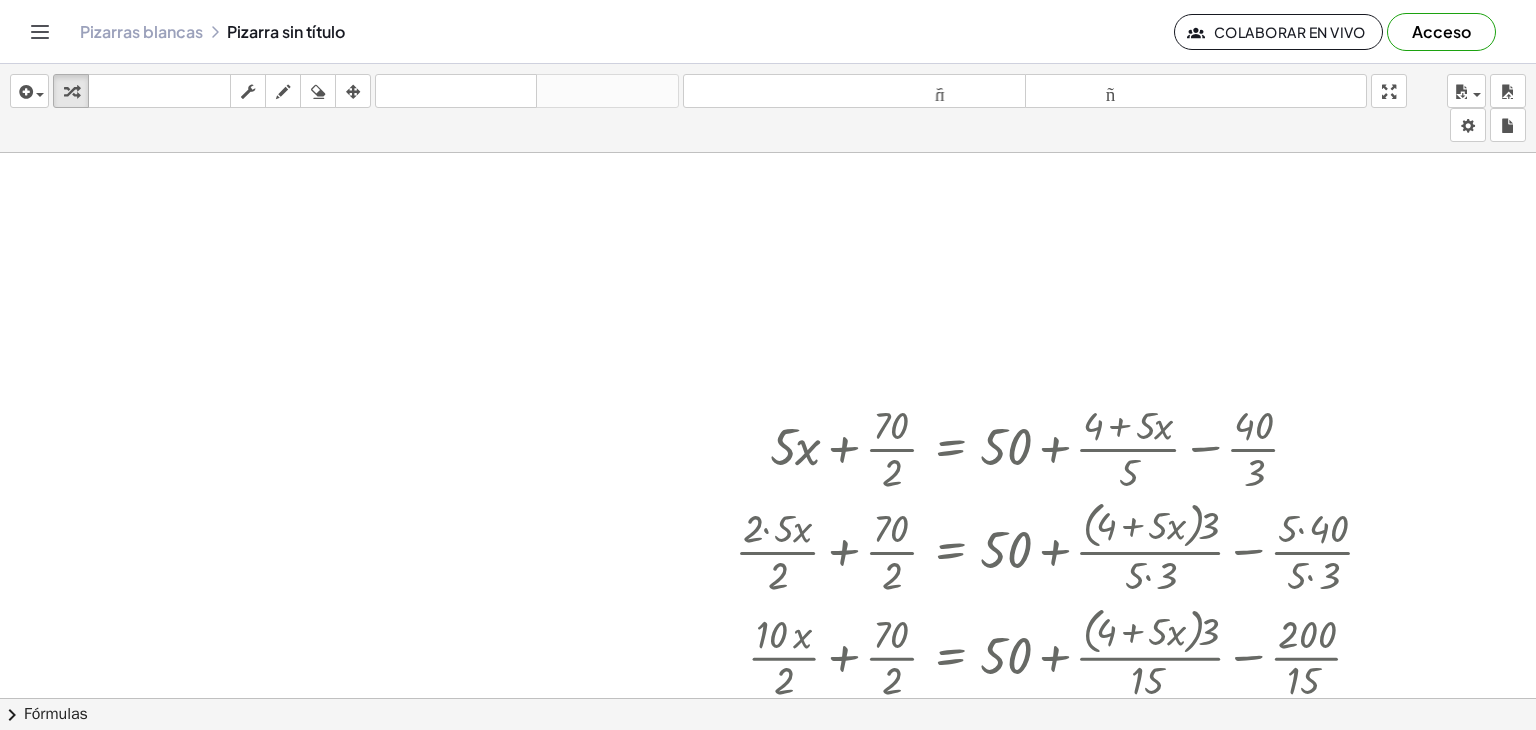 scroll, scrollTop: 0, scrollLeft: 59, axis: horizontal 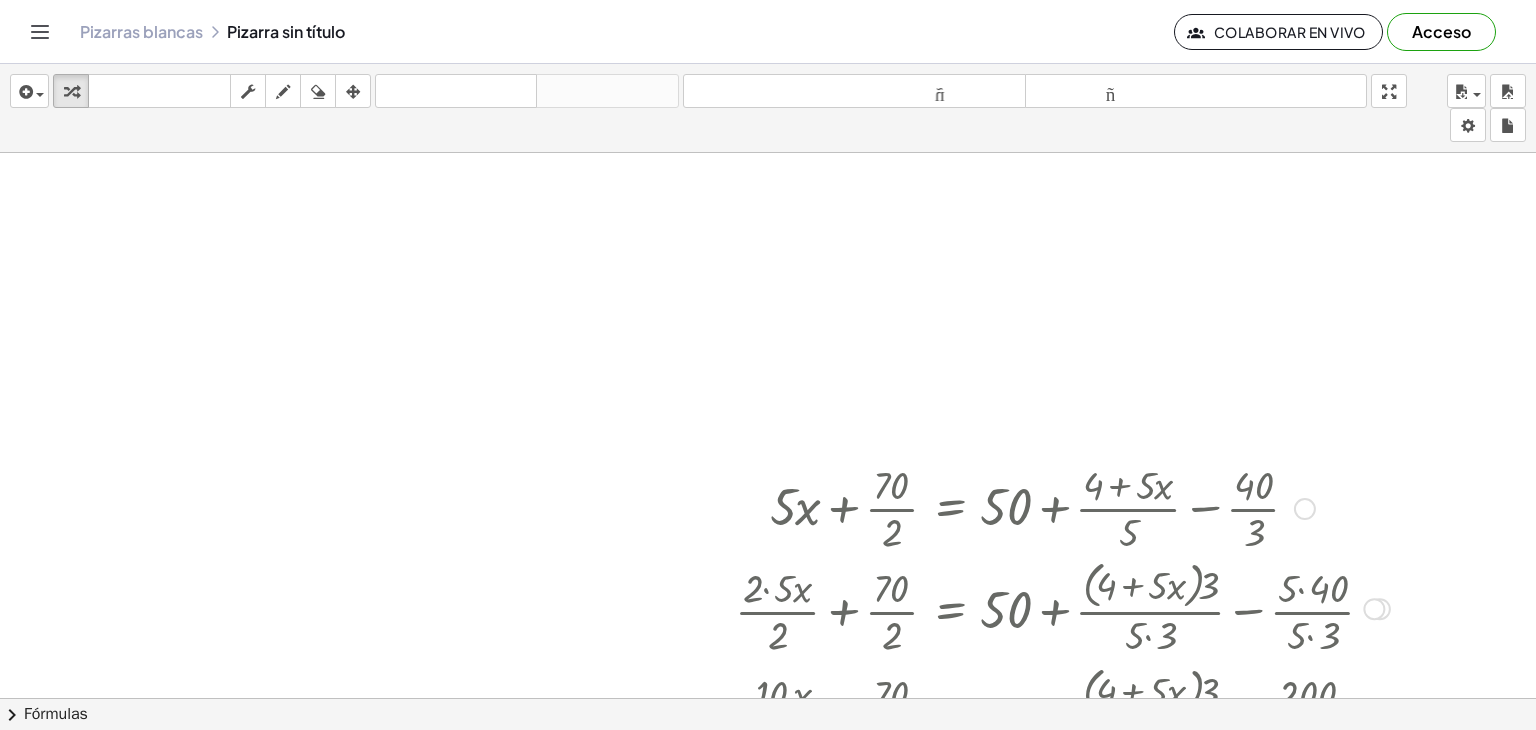 drag, startPoint x: 1207, startPoint y: 509, endPoint x: 1235, endPoint y: 512, distance: 28.160255 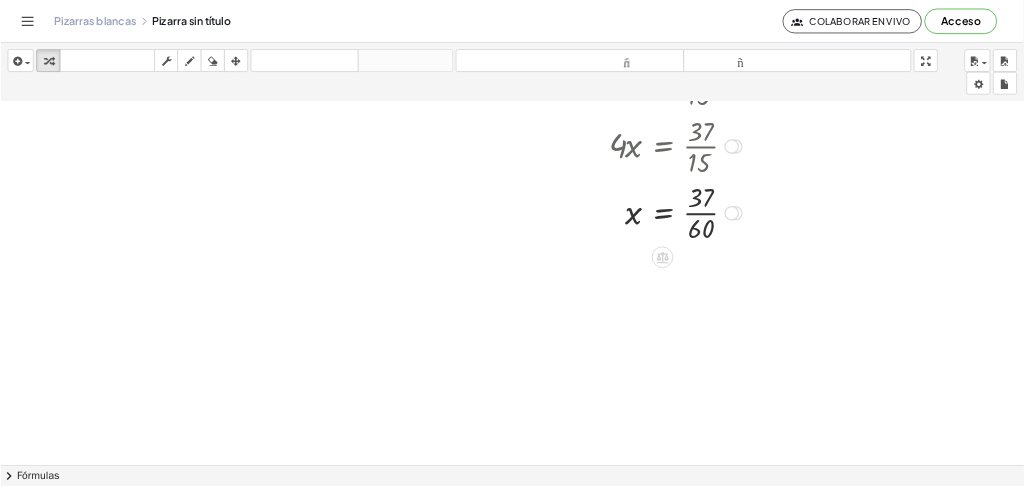 scroll, scrollTop: 1544, scrollLeft: 0, axis: vertical 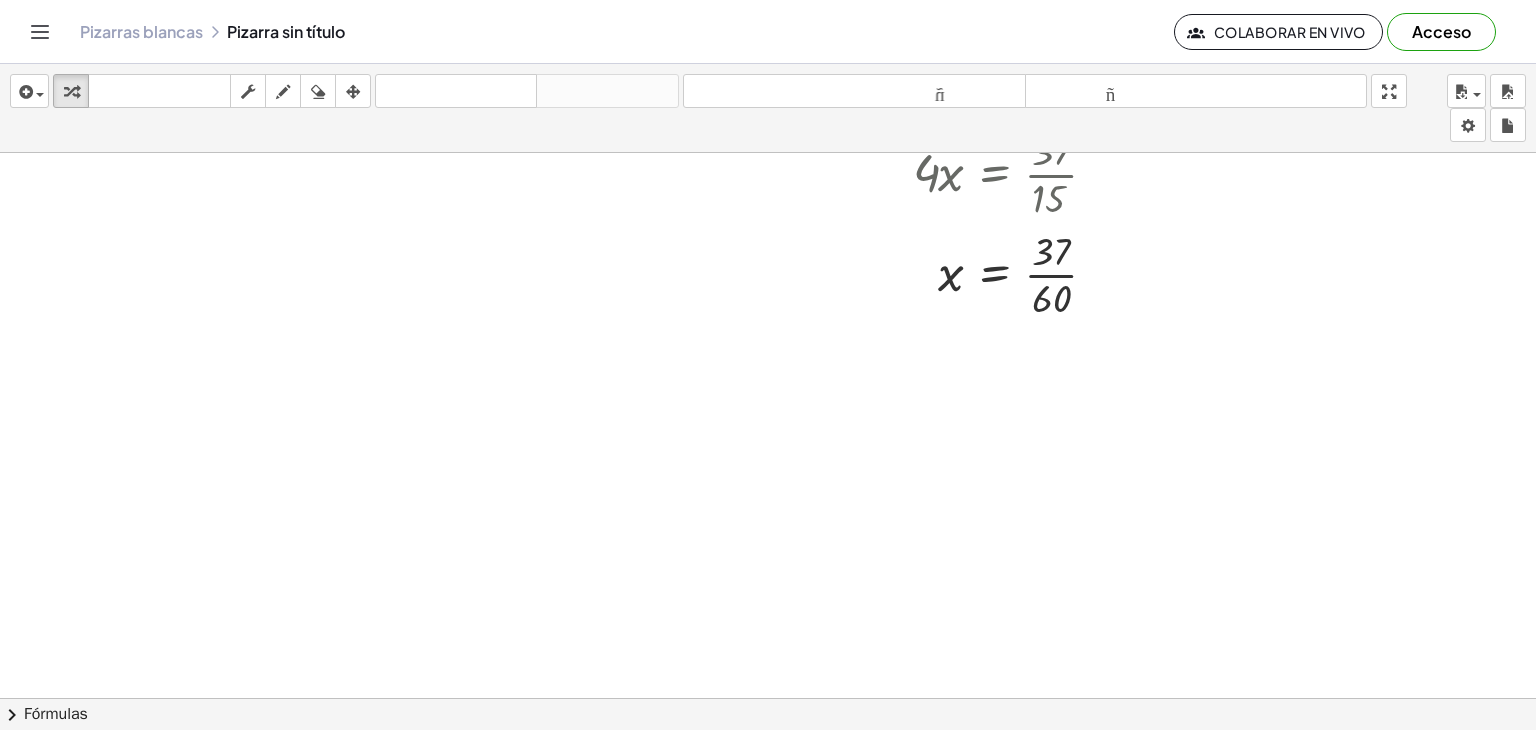 drag, startPoint x: 1312, startPoint y: 522, endPoint x: 1226, endPoint y: 512, distance: 86.579445 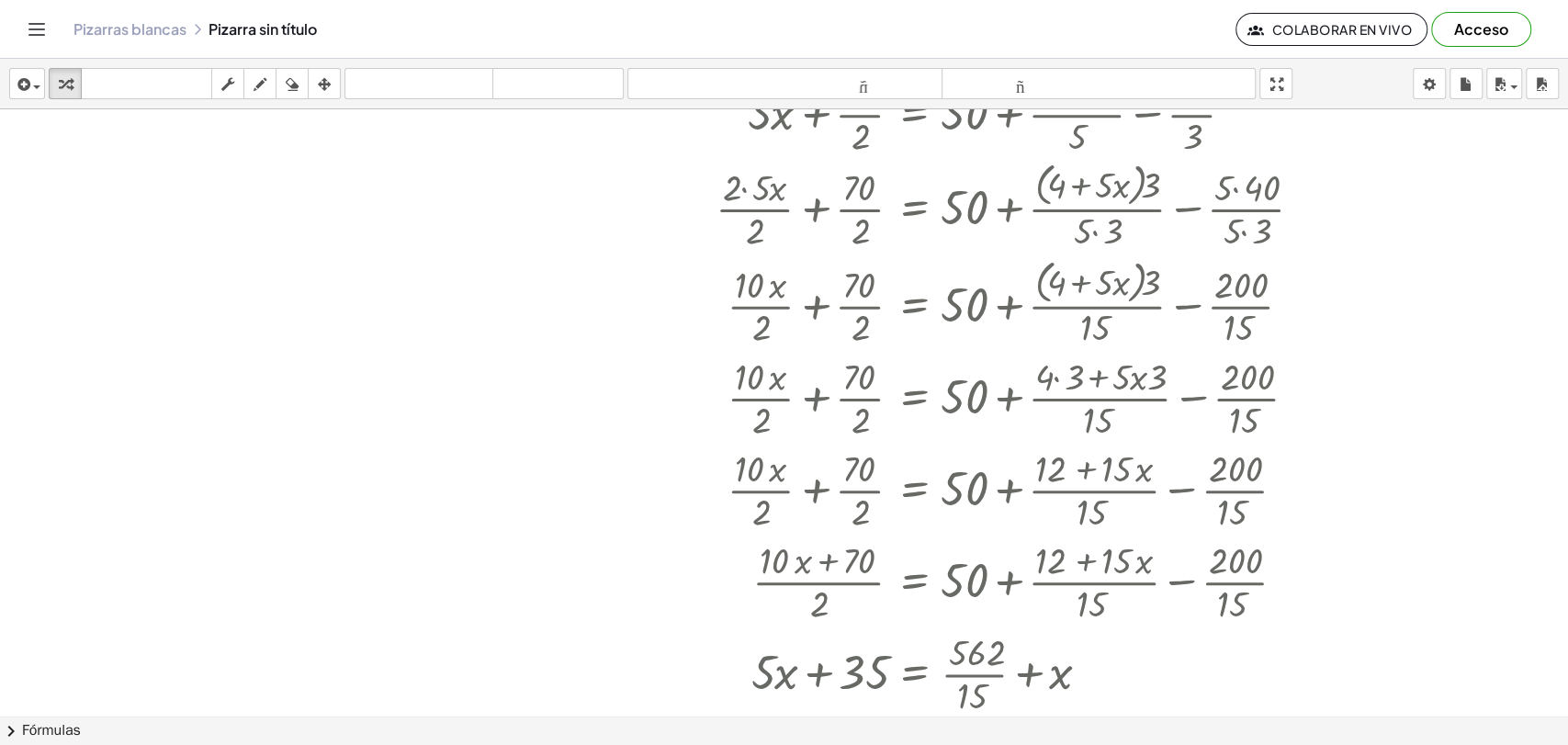 scroll, scrollTop: 0, scrollLeft: 0, axis: both 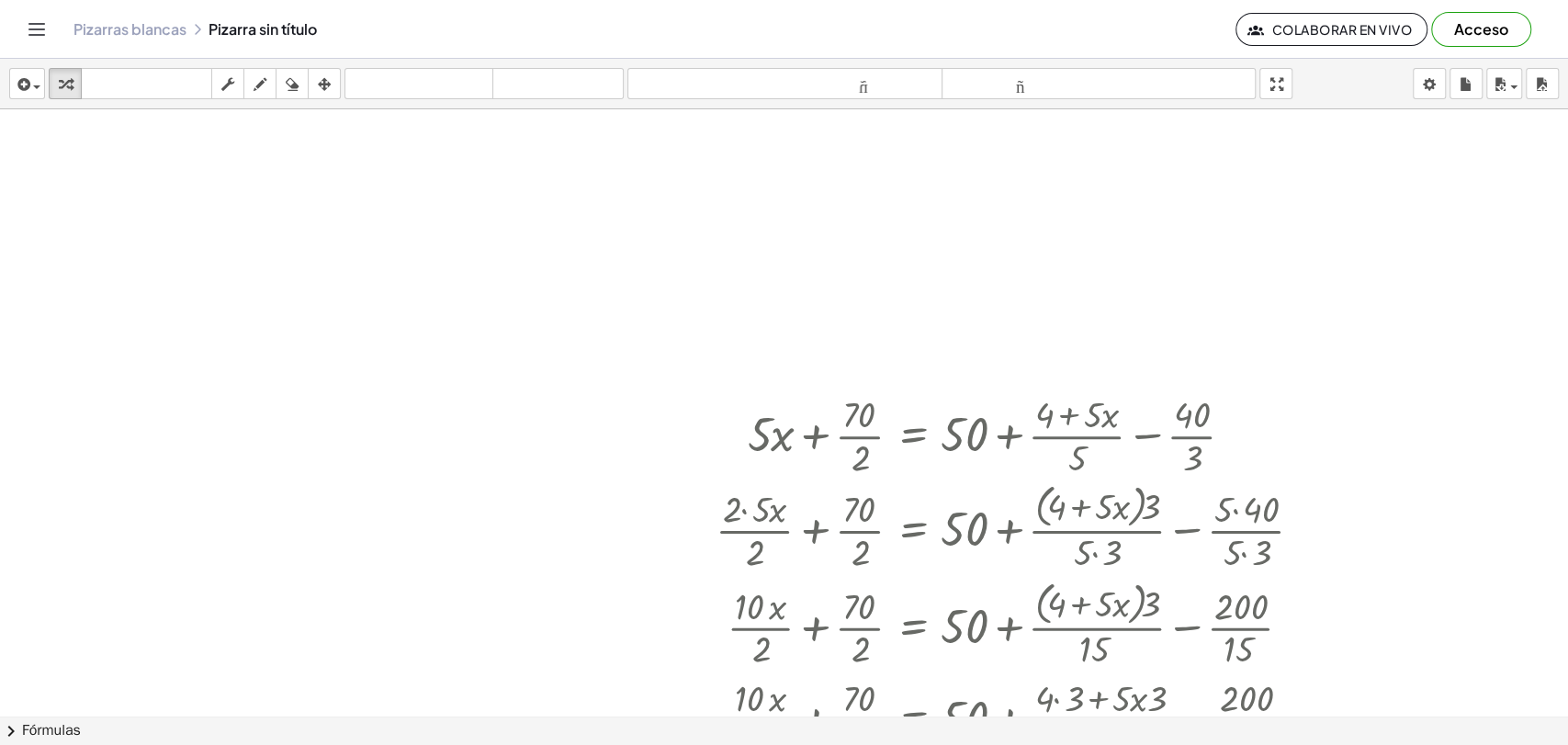 drag, startPoint x: 1213, startPoint y: 400, endPoint x: 1359, endPoint y: 493, distance: 173.10401 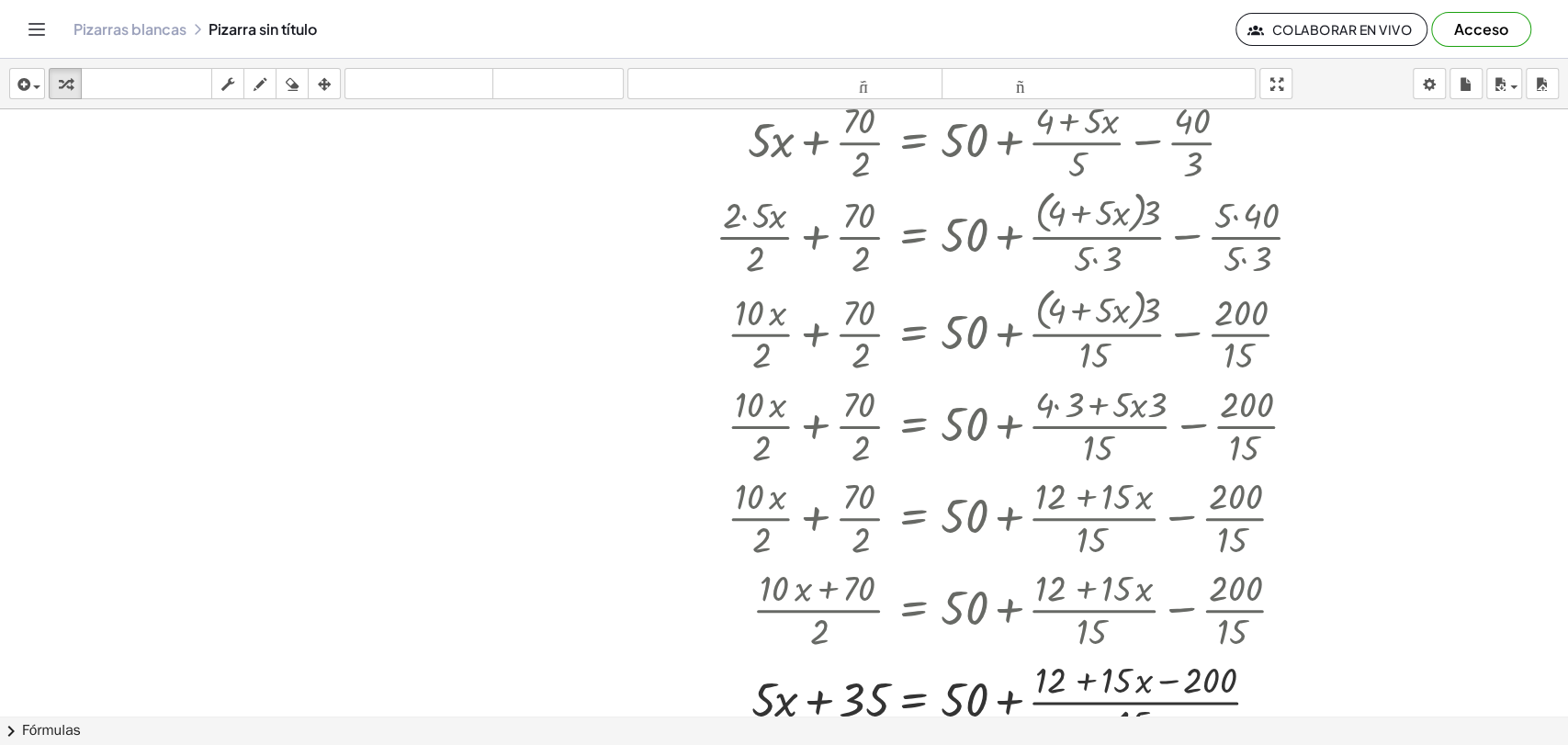 scroll, scrollTop: 486, scrollLeft: 0, axis: vertical 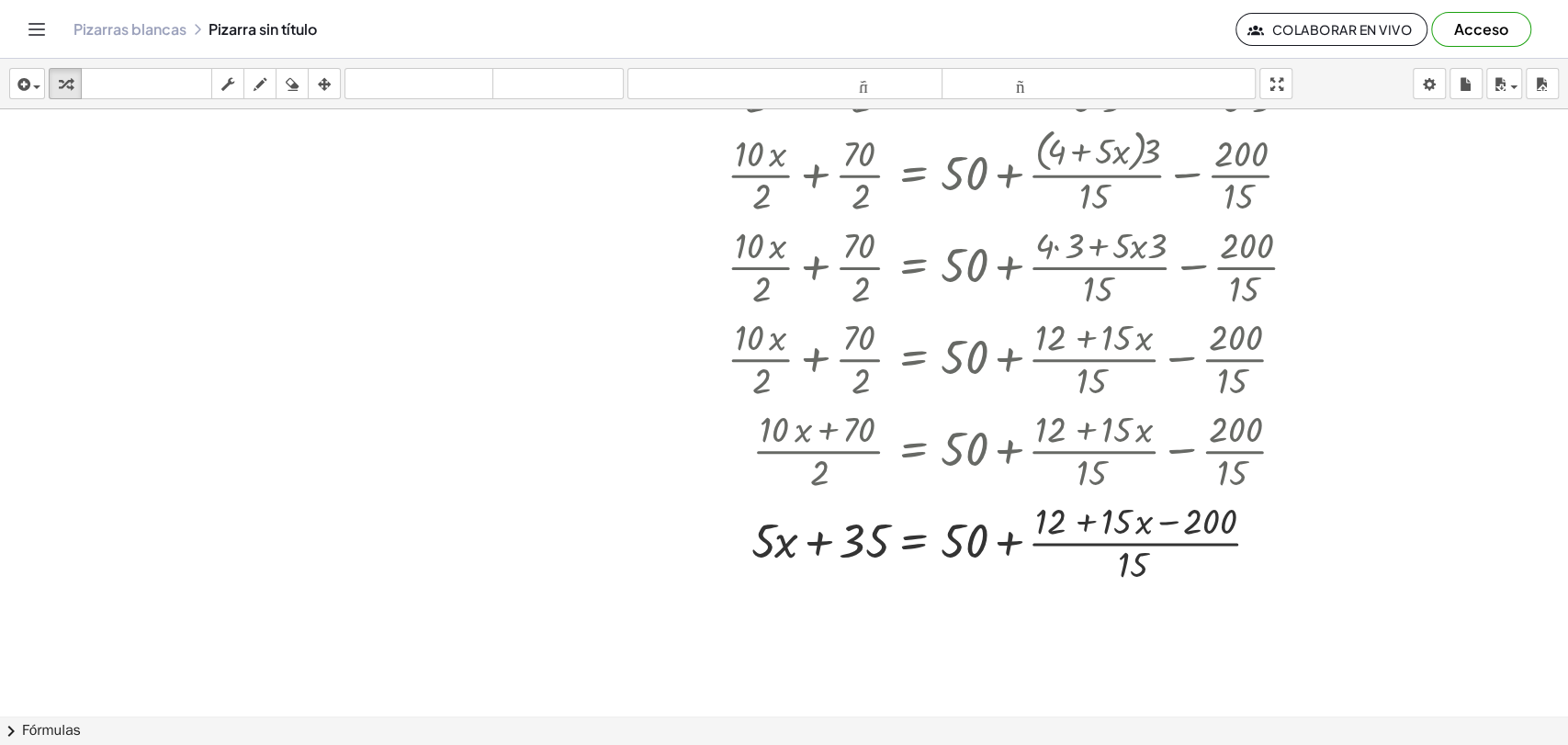 drag, startPoint x: 1359, startPoint y: 493, endPoint x: 1391, endPoint y: 609, distance: 120.3329 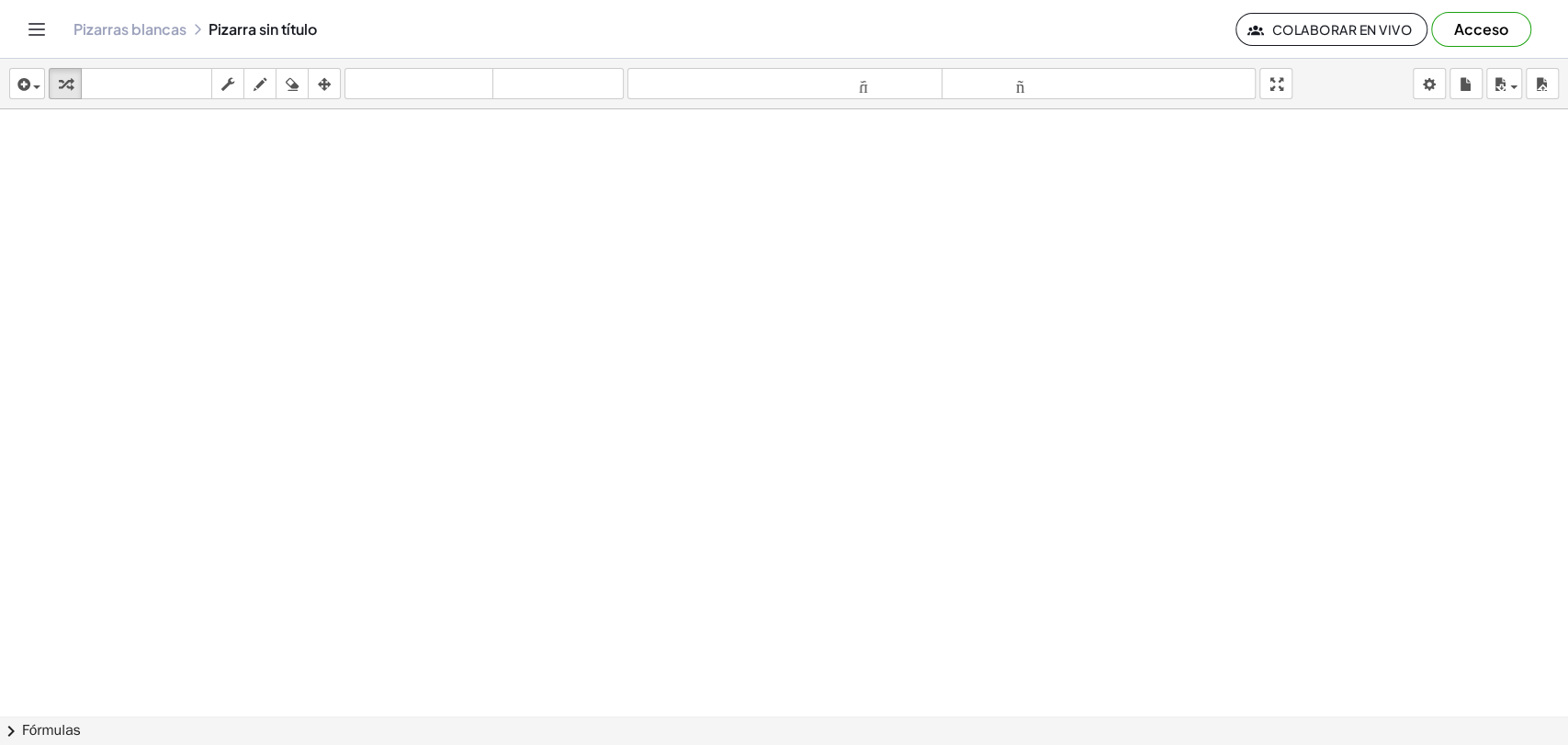 scroll, scrollTop: 0, scrollLeft: 0, axis: both 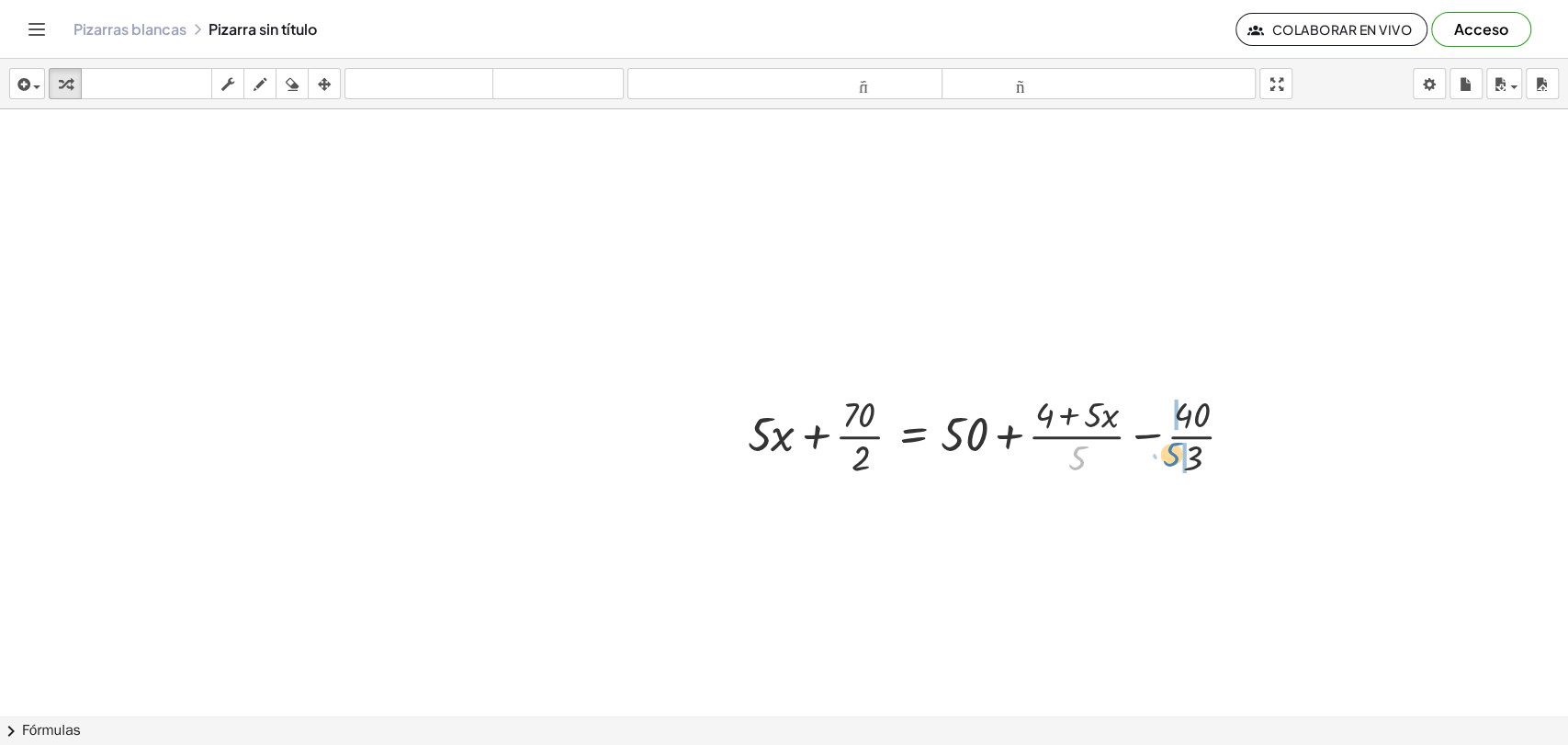 drag, startPoint x: 1074, startPoint y: 463, endPoint x: 1172, endPoint y: 459, distance: 98.0816 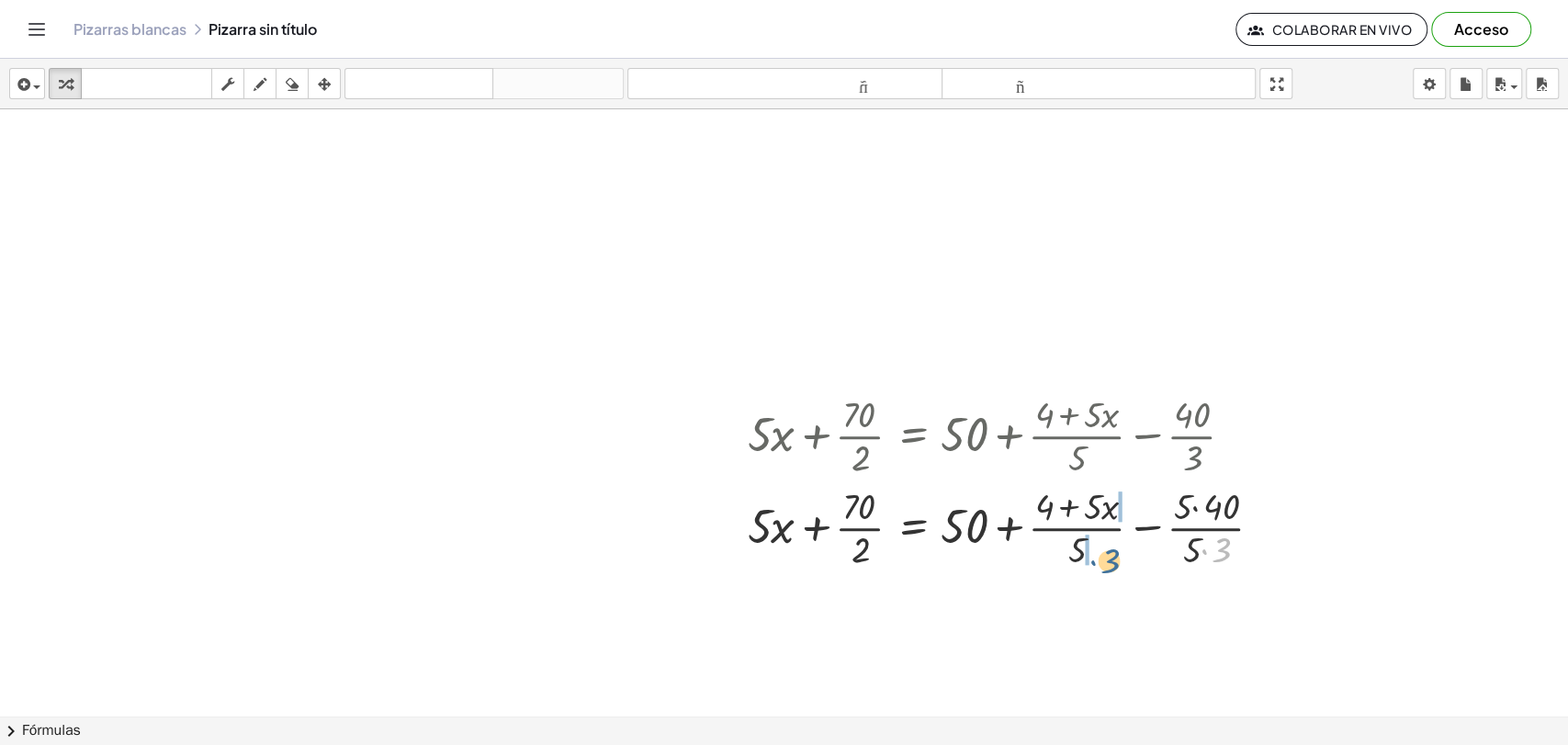 drag, startPoint x: 1224, startPoint y: 546, endPoint x: 1111, endPoint y: 557, distance: 113.534136 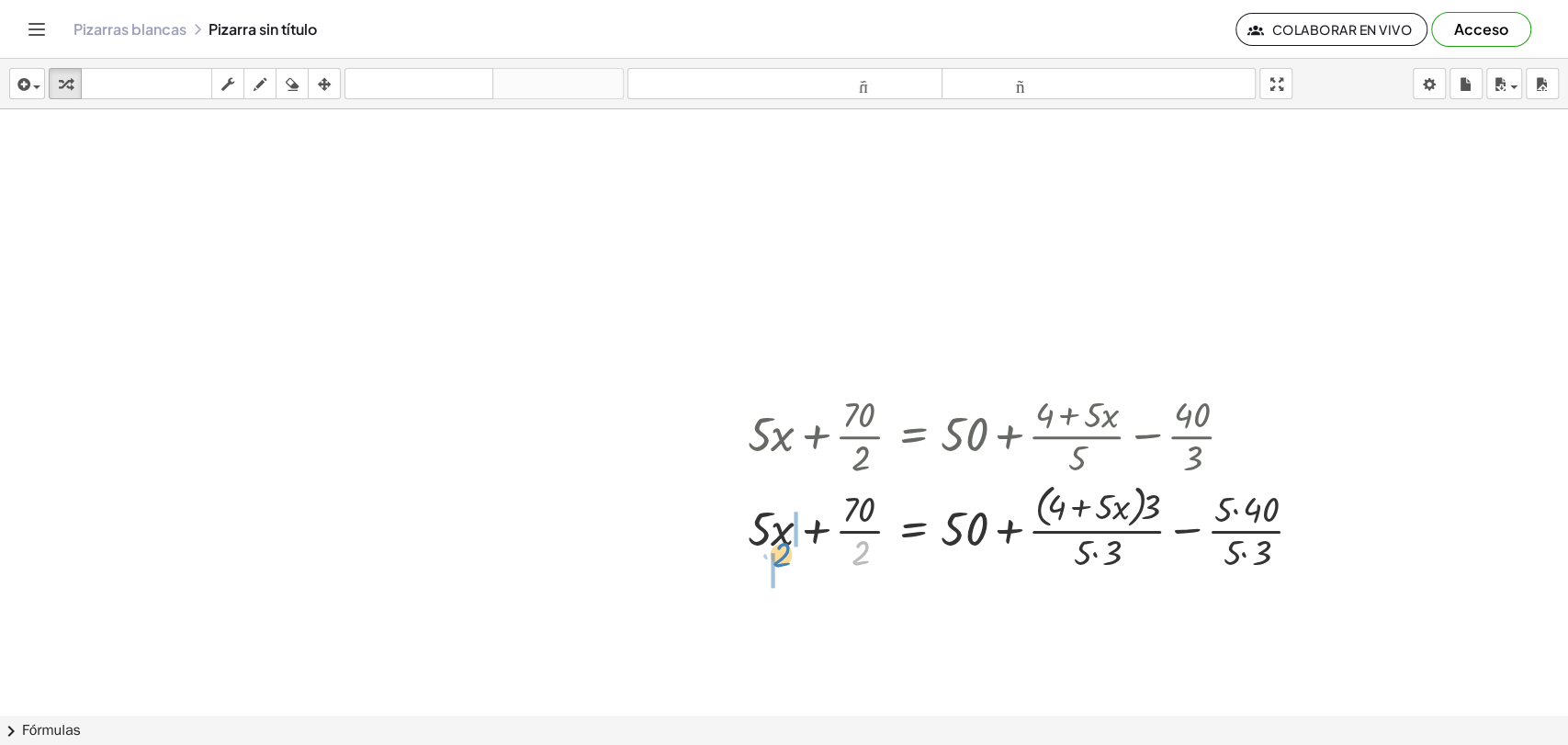 drag, startPoint x: 852, startPoint y: 561, endPoint x: 773, endPoint y: 563, distance: 79.025312 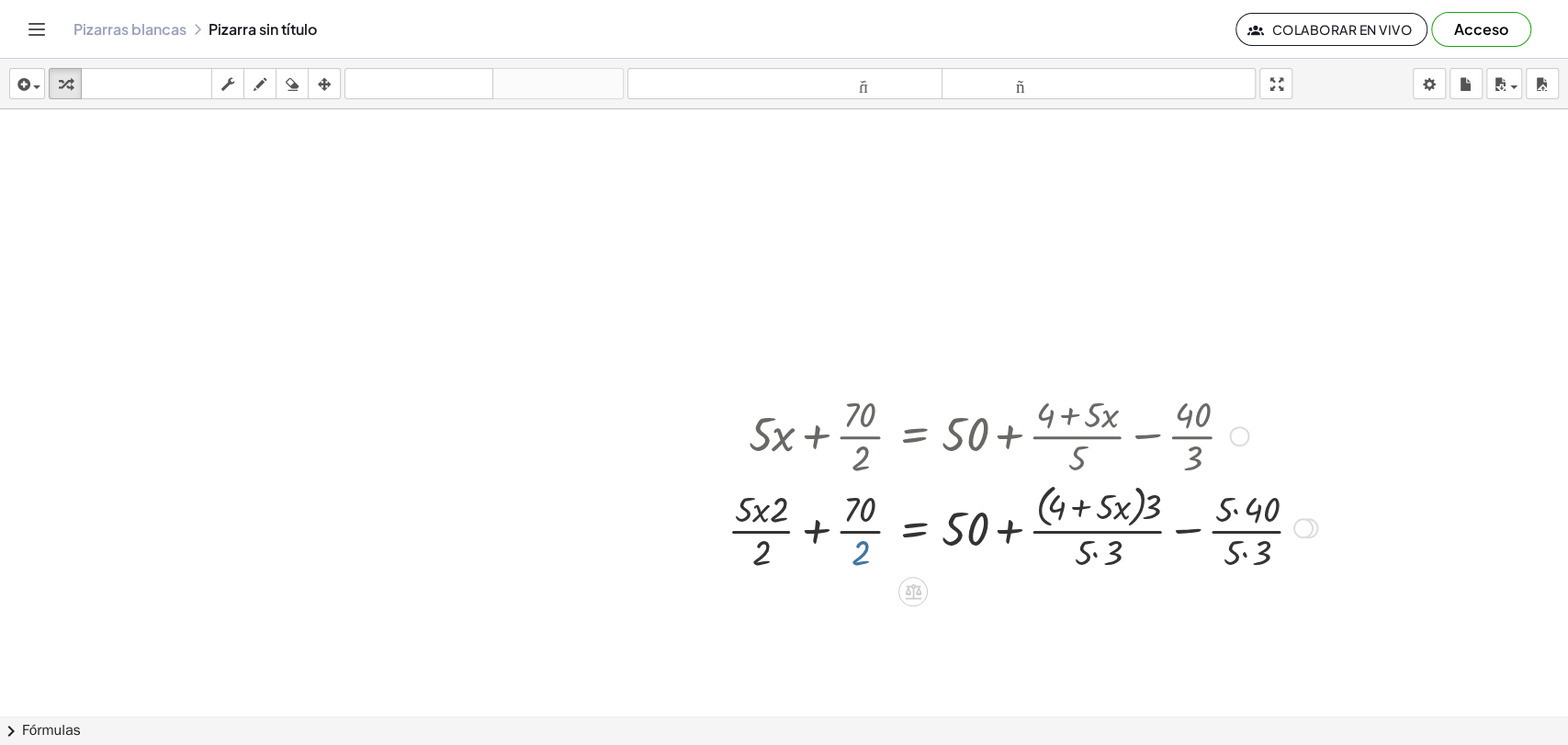 click at bounding box center (1022, 526) 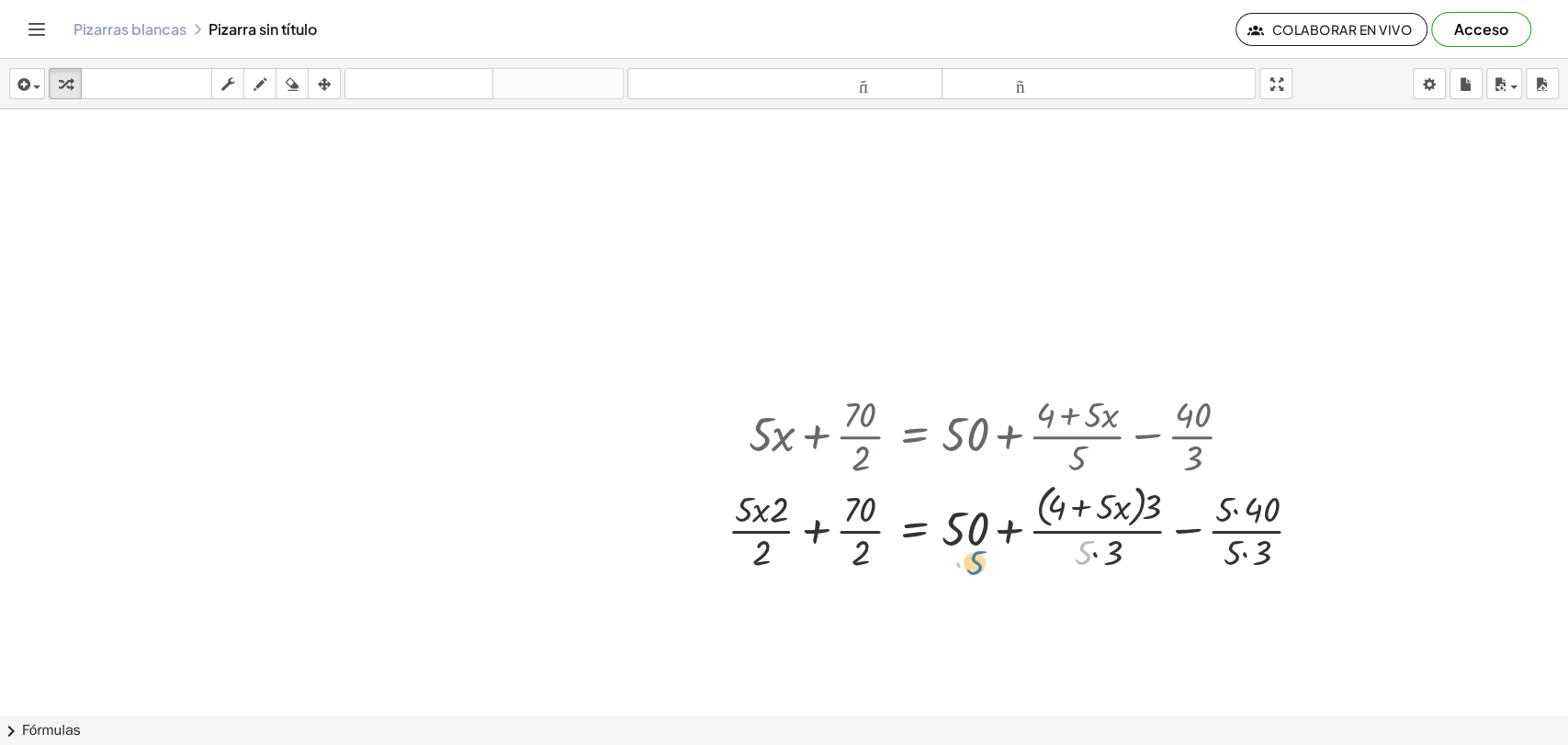 drag, startPoint x: 1085, startPoint y: 545, endPoint x: 976, endPoint y: 555, distance: 109.457754 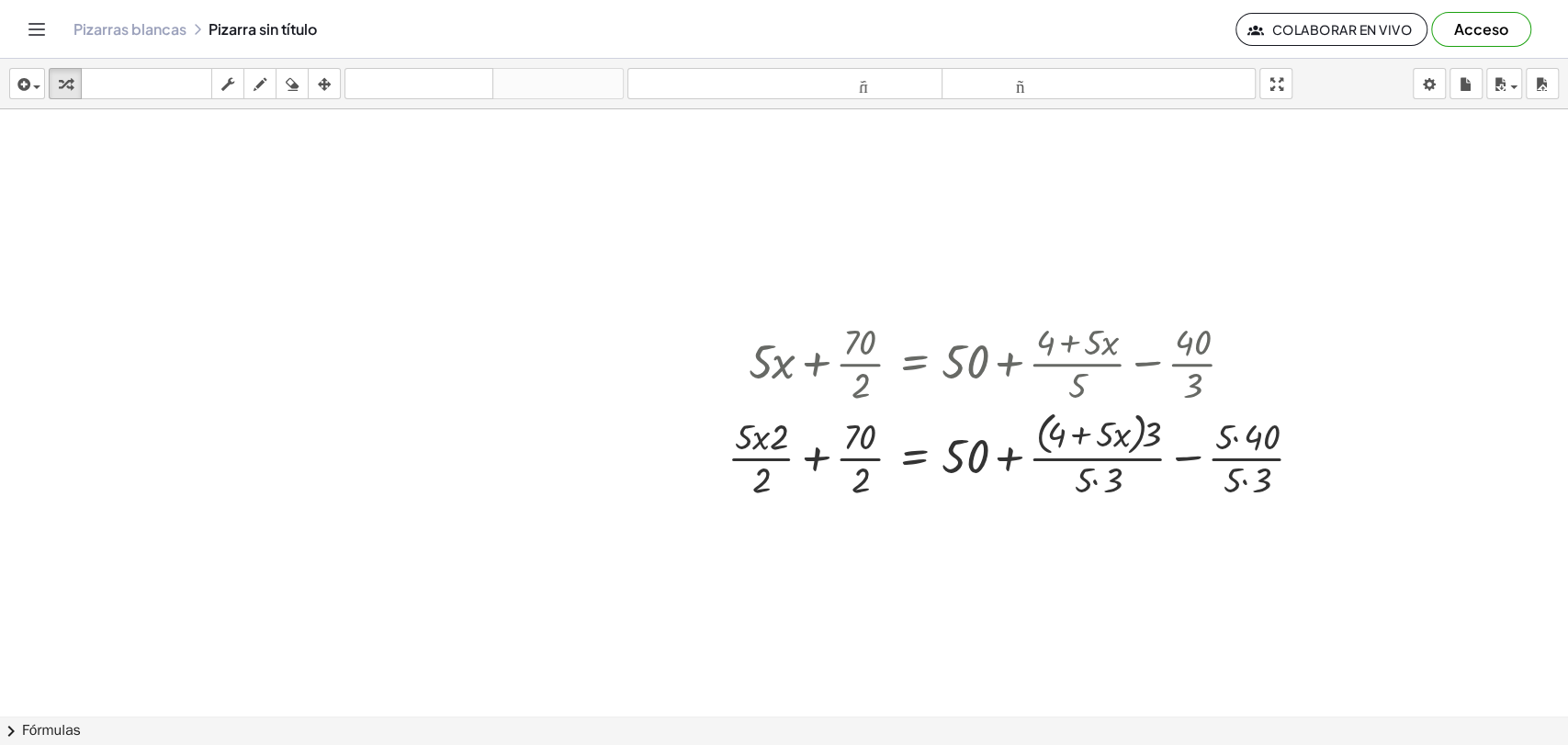 drag, startPoint x: 1065, startPoint y: 553, endPoint x: 1074, endPoint y: 588, distance: 36.138622 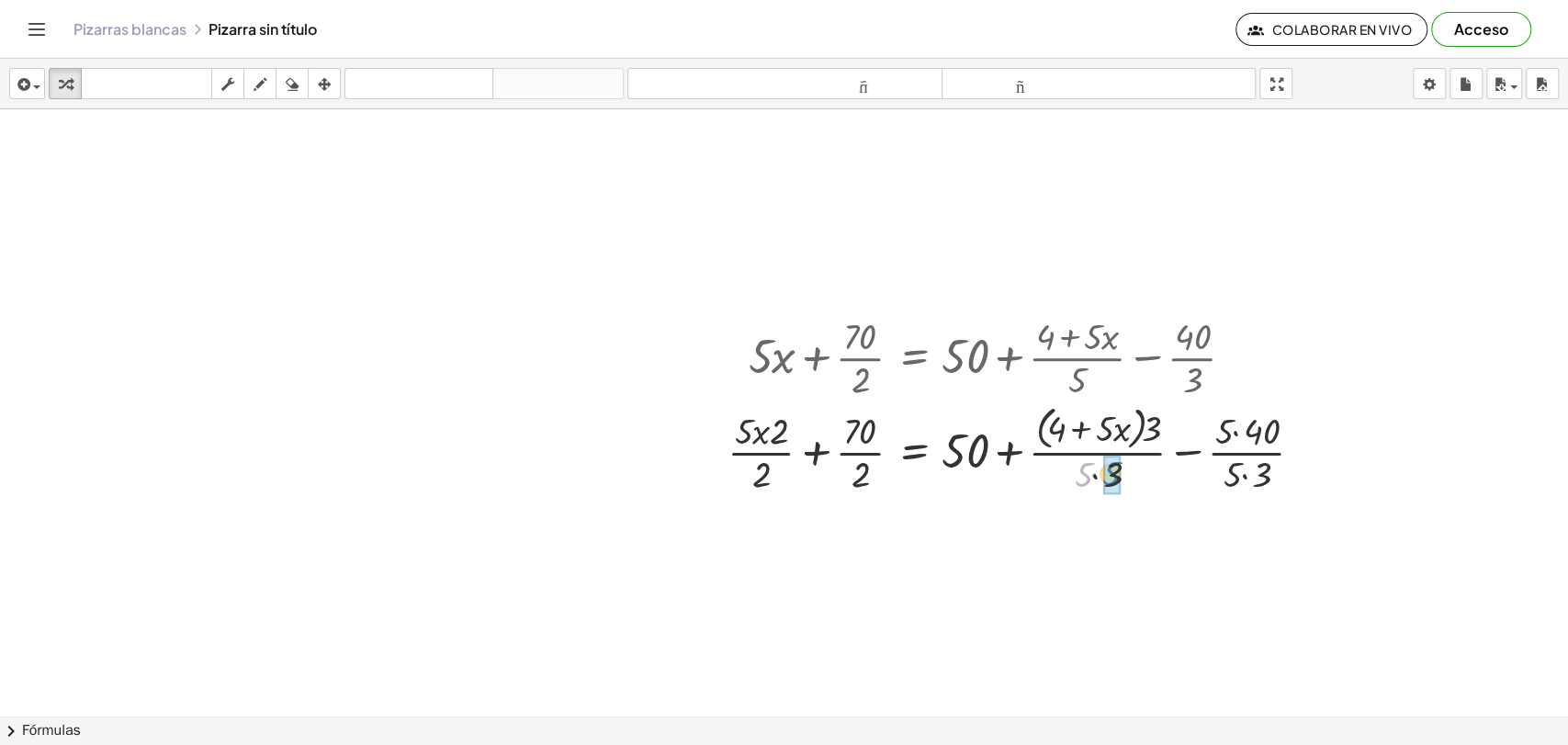 drag, startPoint x: 1081, startPoint y: 480, endPoint x: 1110, endPoint y: 480, distance: 29 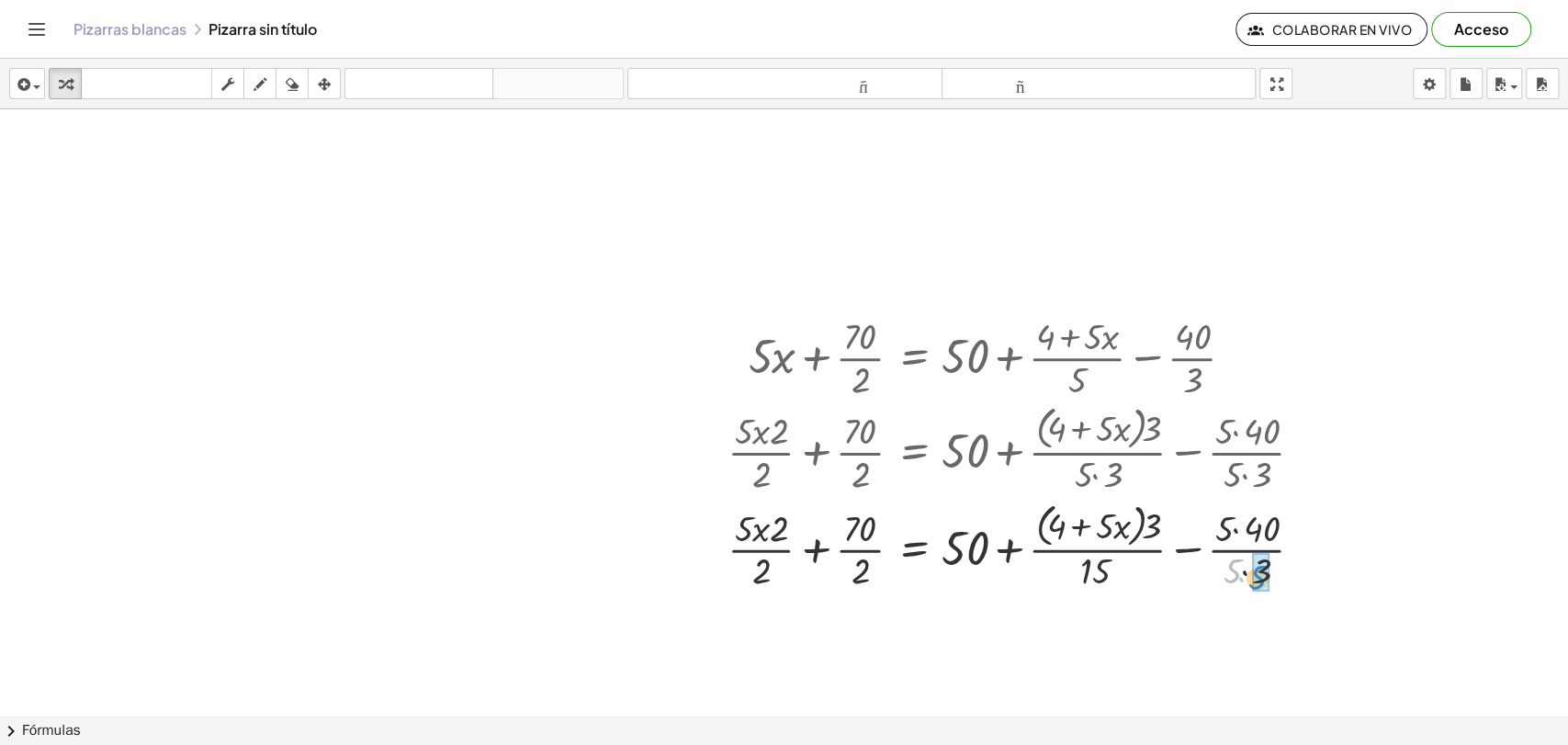 drag, startPoint x: 1226, startPoint y: 475, endPoint x: 1251, endPoint y: 481, distance: 25.70992 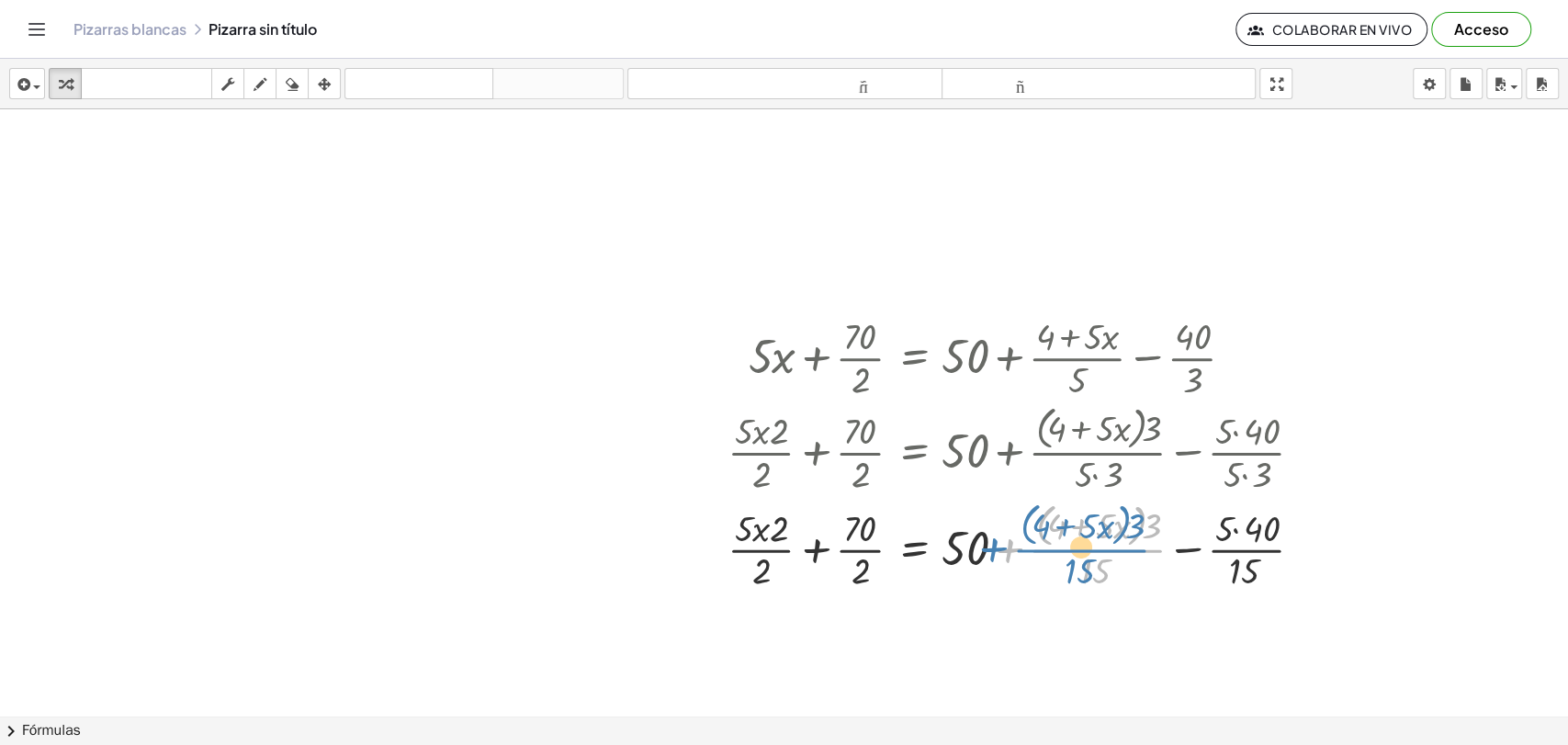 drag, startPoint x: 1097, startPoint y: 556, endPoint x: 1086, endPoint y: 554, distance: 11.18034 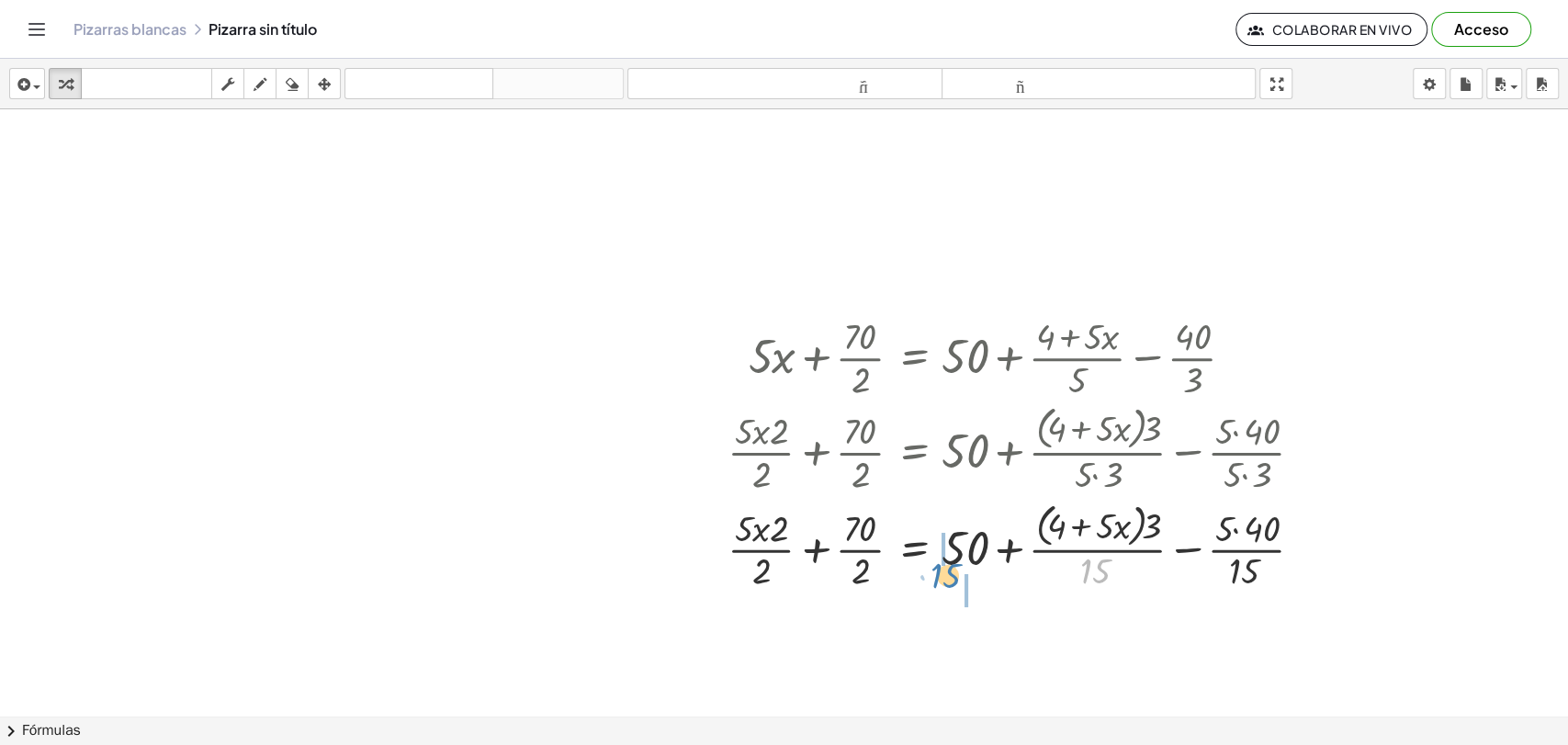 drag, startPoint x: 1097, startPoint y: 570, endPoint x: 945, endPoint y: 574, distance: 152.05262 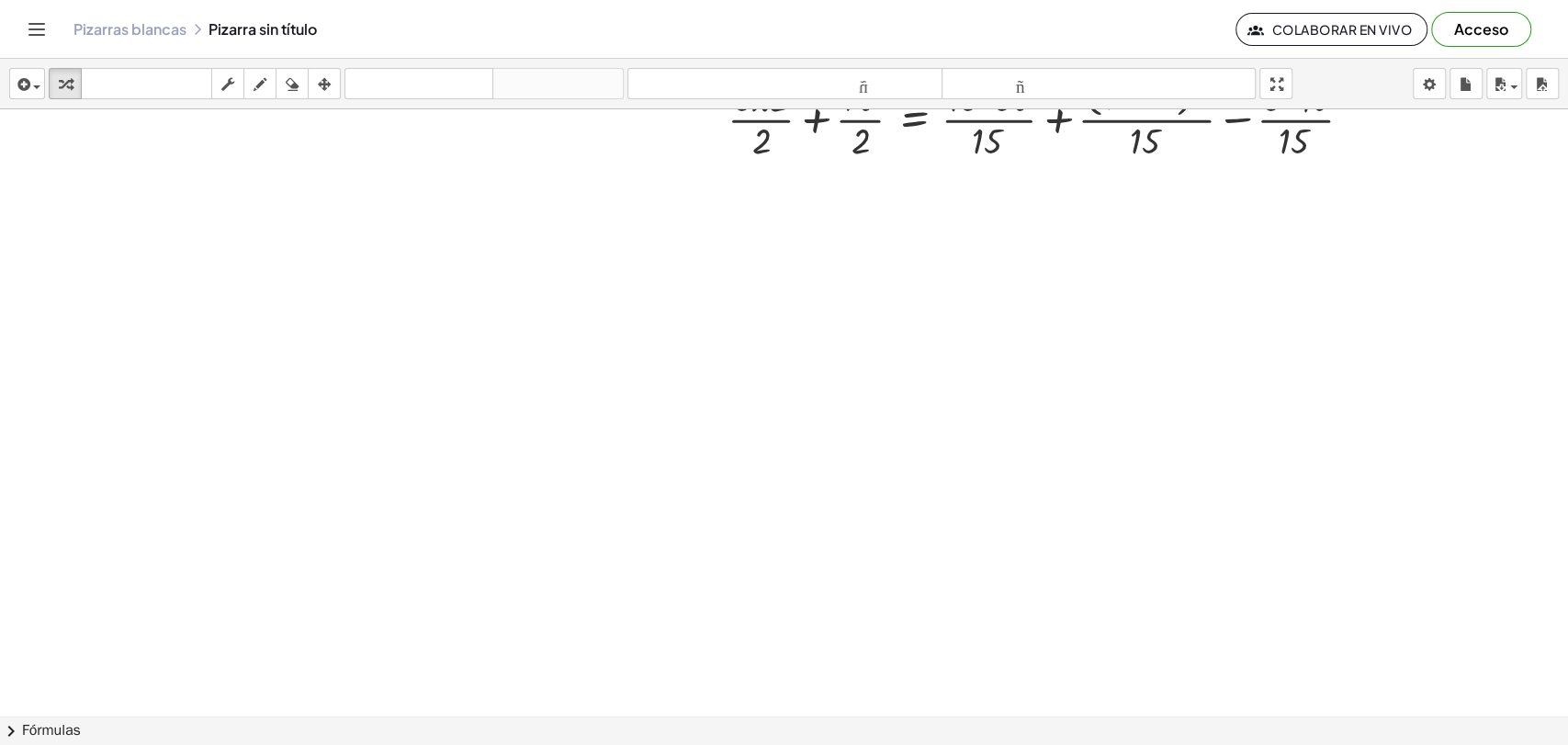 scroll, scrollTop: 0, scrollLeft: 0, axis: both 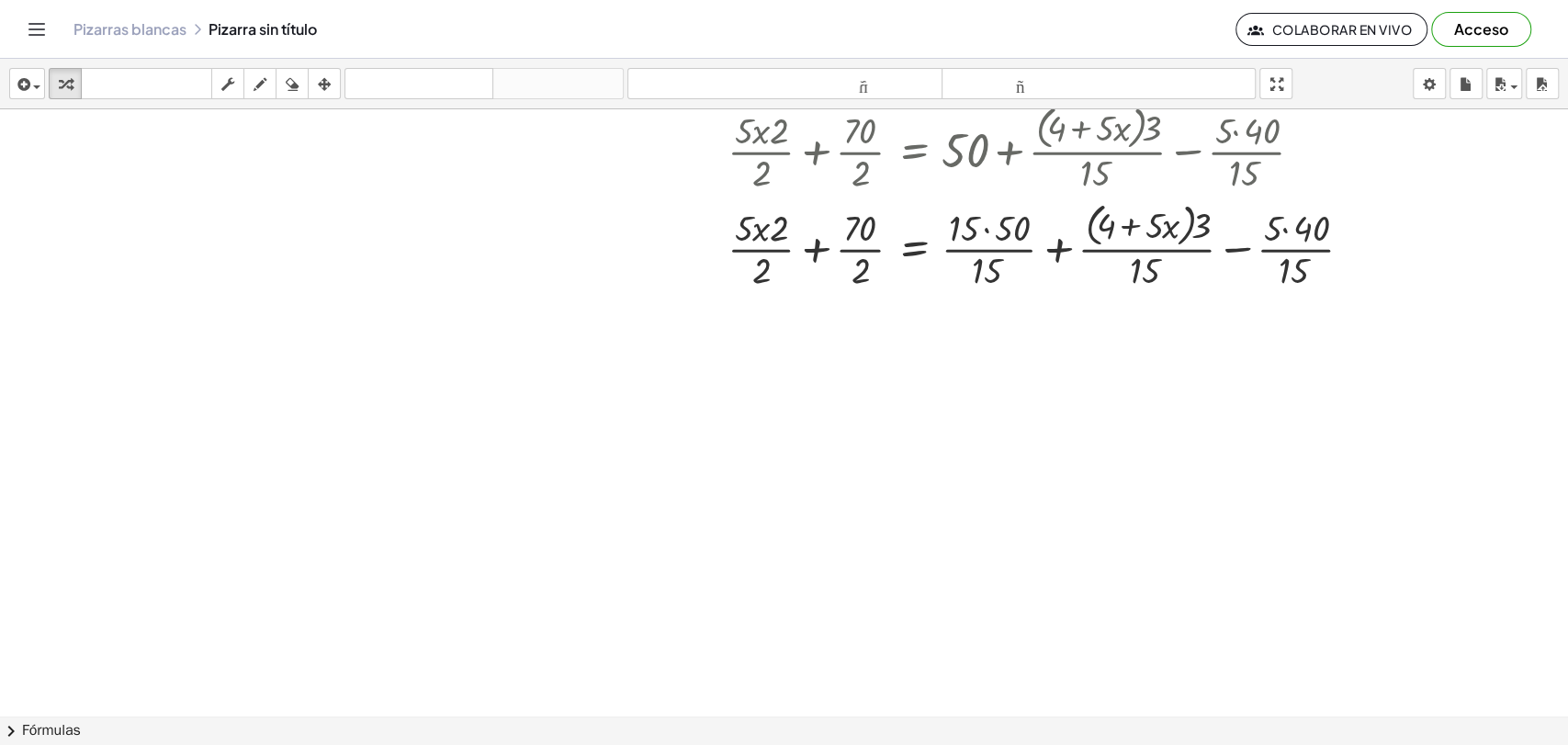drag, startPoint x: 1337, startPoint y: 327, endPoint x: 1405, endPoint y: 318, distance: 68.593003 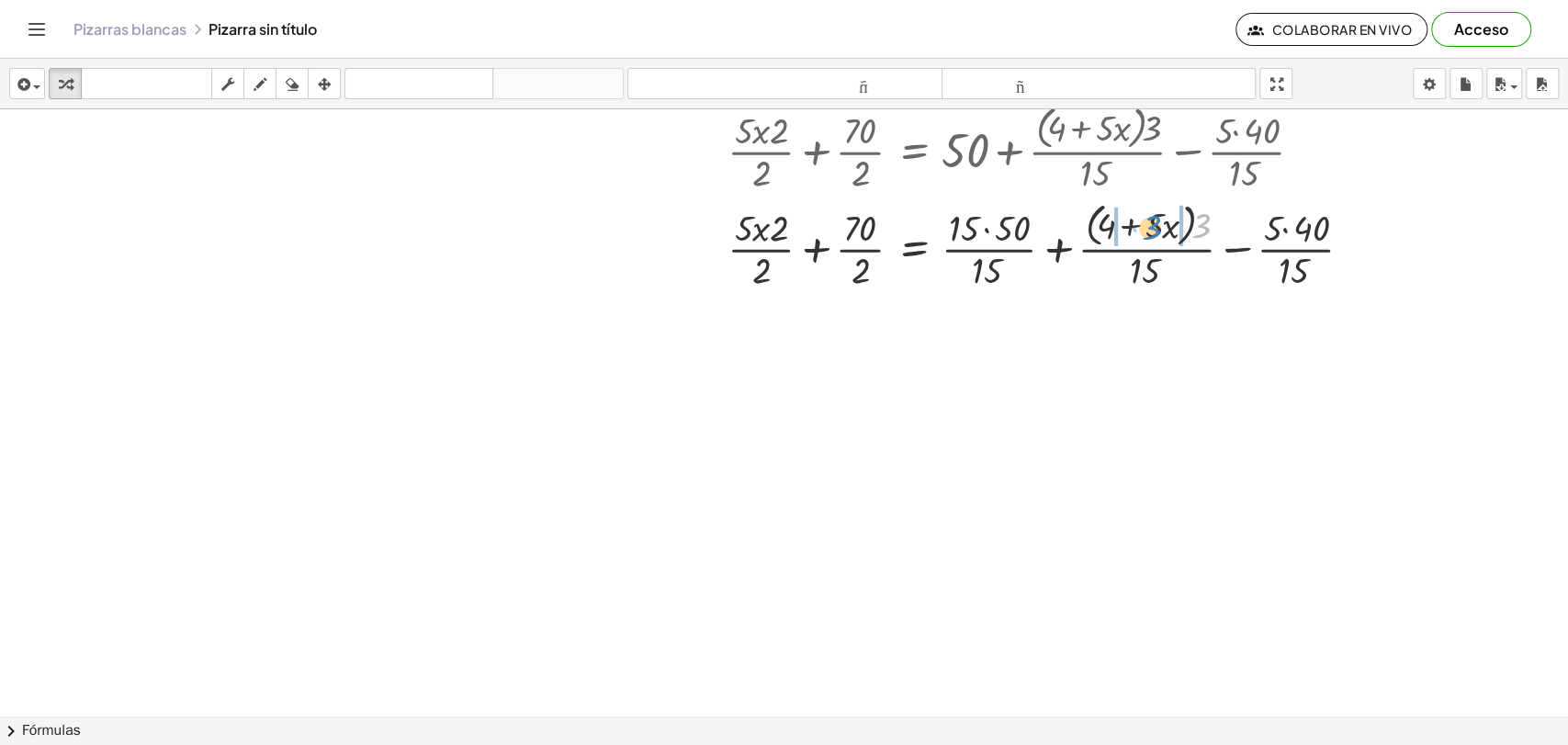 drag, startPoint x: 1198, startPoint y: 231, endPoint x: 1141, endPoint y: 232, distance: 57.00877 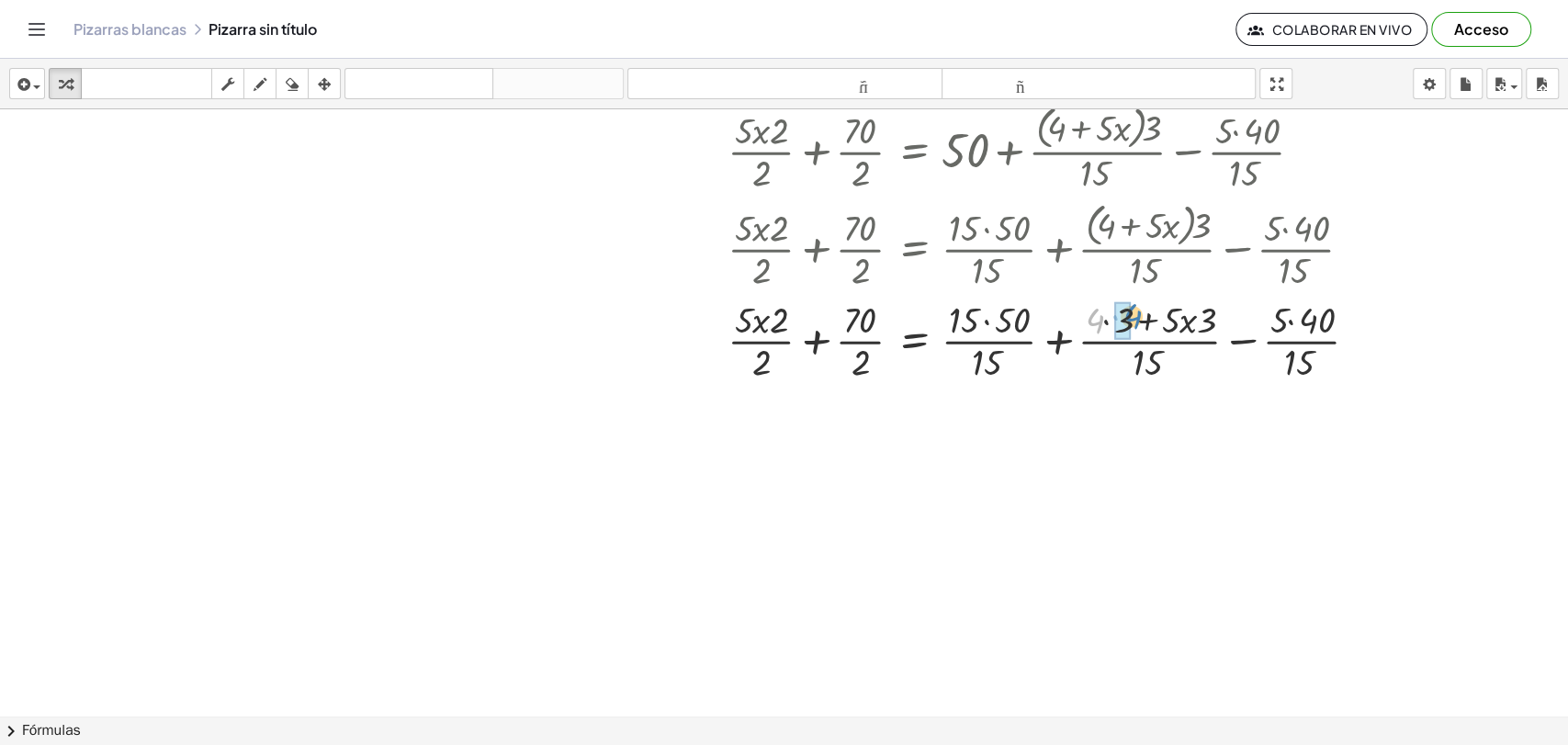 drag, startPoint x: 1088, startPoint y: 324, endPoint x: 1122, endPoint y: 320, distance: 34.234486 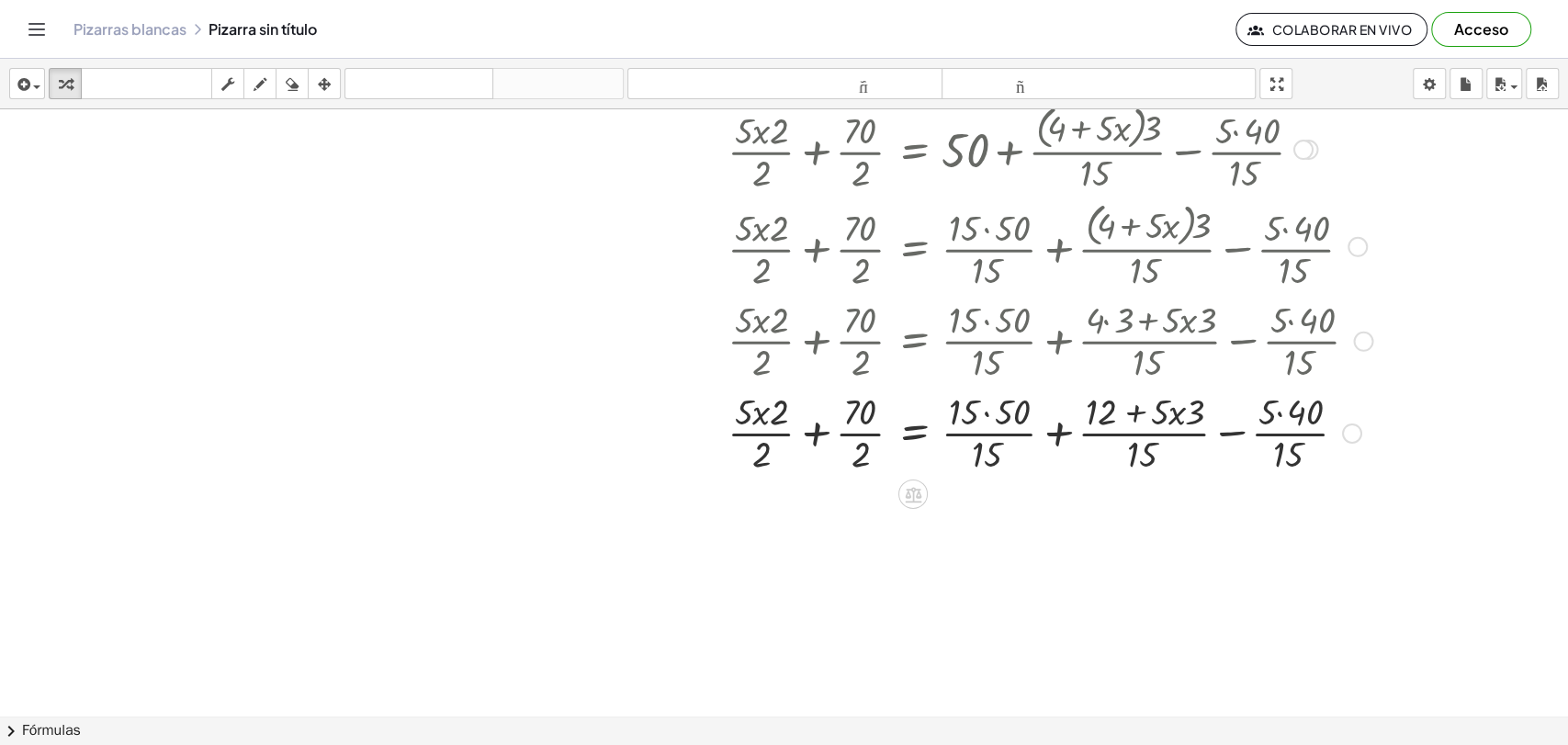 click at bounding box center [1050, 340] 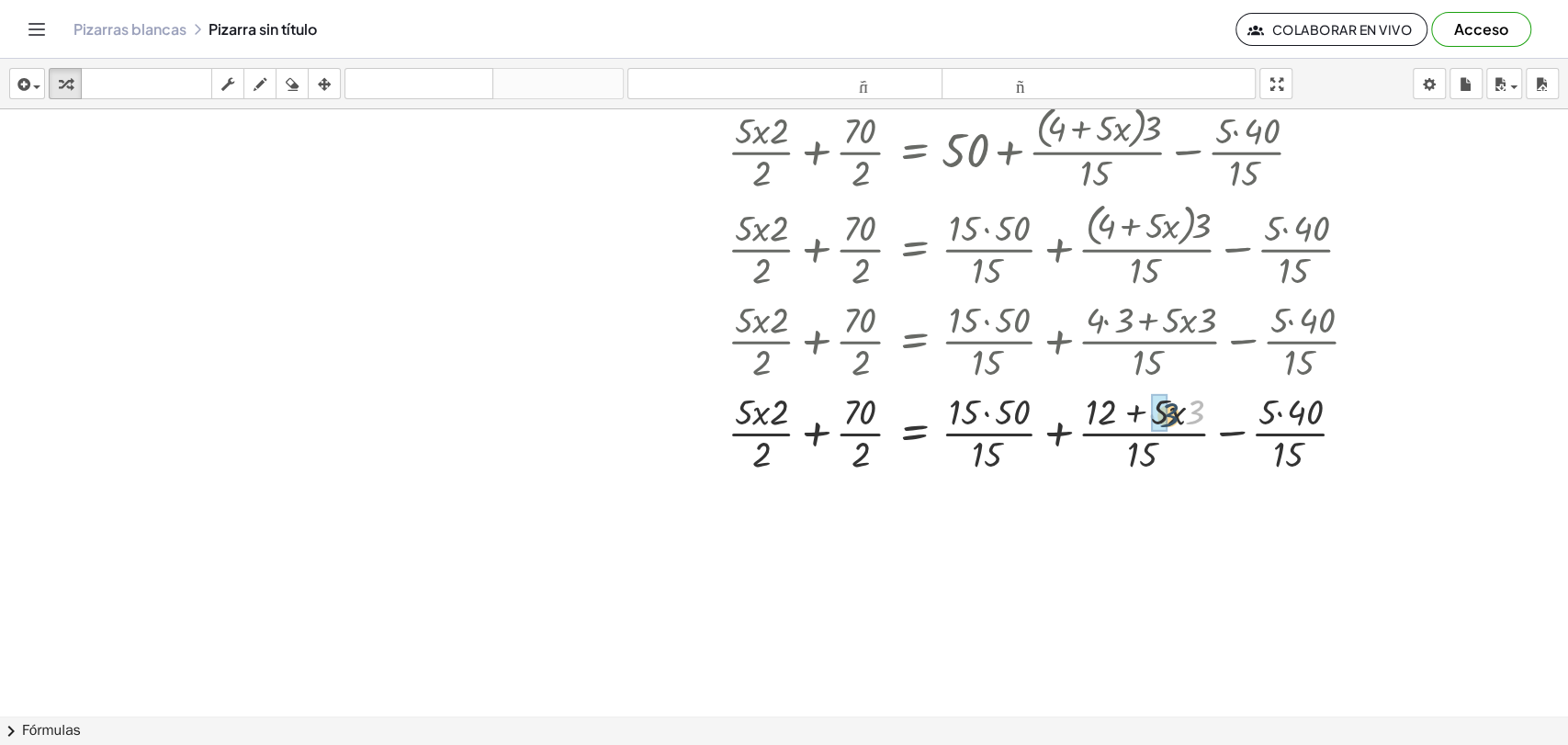 drag, startPoint x: 1193, startPoint y: 405, endPoint x: 1168, endPoint y: 408, distance: 25.179357 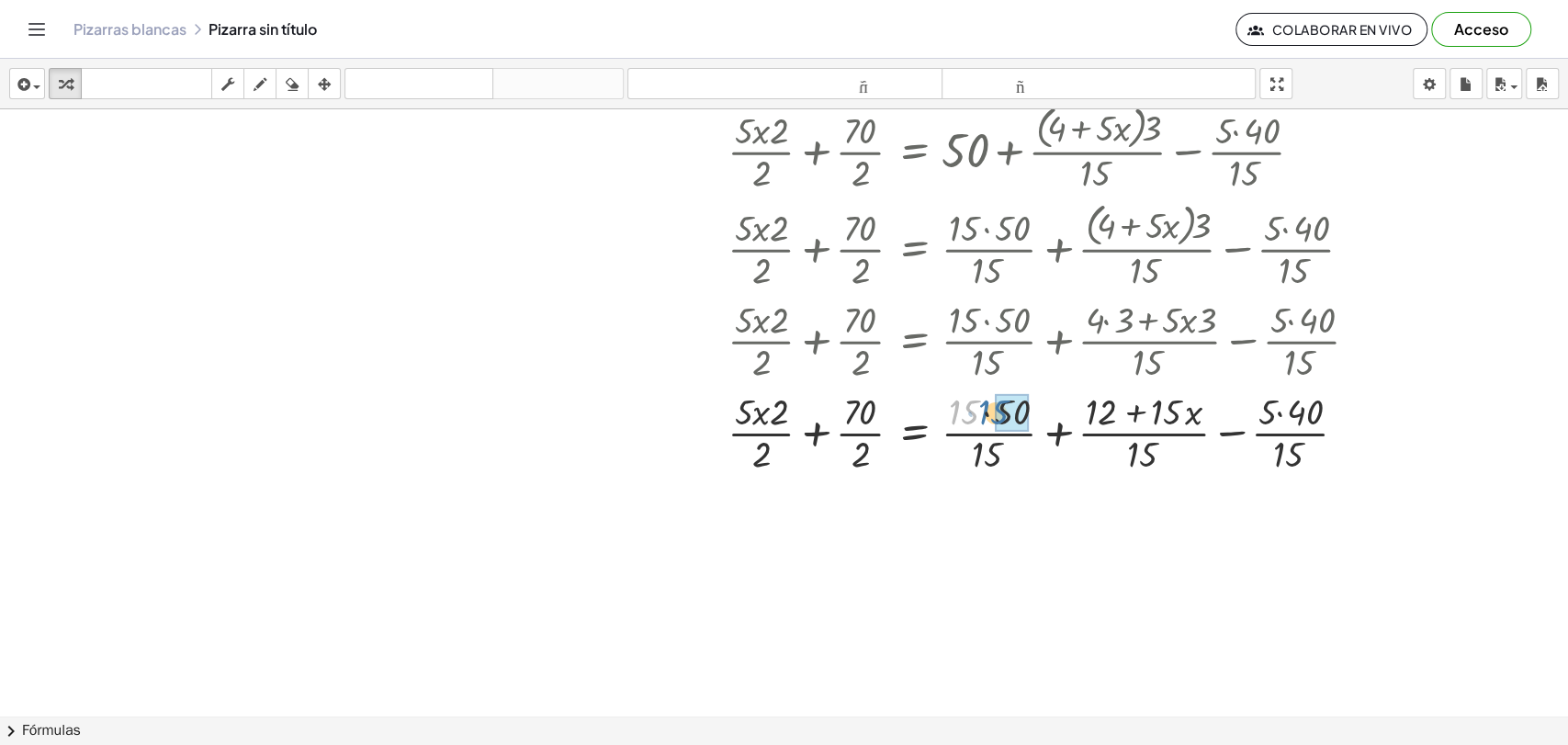 drag, startPoint x: 955, startPoint y: 407, endPoint x: 985, endPoint y: 407, distance: 30 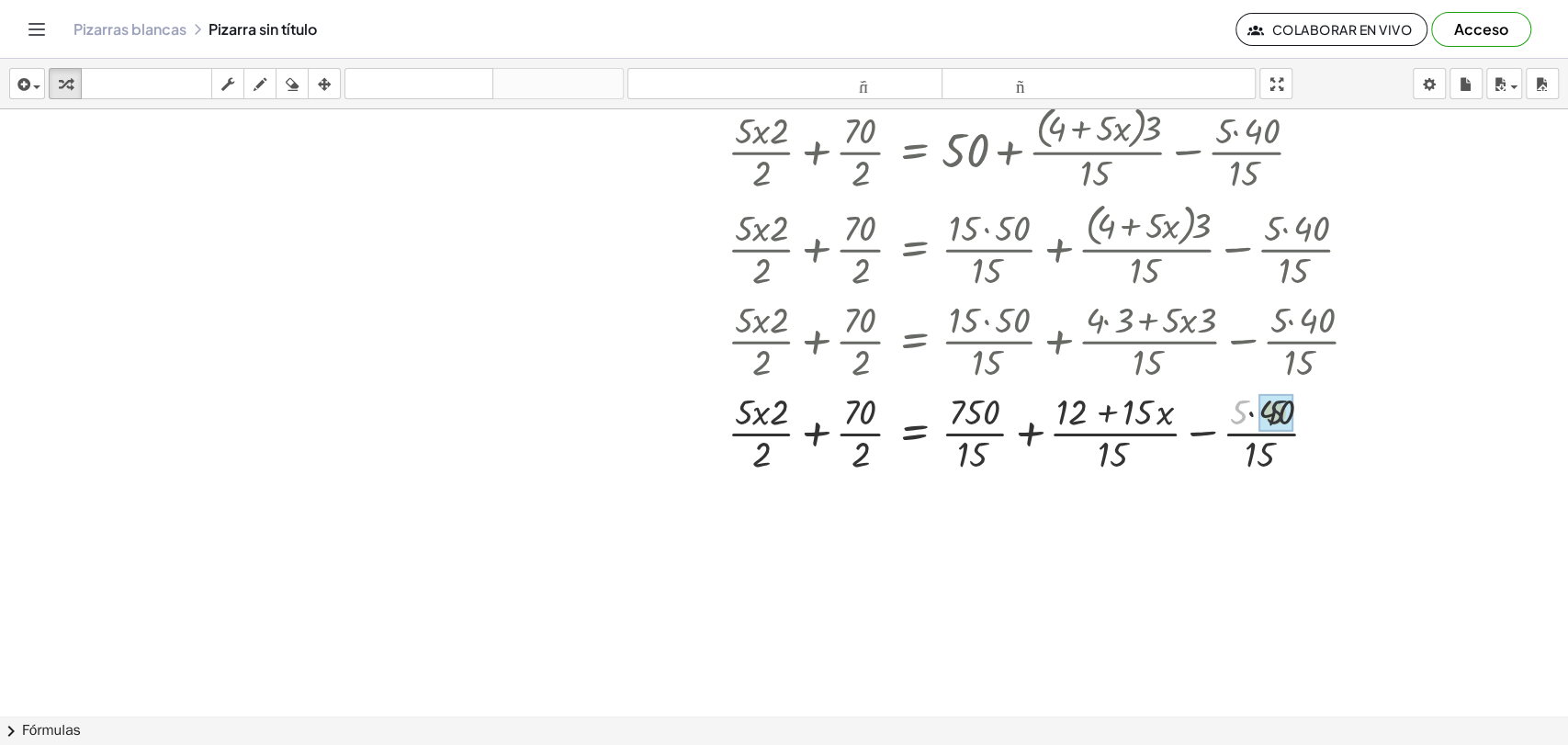 drag, startPoint x: 1234, startPoint y: 412, endPoint x: 1259, endPoint y: 412, distance: 25 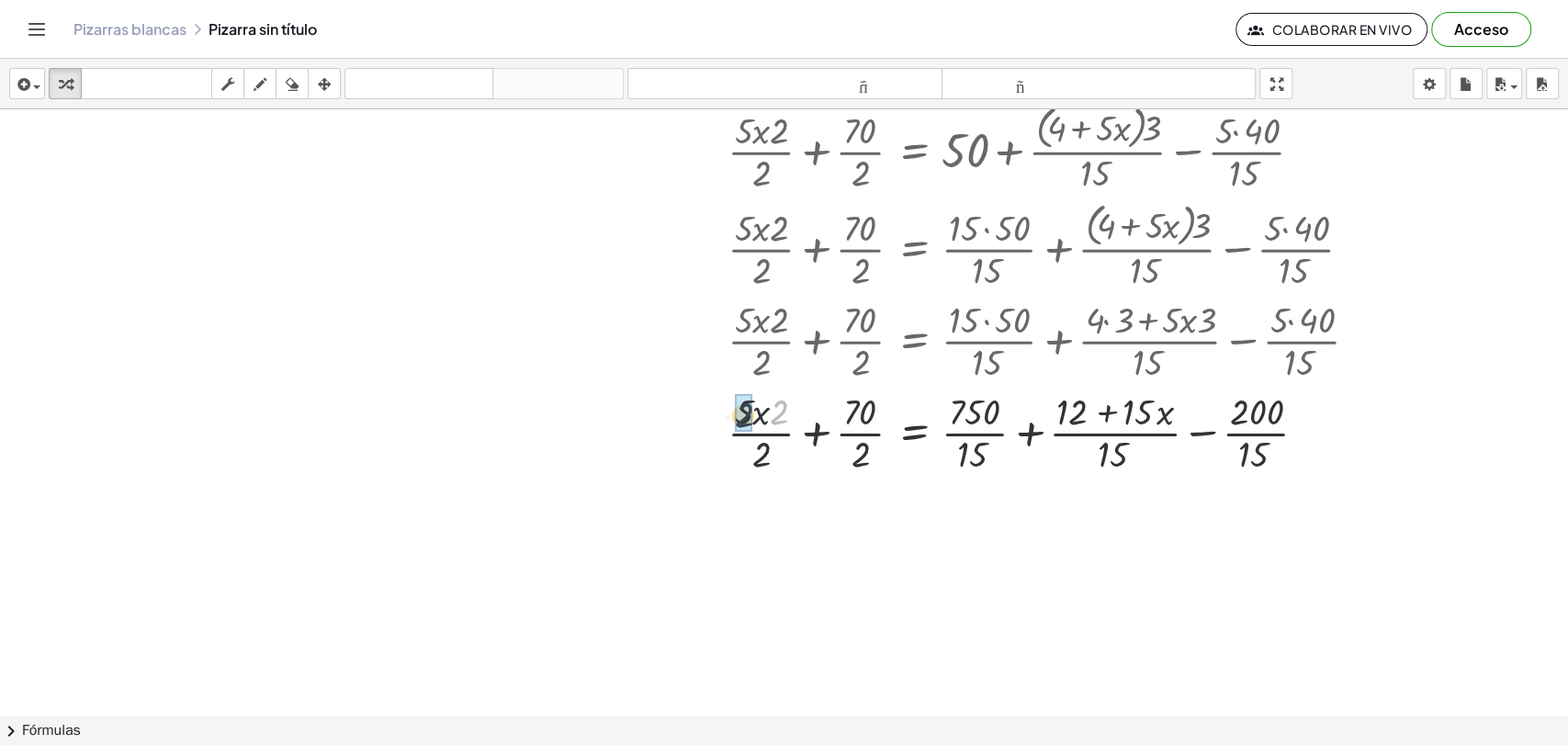 drag, startPoint x: 773, startPoint y: 411, endPoint x: 737, endPoint y: 414, distance: 36.1248 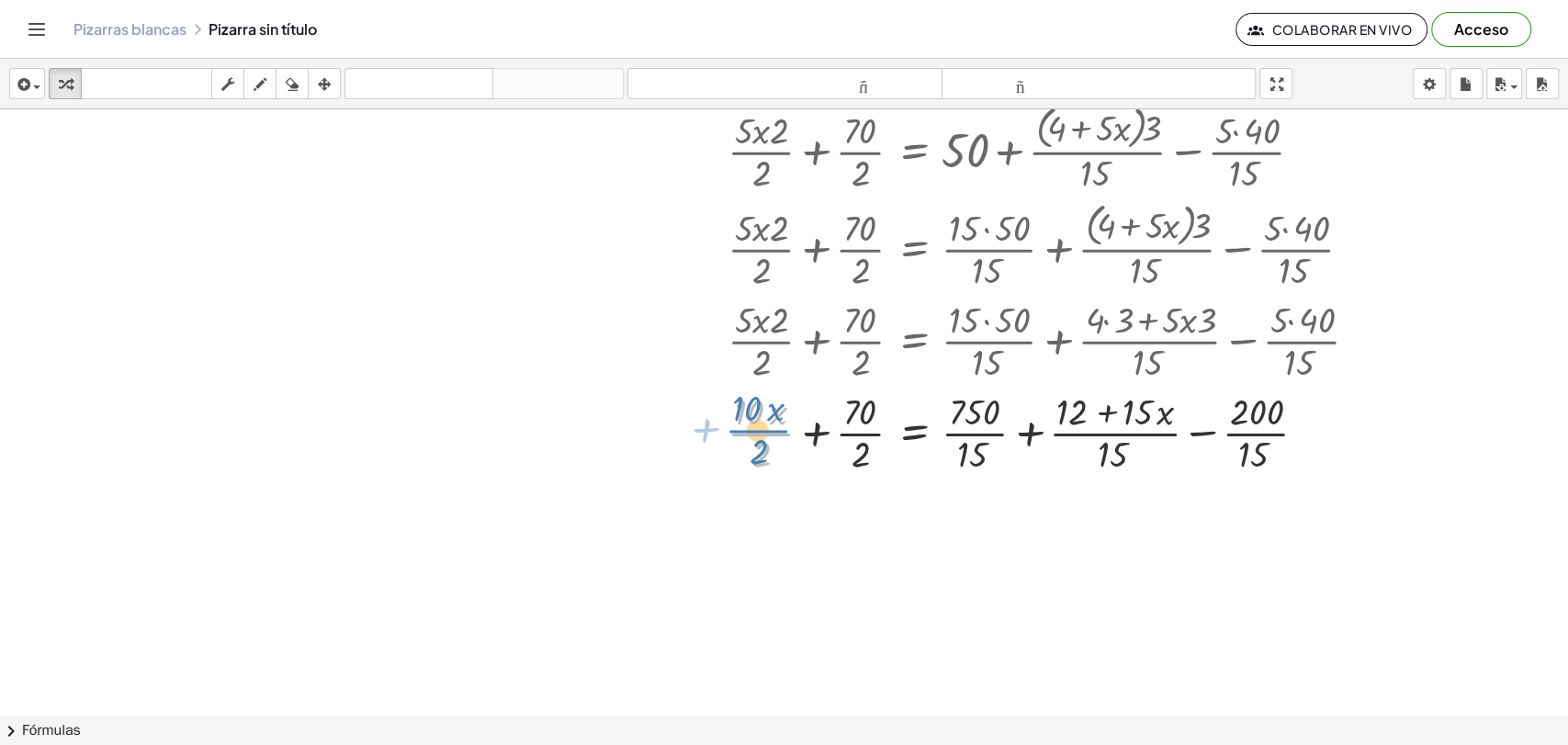 click at bounding box center (1050, 432) 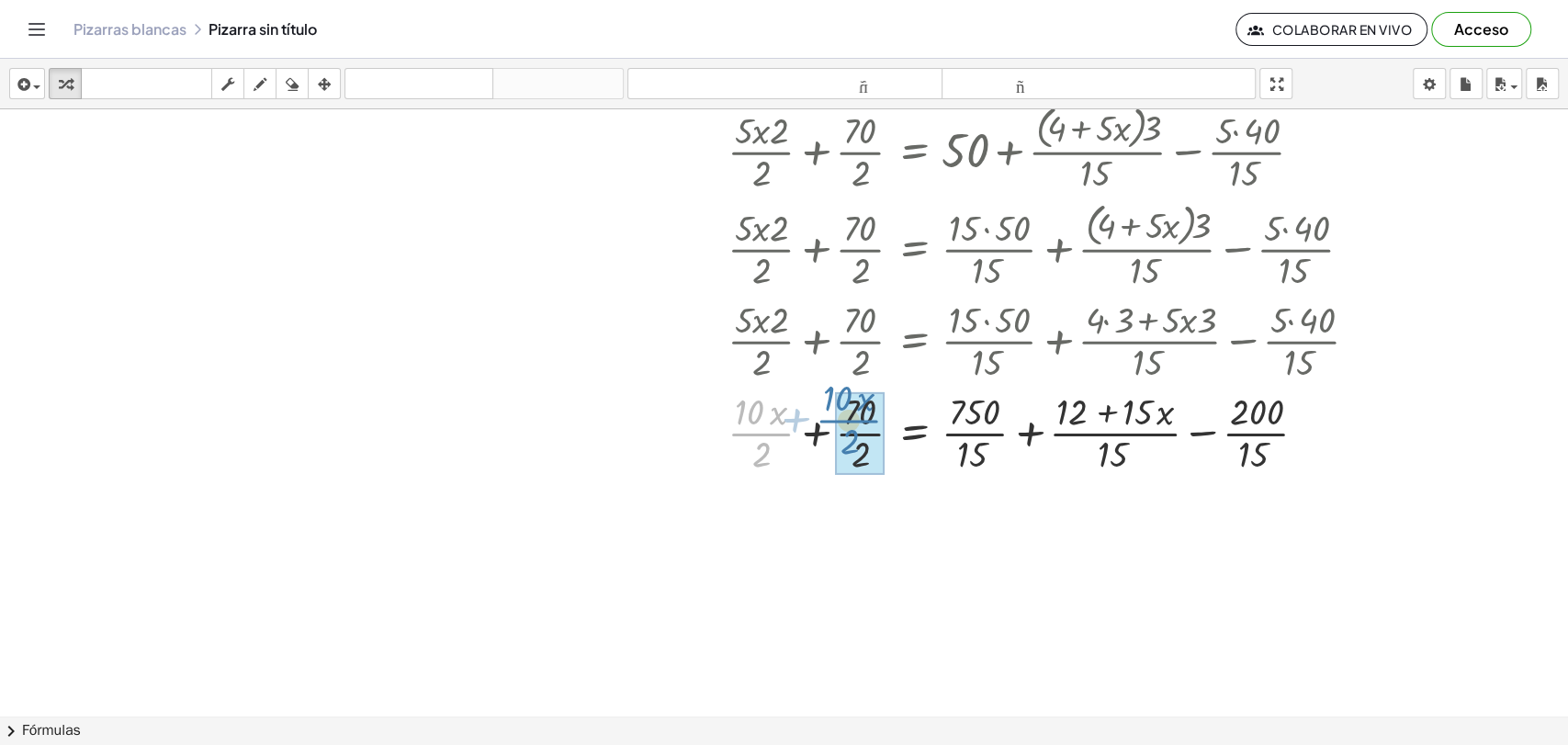 drag, startPoint x: 773, startPoint y: 430, endPoint x: 865, endPoint y: 418, distance: 92.7793 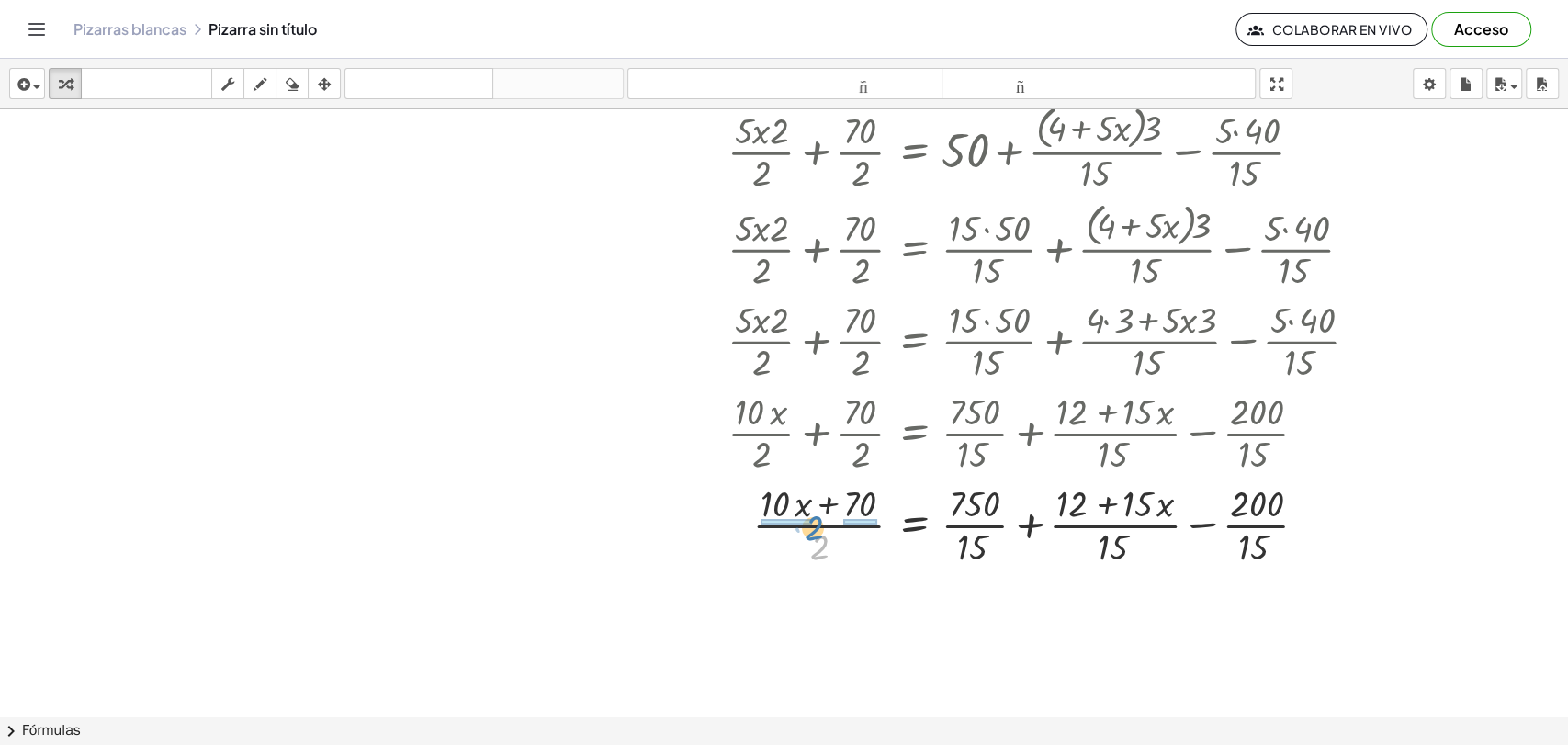 drag, startPoint x: 822, startPoint y: 550, endPoint x: 817, endPoint y: 531, distance: 19.64688 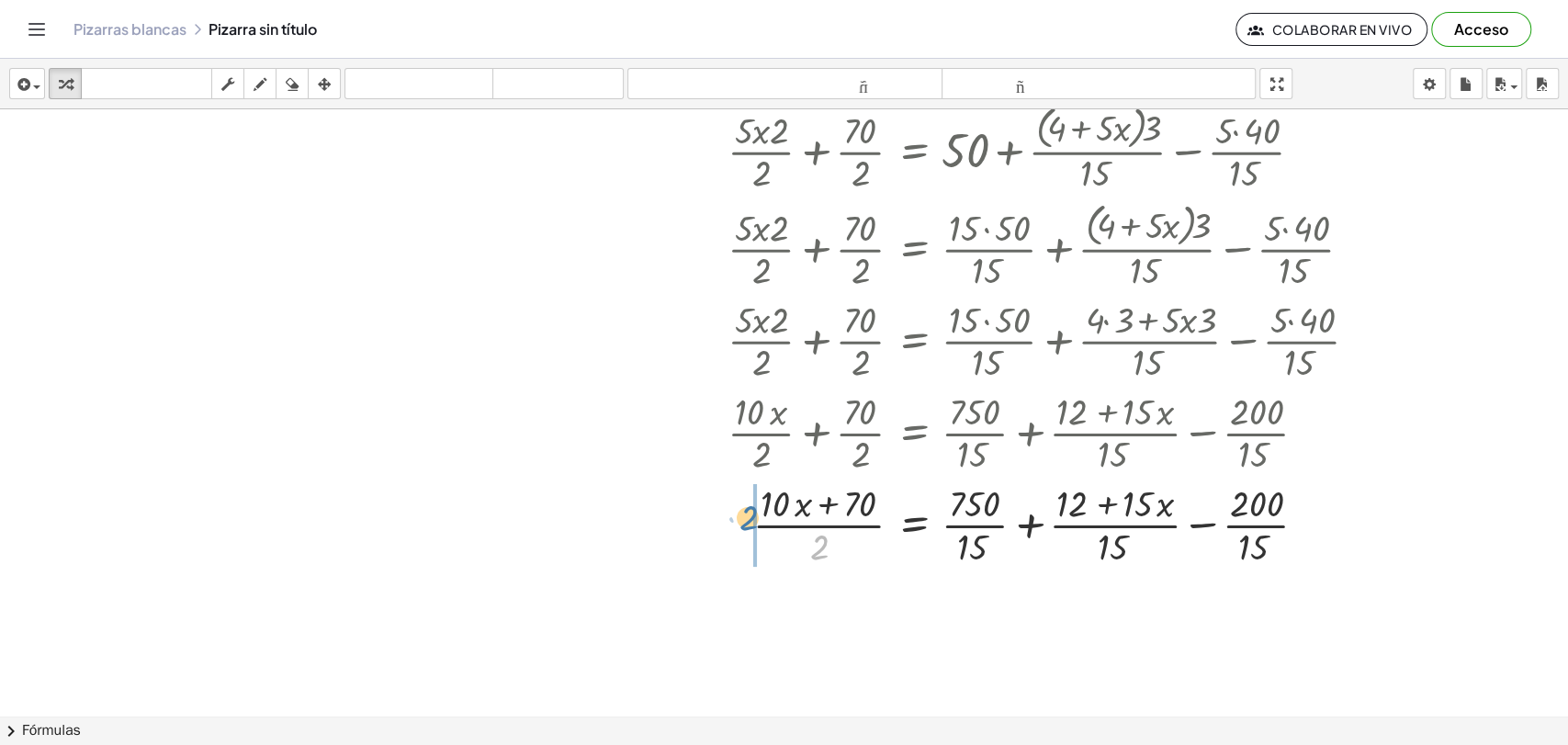 drag, startPoint x: 822, startPoint y: 548, endPoint x: 750, endPoint y: 517, distance: 78.39005 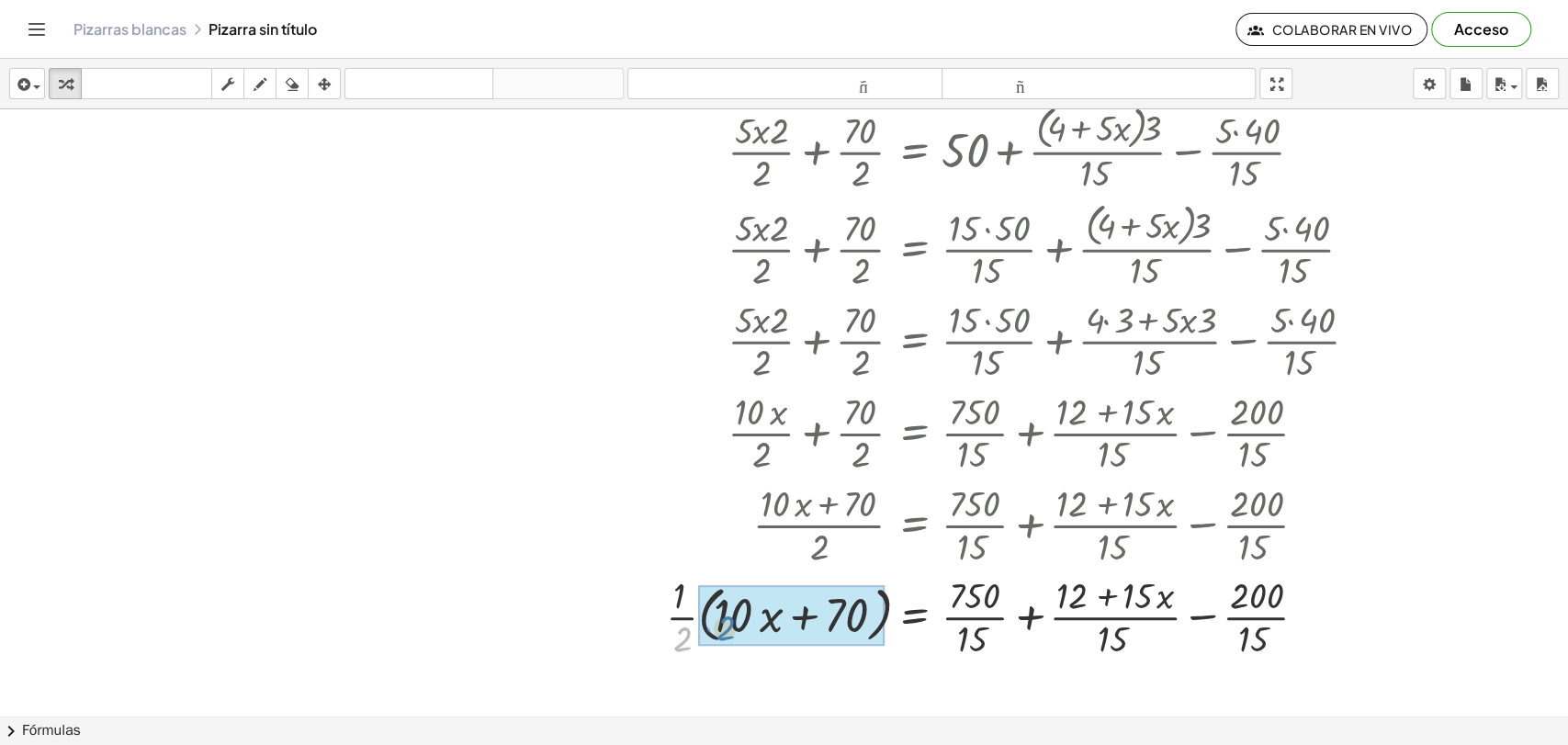 drag, startPoint x: 686, startPoint y: 640, endPoint x: 732, endPoint y: 627, distance: 47.80167 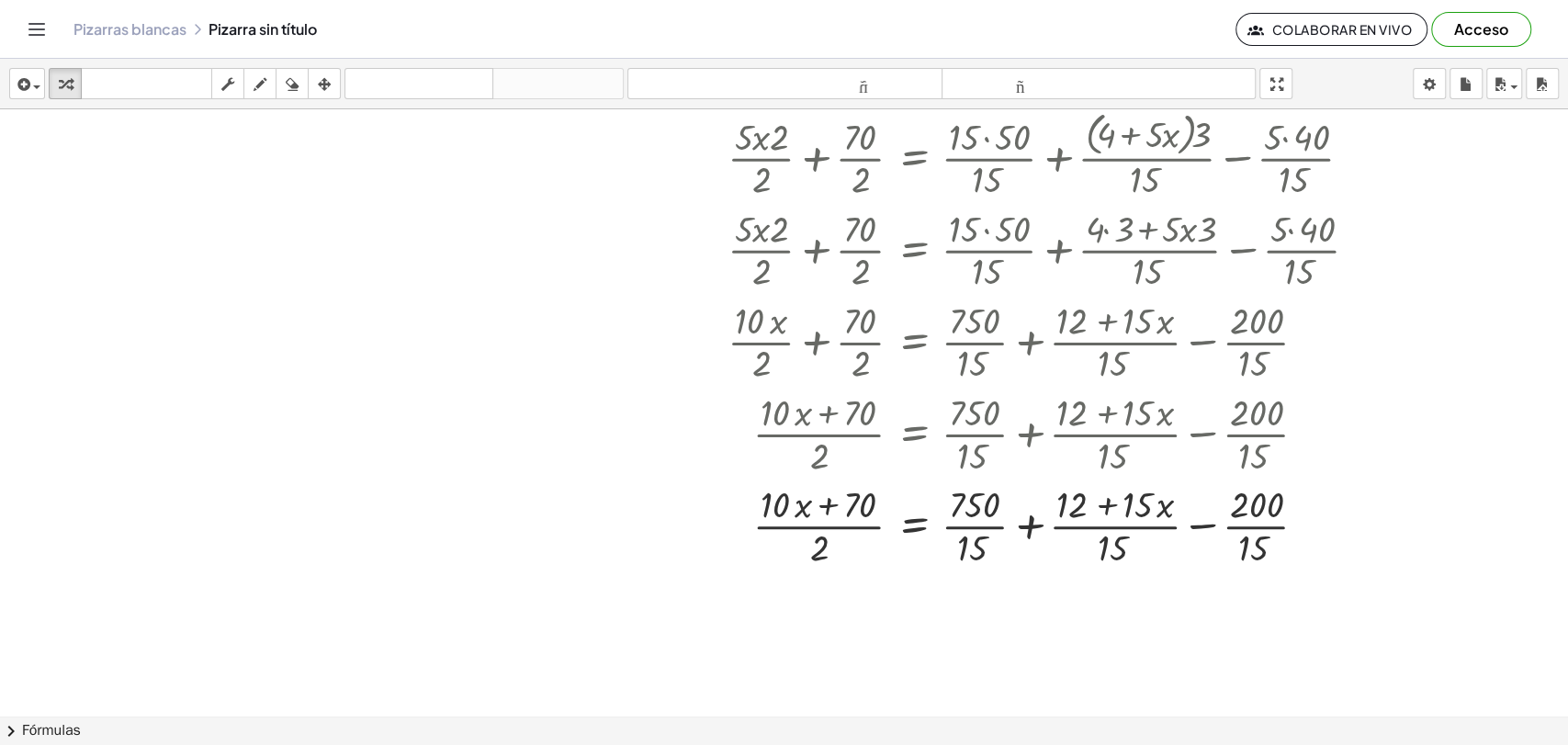 scroll, scrollTop: 606, scrollLeft: 0, axis: vertical 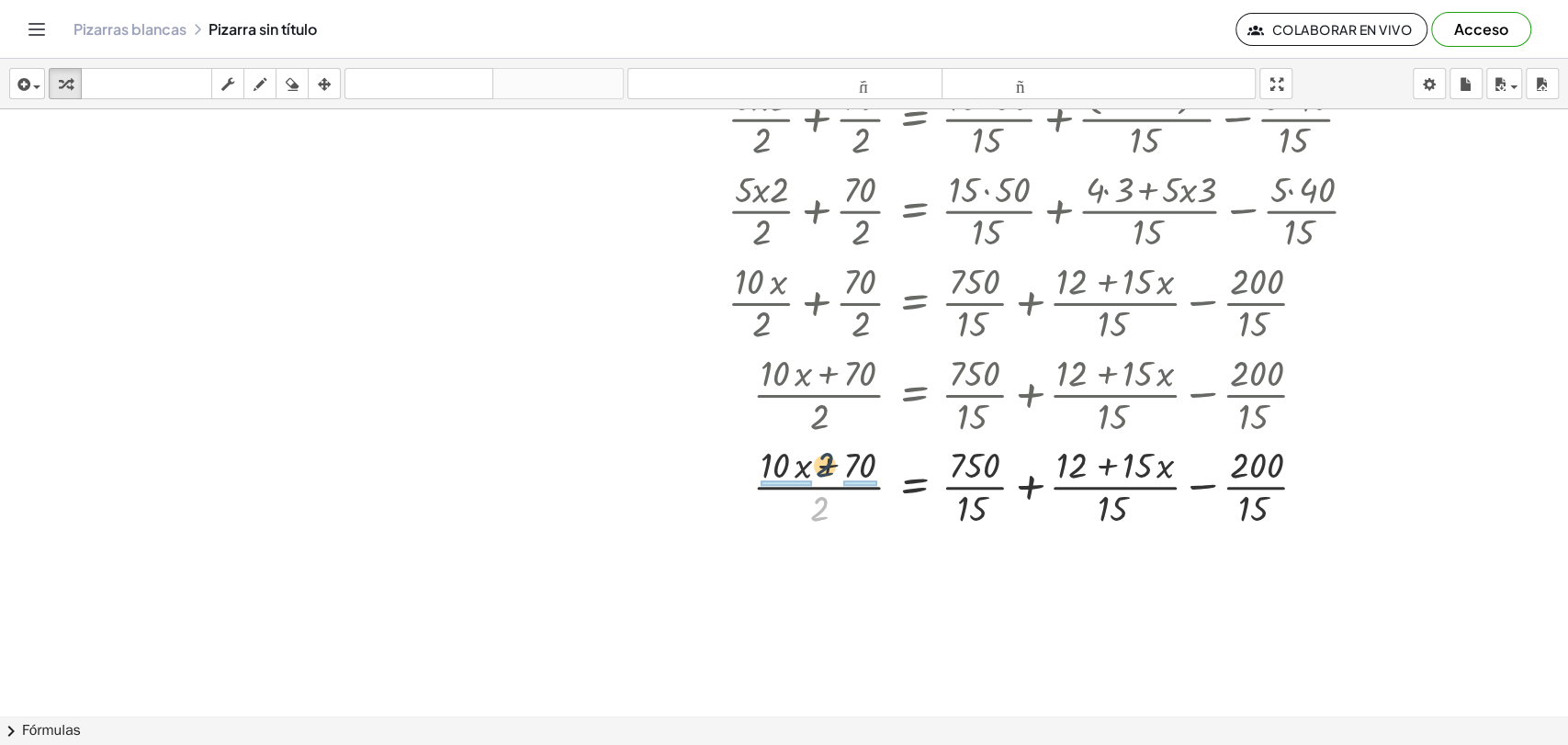 drag, startPoint x: 810, startPoint y: 507, endPoint x: 817, endPoint y: 458, distance: 49.497475 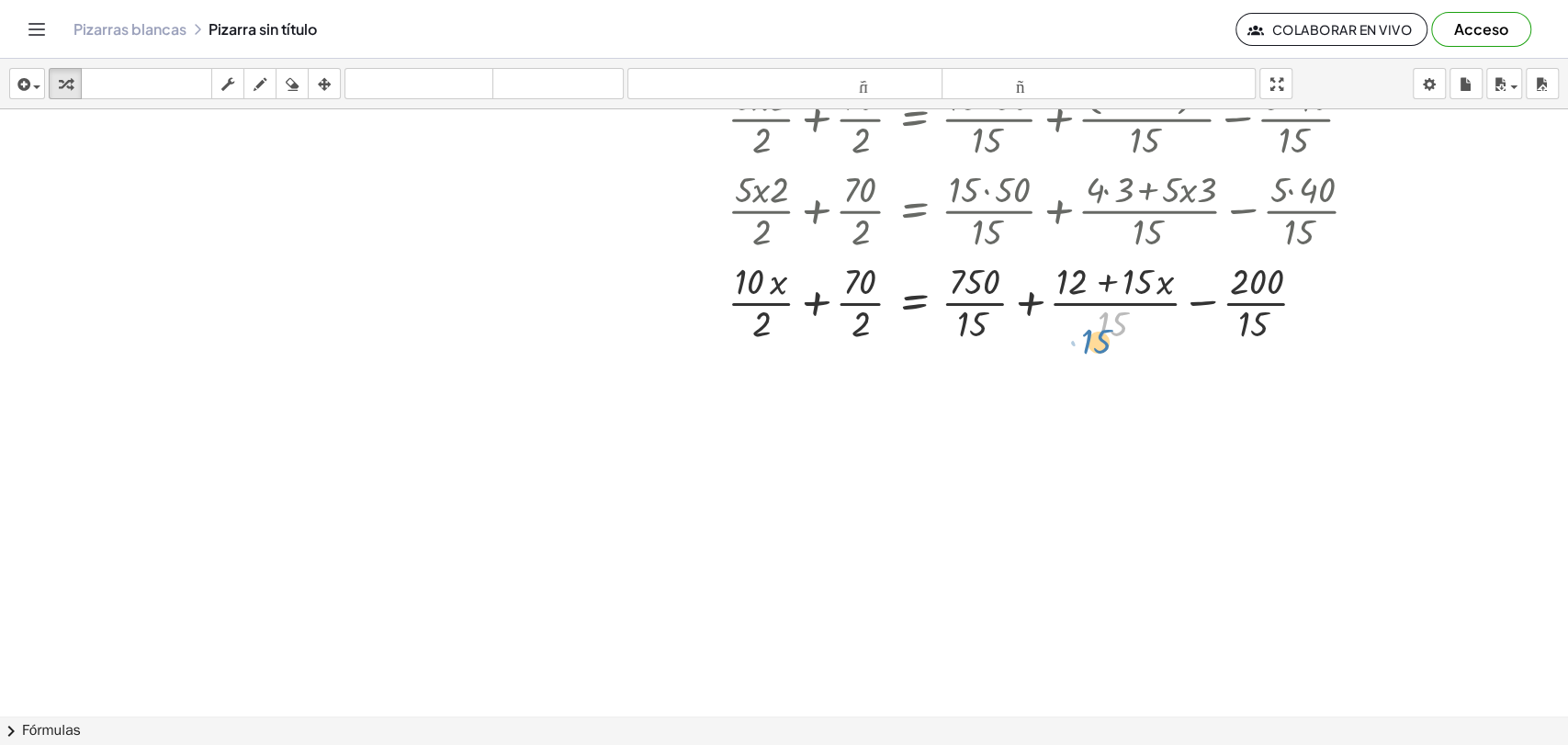 drag, startPoint x: 1097, startPoint y: 321, endPoint x: 1084, endPoint y: 338, distance: 21.400935 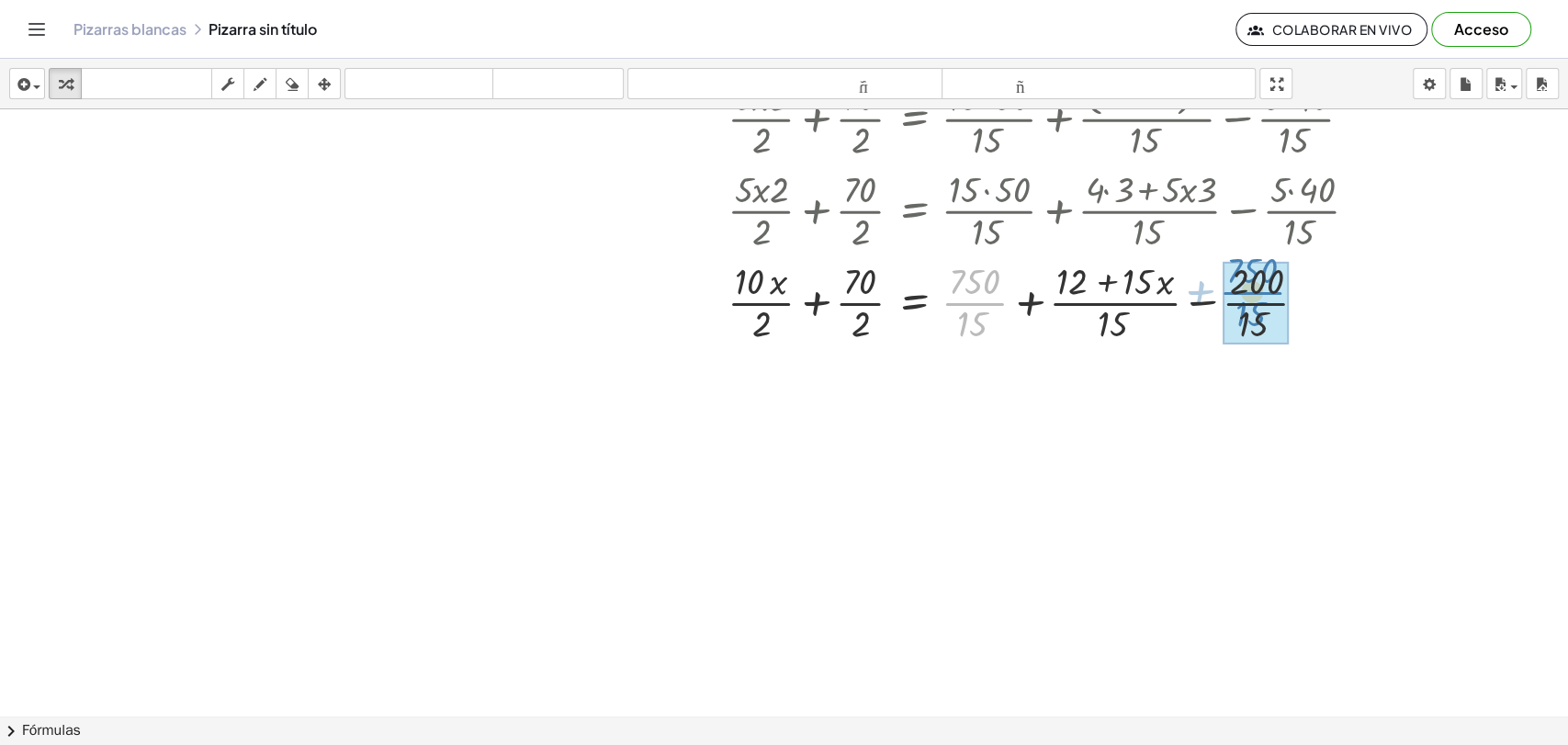 drag, startPoint x: 957, startPoint y: 299, endPoint x: 1244, endPoint y: 288, distance: 287.21072 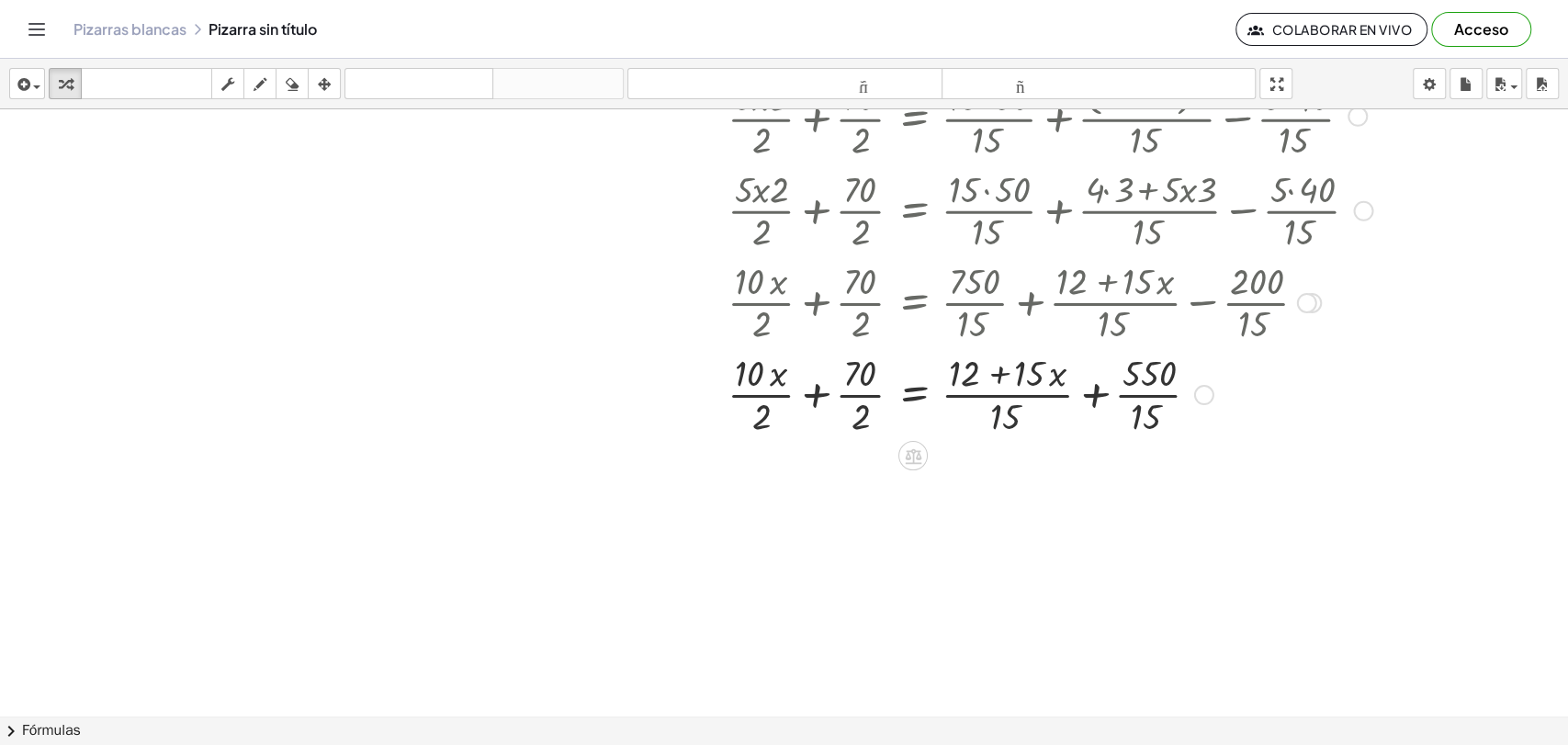 click at bounding box center (1050, 393) 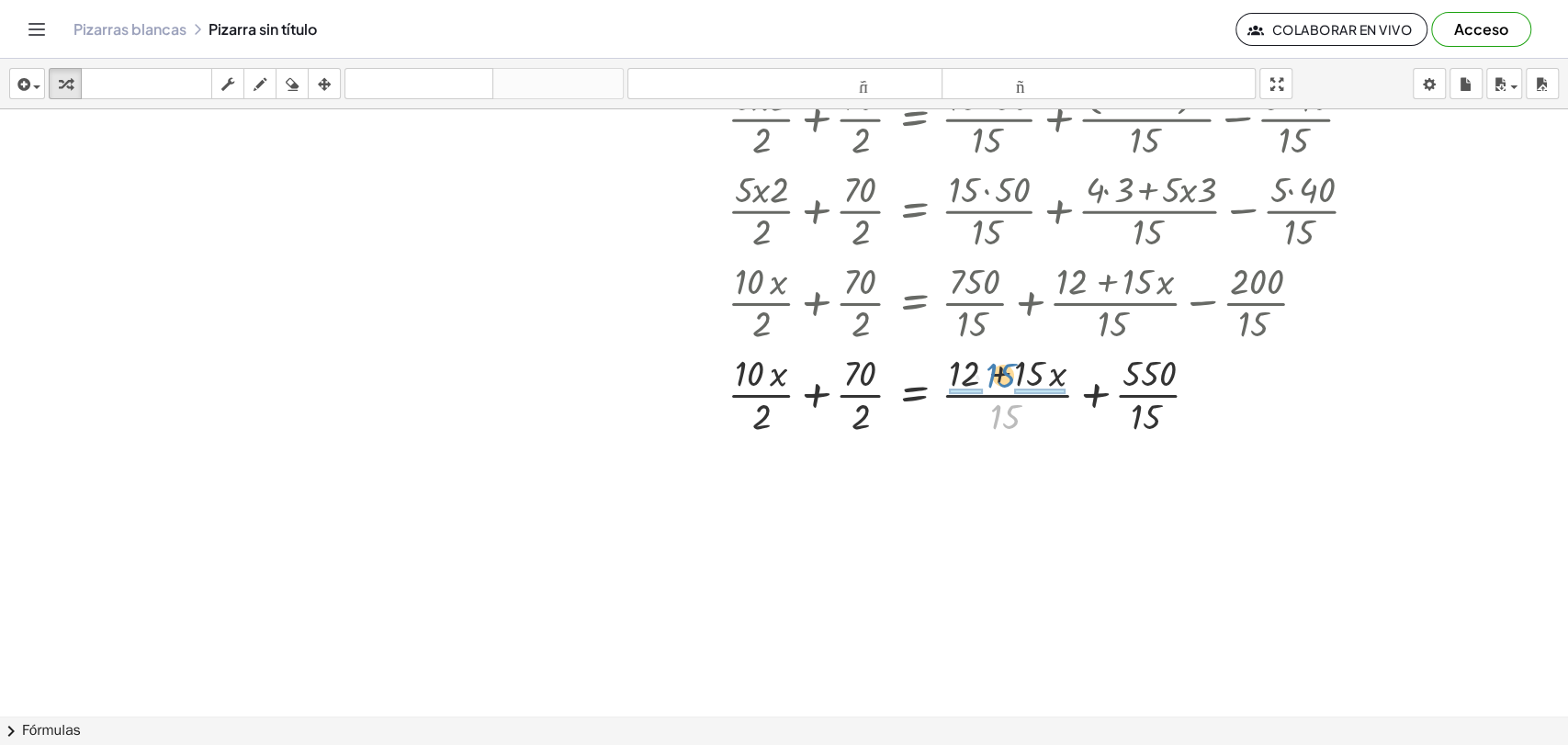 drag, startPoint x: 999, startPoint y: 415, endPoint x: 995, endPoint y: 373, distance: 42.190046 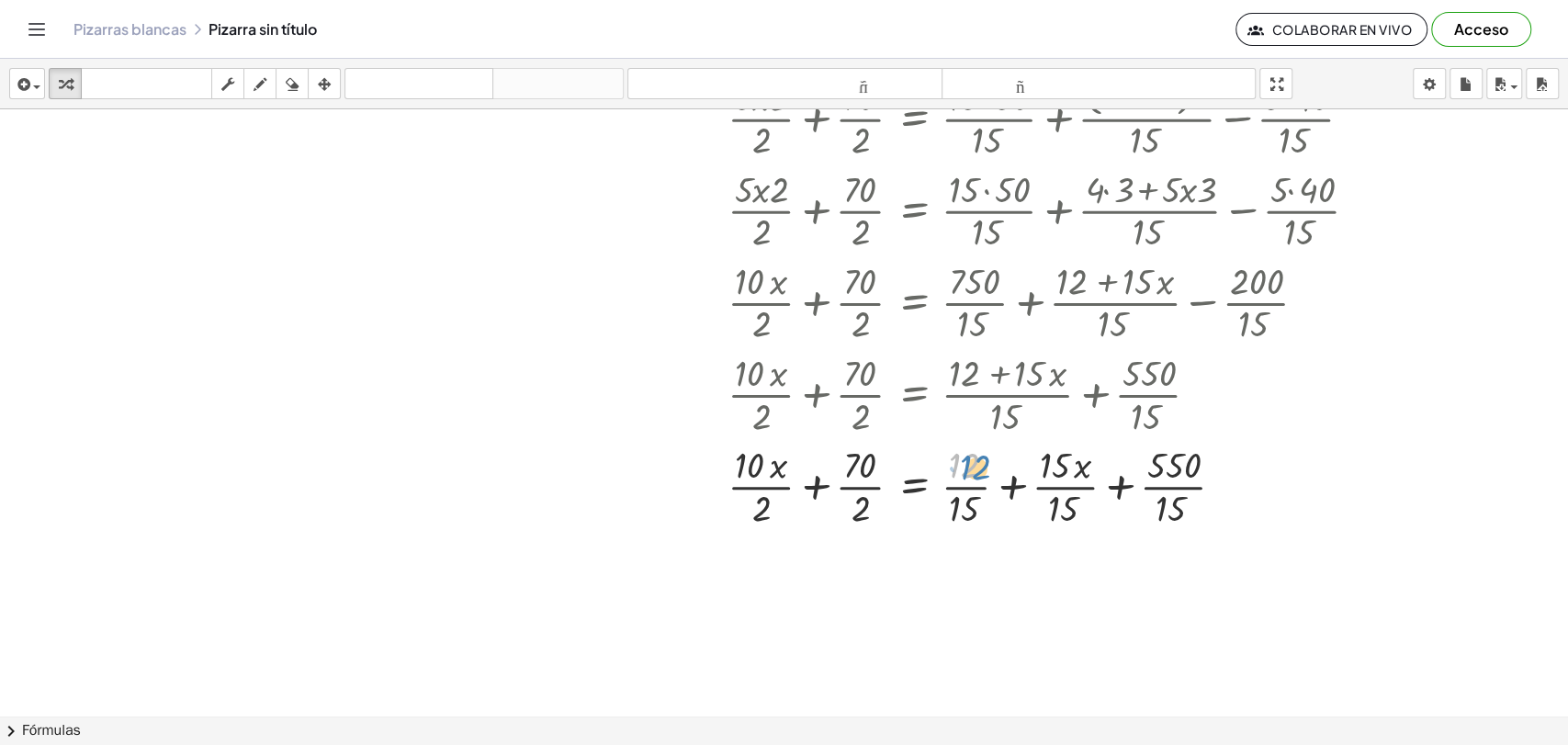 click at bounding box center (1050, 485) 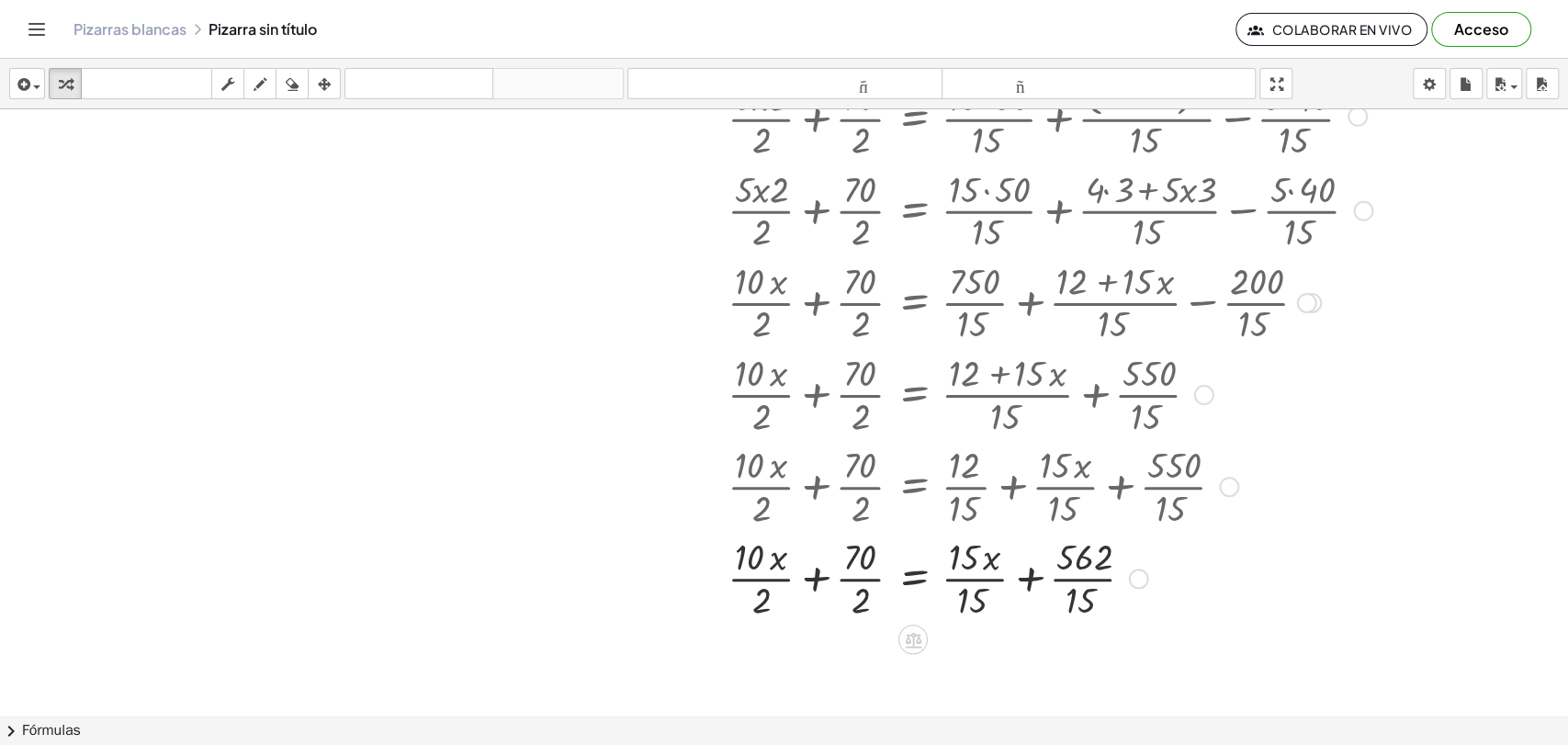 drag, startPoint x: 1135, startPoint y: 482, endPoint x: 1101, endPoint y: 562, distance: 86.92526 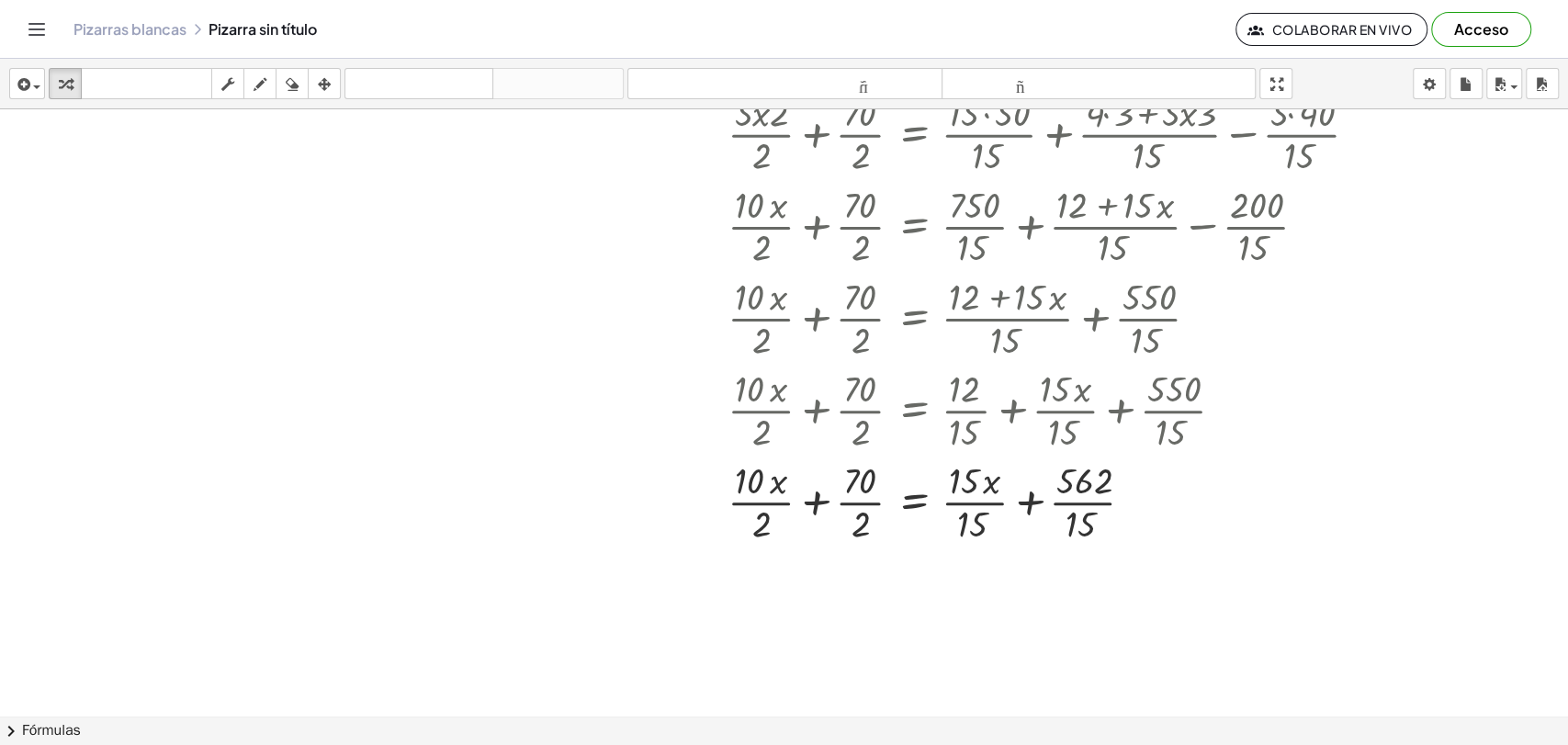 scroll, scrollTop: 722, scrollLeft: 0, axis: vertical 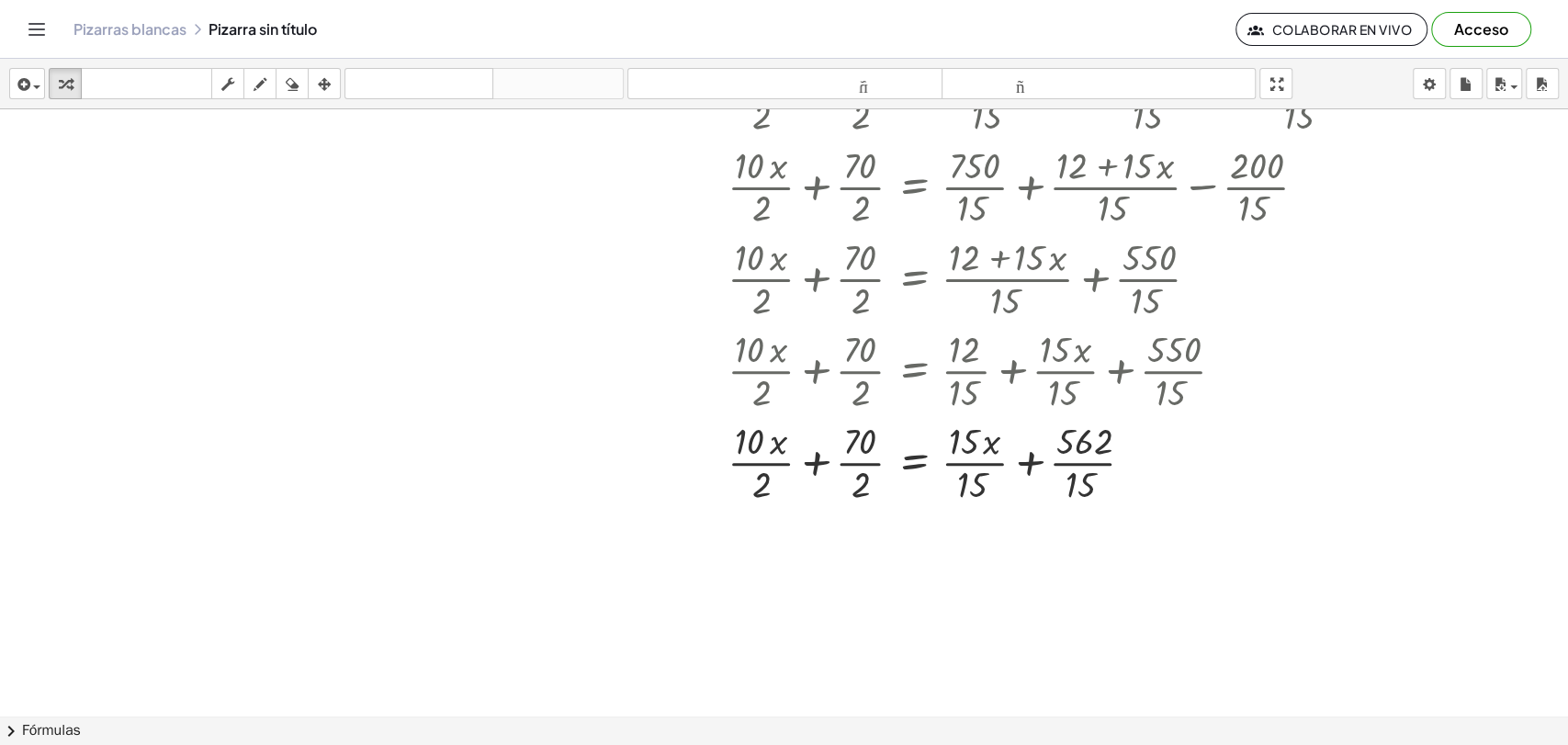 drag, startPoint x: 1089, startPoint y: 578, endPoint x: 1171, endPoint y: 649, distance: 108.46658 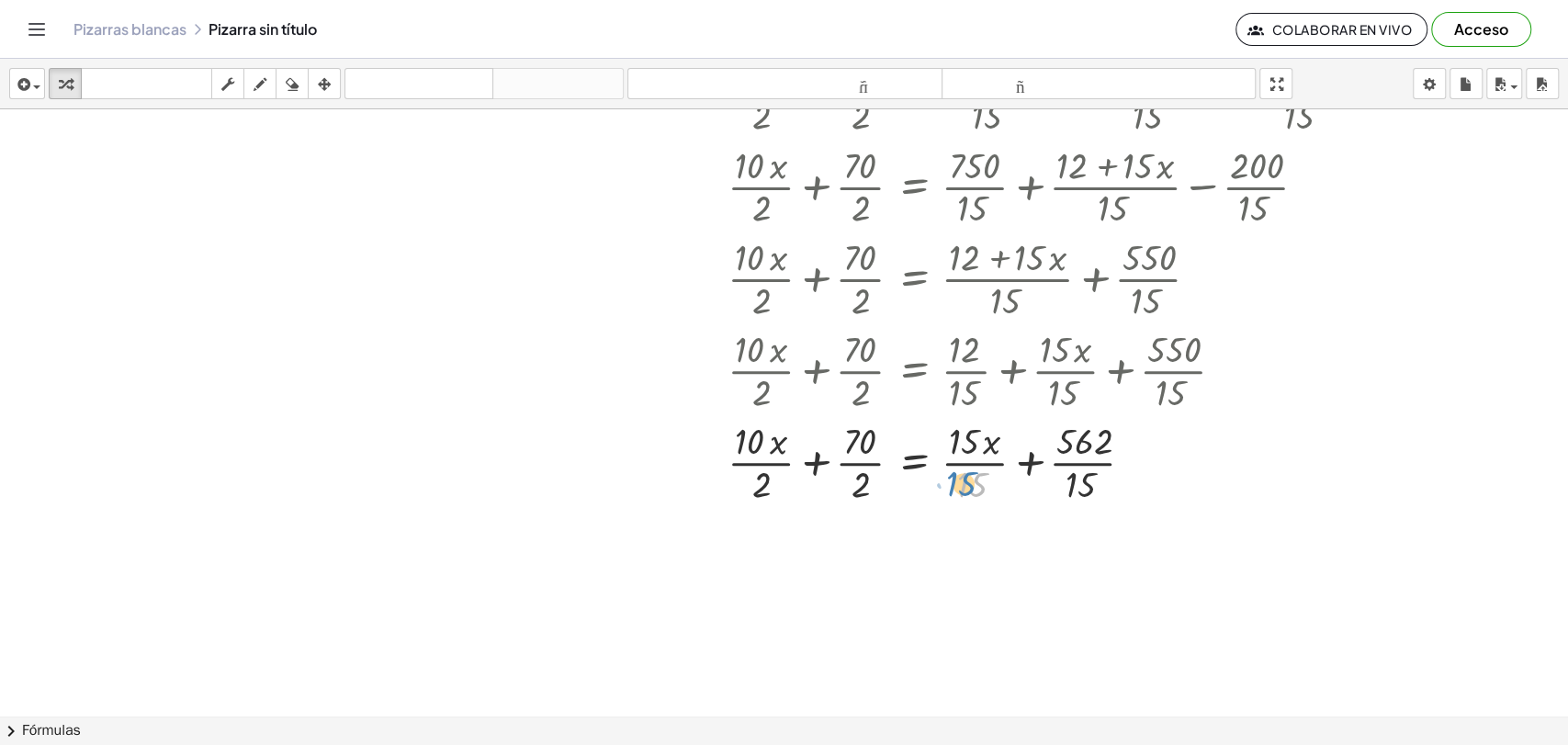 drag, startPoint x: 971, startPoint y: 490, endPoint x: 960, endPoint y: 489, distance: 11.045361 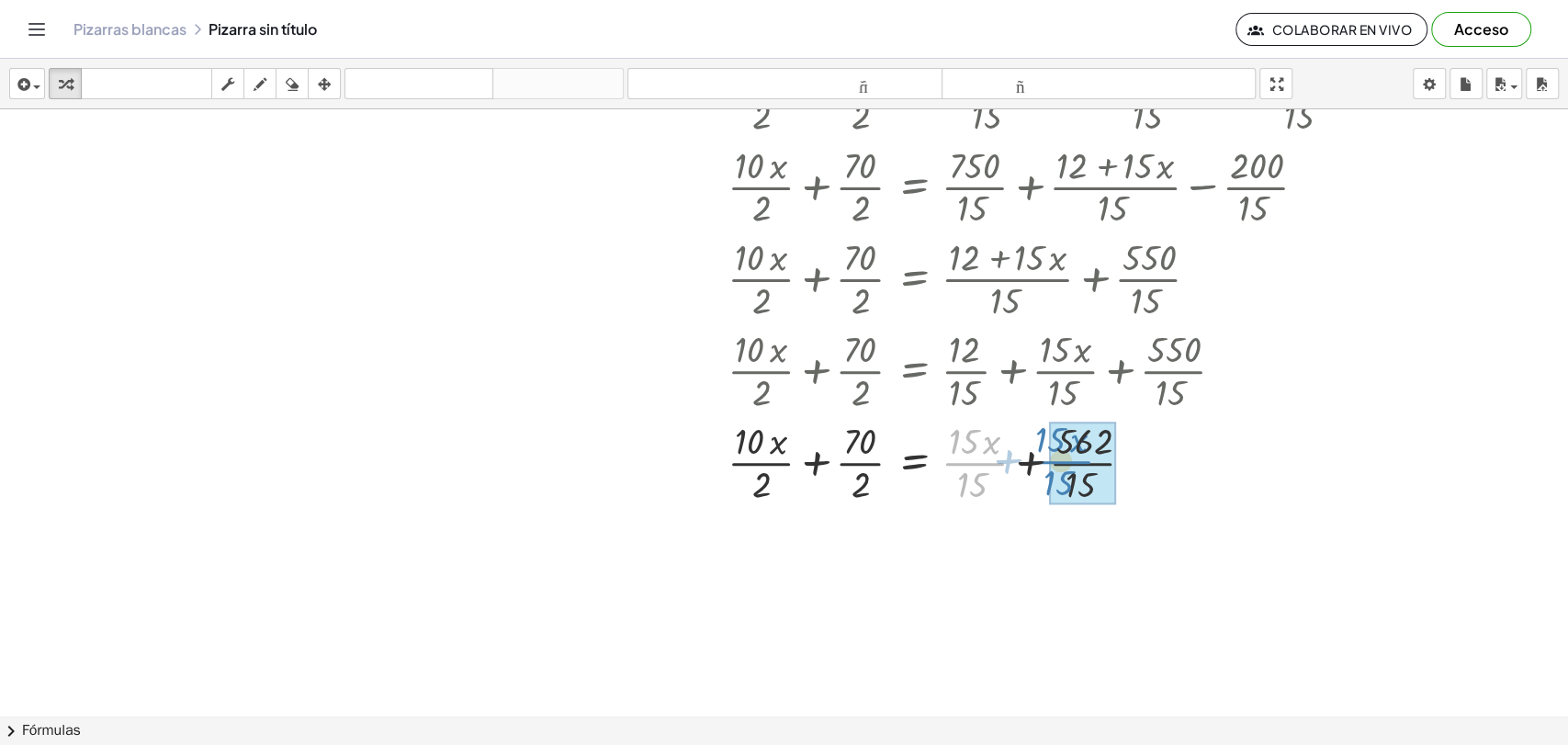 drag, startPoint x: 986, startPoint y: 458, endPoint x: 1080, endPoint y: 457, distance: 94.00532 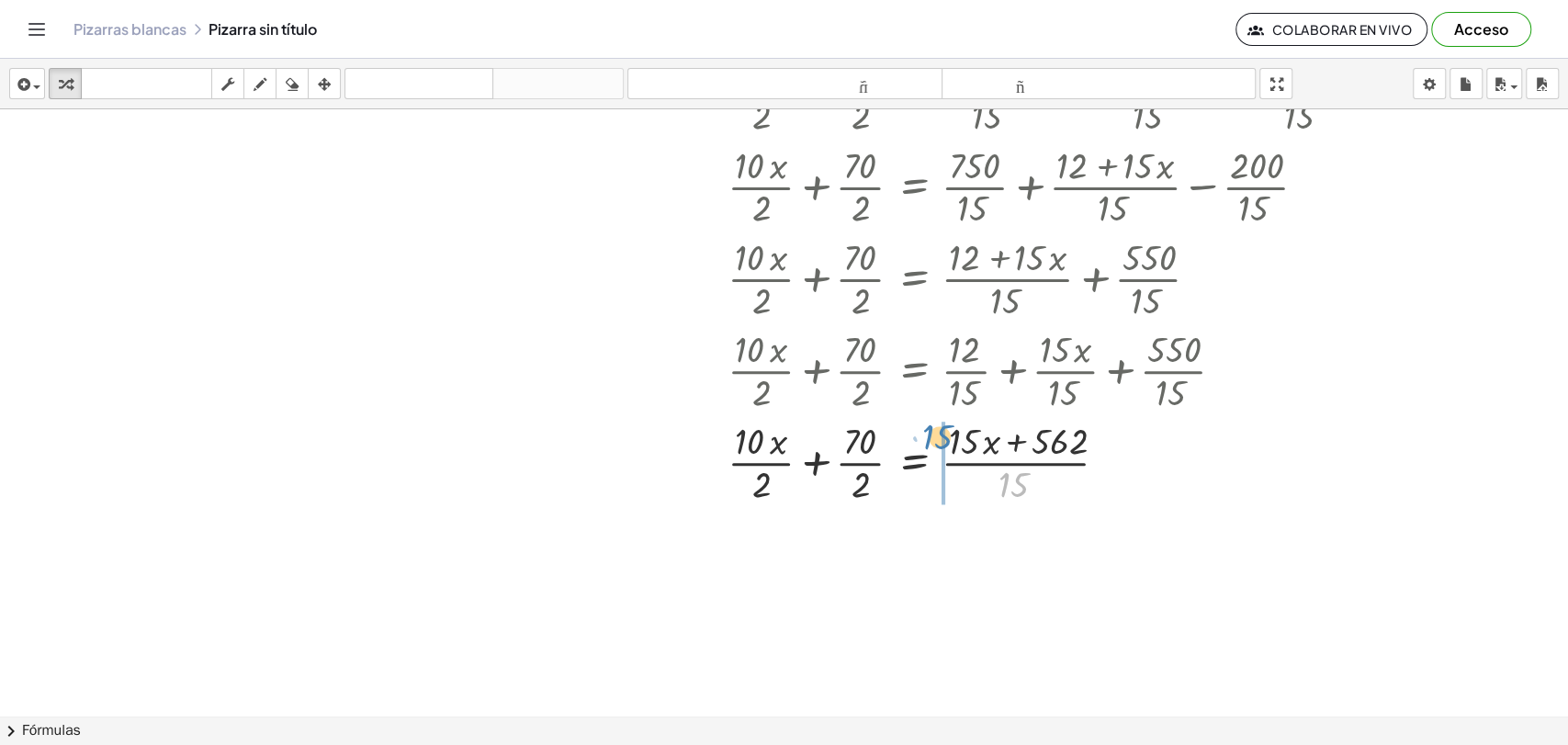drag, startPoint x: 1014, startPoint y: 474, endPoint x: 938, endPoint y: 426, distance: 89.88882 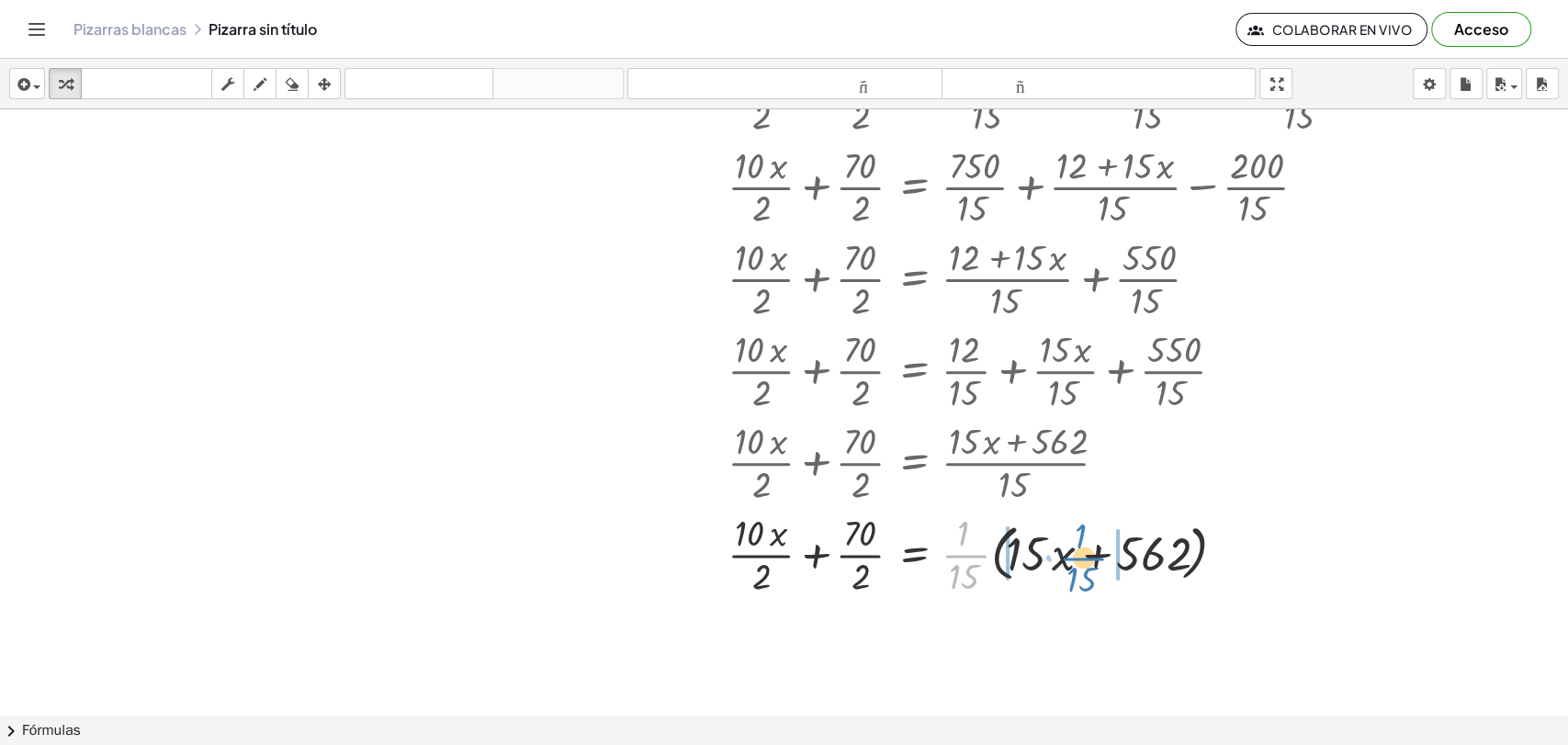 drag, startPoint x: 963, startPoint y: 565, endPoint x: 1080, endPoint y: 568, distance: 117.03846 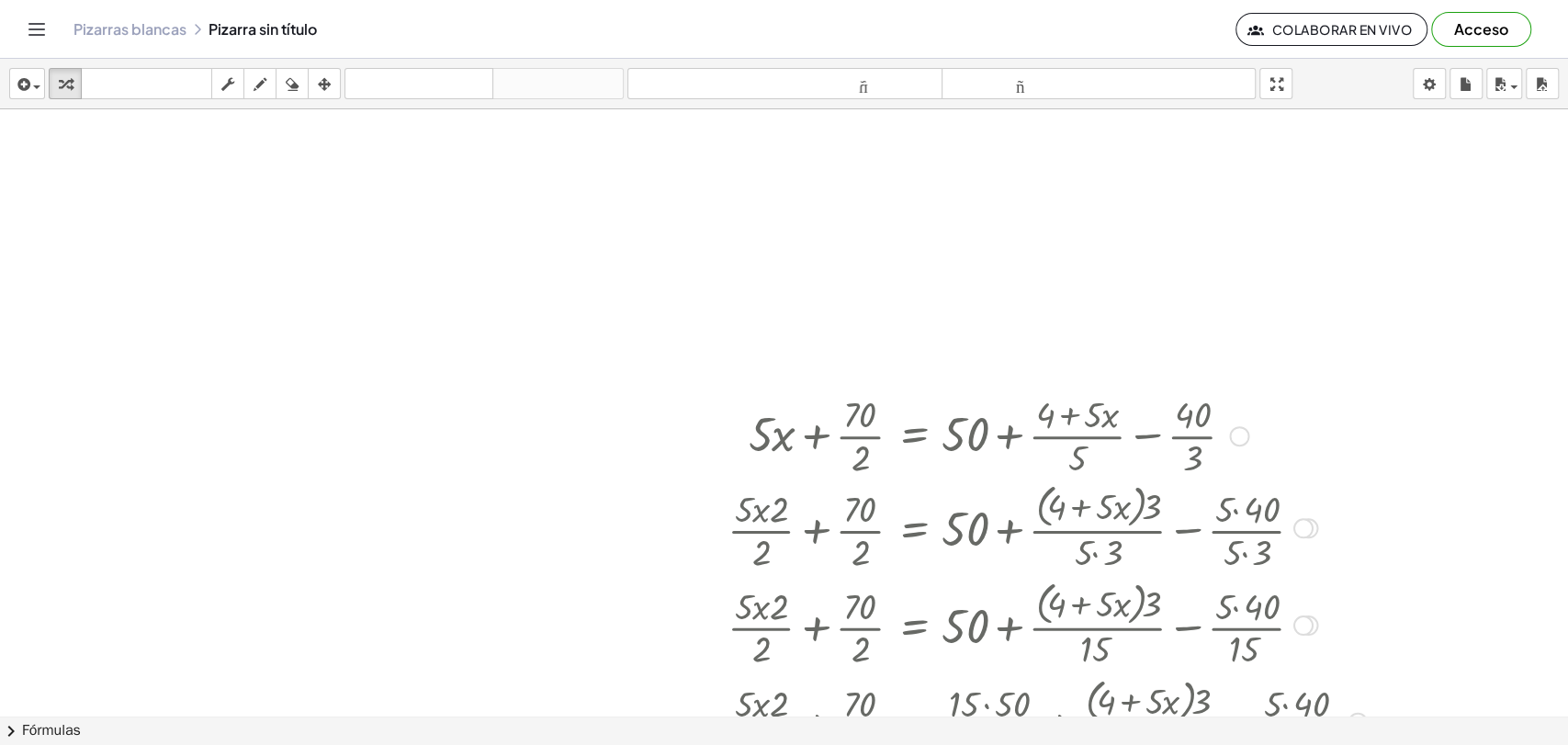 scroll, scrollTop: 728, scrollLeft: 0, axis: vertical 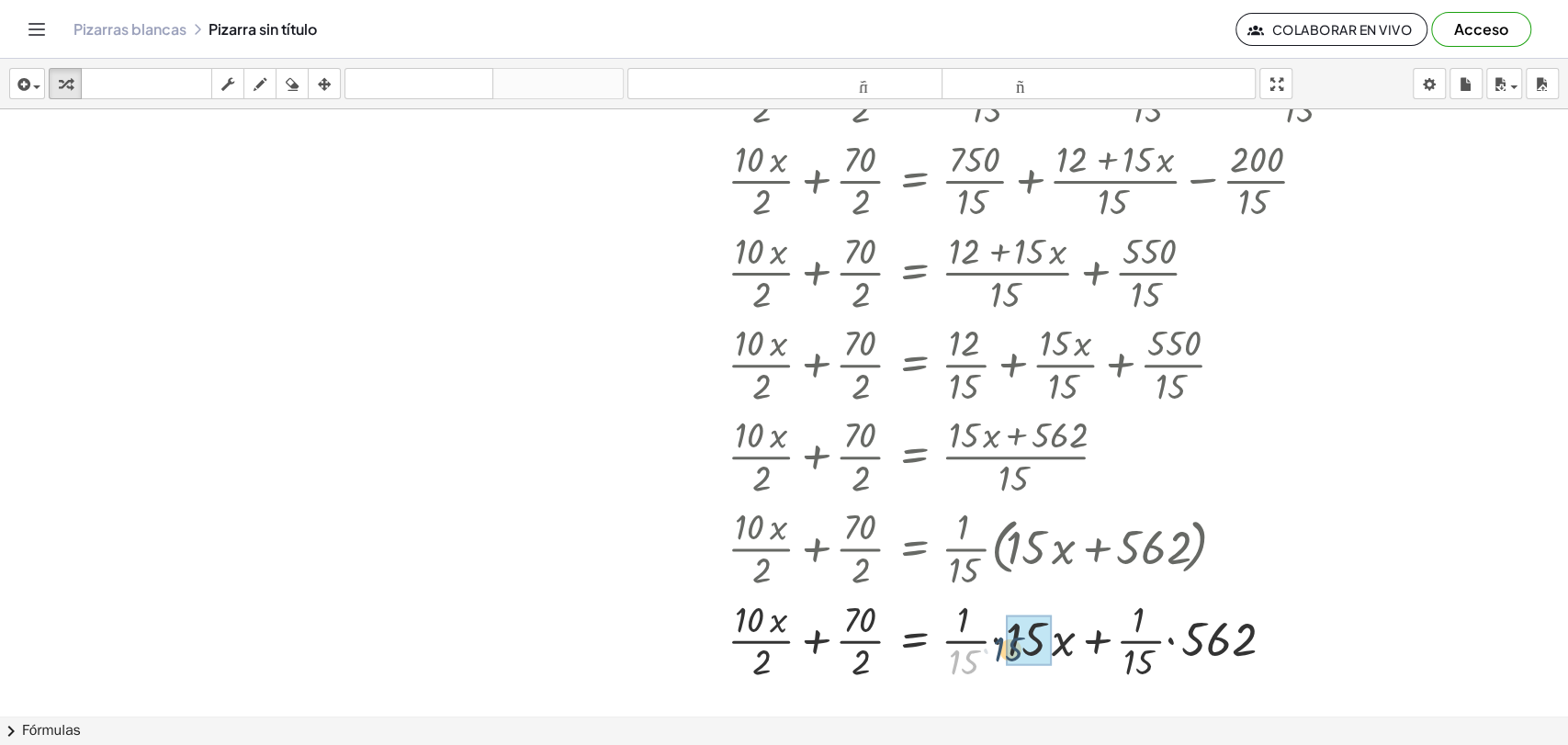 drag, startPoint x: 955, startPoint y: 669, endPoint x: 1006, endPoint y: 655, distance: 52.88667 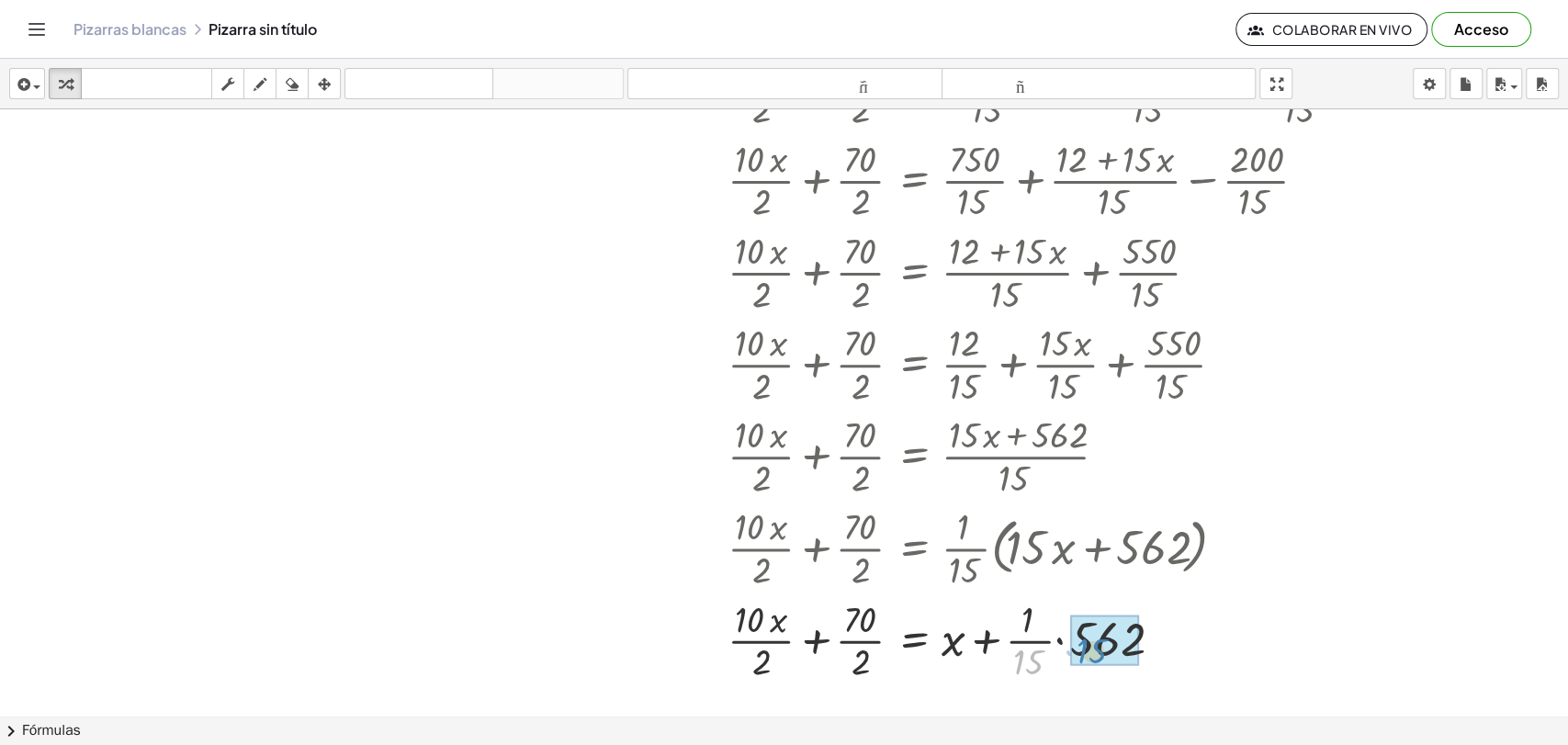 drag, startPoint x: 1021, startPoint y: 659, endPoint x: 1063, endPoint y: 650, distance: 42.953463 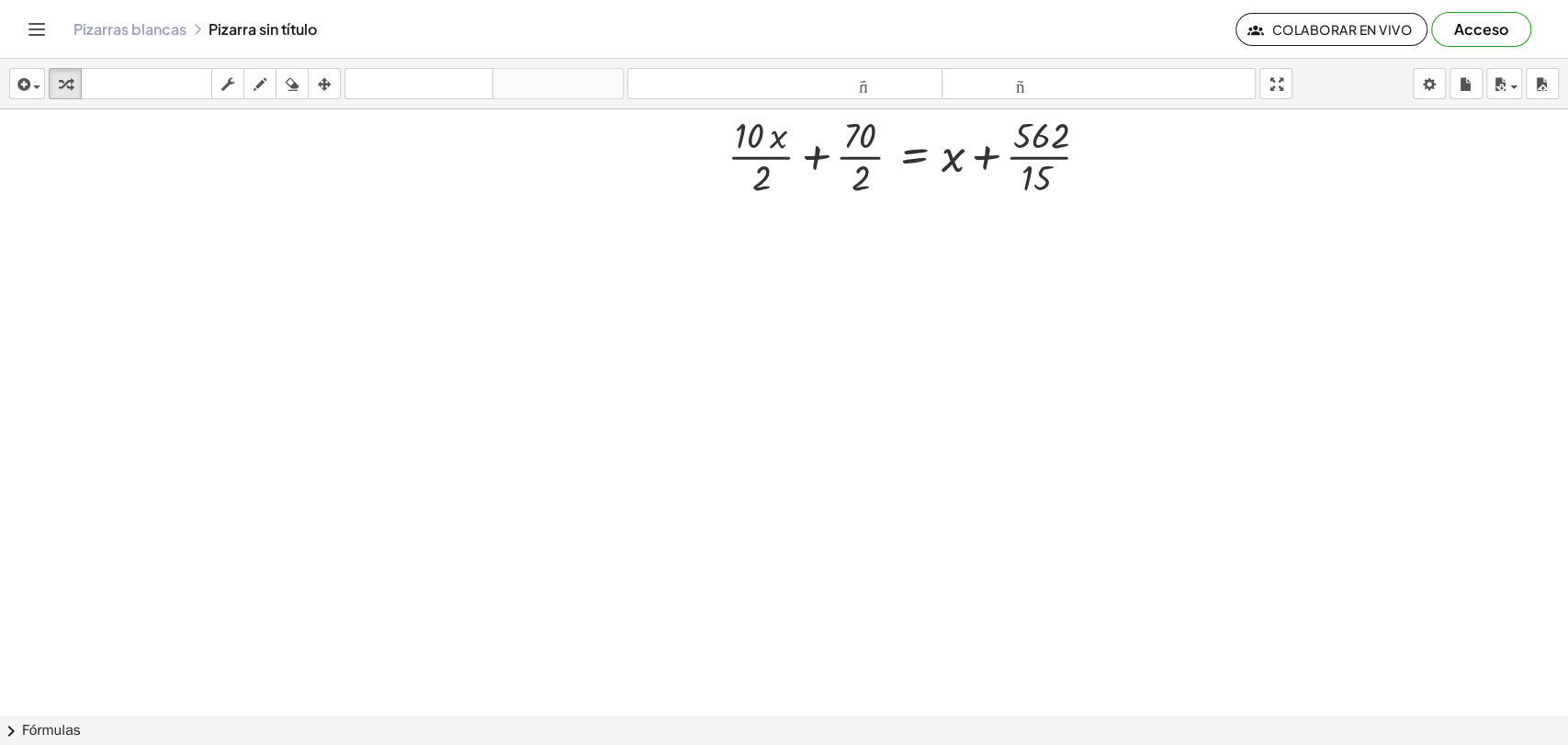 drag, startPoint x: 1086, startPoint y: 616, endPoint x: 1088, endPoint y: 630, distance: 14.142136 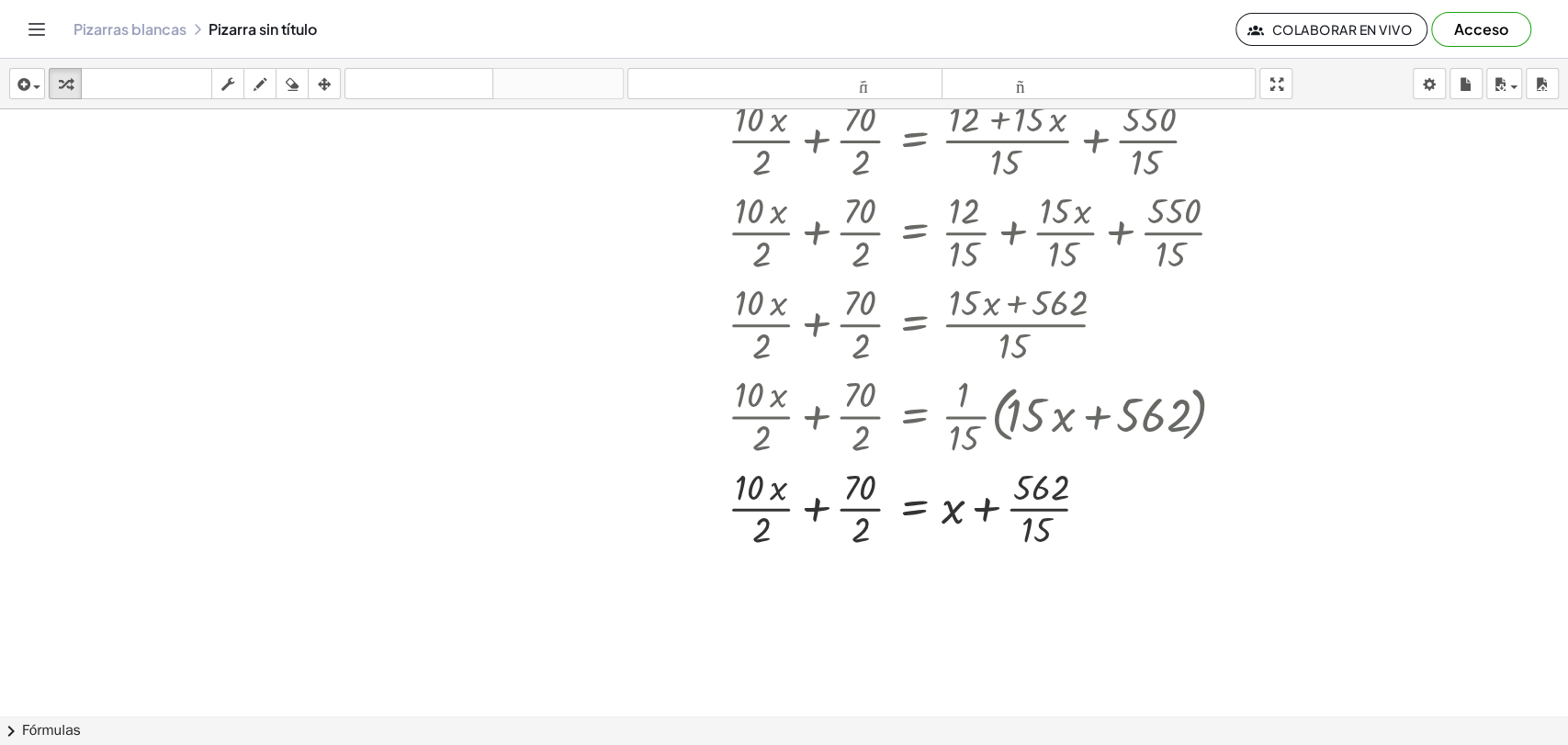 scroll, scrollTop: 867, scrollLeft: 0, axis: vertical 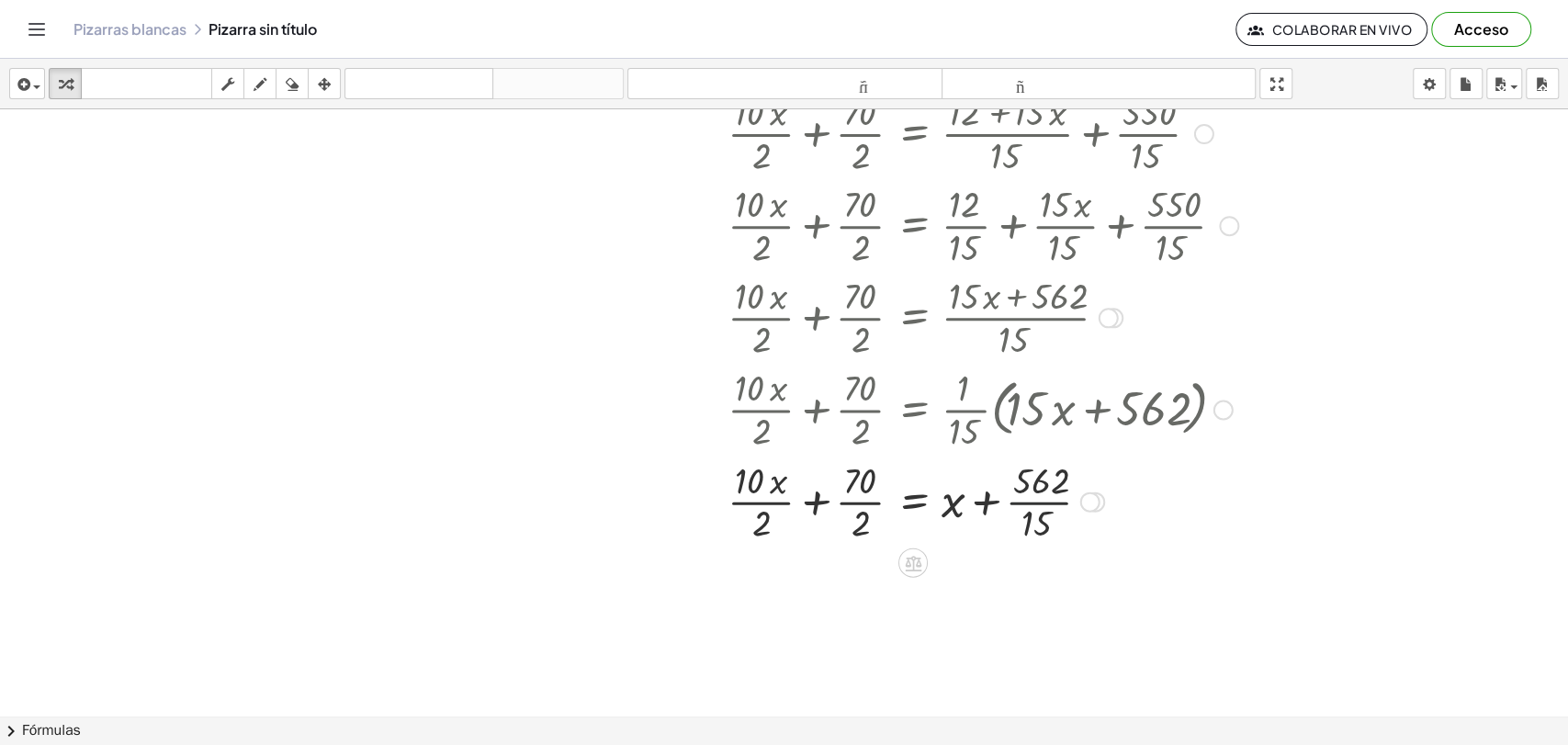 click at bounding box center (1050, 500) 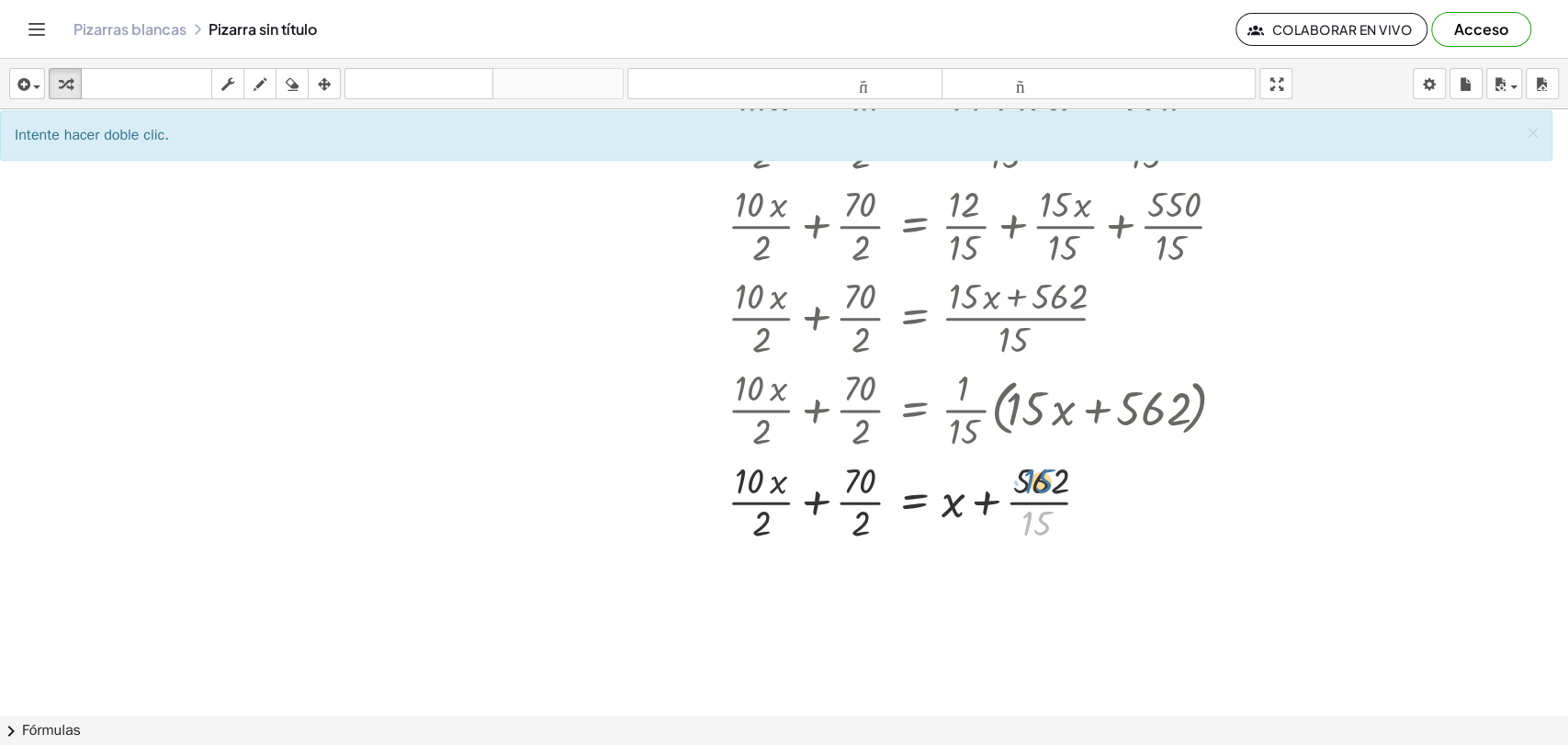 drag, startPoint x: 1036, startPoint y: 525, endPoint x: 1038, endPoint y: 483, distance: 42.047592 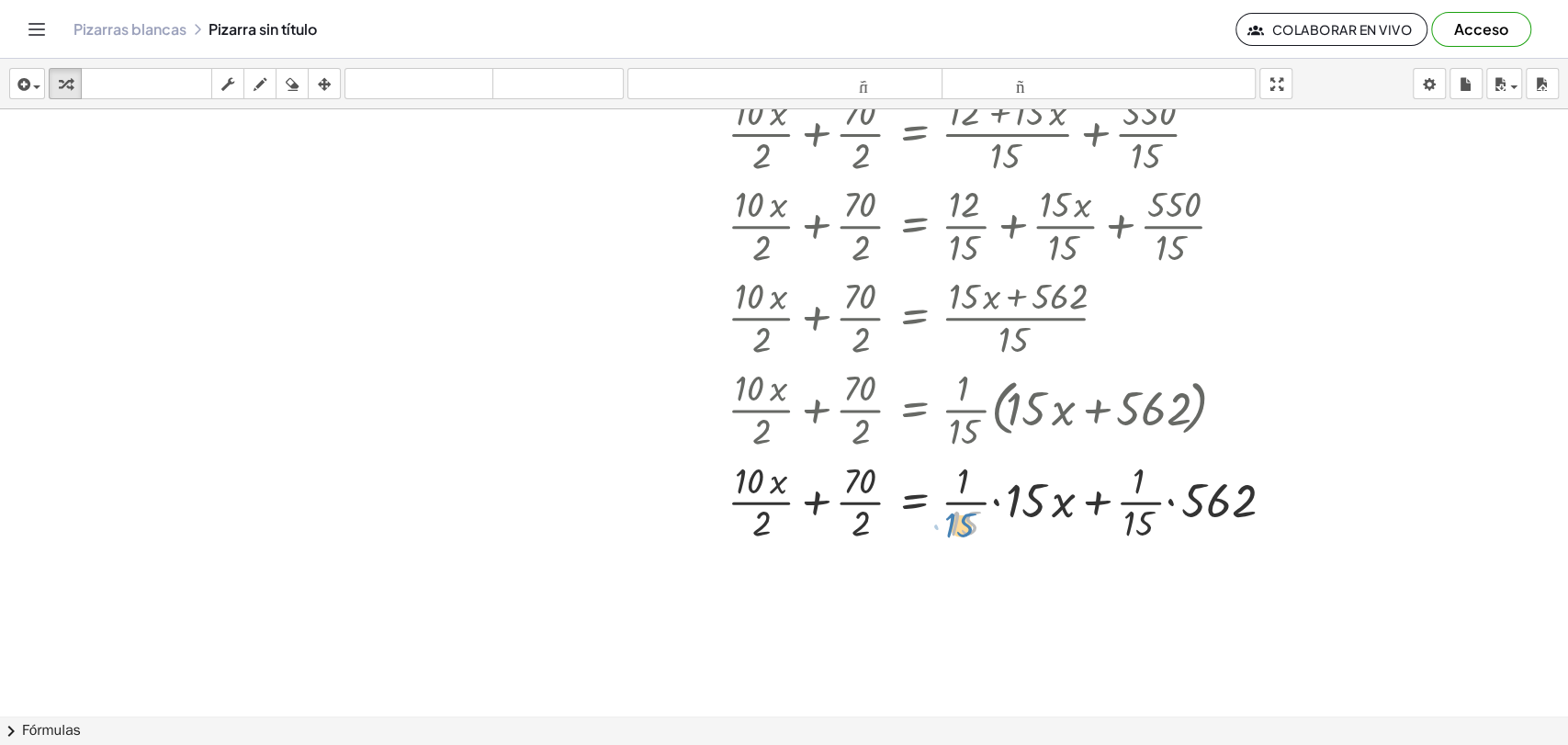 click at bounding box center (1094, 500) 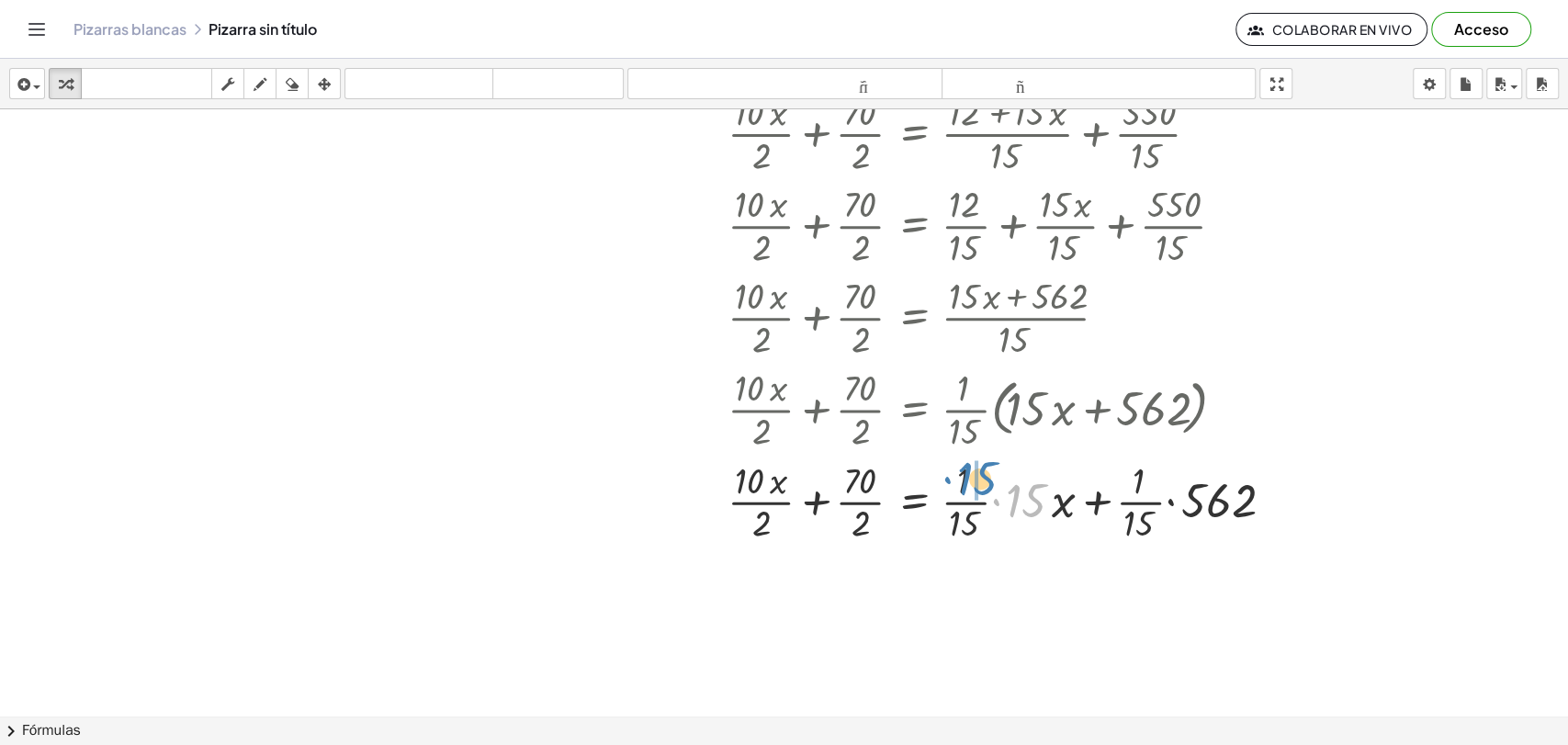 drag, startPoint x: 1019, startPoint y: 498, endPoint x: 969, endPoint y: 476, distance: 54.626001 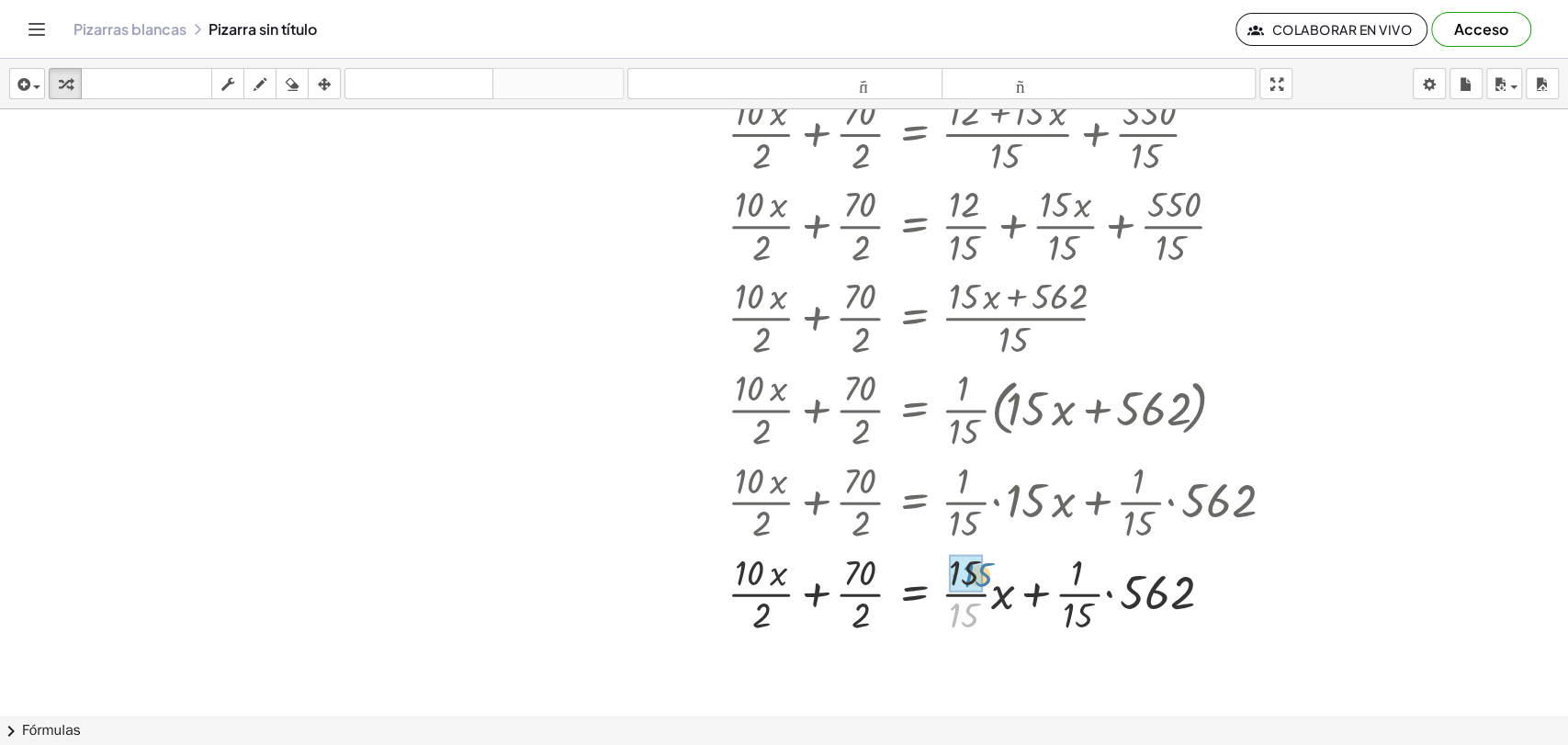 drag, startPoint x: 948, startPoint y: 612, endPoint x: 958, endPoint y: 572, distance: 41.23106 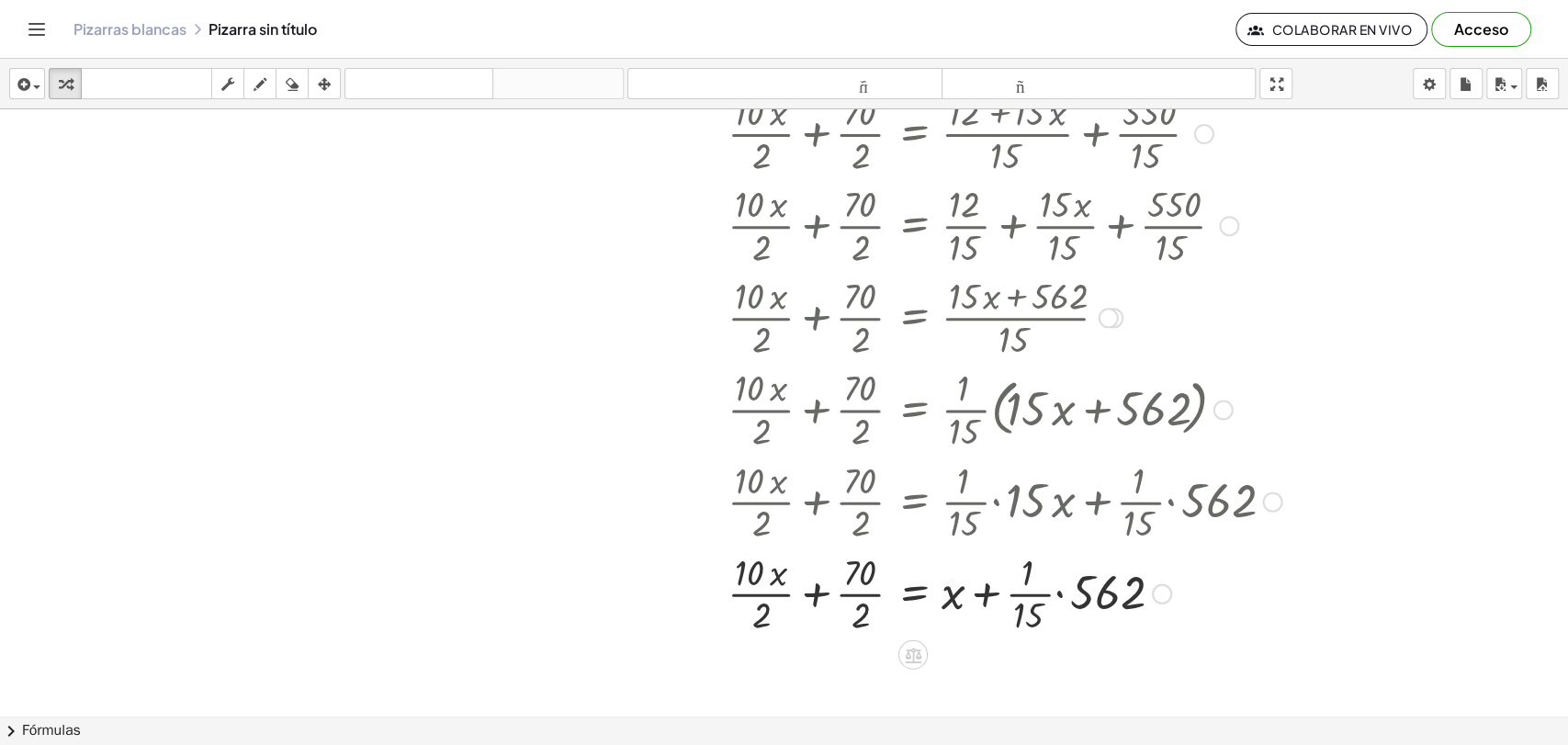 scroll, scrollTop: 1213, scrollLeft: 0, axis: vertical 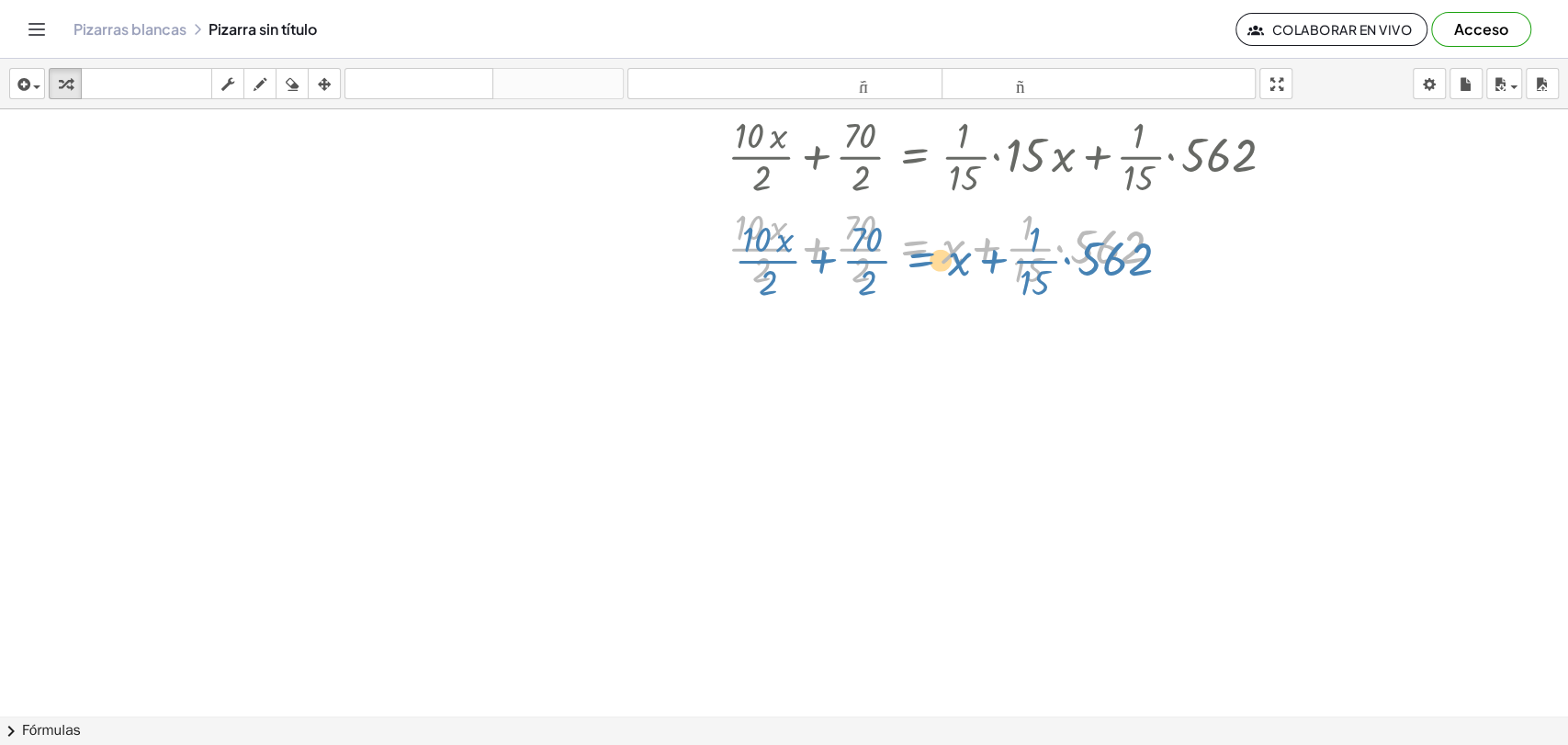 click at bounding box center (1050, 246) 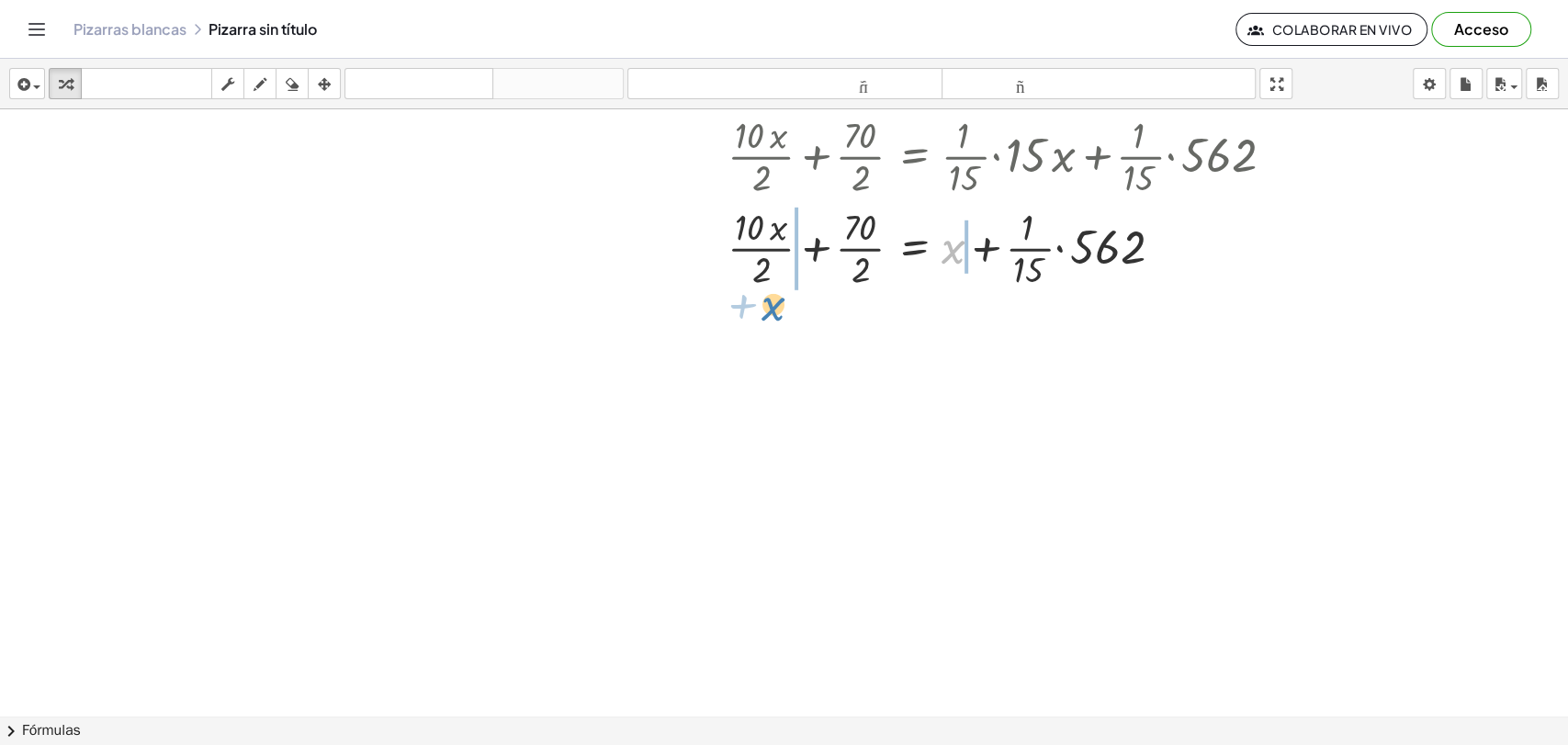 drag, startPoint x: 948, startPoint y: 249, endPoint x: 767, endPoint y: 306, distance: 189.76301 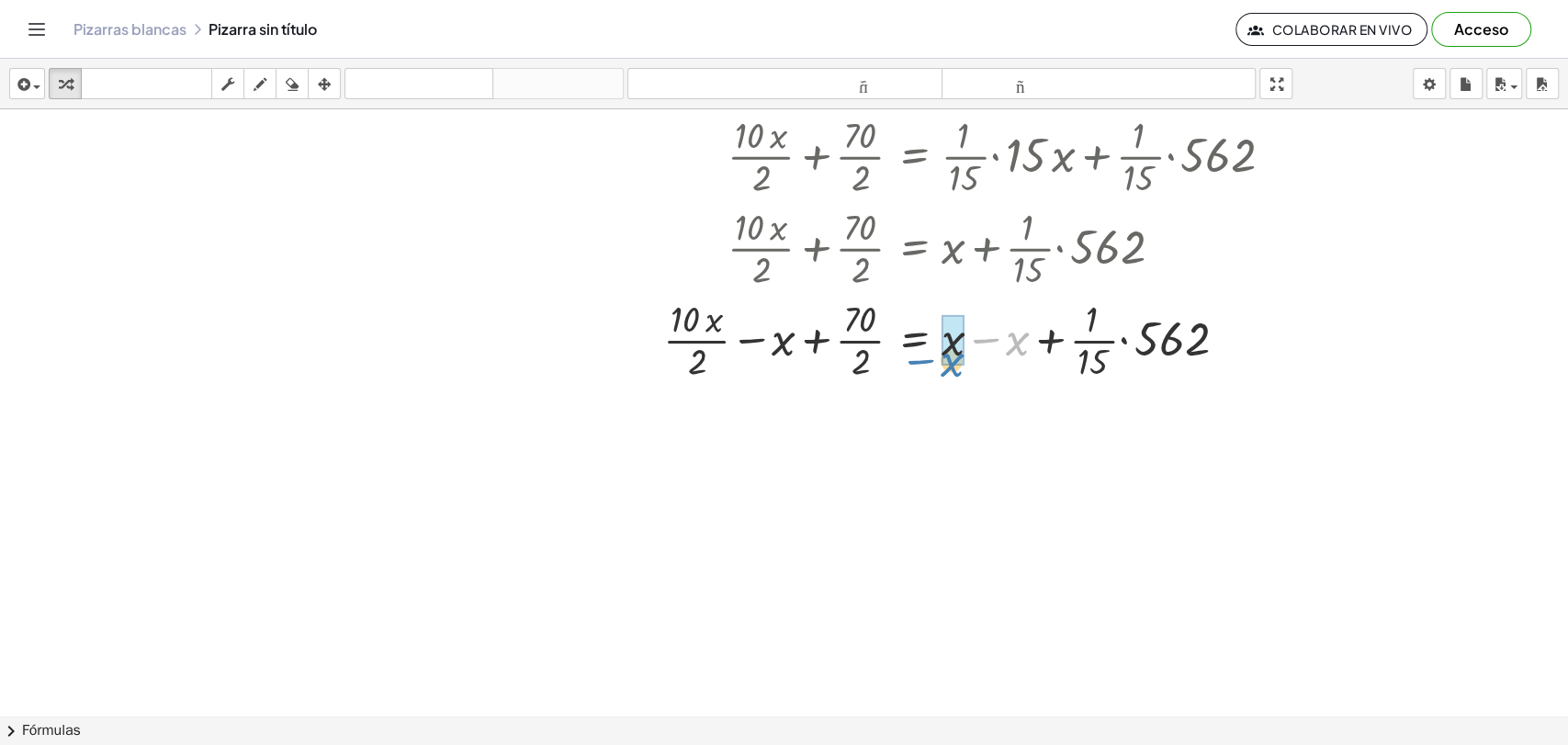 drag, startPoint x: 1019, startPoint y: 339, endPoint x: 943, endPoint y: 360, distance: 78.84795 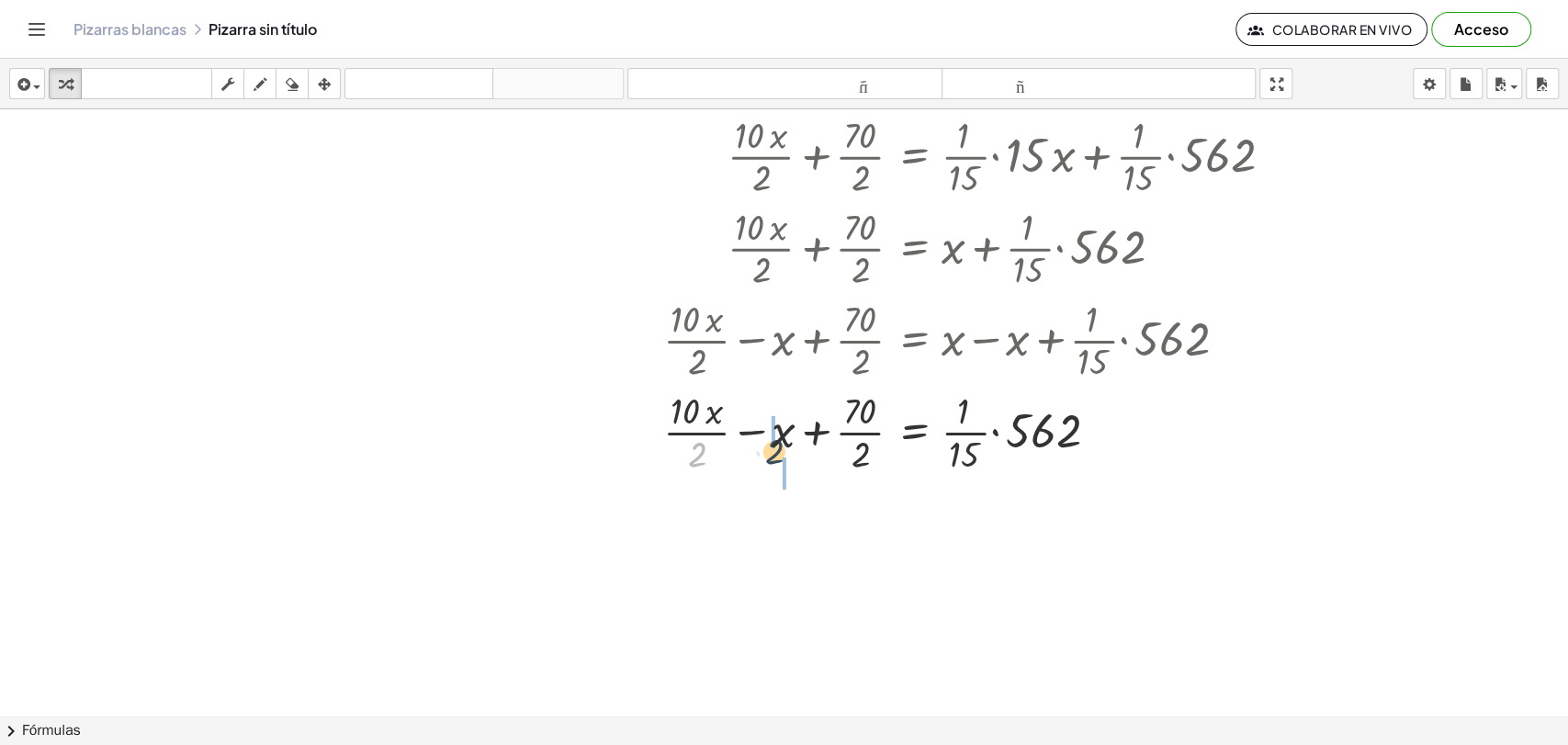 drag, startPoint x: 690, startPoint y: 453, endPoint x: 769, endPoint y: 450, distance: 79.05694 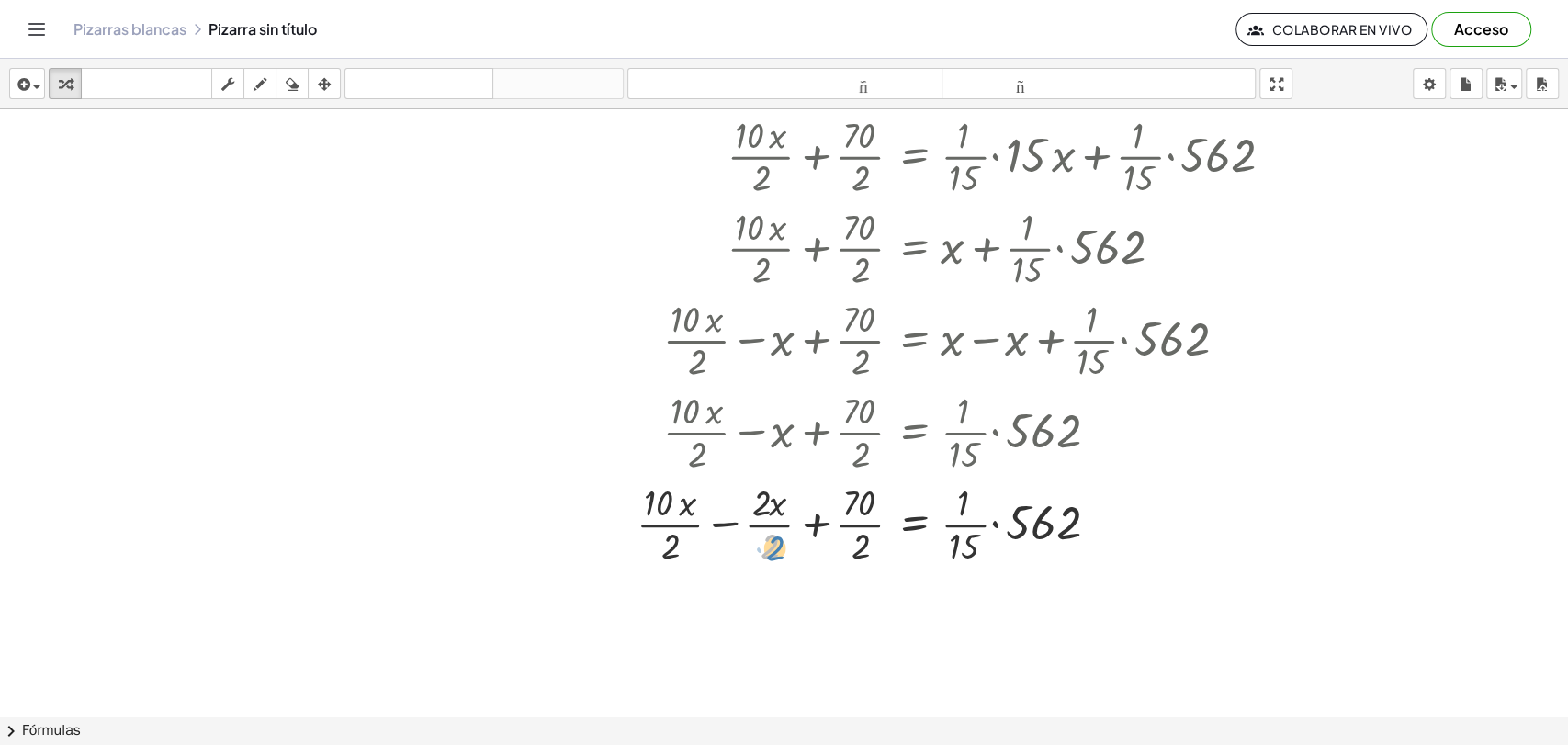 click at bounding box center (1004, 523) 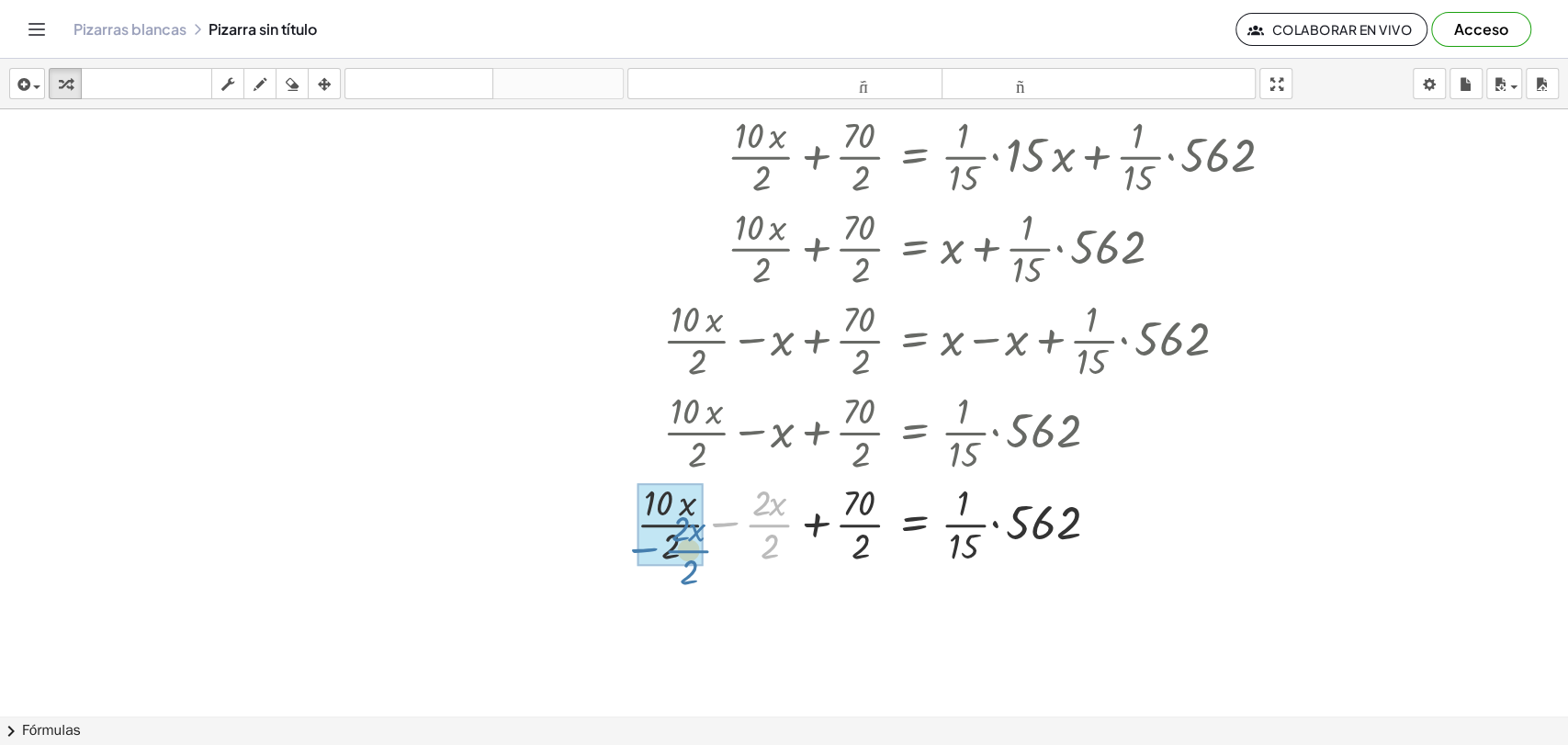 drag, startPoint x: 743, startPoint y: 523, endPoint x: 672, endPoint y: 542, distance: 73.4983 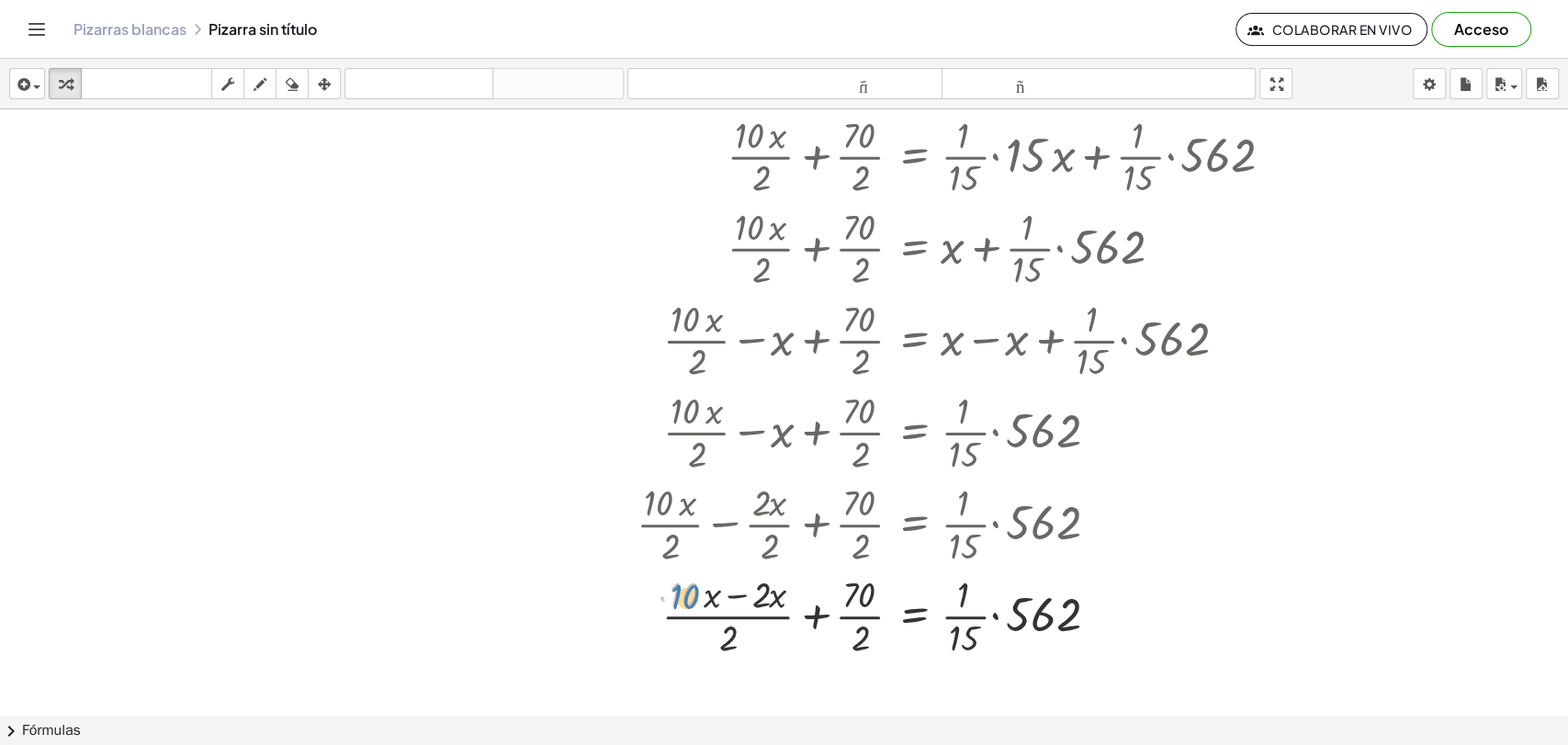 click at bounding box center (1004, 615) 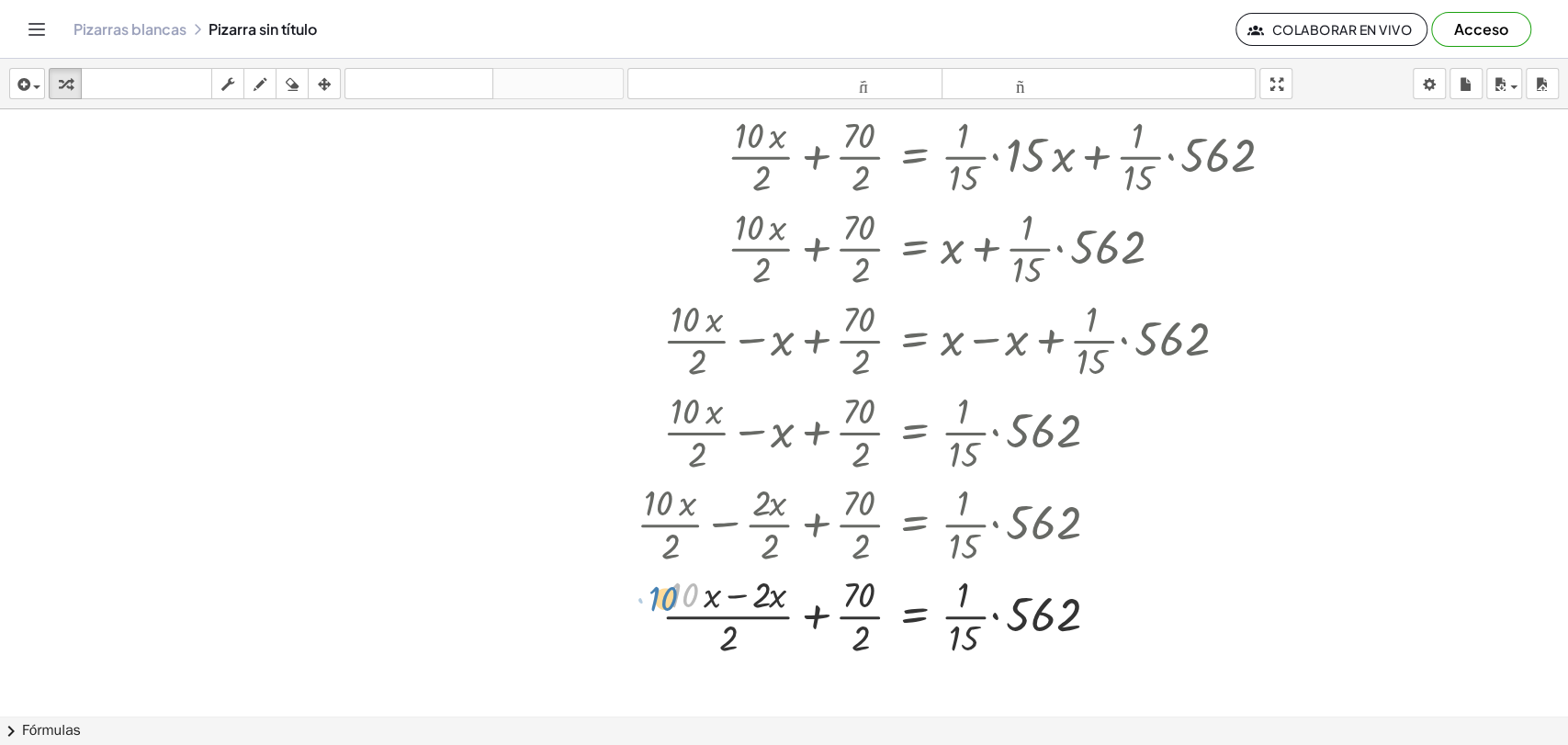 drag, startPoint x: 660, startPoint y: 600, endPoint x: 676, endPoint y: 595, distance: 16.763055 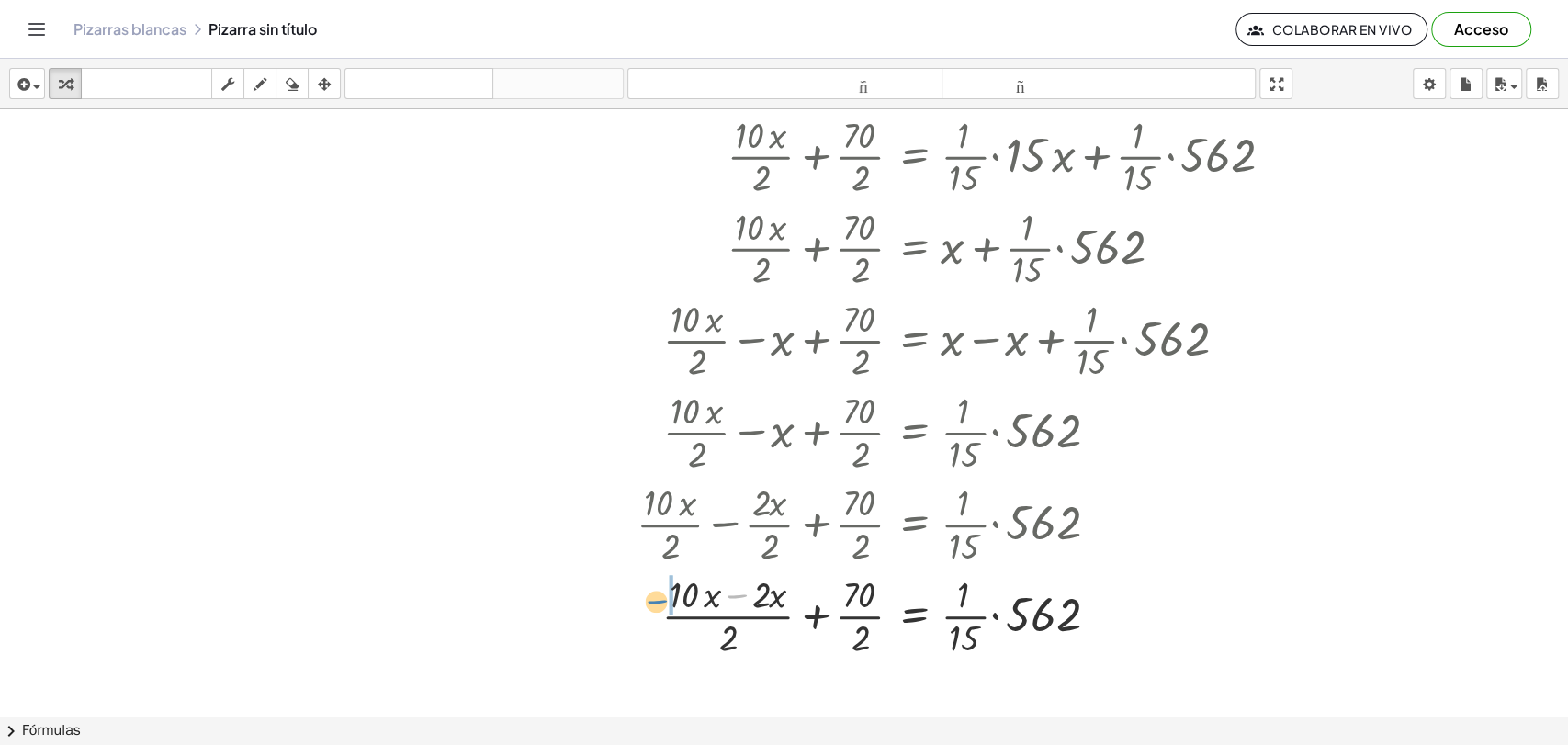 drag, startPoint x: 734, startPoint y: 592, endPoint x: 654, endPoint y: 597, distance: 80.1561 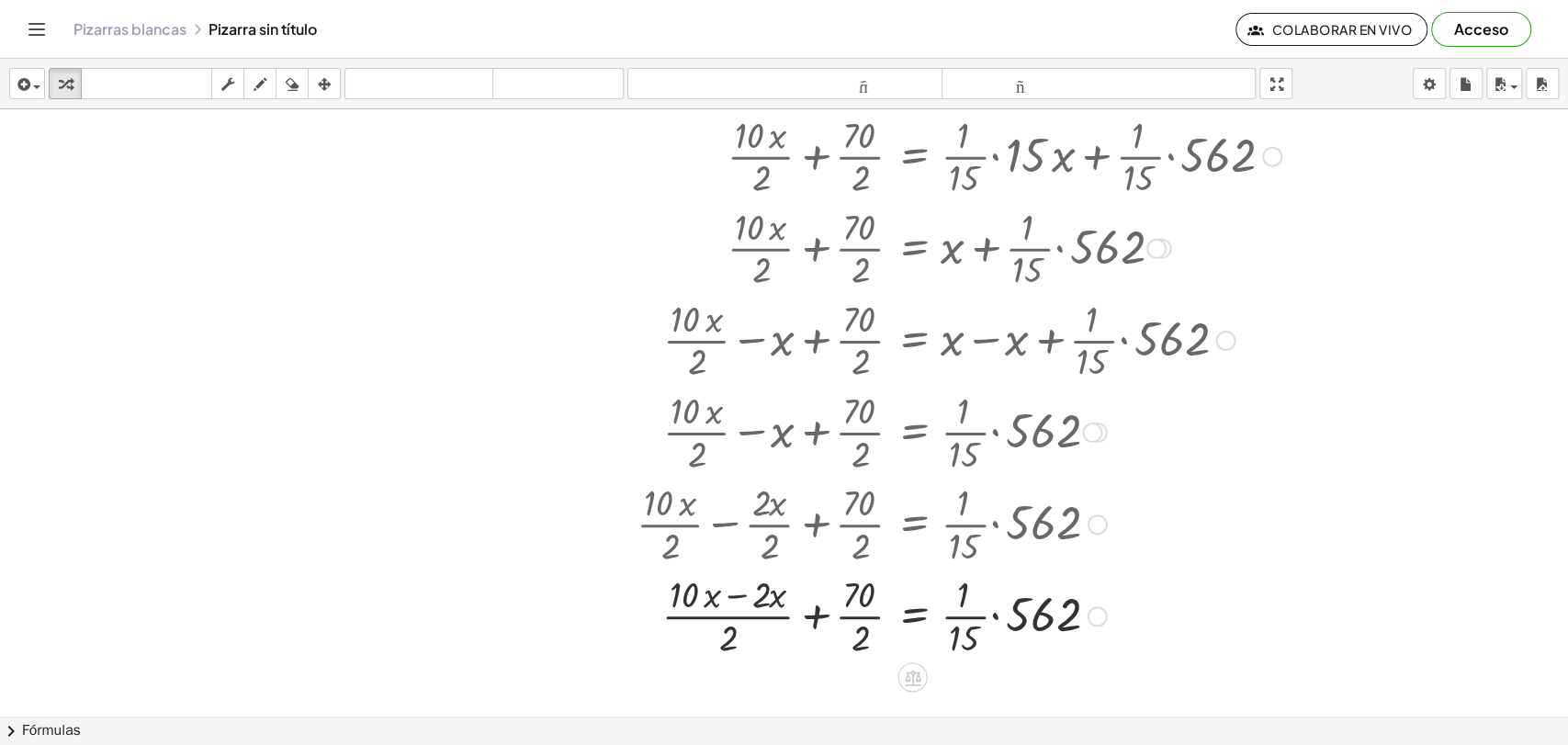 click at bounding box center (1004, 615) 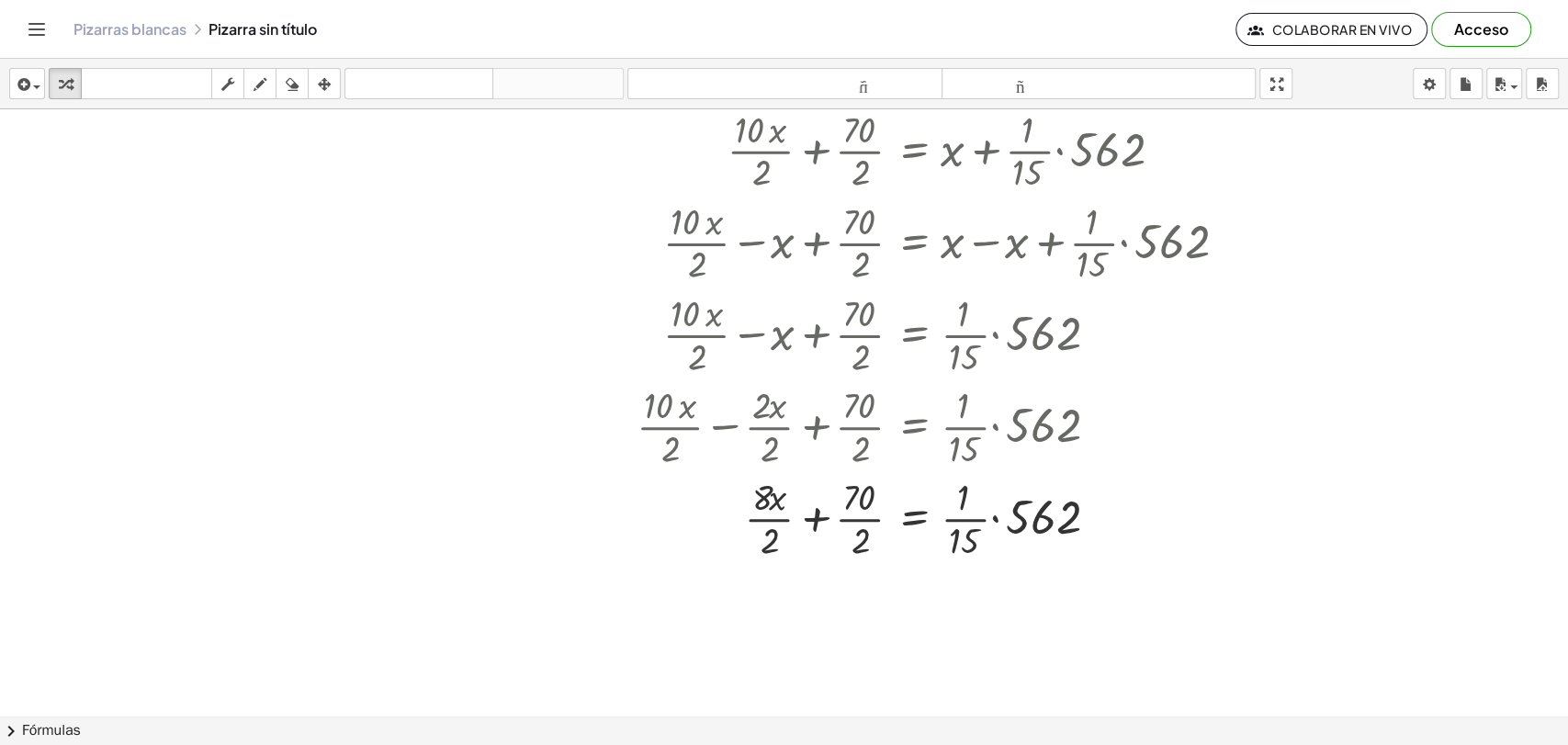 drag, startPoint x: 1236, startPoint y: 554, endPoint x: 1280, endPoint y: 637, distance: 94 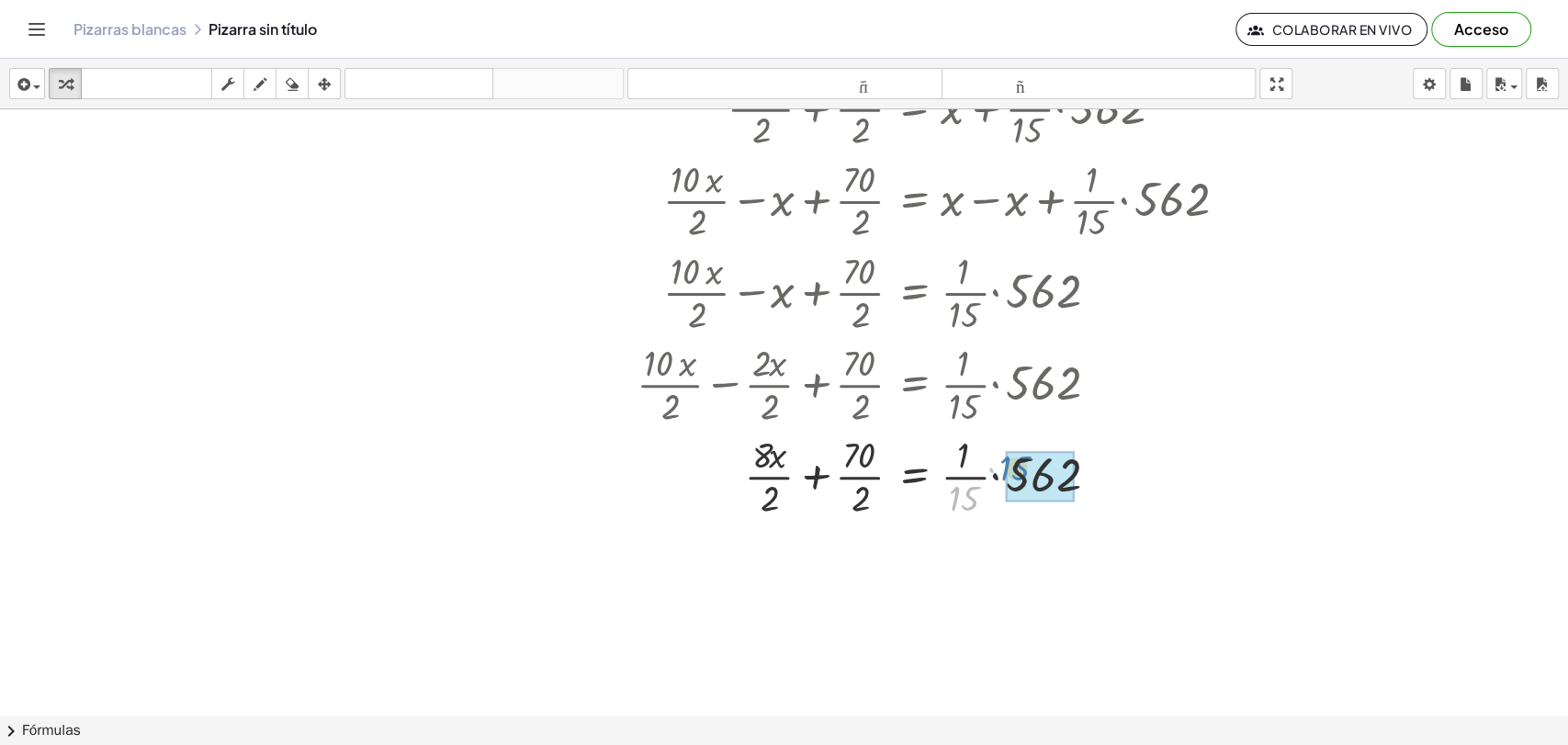 drag, startPoint x: 956, startPoint y: 502, endPoint x: 1007, endPoint y: 472, distance: 59.16925 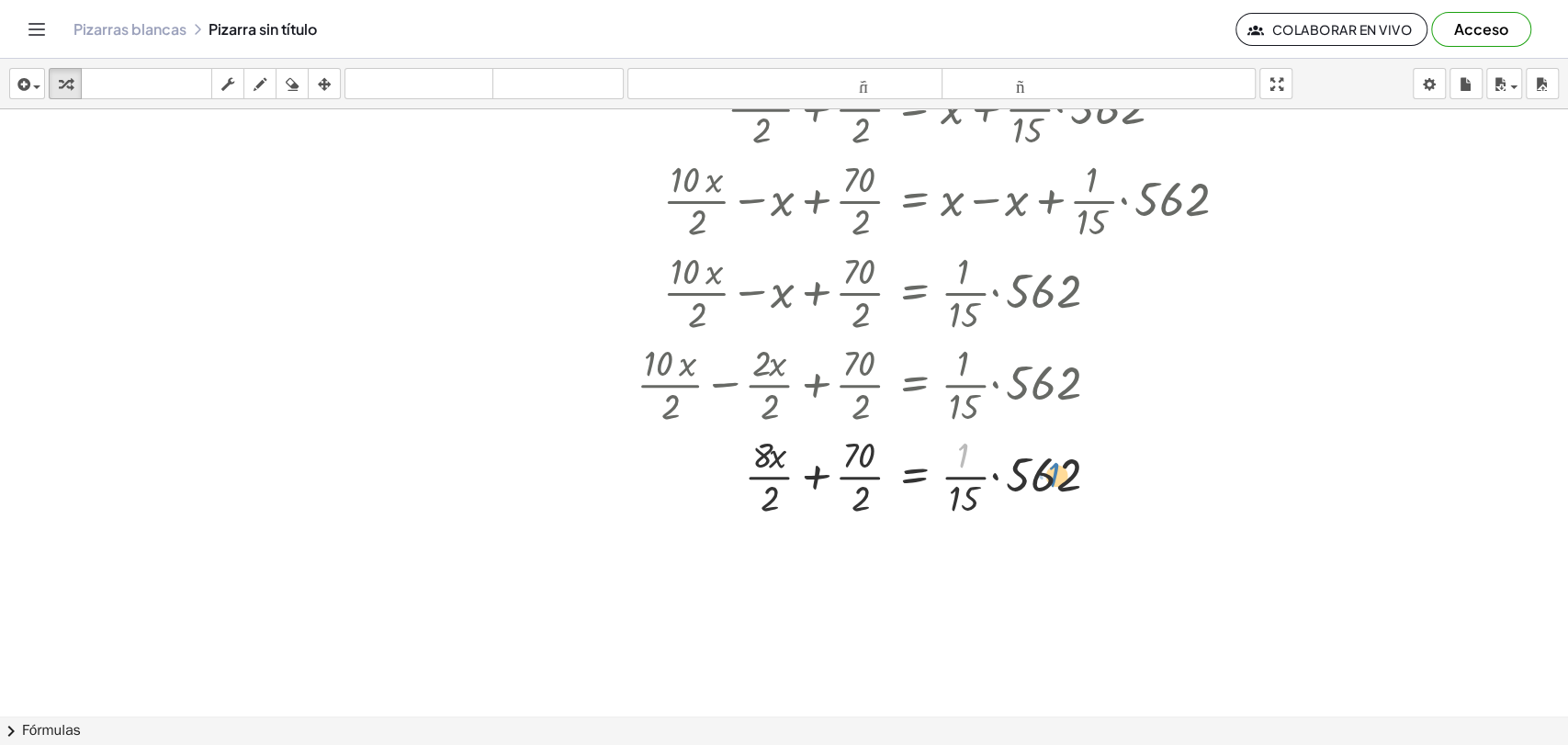 drag, startPoint x: 957, startPoint y: 458, endPoint x: 1048, endPoint y: 478, distance: 93.17188 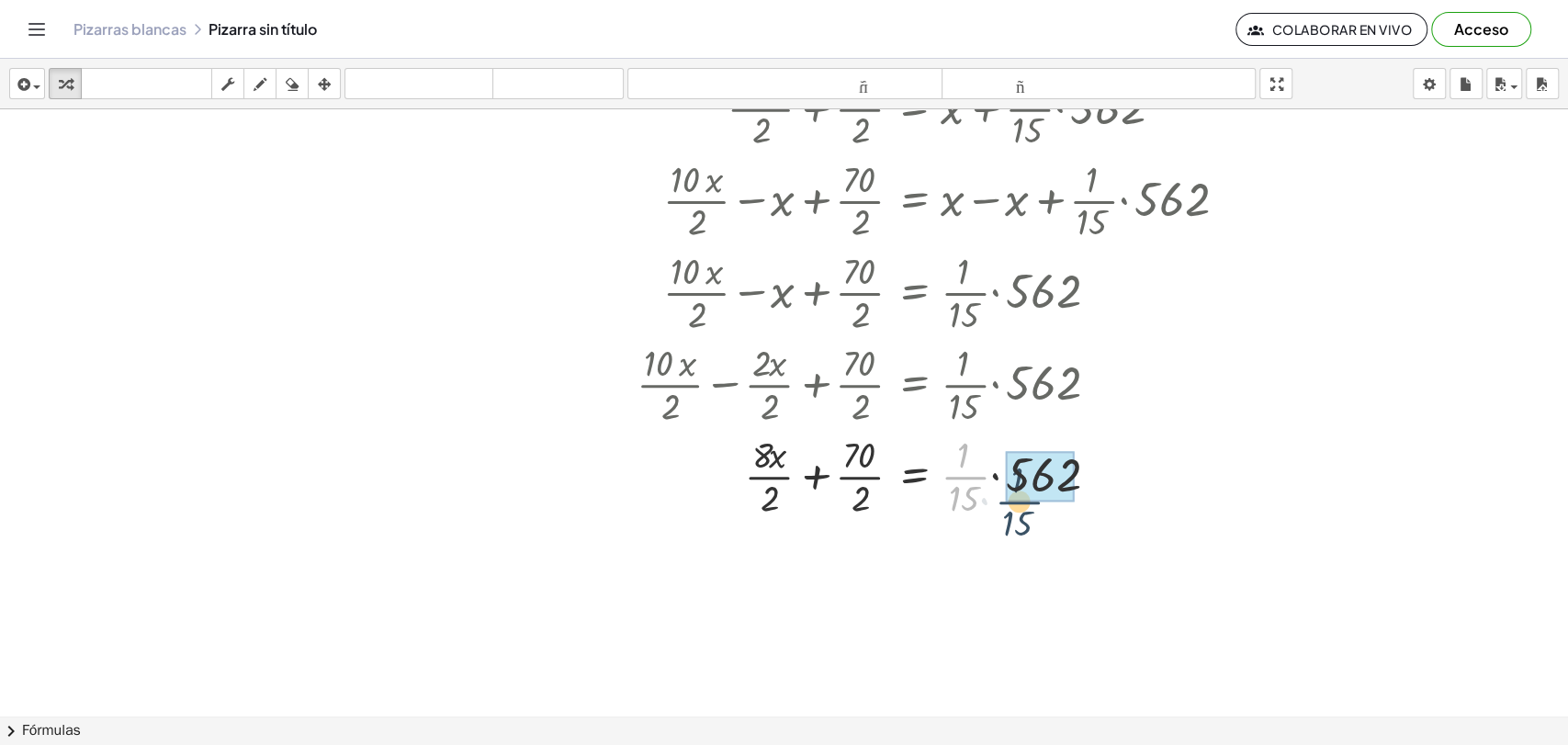drag, startPoint x: 970, startPoint y: 475, endPoint x: 993, endPoint y: 484, distance: 24.698178 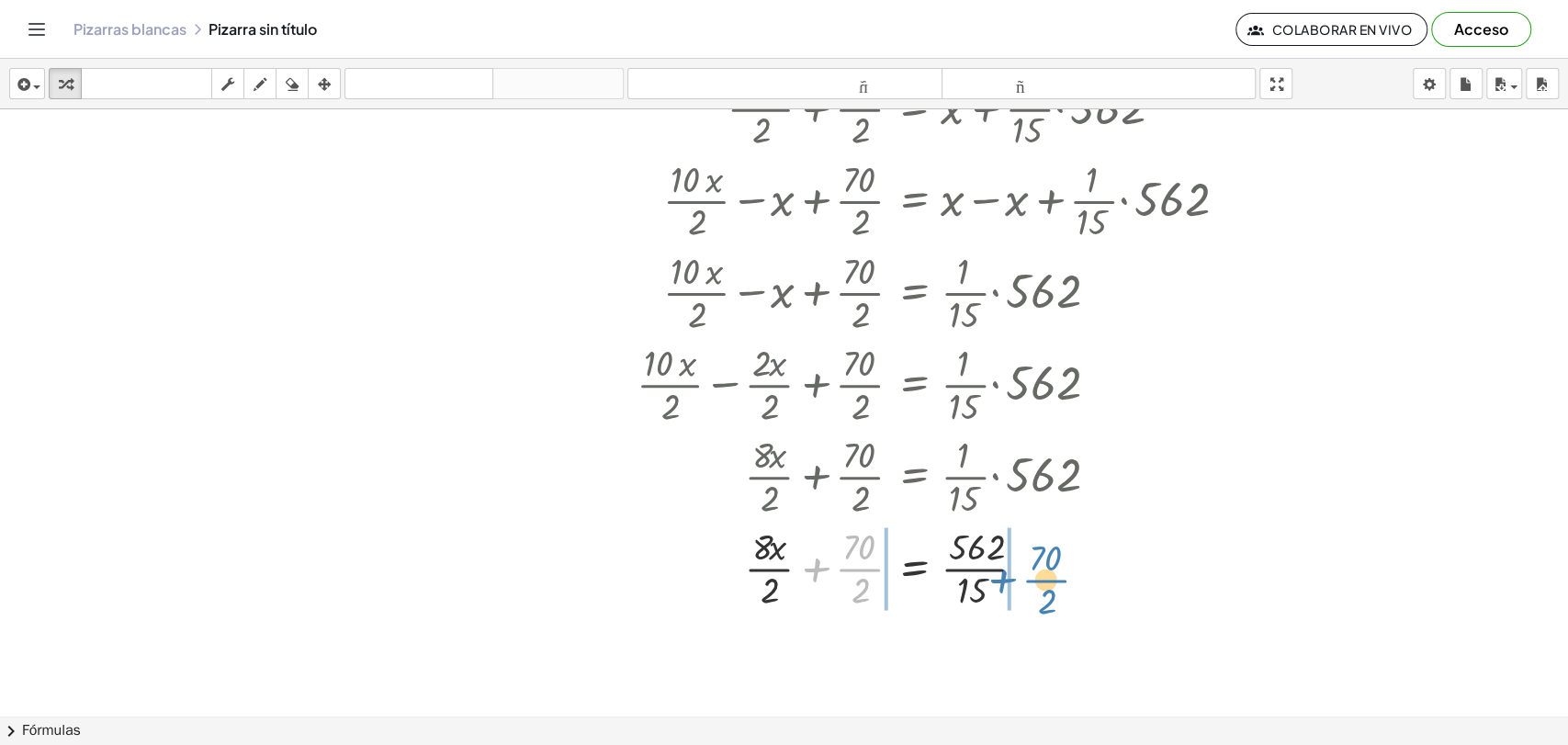 drag, startPoint x: 852, startPoint y: 560, endPoint x: 1040, endPoint y: 571, distance: 188.32153 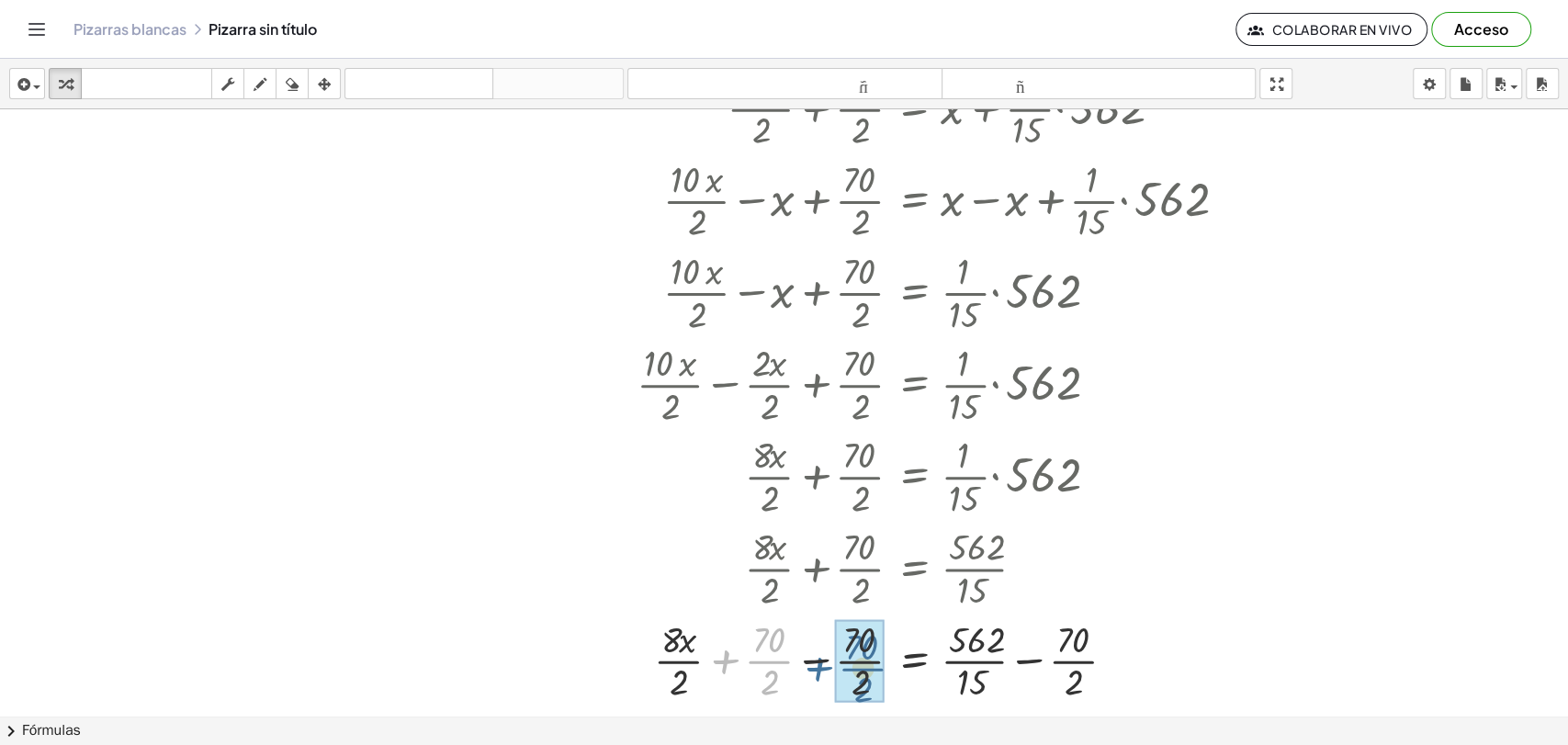 drag, startPoint x: 728, startPoint y: 656, endPoint x: 818, endPoint y: 663, distance: 90.27181 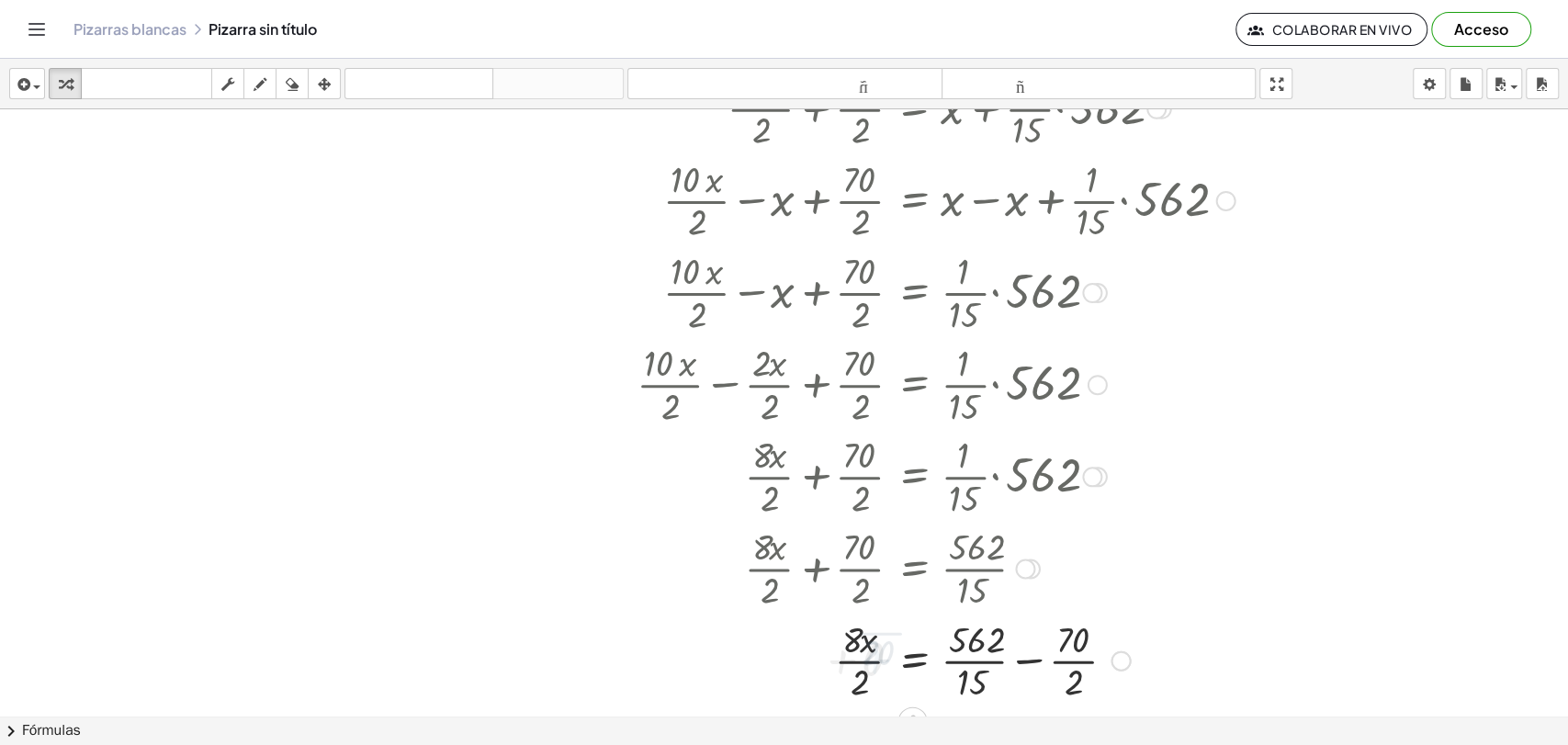 scroll, scrollTop: 1818, scrollLeft: 0, axis: vertical 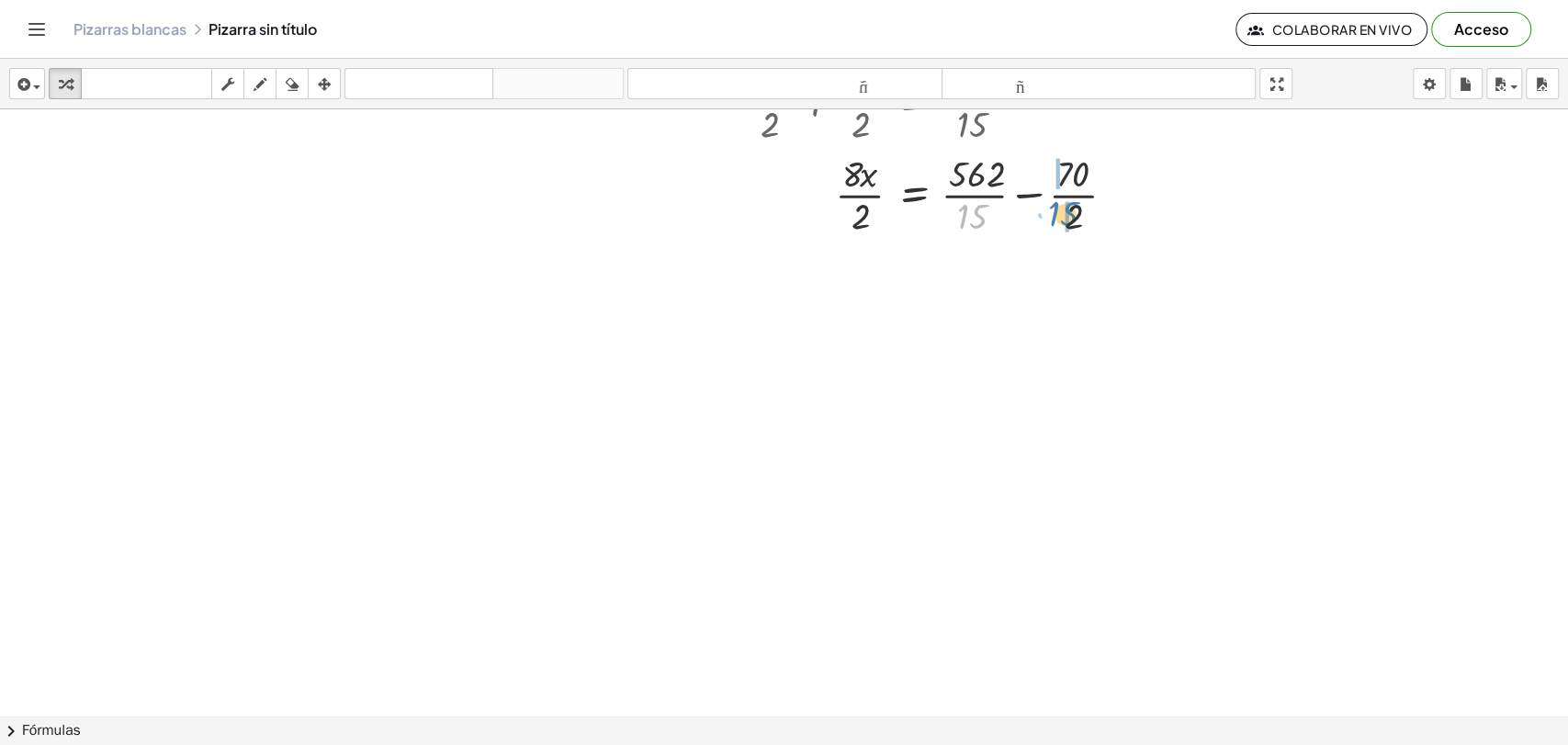 drag, startPoint x: 972, startPoint y: 219, endPoint x: 1065, endPoint y: 216, distance: 93.04837 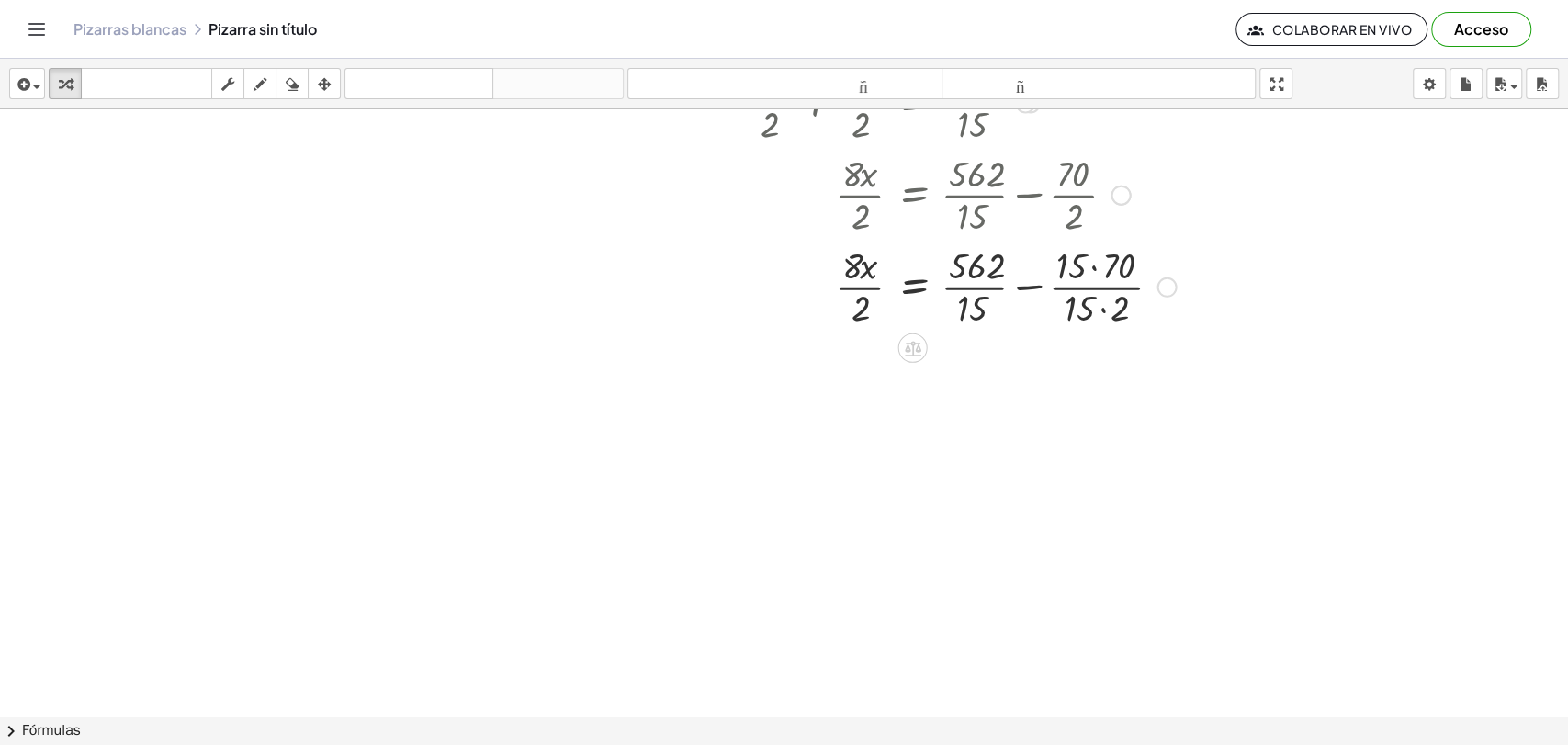 click at bounding box center [1004, 285] 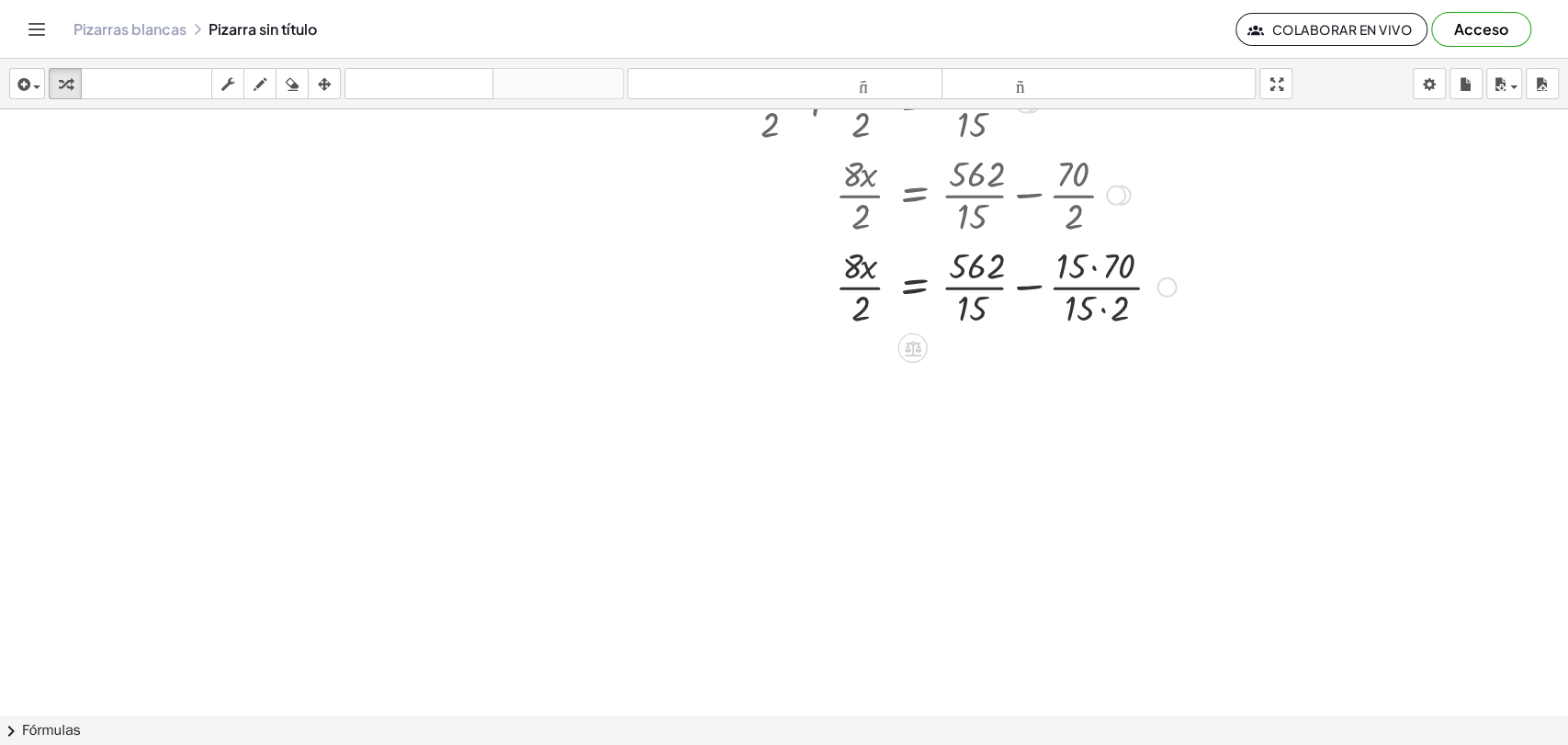 click at bounding box center [1004, 285] 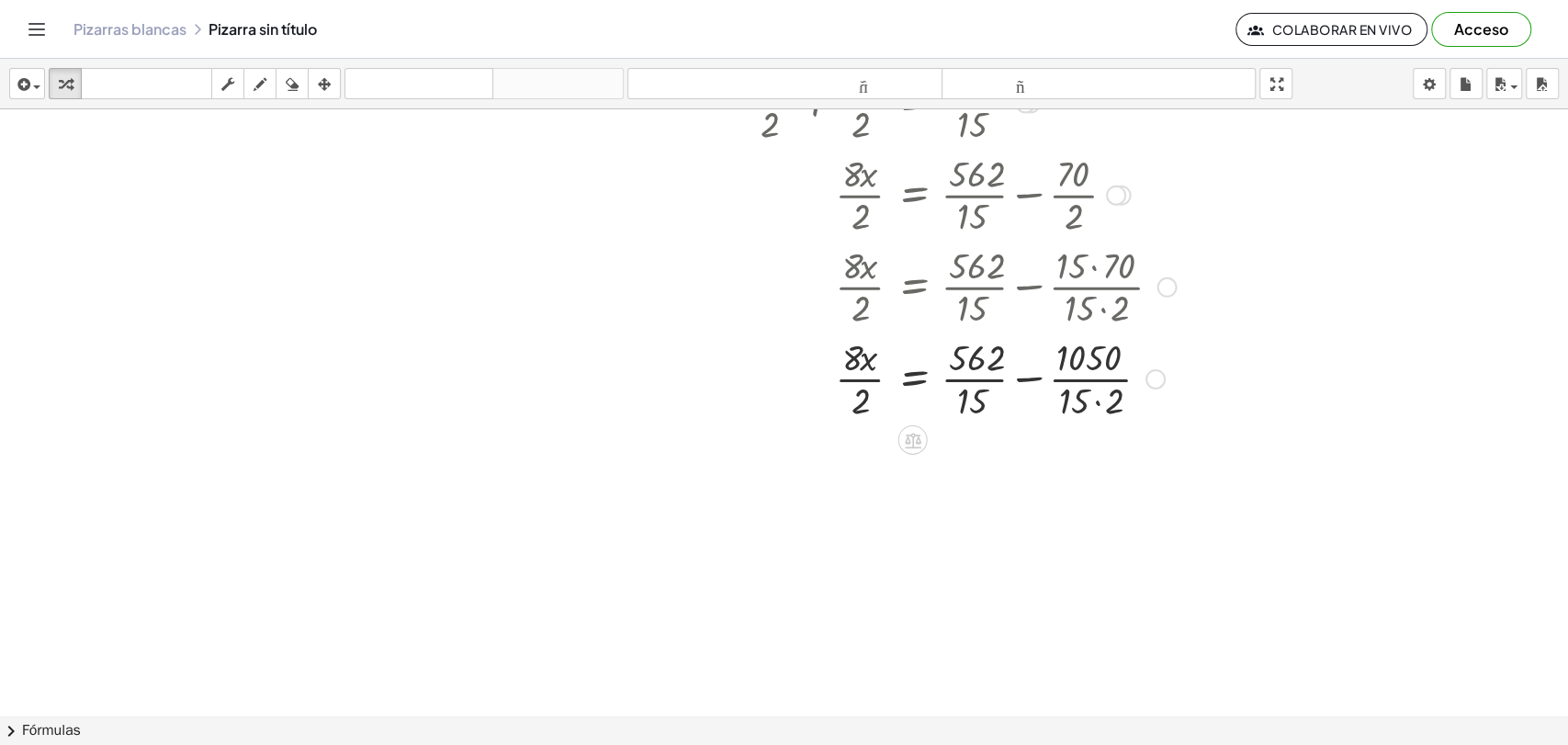 click at bounding box center (1004, 377) 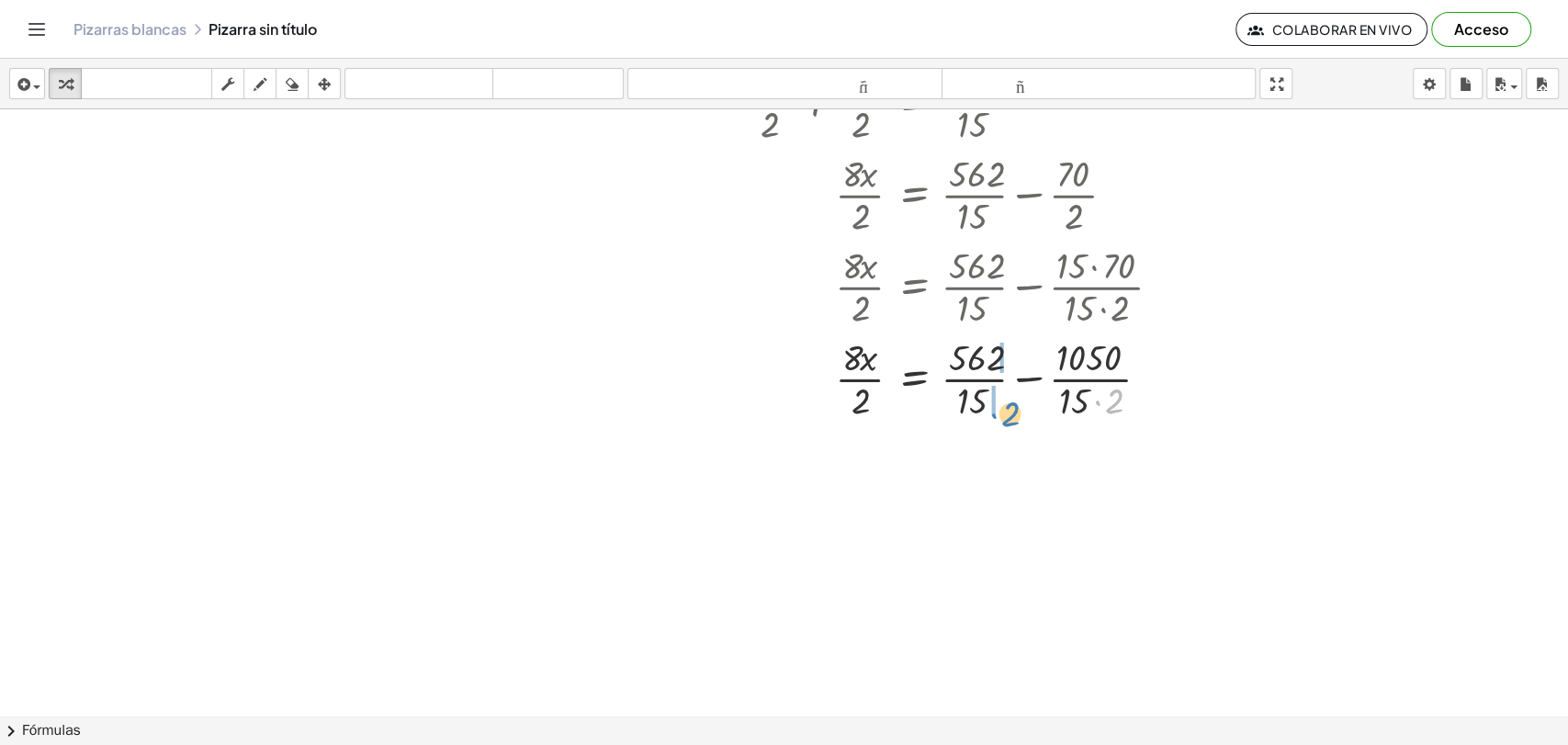 drag, startPoint x: 1103, startPoint y: 396, endPoint x: 999, endPoint y: 409, distance: 104.80935 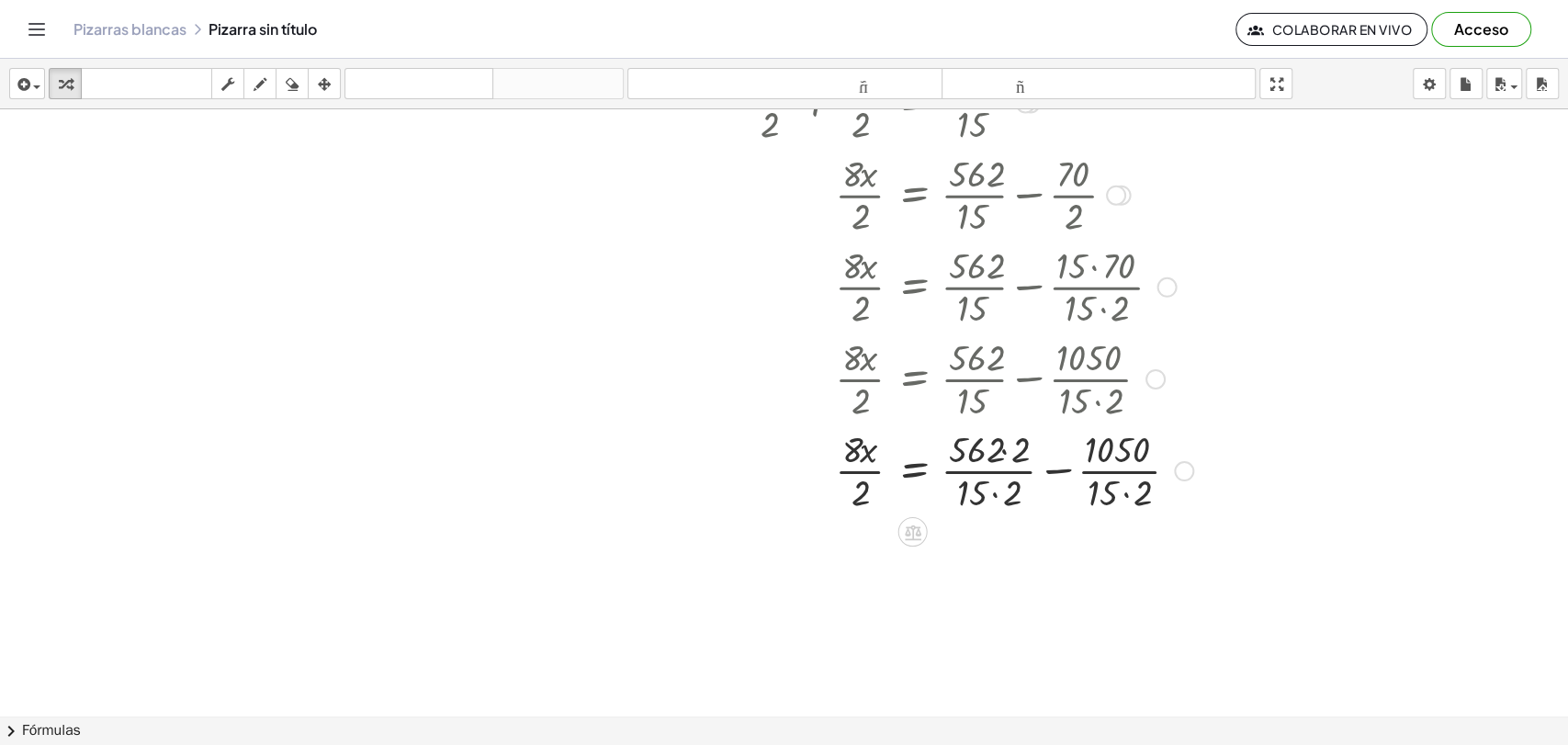 click at bounding box center (1004, 469) 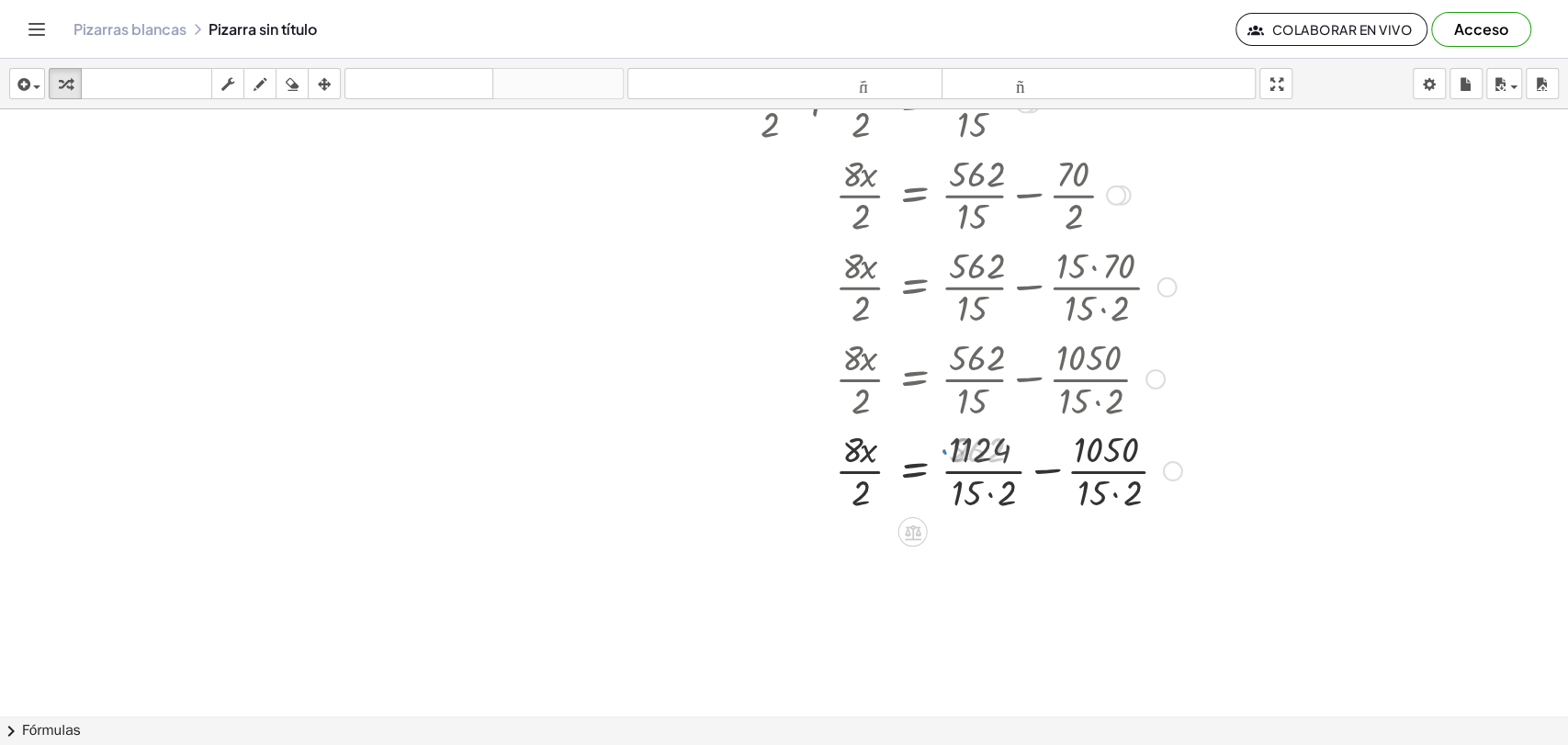 click at bounding box center [1004, 469] 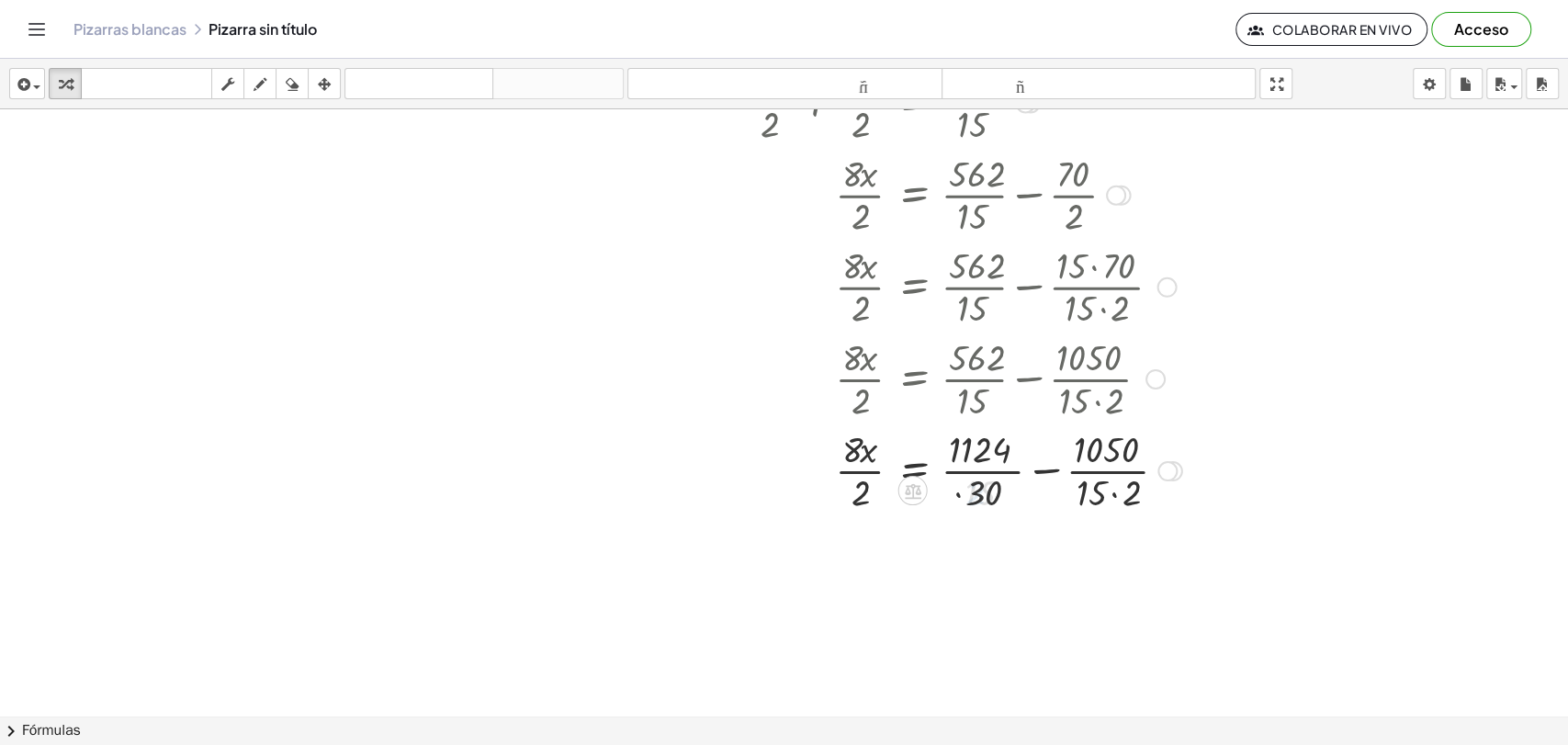 click at bounding box center (1004, 469) 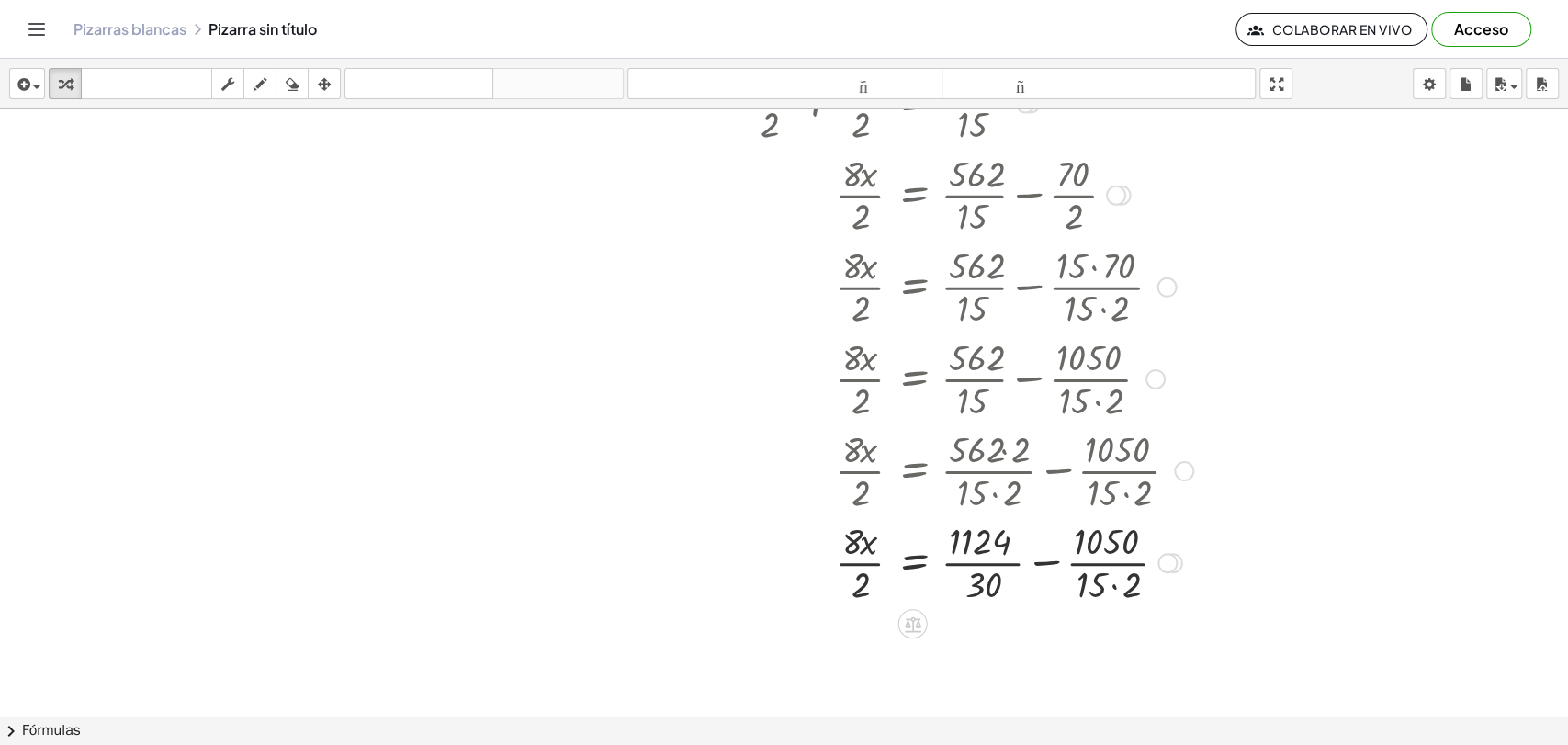 click at bounding box center [1004, 561] 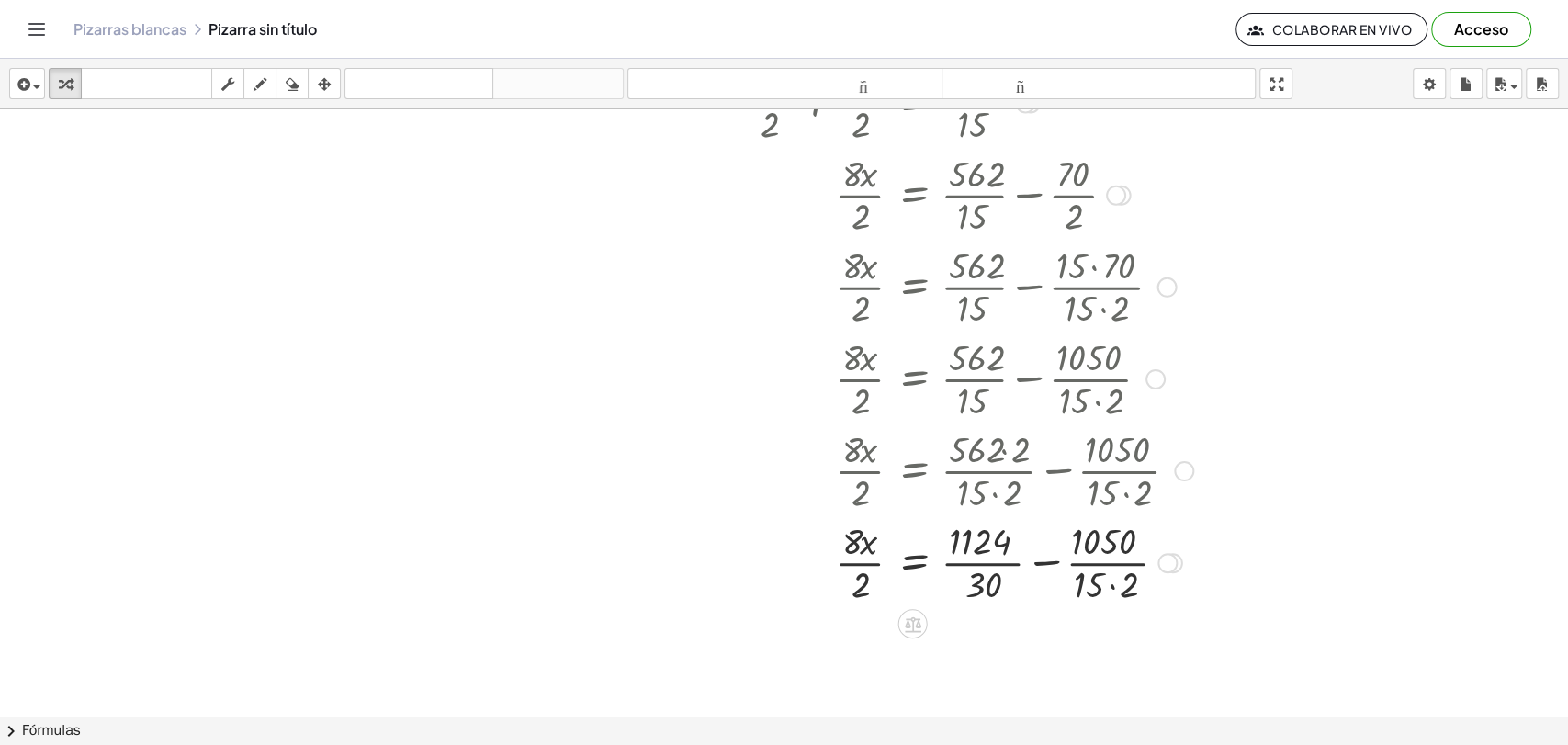click at bounding box center (1004, 561) 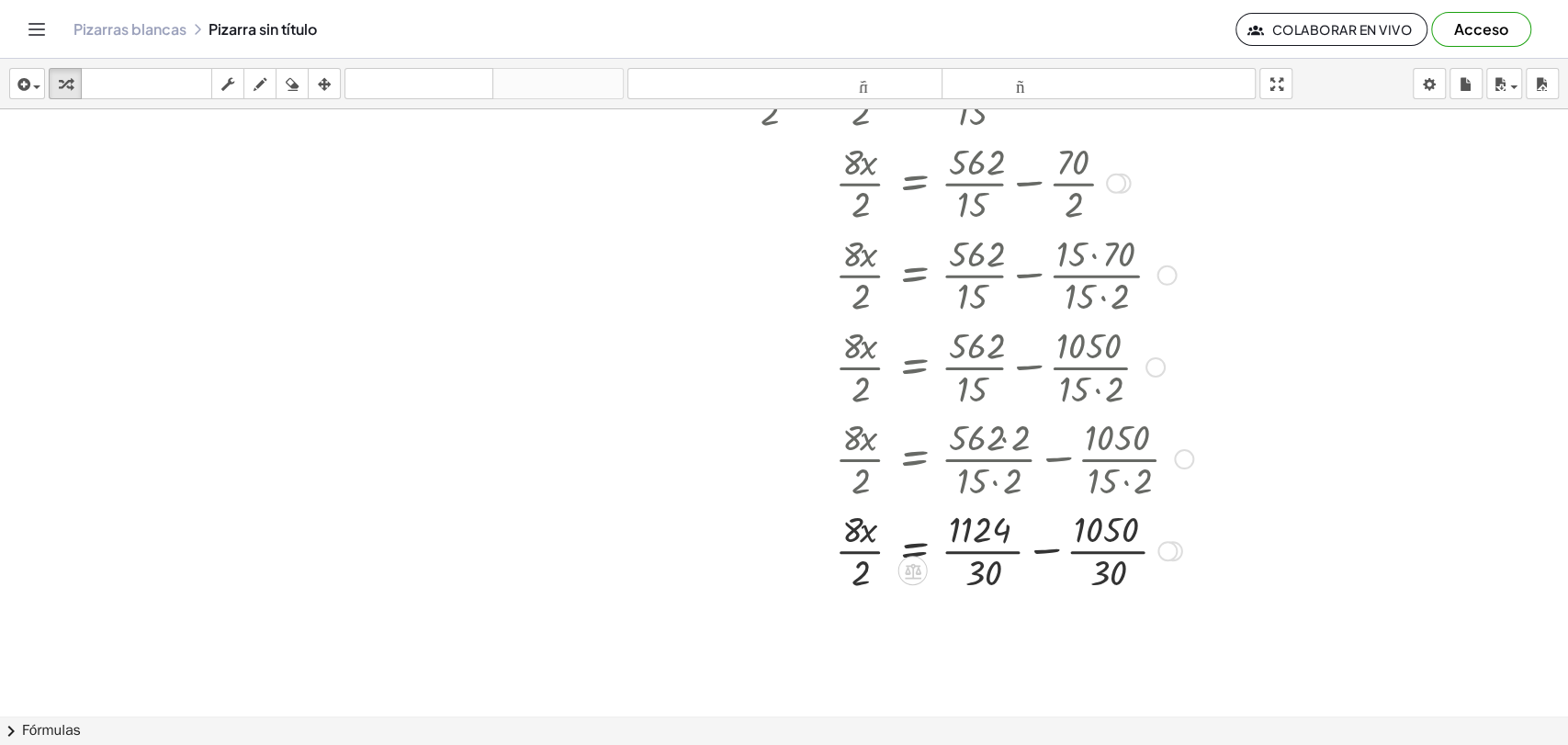 drag, startPoint x: 1220, startPoint y: 514, endPoint x: 1220, endPoint y: 561, distance: 47 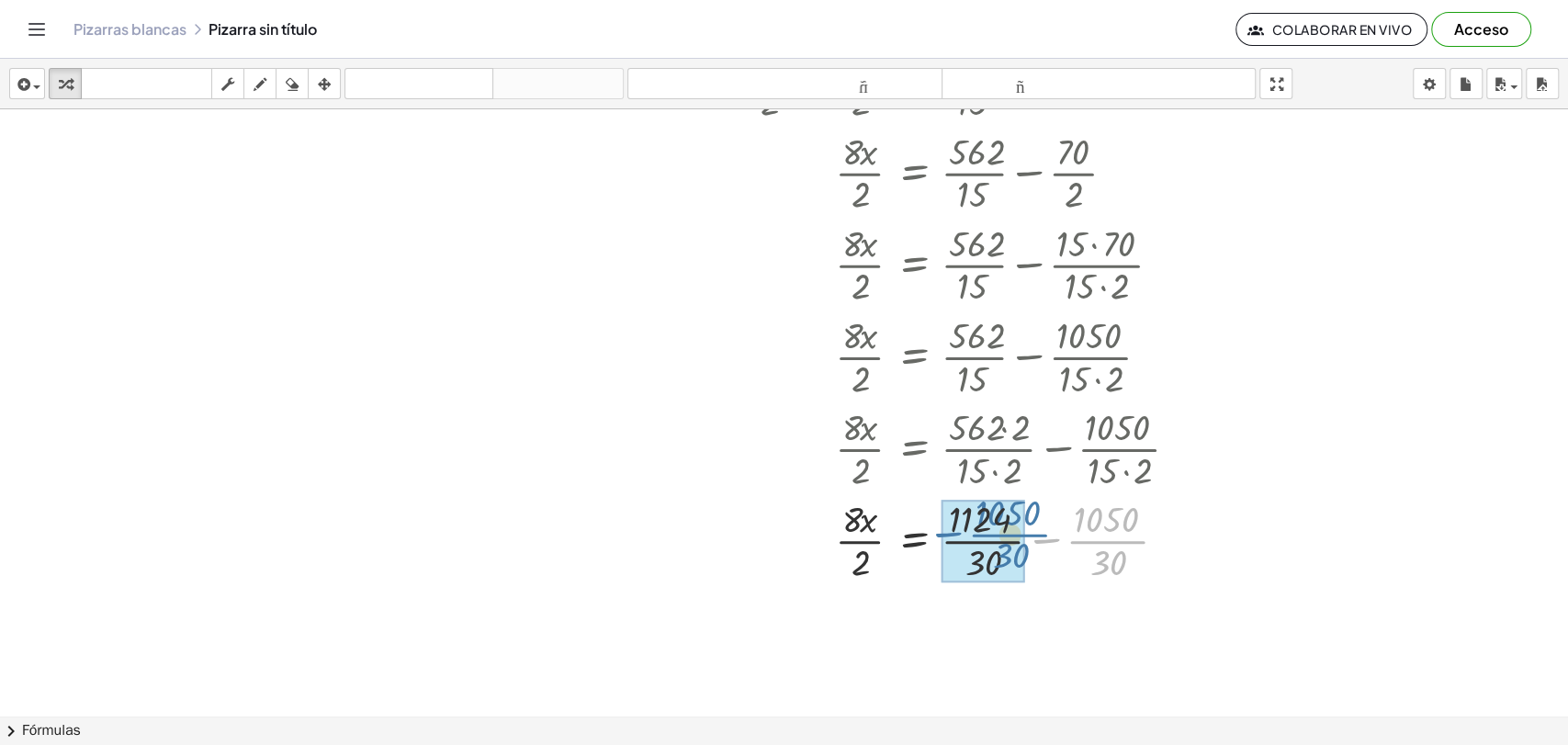 drag, startPoint x: 1098, startPoint y: 536, endPoint x: 998, endPoint y: 528, distance: 100.31949 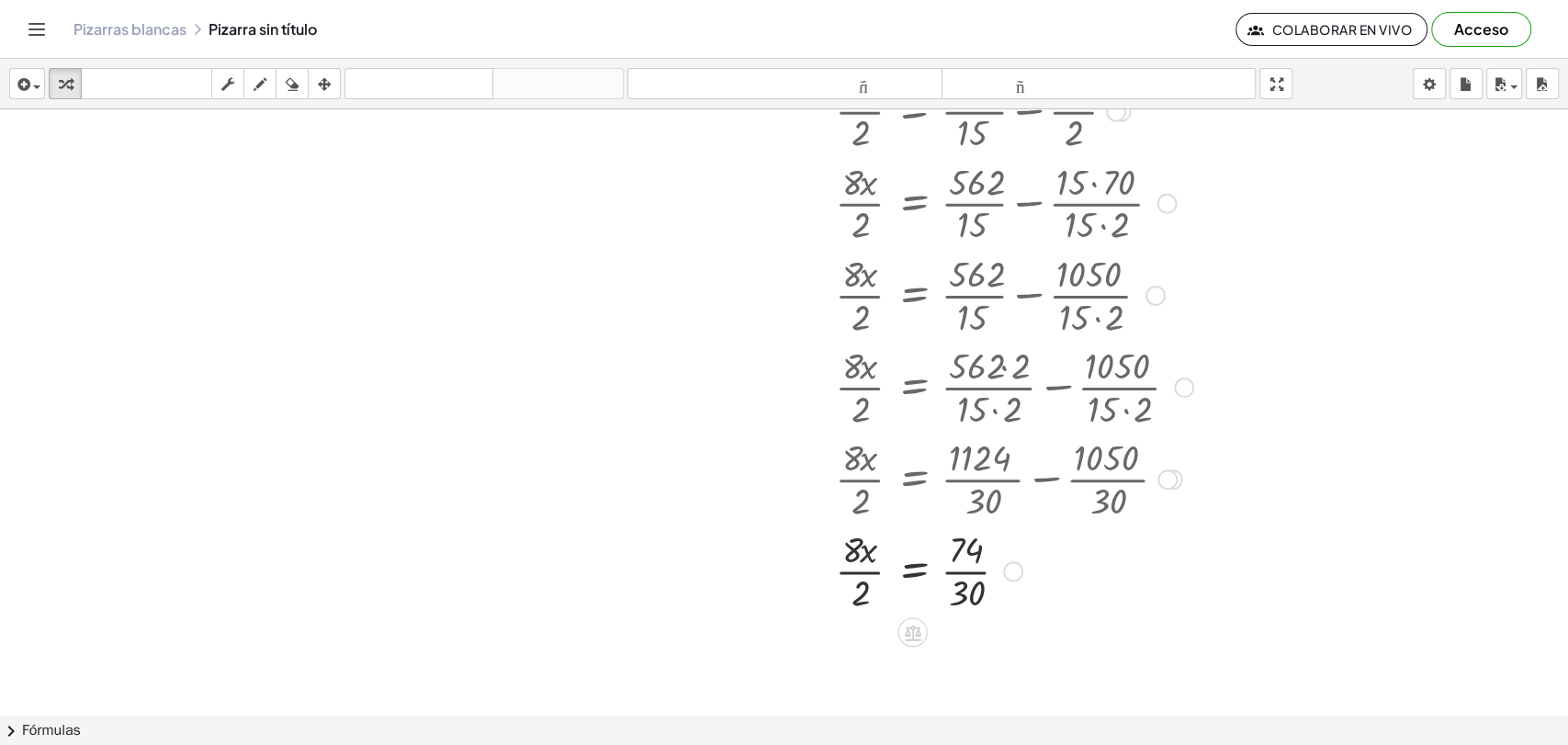 scroll, scrollTop: 1929, scrollLeft: 0, axis: vertical 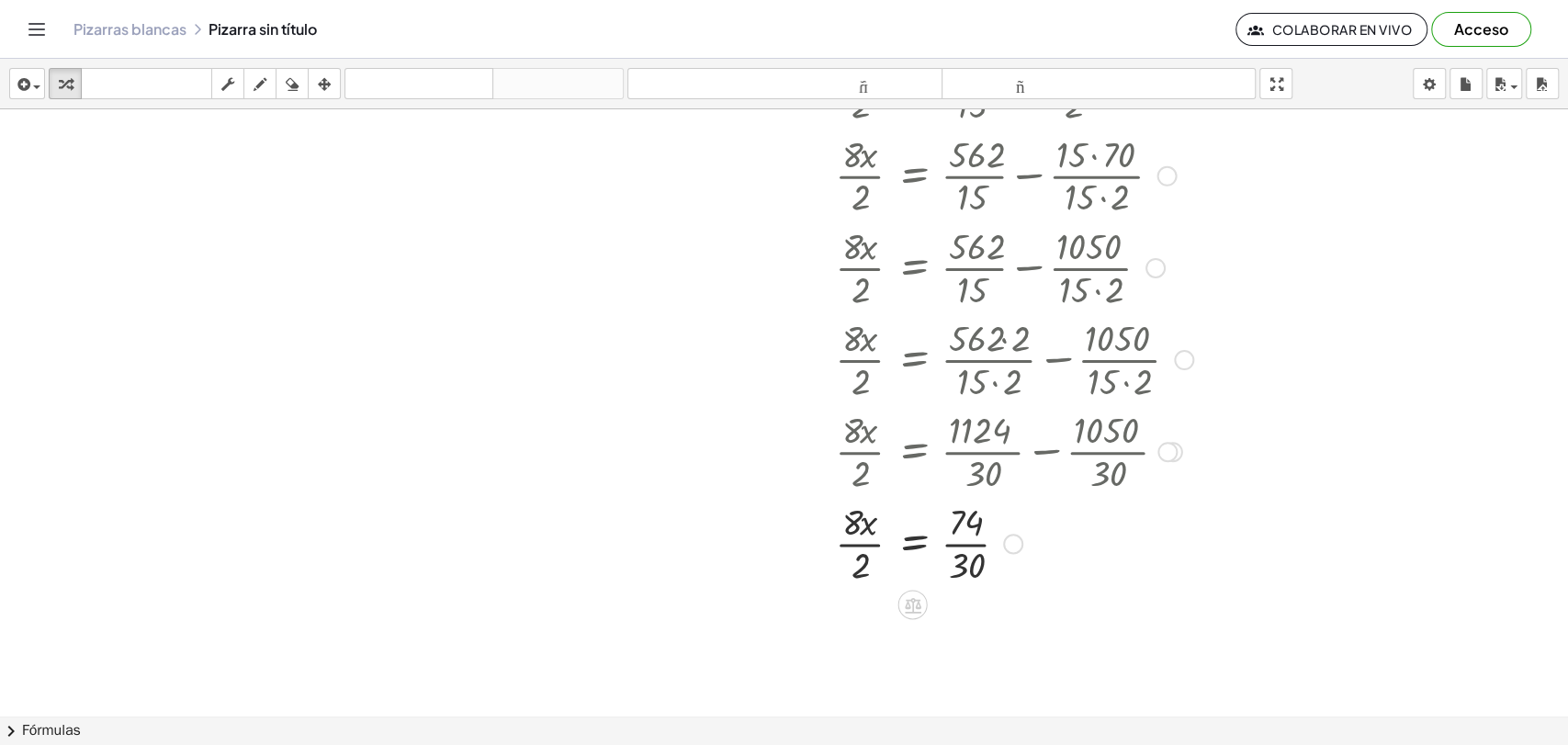 drag, startPoint x: 1095, startPoint y: 564, endPoint x: 1111, endPoint y: 633, distance: 70.83078 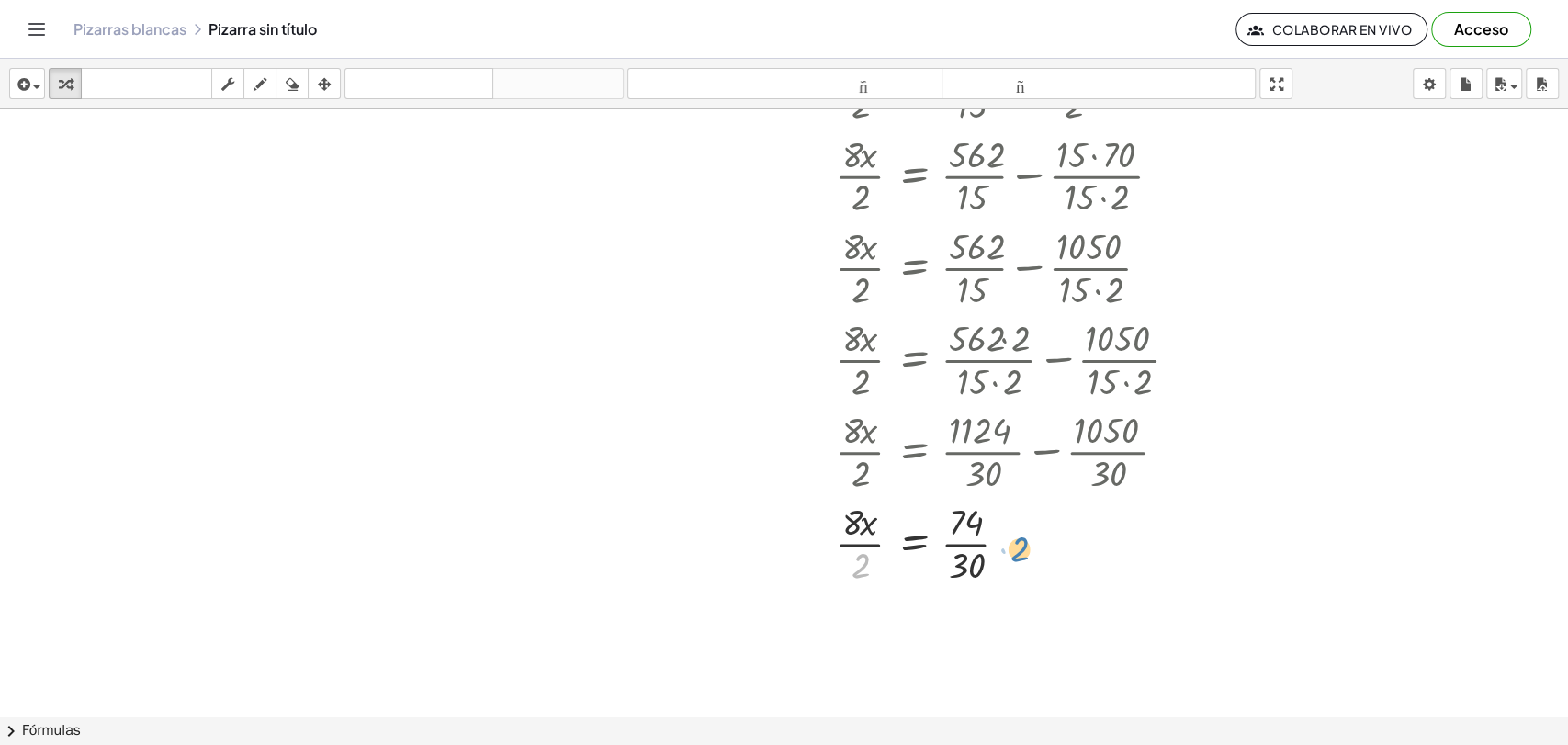 drag, startPoint x: 854, startPoint y: 560, endPoint x: 1014, endPoint y: 543, distance: 160.90059 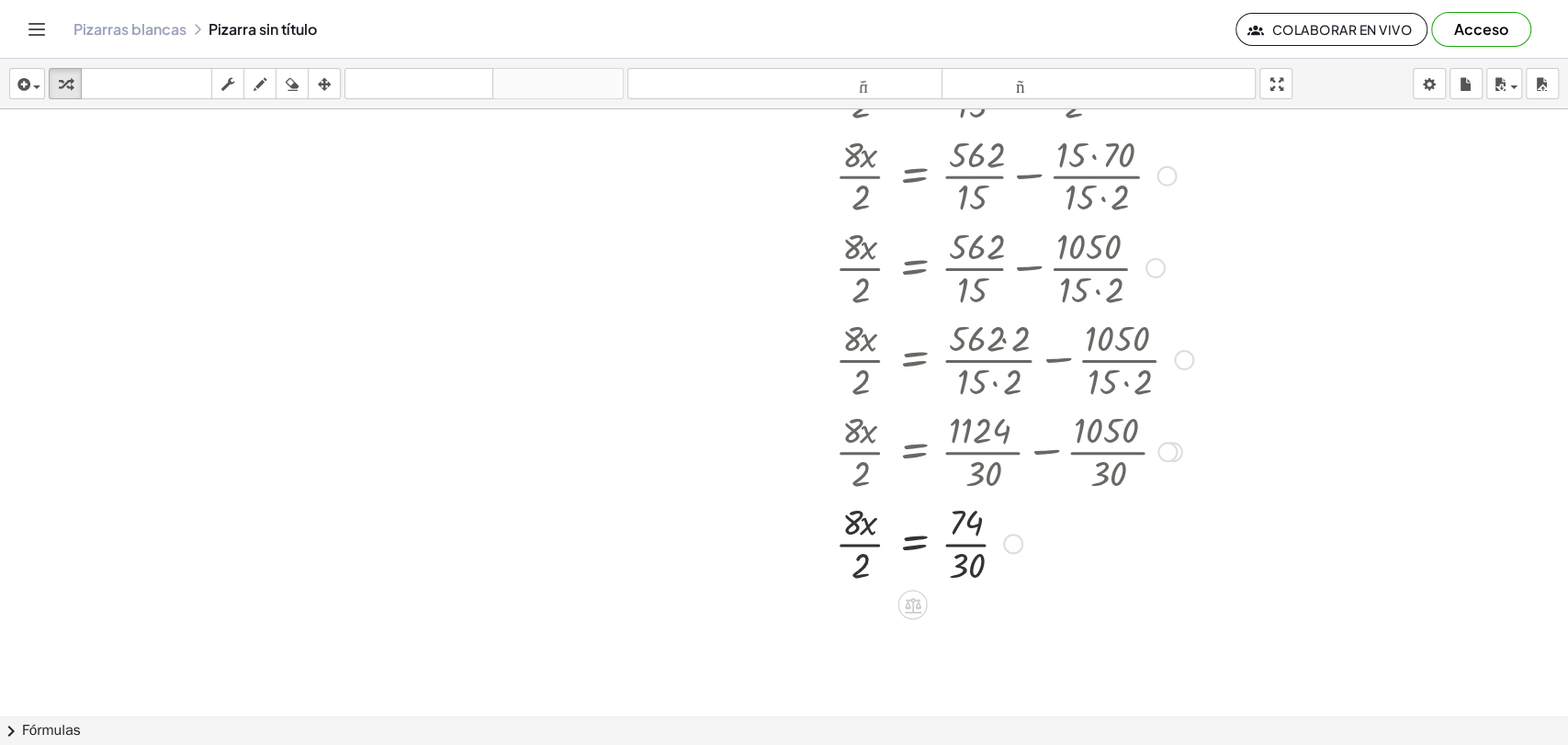 click at bounding box center [1004, 542] 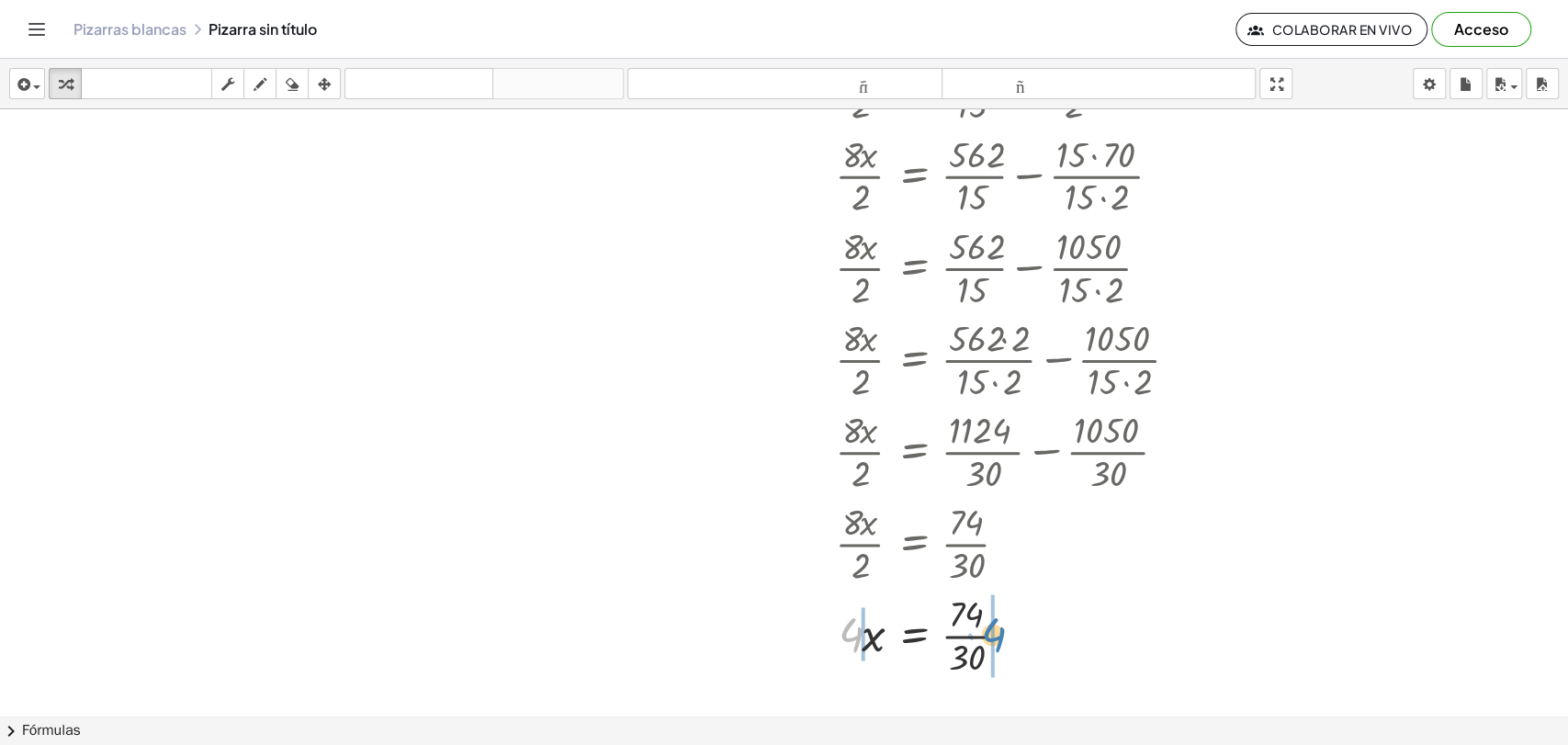 drag, startPoint x: 852, startPoint y: 538, endPoint x: 994, endPoint y: 538, distance: 142 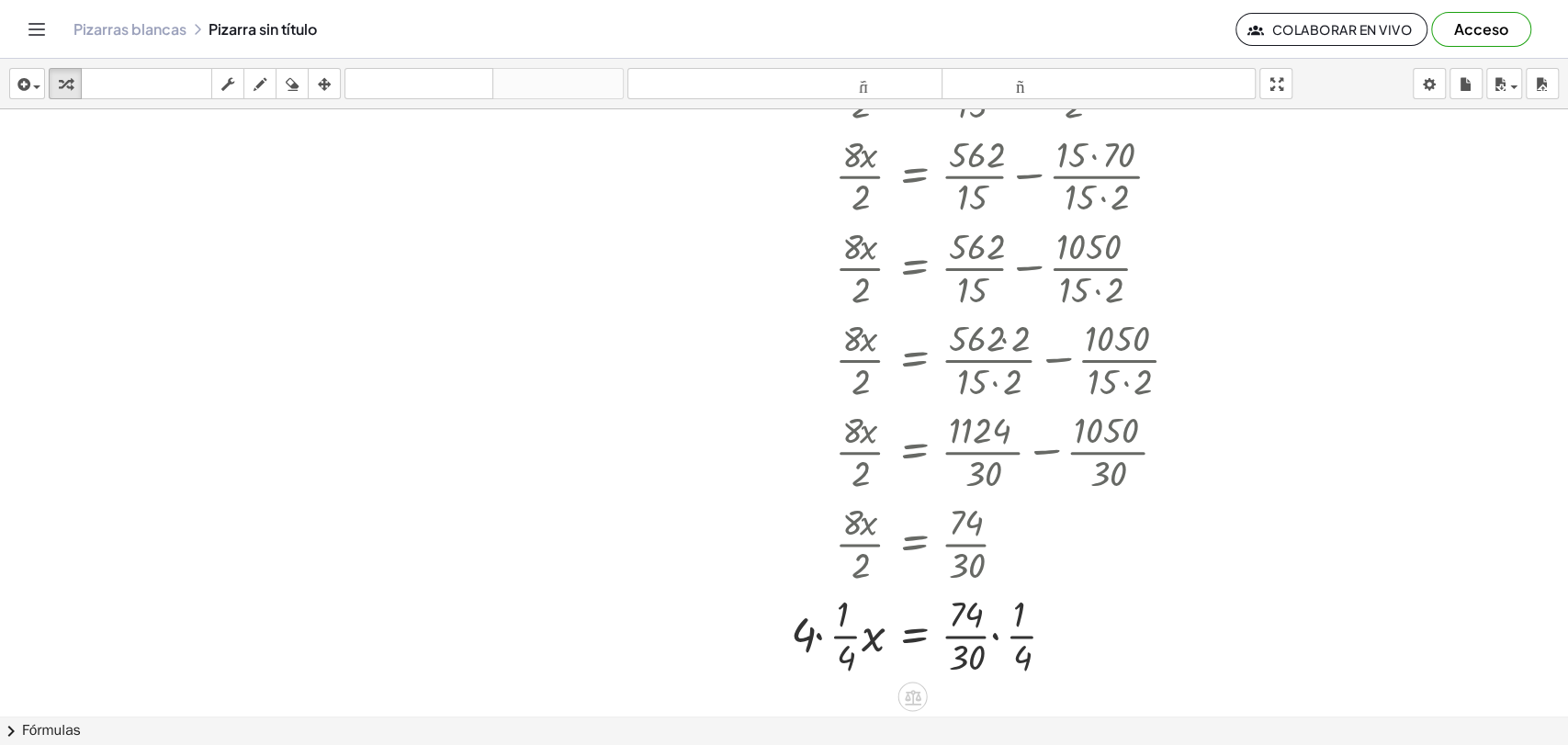 scroll, scrollTop: 2425, scrollLeft: 0, axis: vertical 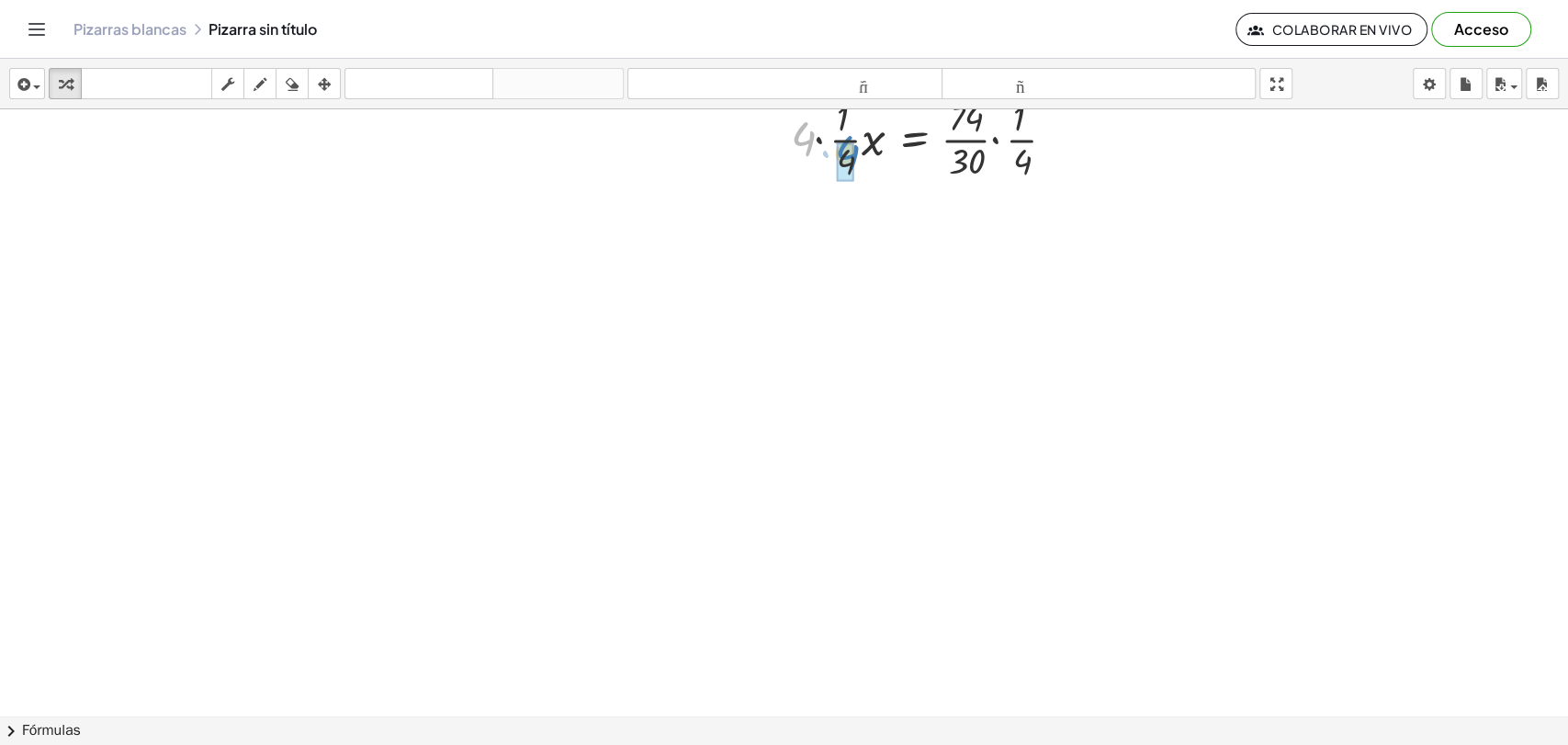 drag, startPoint x: 806, startPoint y: 141, endPoint x: 850, endPoint y: 156, distance: 46.486557 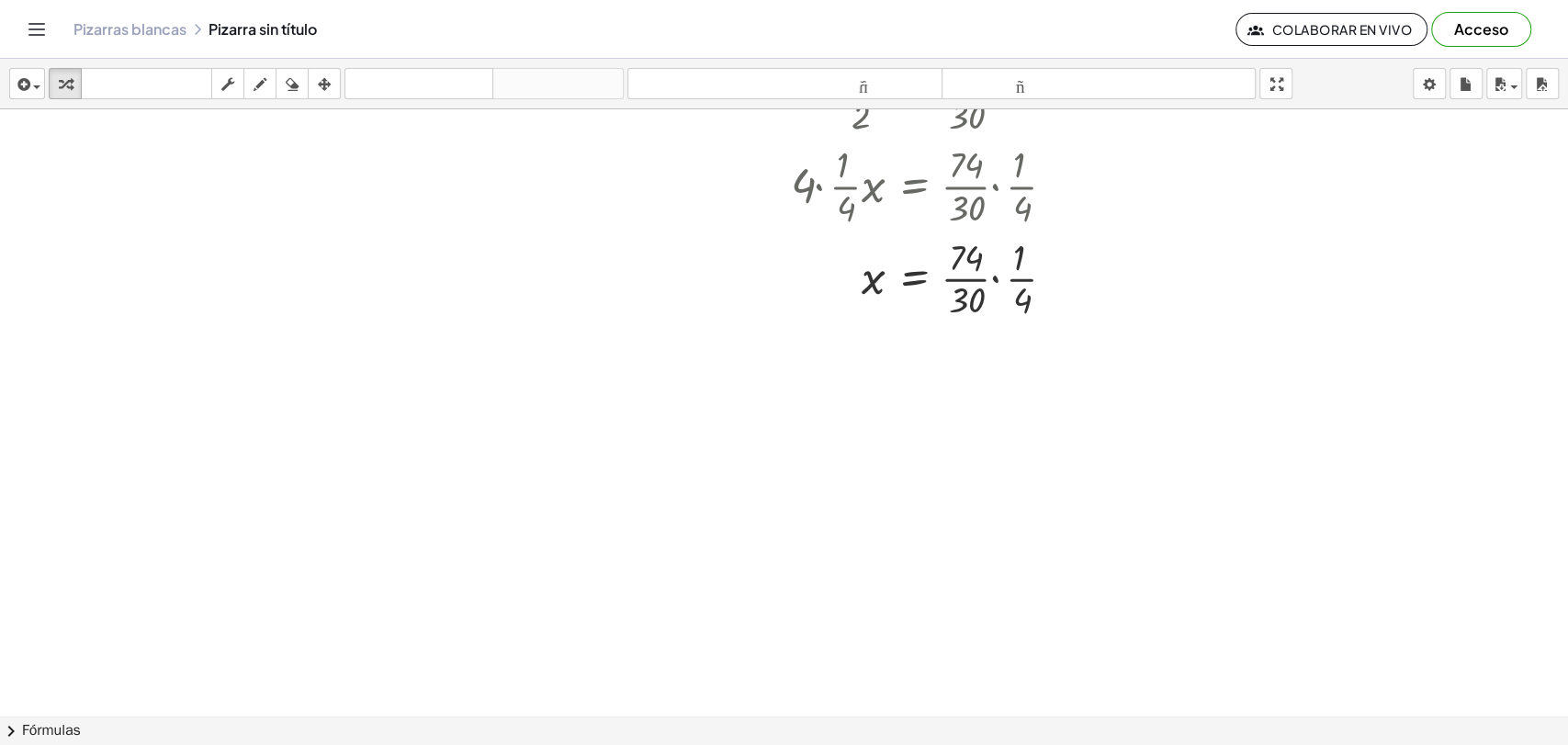 drag, startPoint x: 1019, startPoint y: 386, endPoint x: 1161, endPoint y: 340, distance: 149.26487 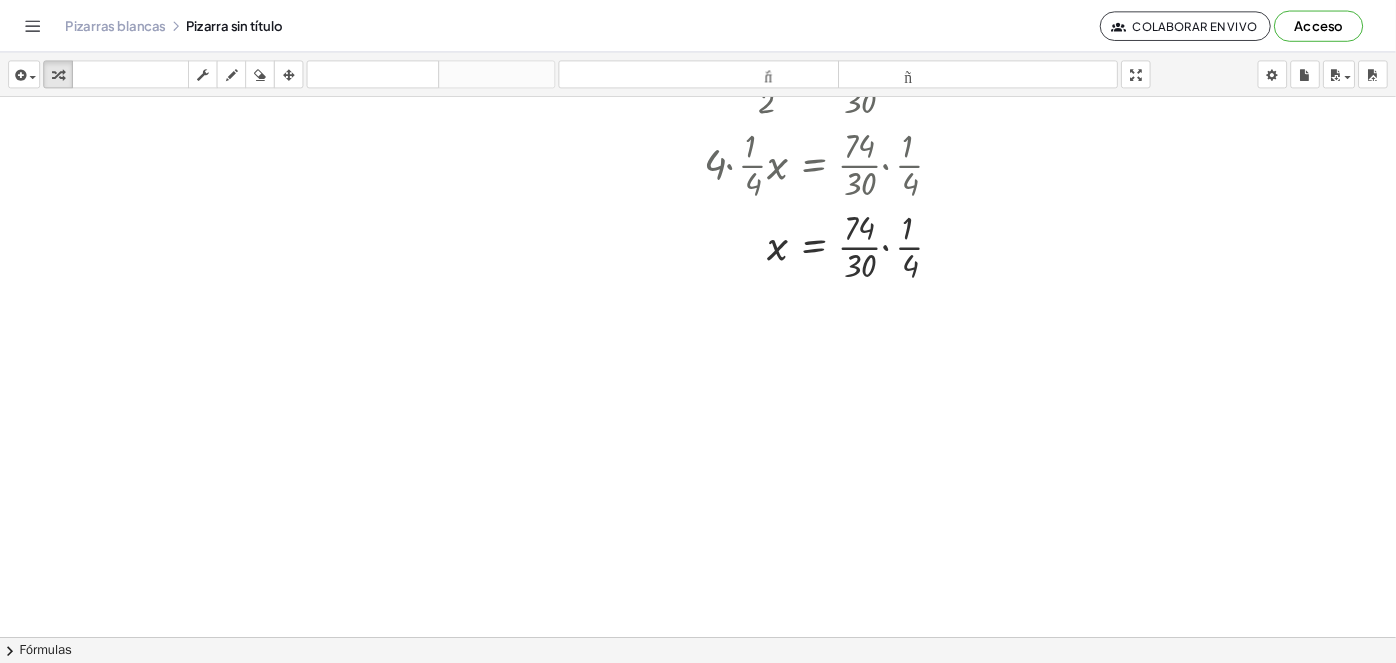 scroll, scrollTop: 2582, scrollLeft: 0, axis: vertical 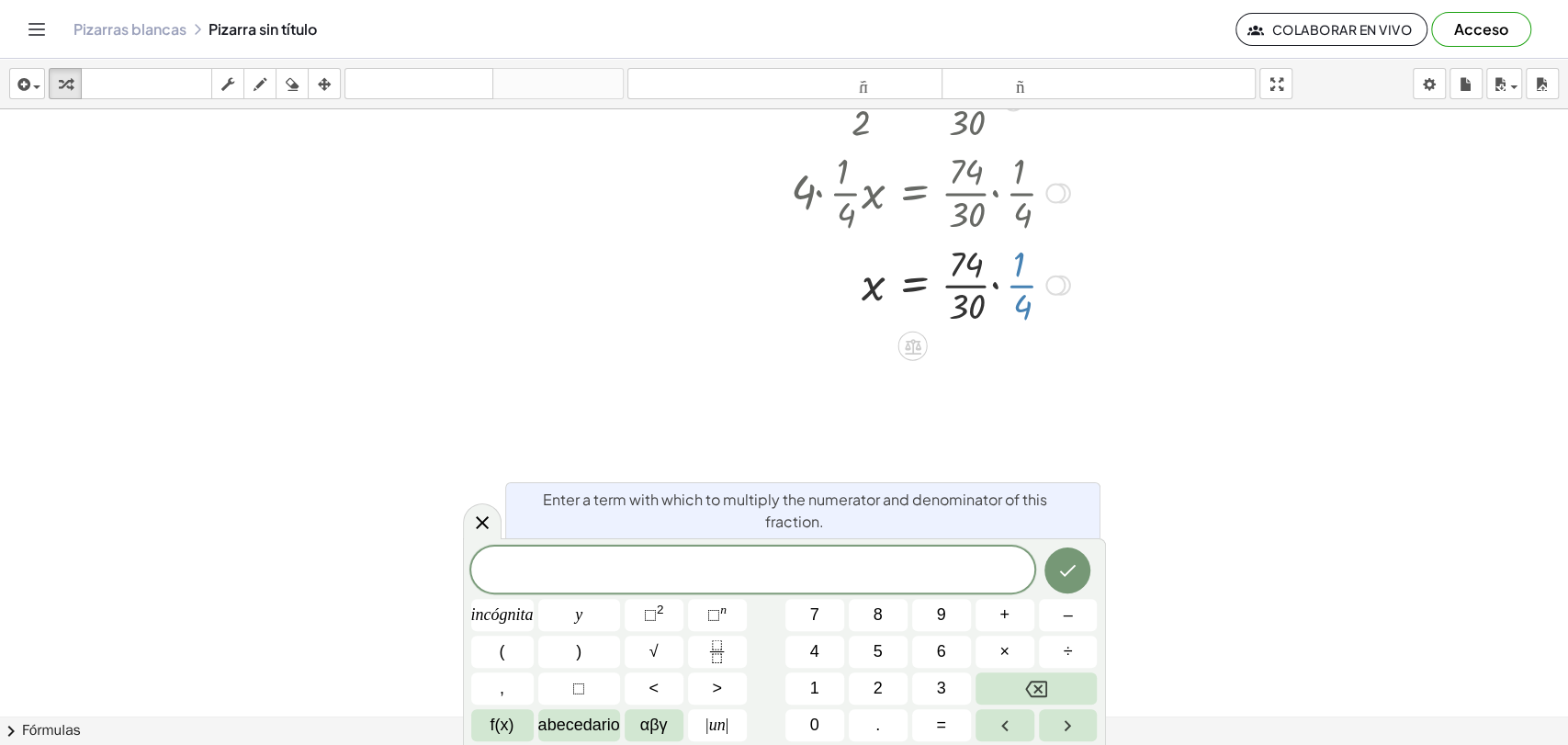 drag, startPoint x: 1016, startPoint y: 306, endPoint x: 984, endPoint y: 302, distance: 32.24903 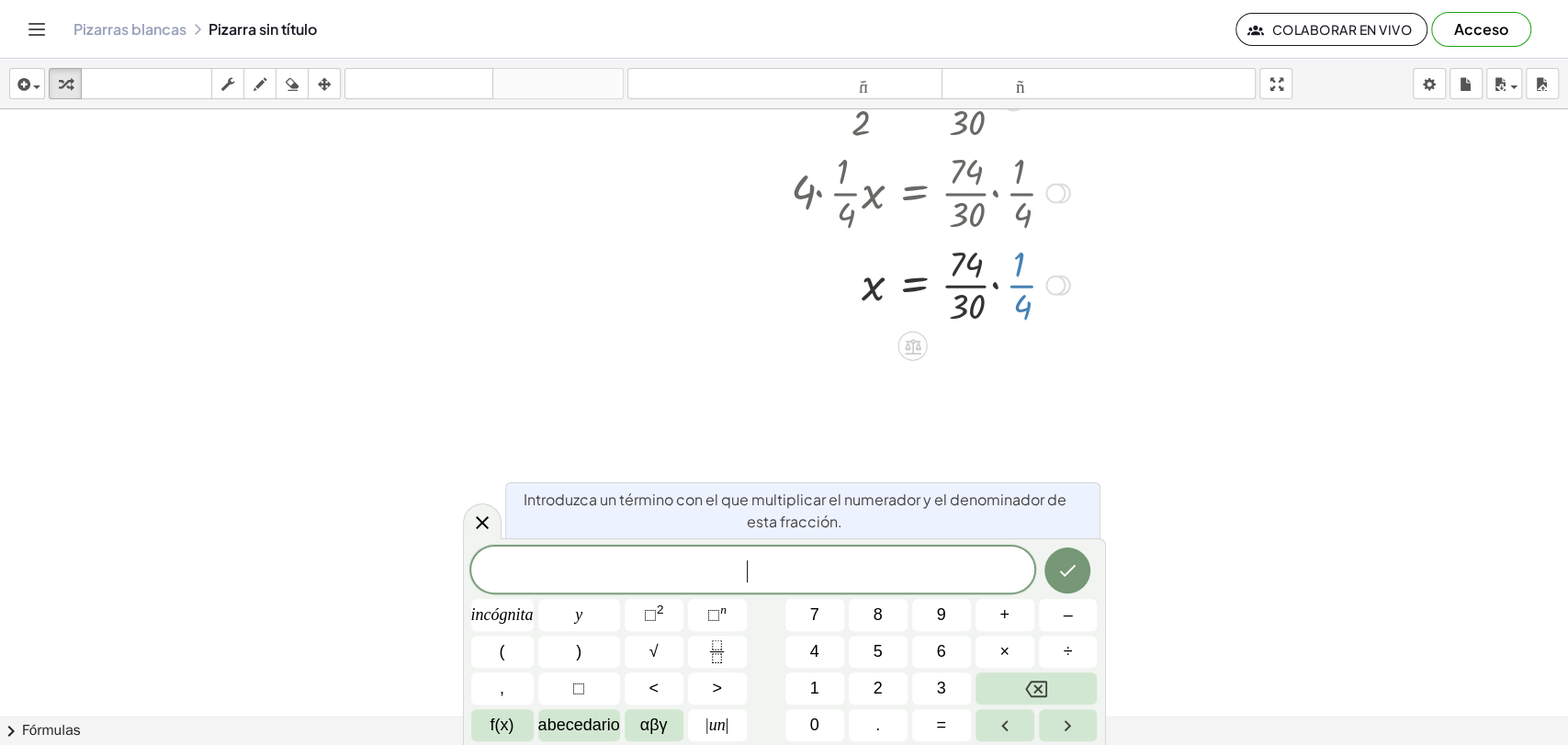 click at bounding box center [784, -747] 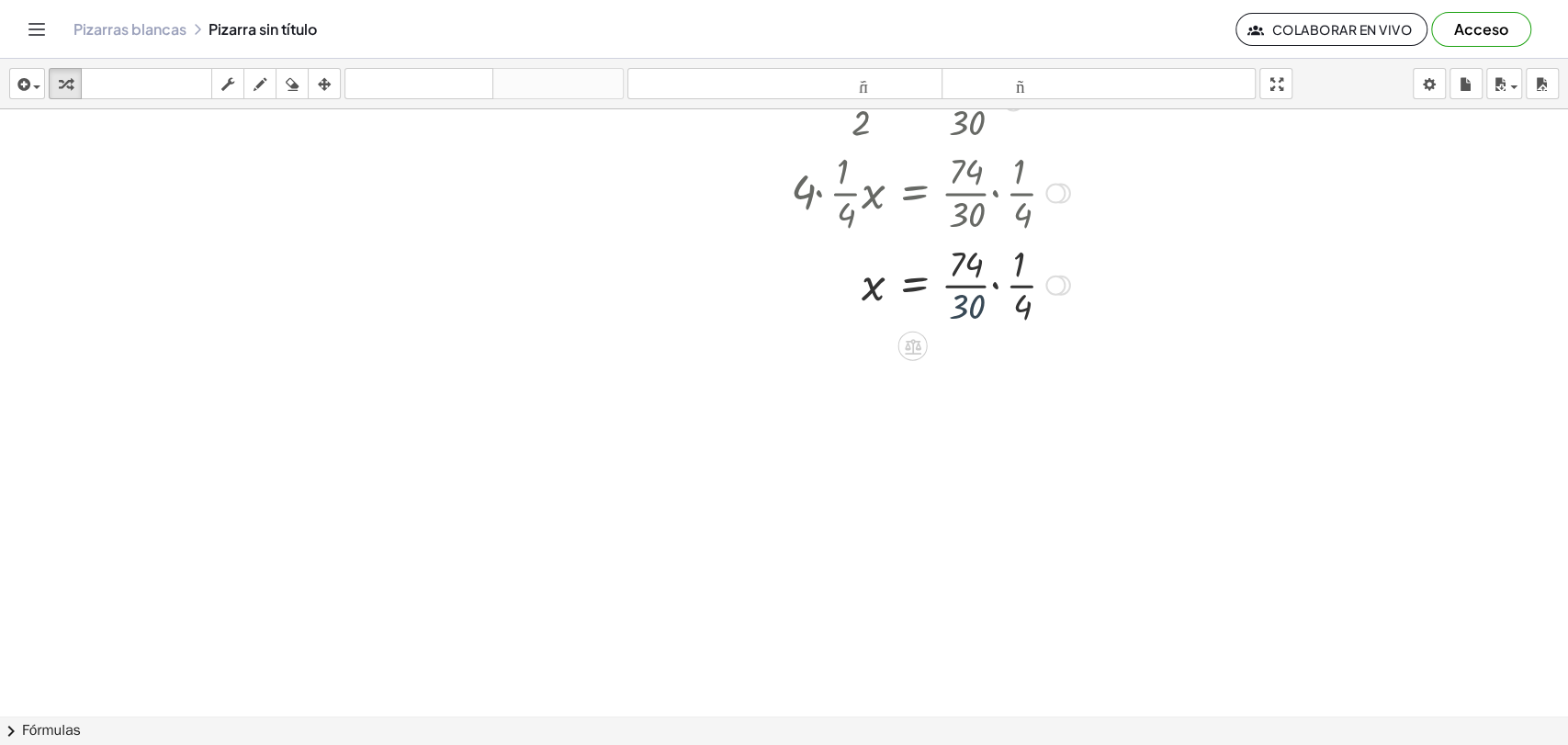 click at bounding box center [1004, 283] 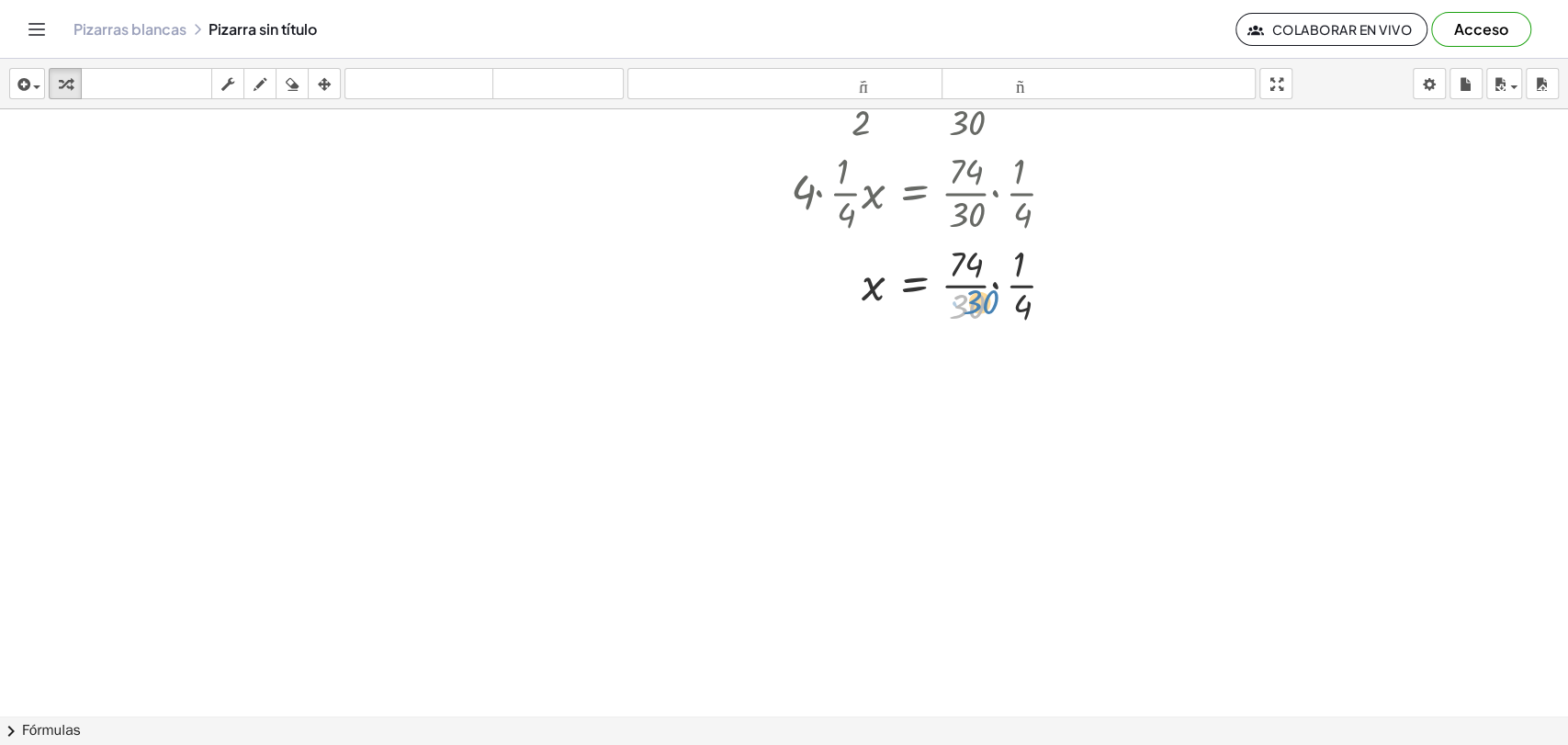 click at bounding box center (990, 283) 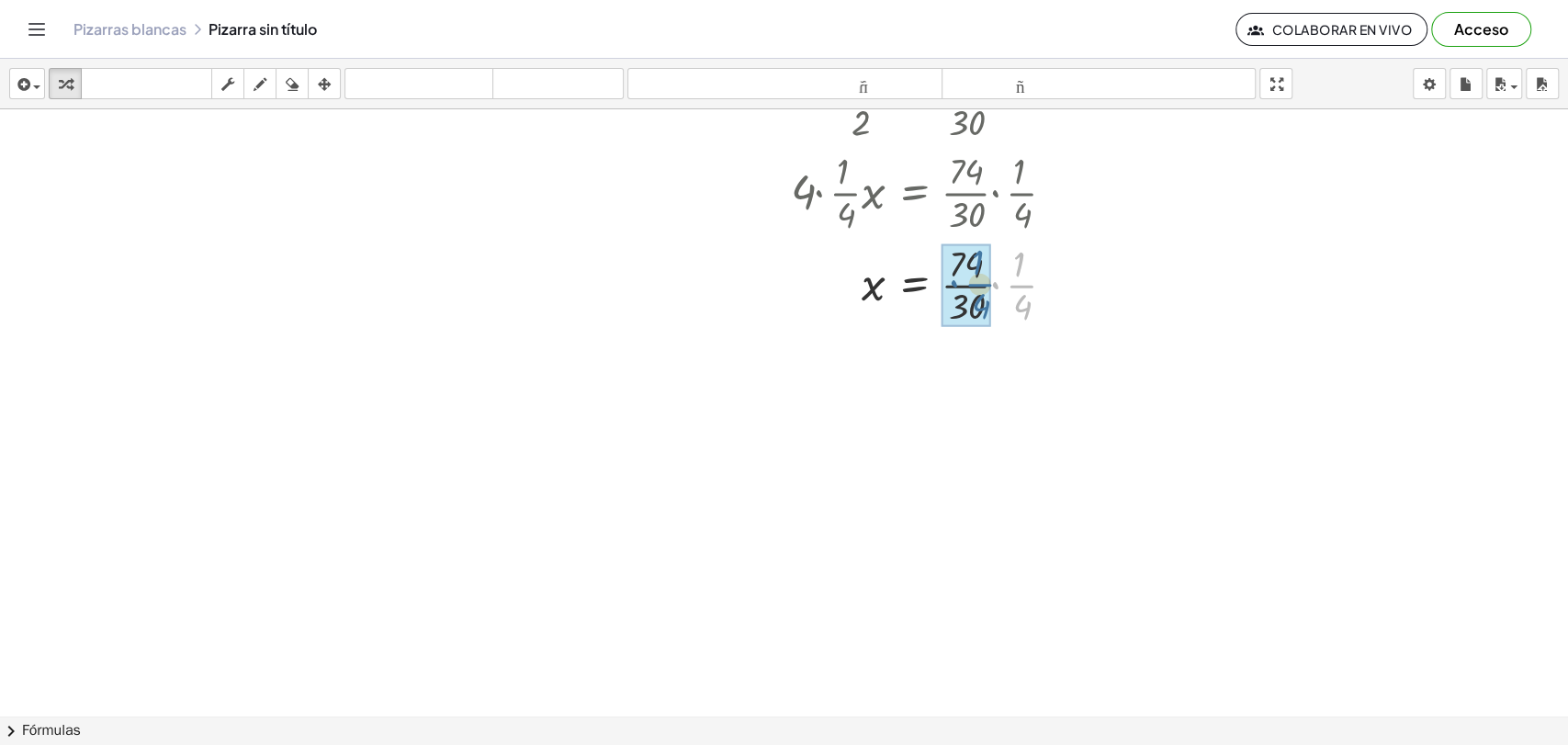 drag, startPoint x: 1015, startPoint y: 287, endPoint x: 978, endPoint y: 288, distance: 37.01351 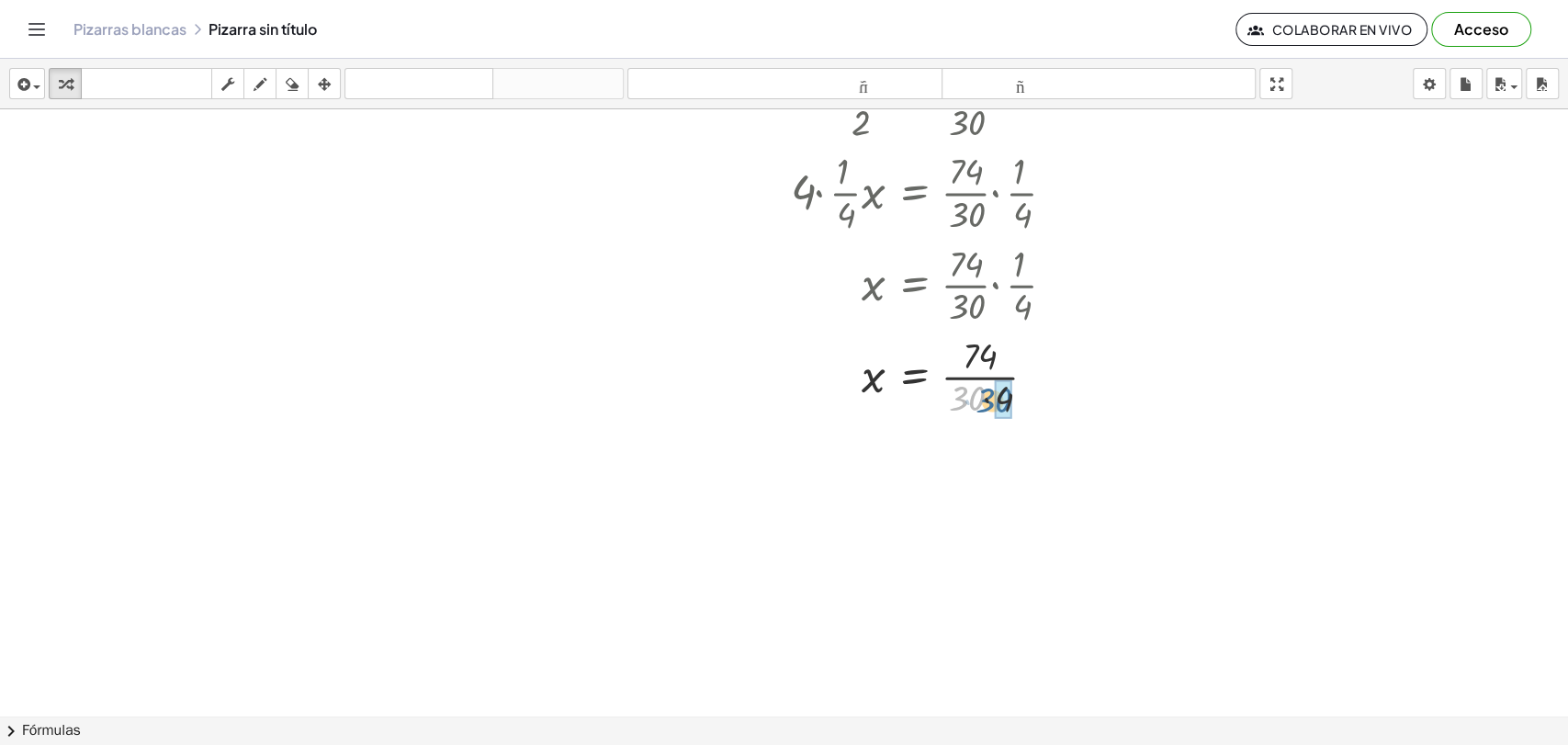 drag, startPoint x: 958, startPoint y: 390, endPoint x: 985, endPoint y: 392, distance: 27.073973 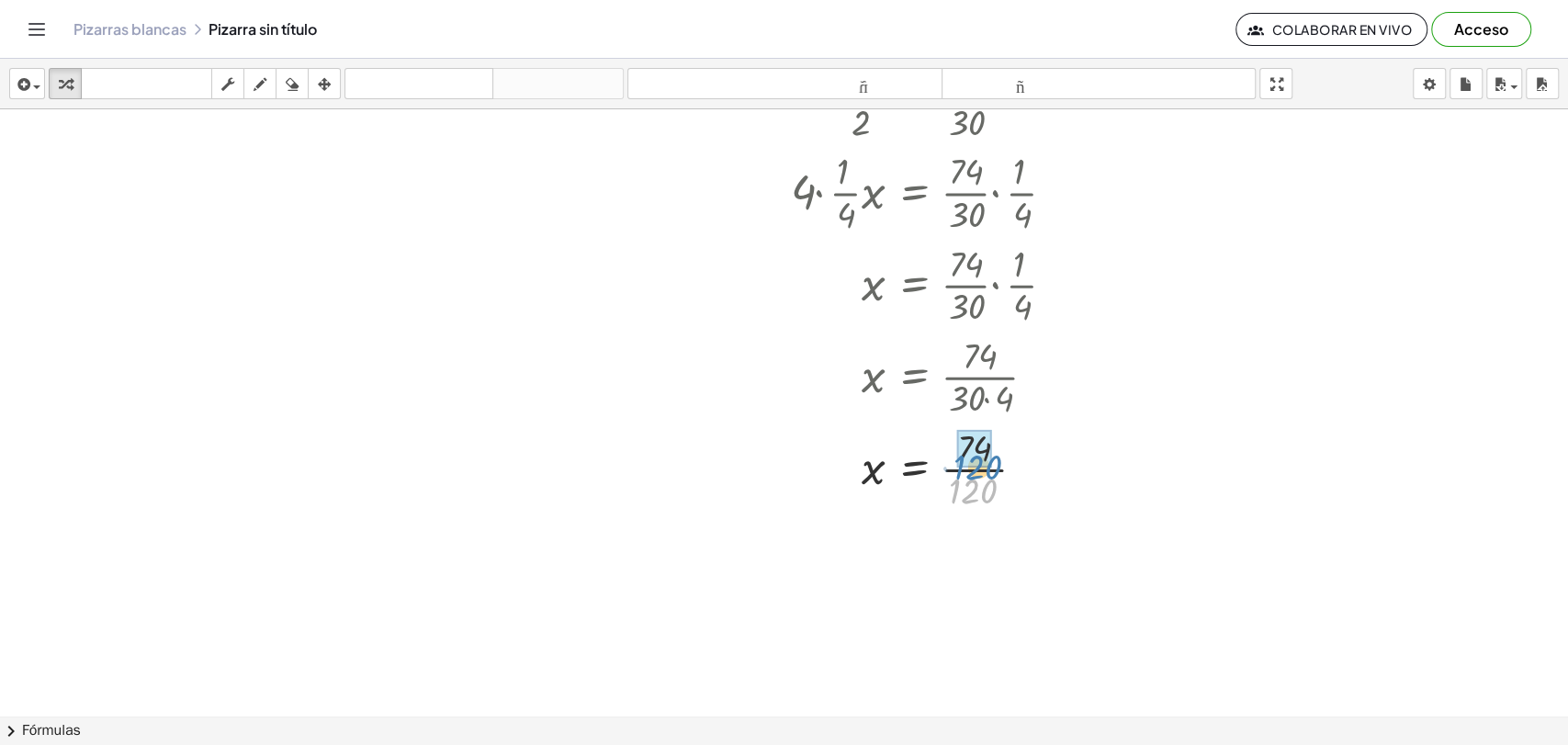 drag, startPoint x: 964, startPoint y: 487, endPoint x: 968, endPoint y: 463, distance: 24.33105 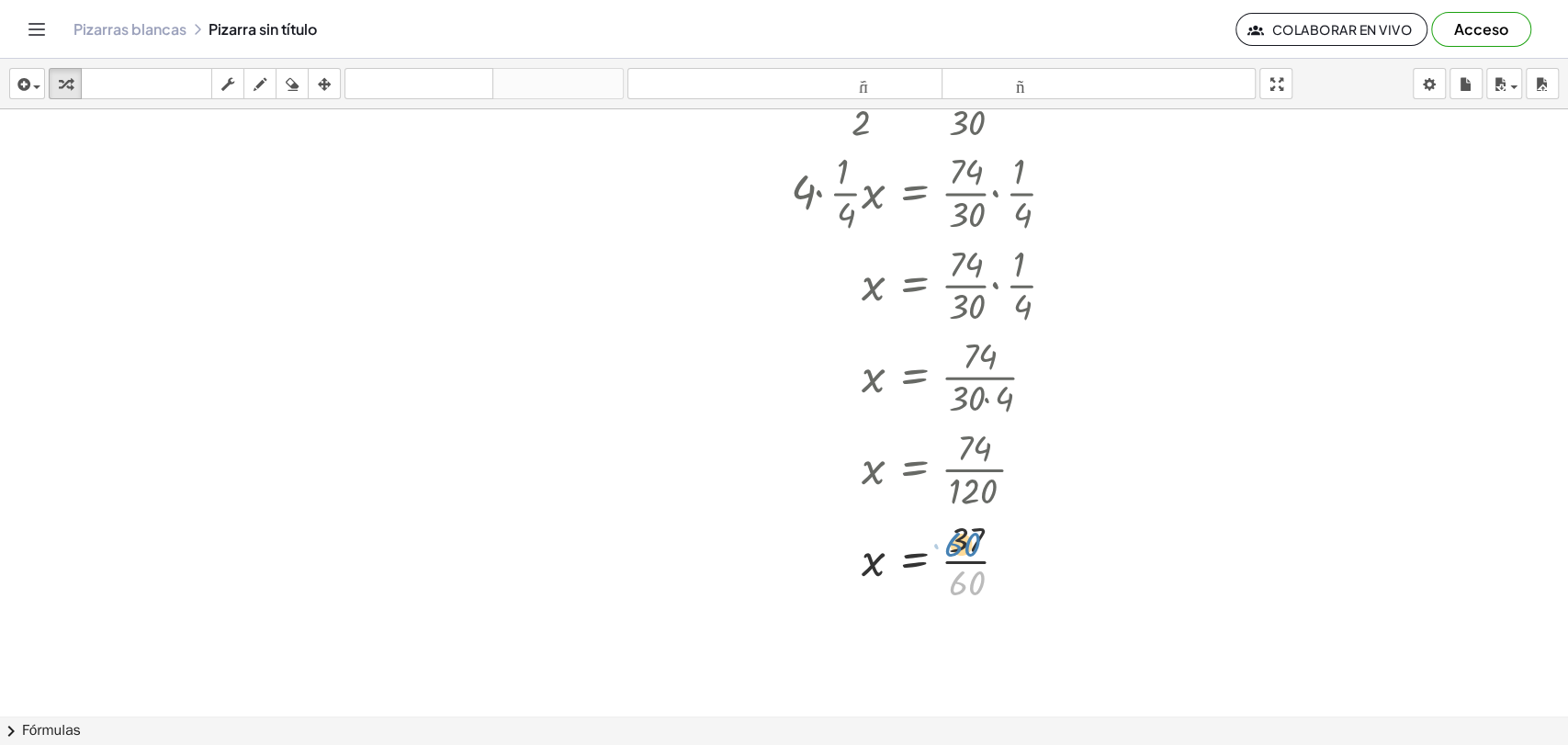drag, startPoint x: 974, startPoint y: 575, endPoint x: 969, endPoint y: 536, distance: 39.319207 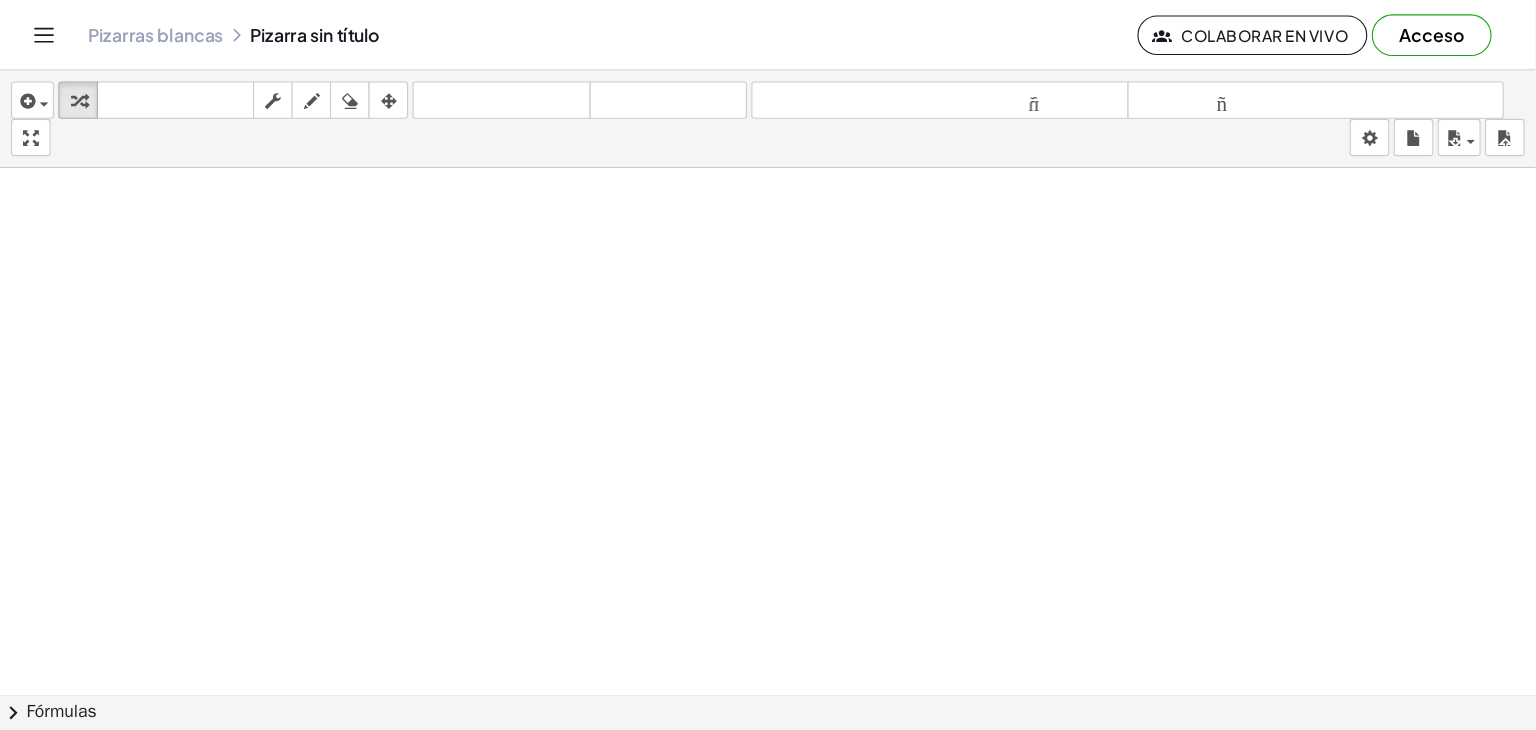 scroll, scrollTop: 0, scrollLeft: 0, axis: both 